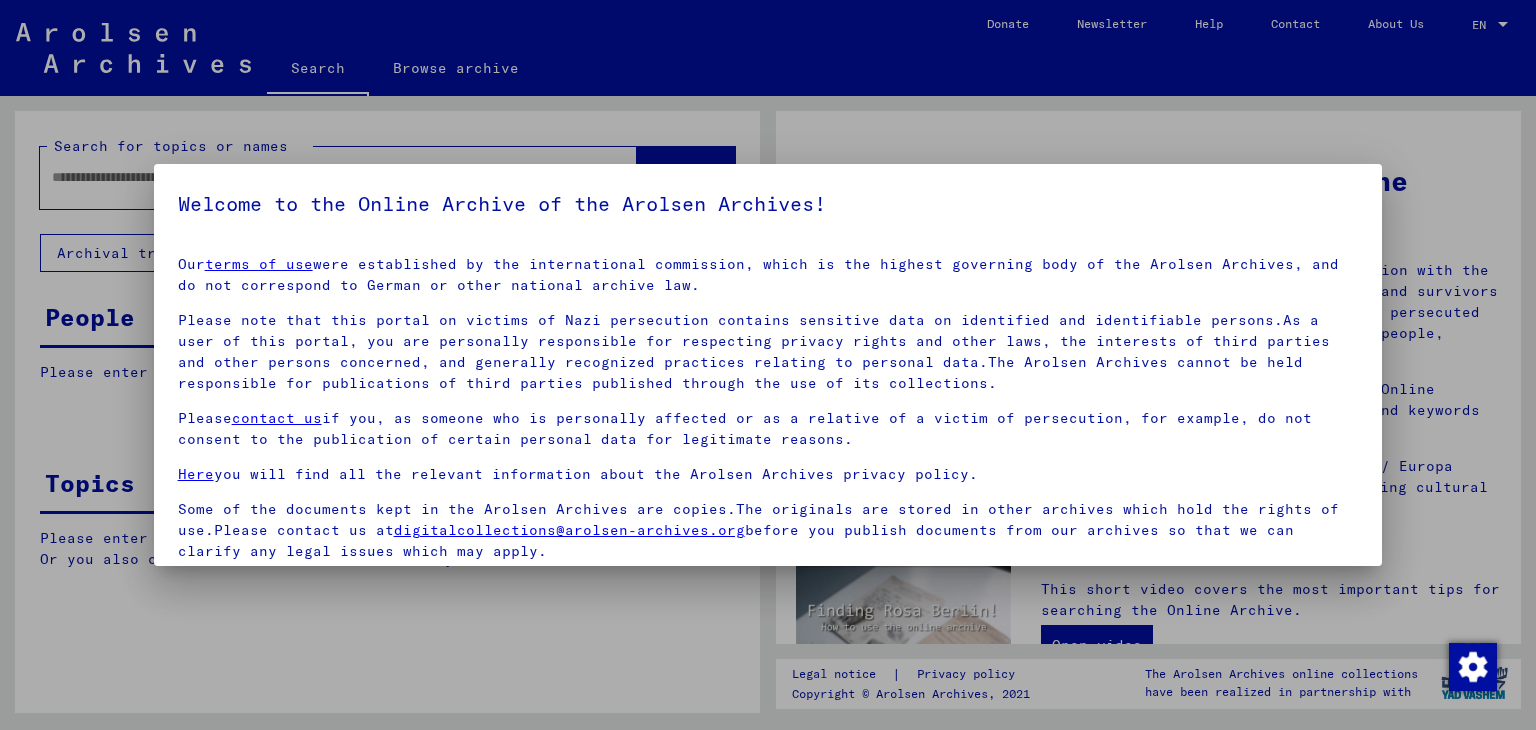 scroll, scrollTop: 0, scrollLeft: 0, axis: both 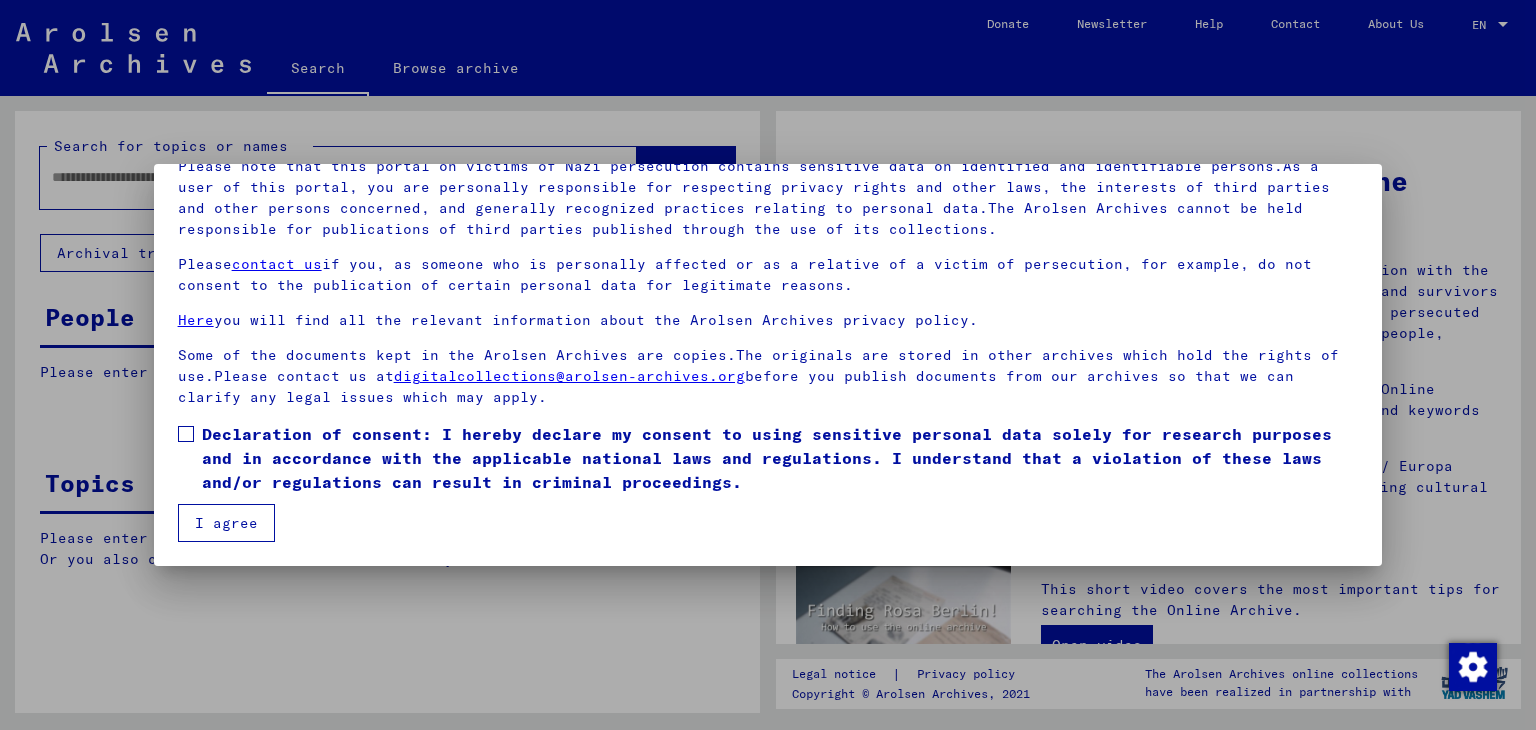click on "Declaration of consent: I hereby declare my consent to using sensitive personal data solely for research purposes and in accordance with the applicable national laws and regulations. I understand that a violation of these laws and/or regulations can result in criminal proceedings." at bounding box center [780, 458] 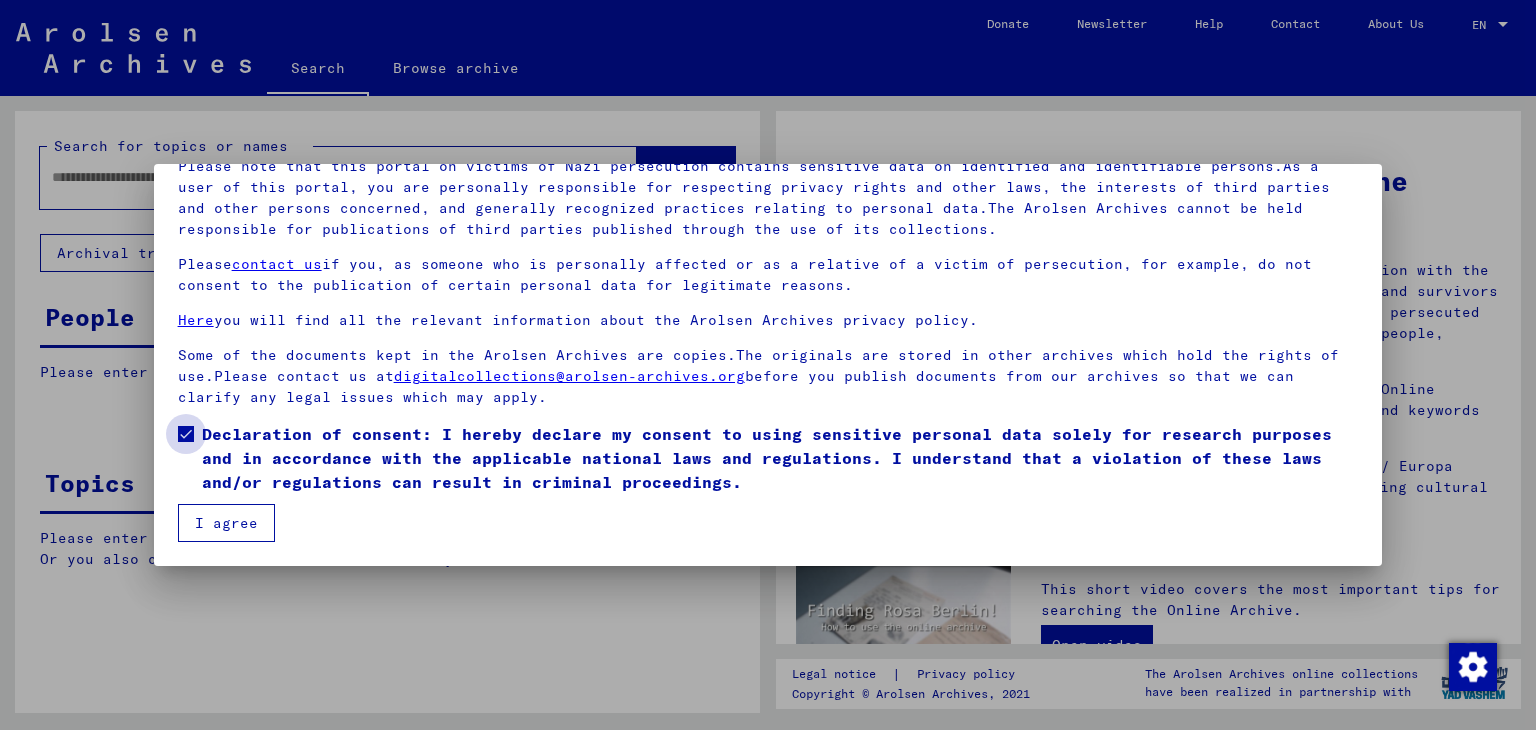 click on "I agree" at bounding box center (226, 523) 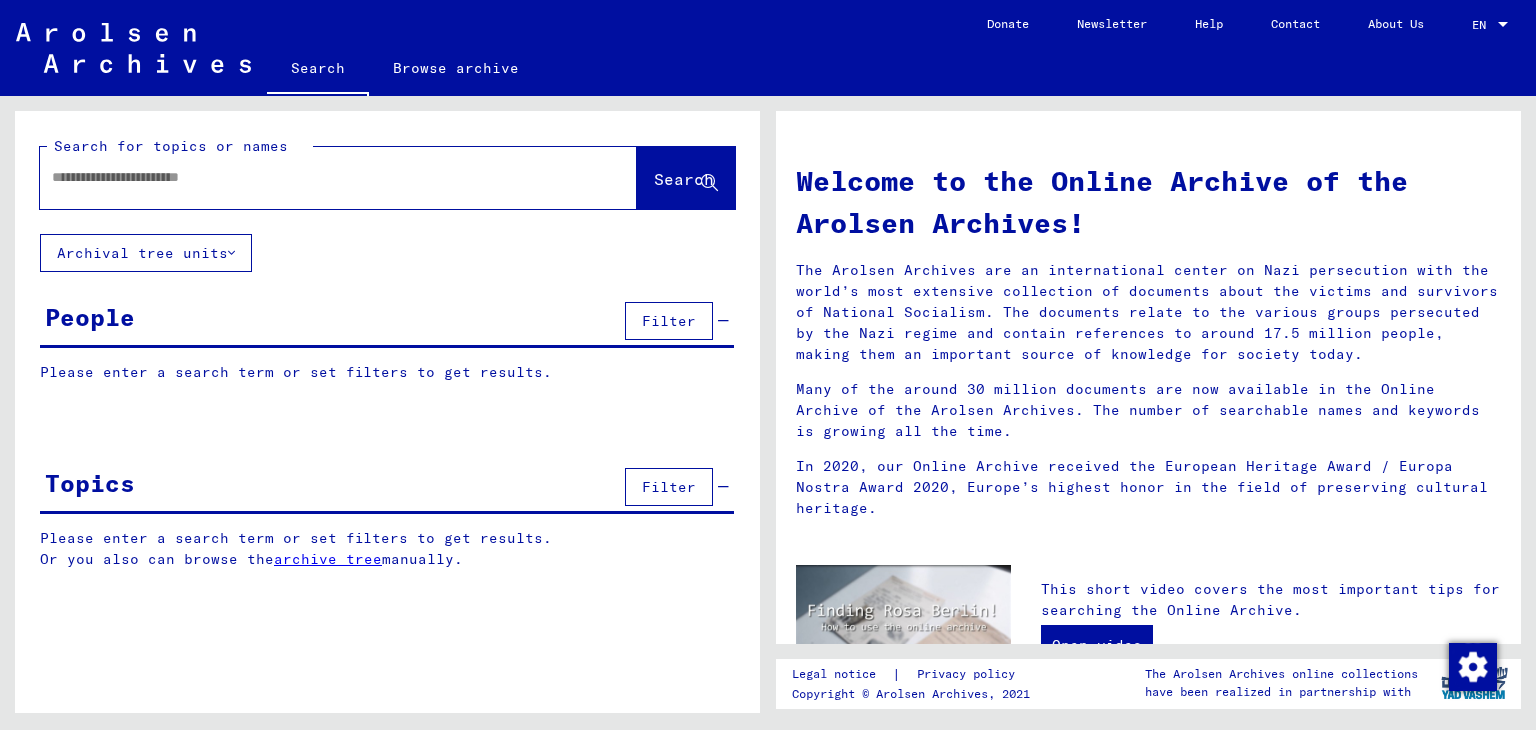 click at bounding box center [314, 177] 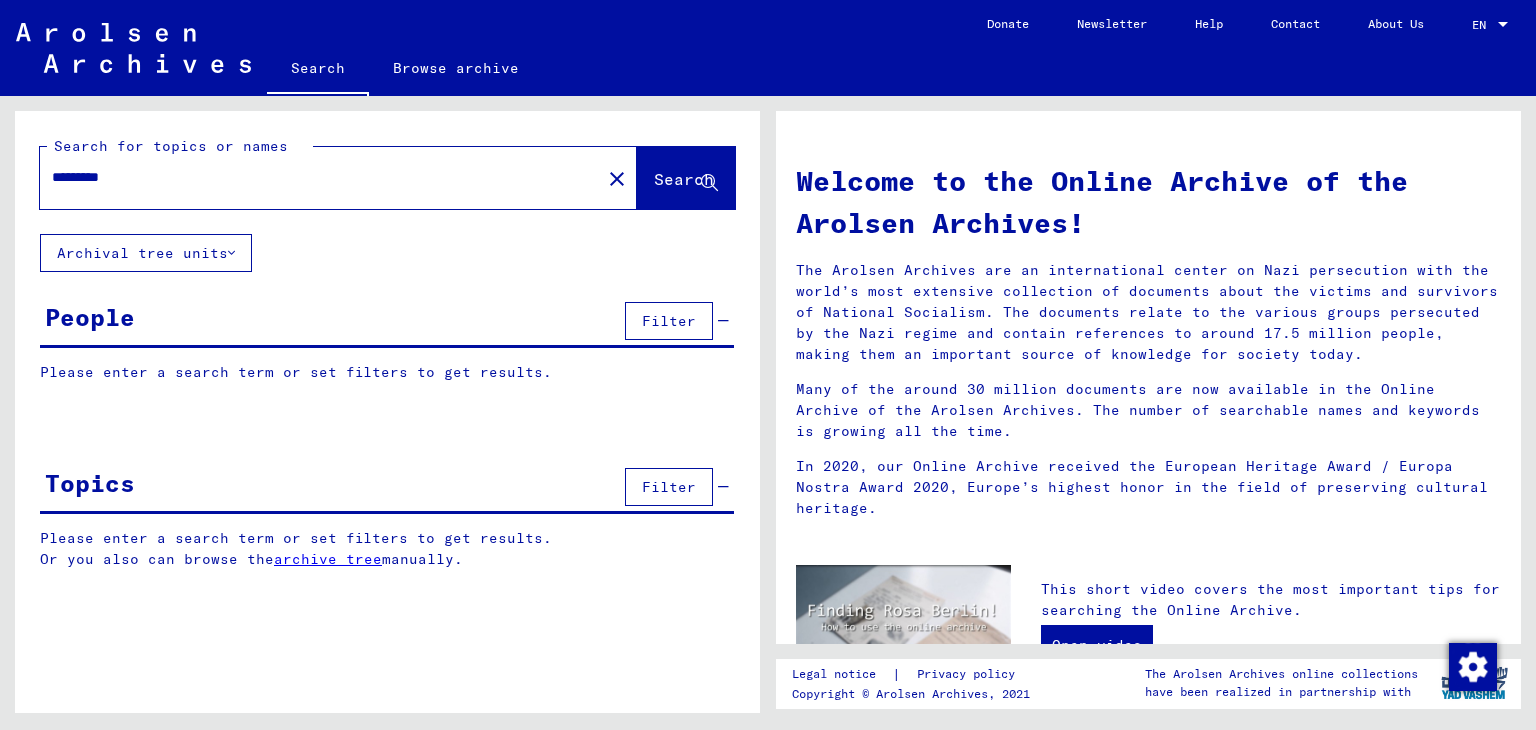 type on "*********" 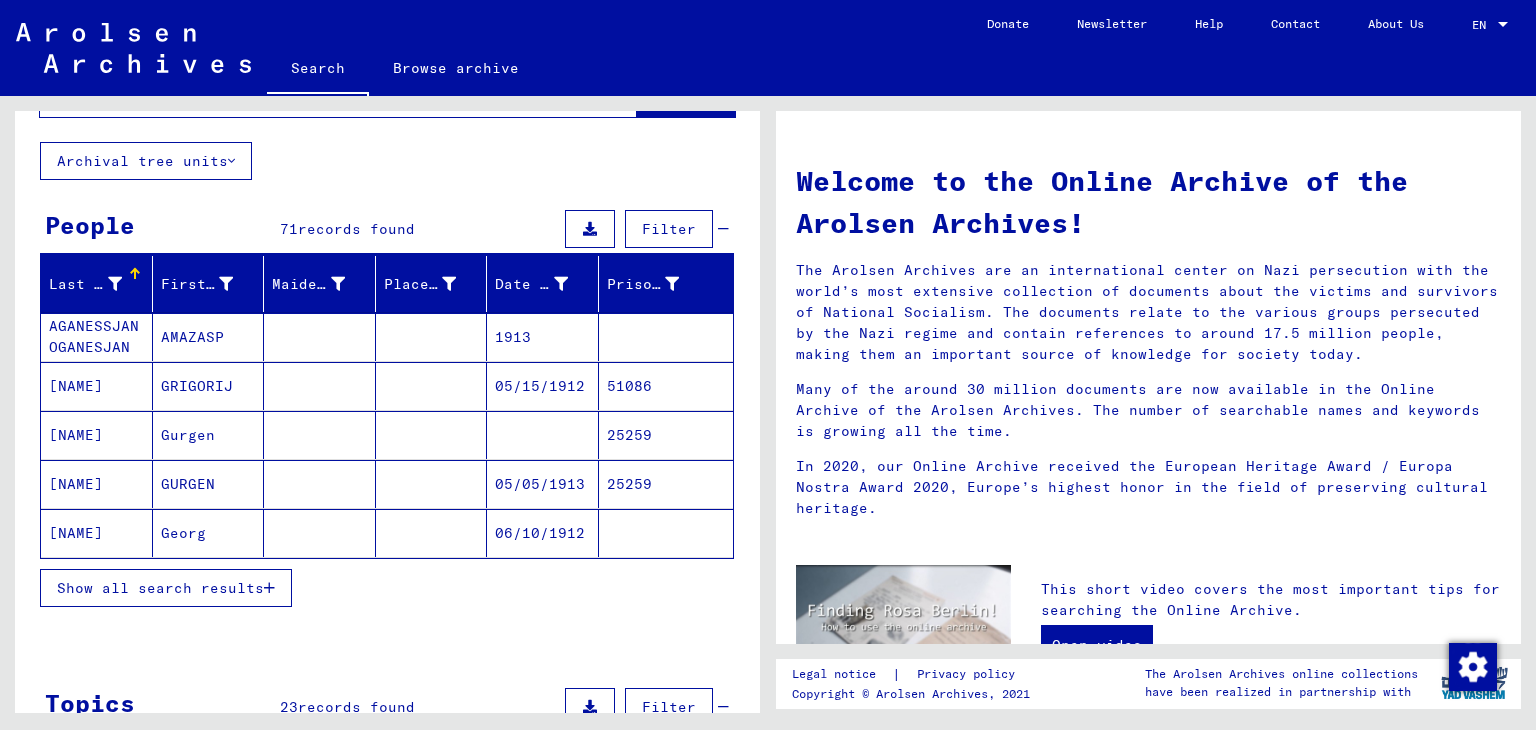 scroll, scrollTop: 100, scrollLeft: 0, axis: vertical 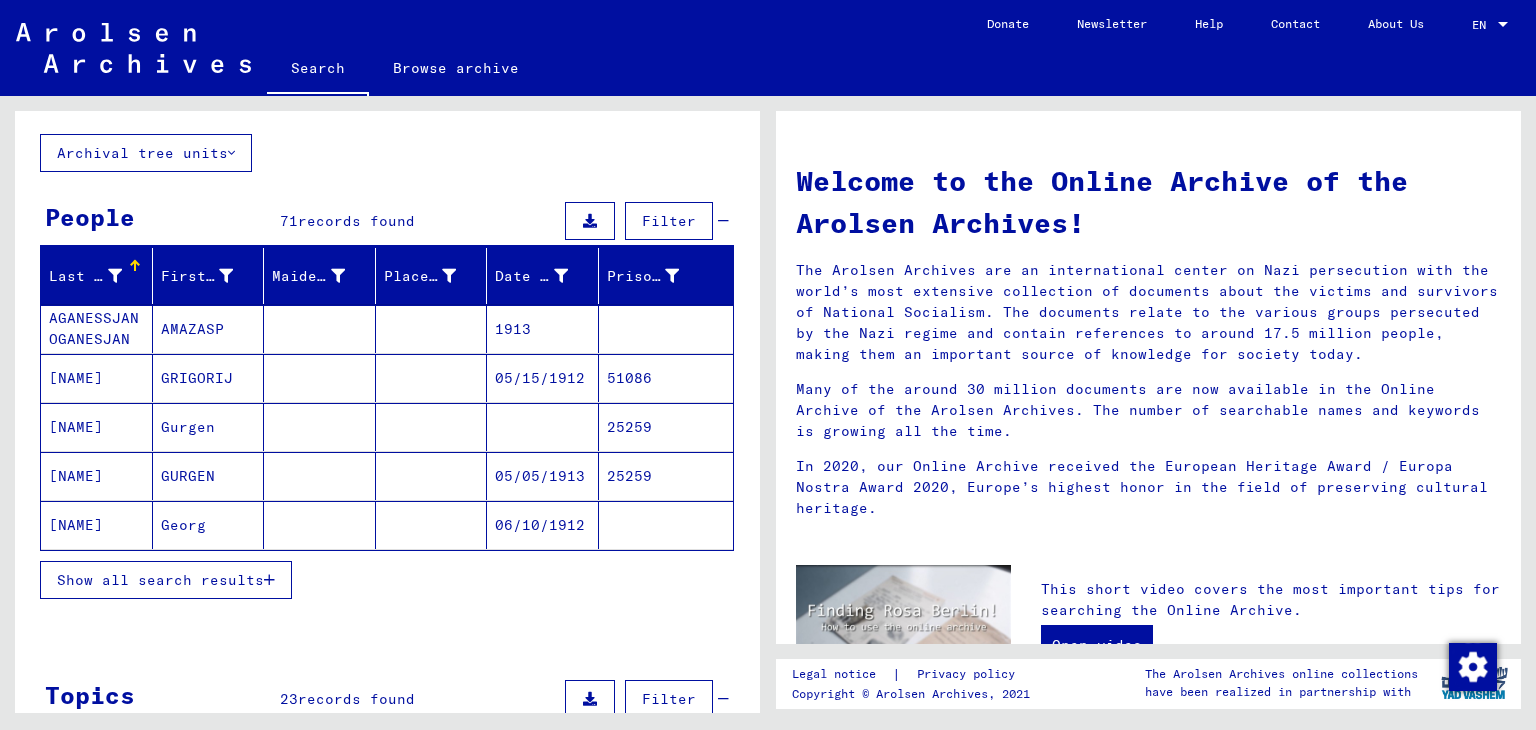click on "Show all search results" at bounding box center [160, 580] 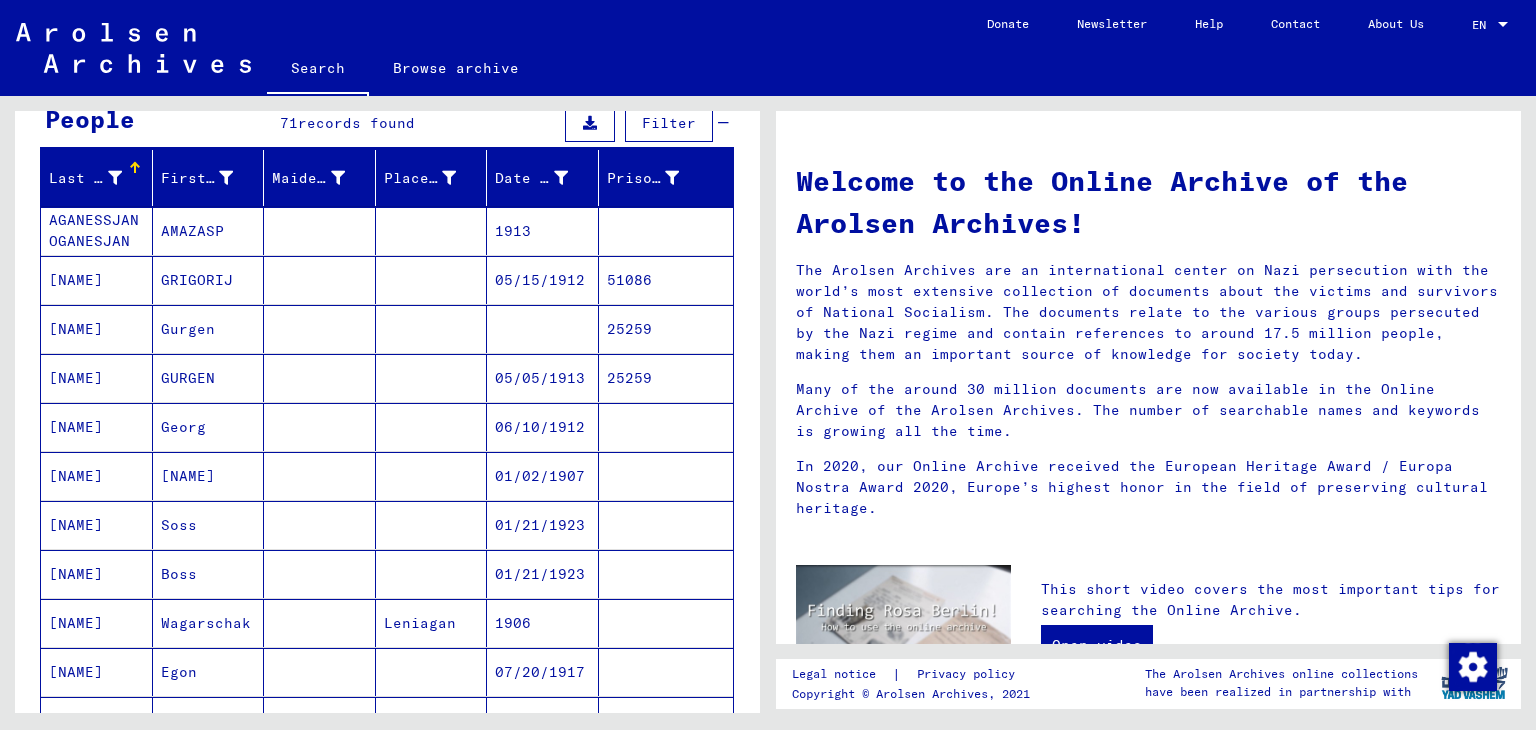 scroll, scrollTop: 200, scrollLeft: 0, axis: vertical 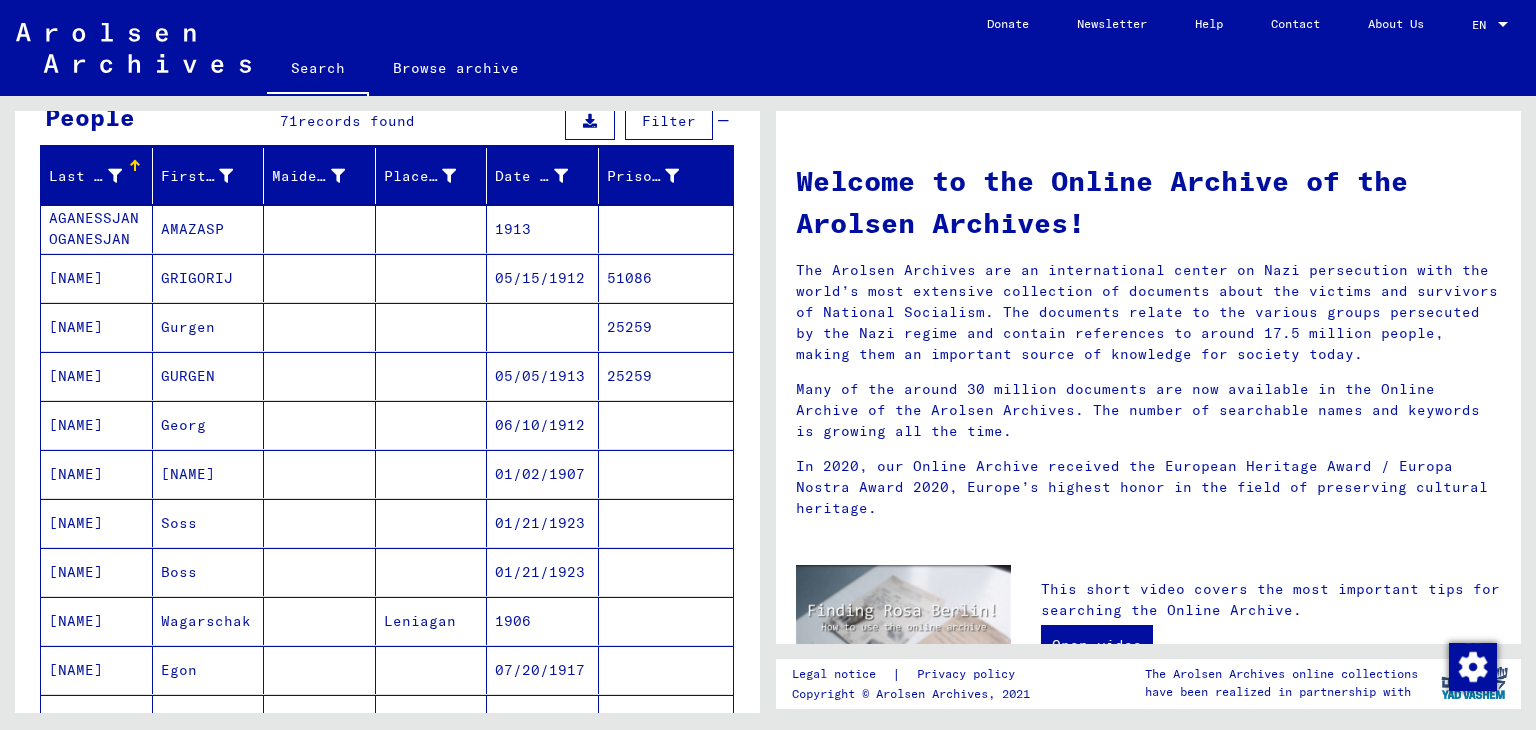 click on "[NAME]" at bounding box center (209, 523) 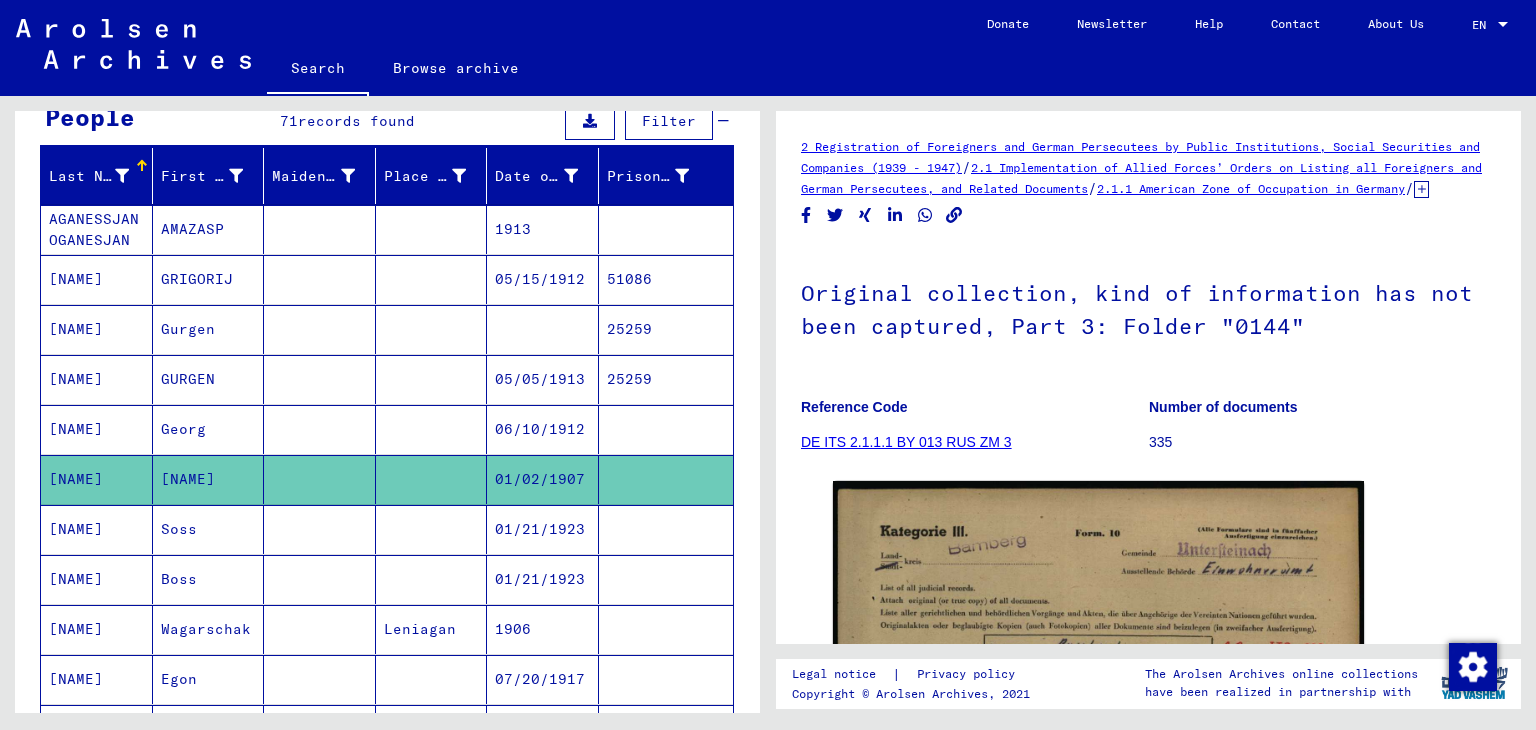 scroll, scrollTop: 0, scrollLeft: 0, axis: both 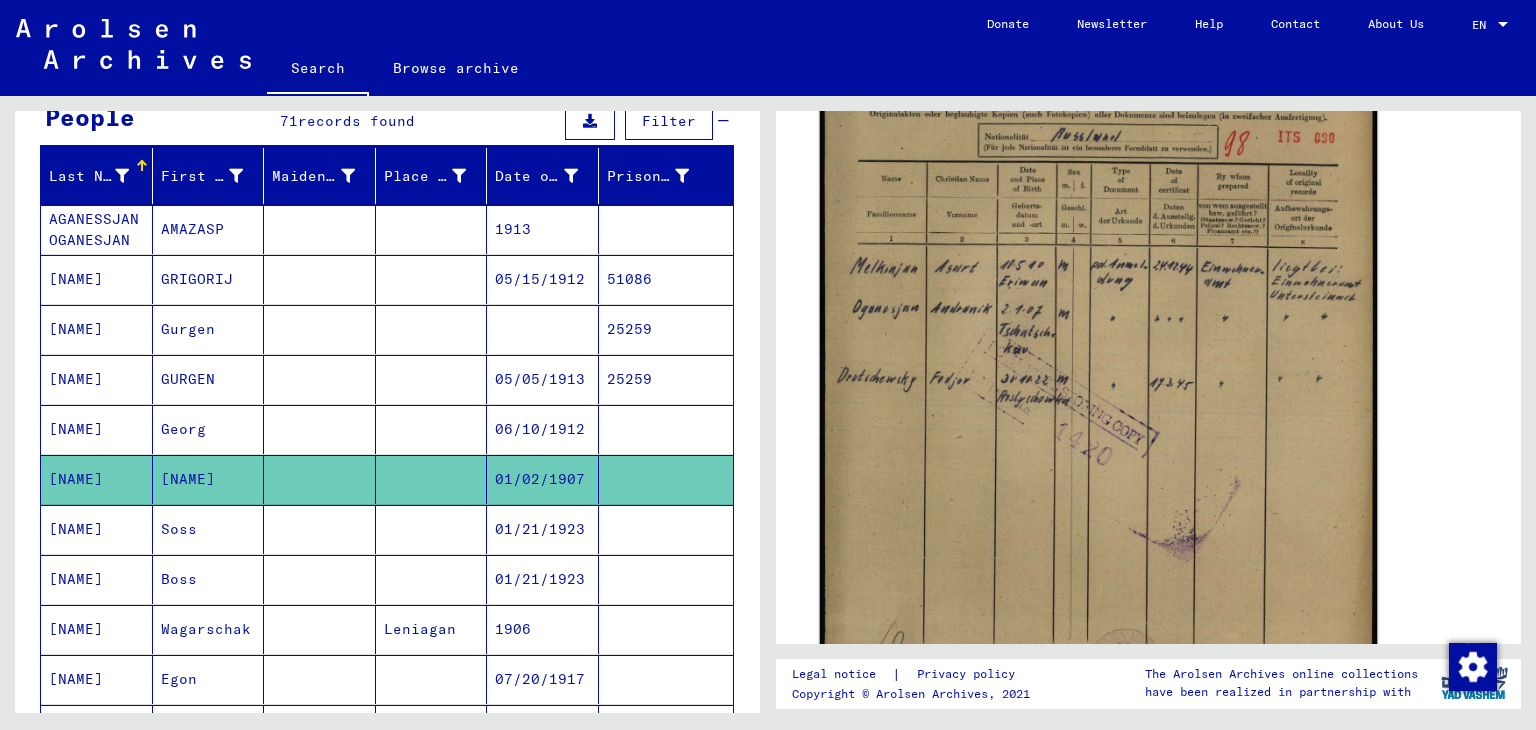 click 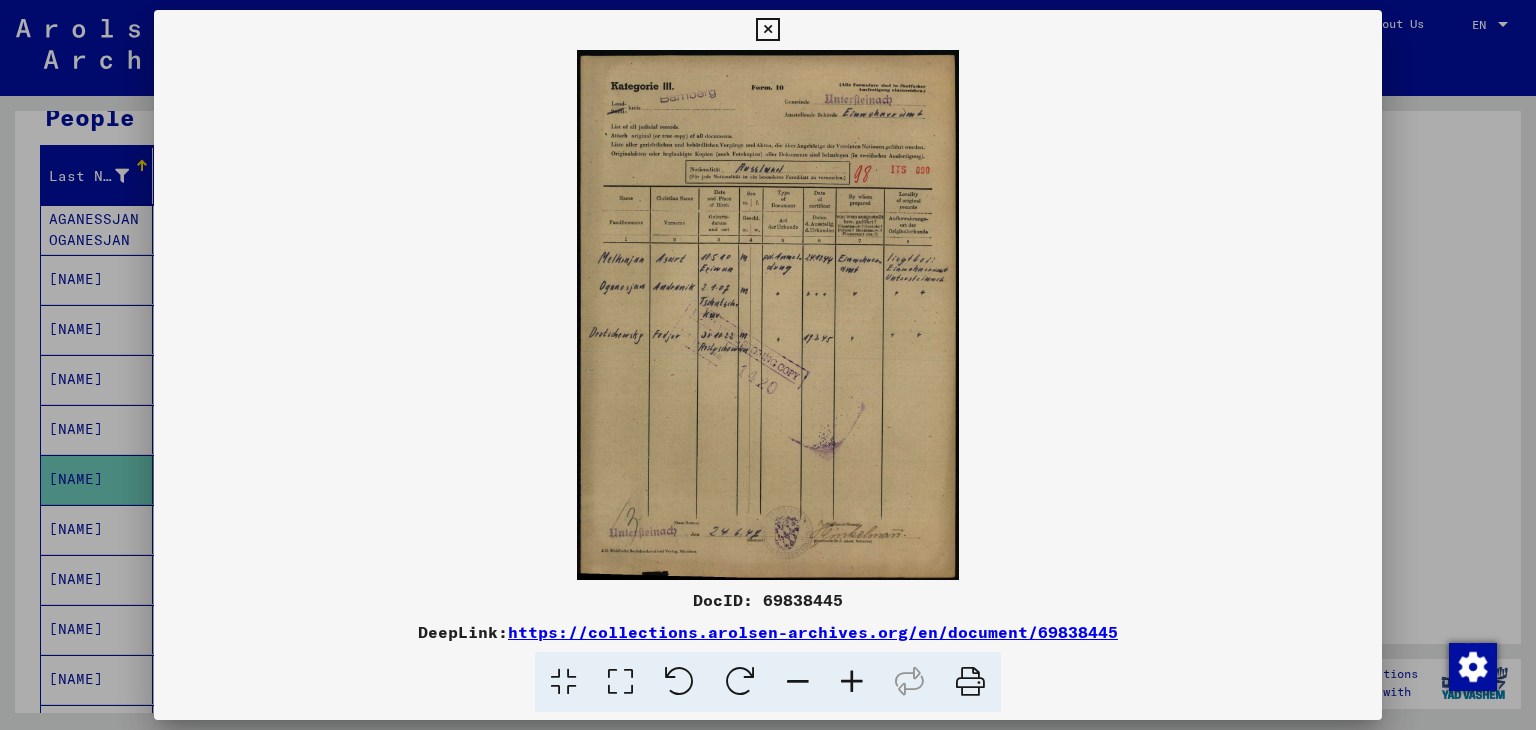 click at bounding box center (768, 315) 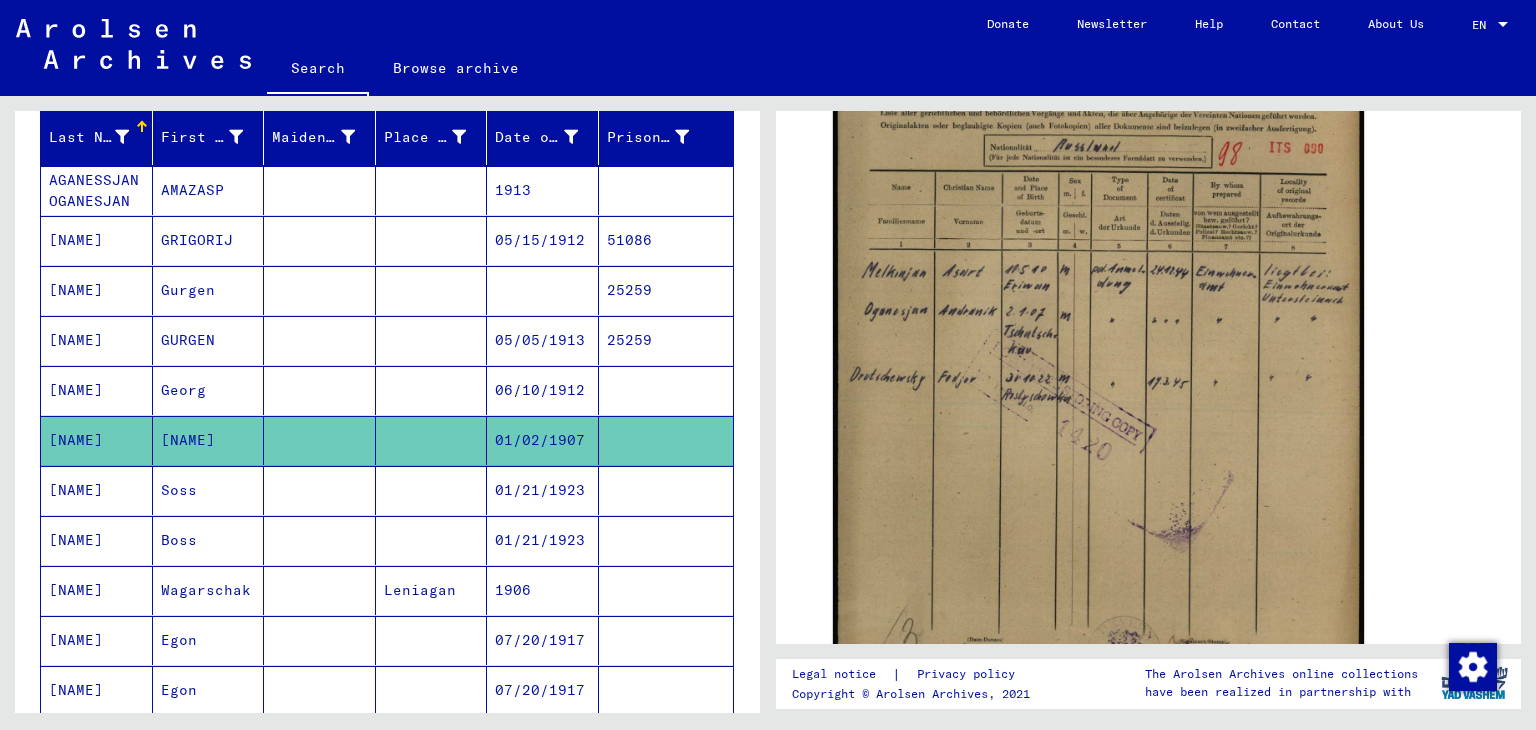 scroll, scrollTop: 200, scrollLeft: 0, axis: vertical 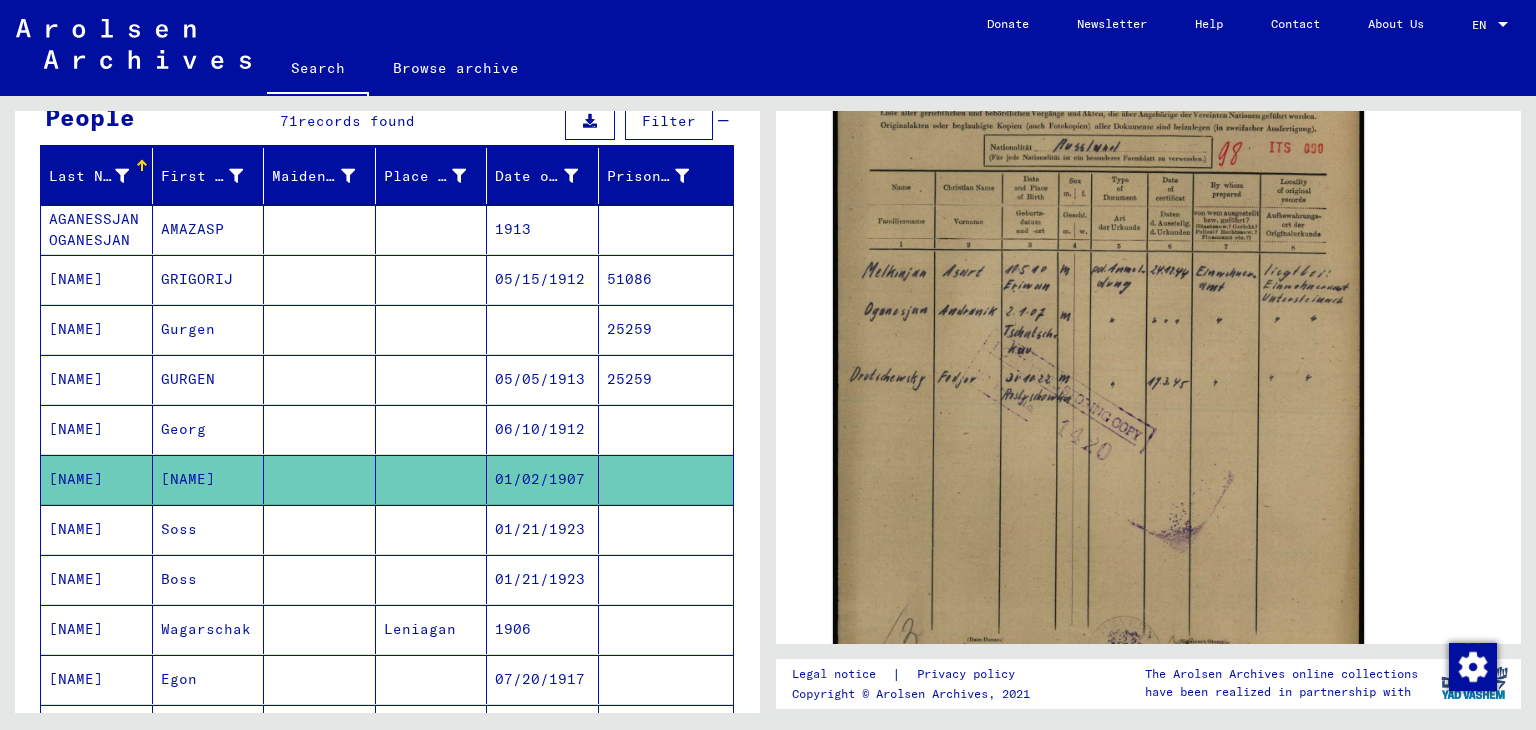click on "Leniagan" at bounding box center (432, 679) 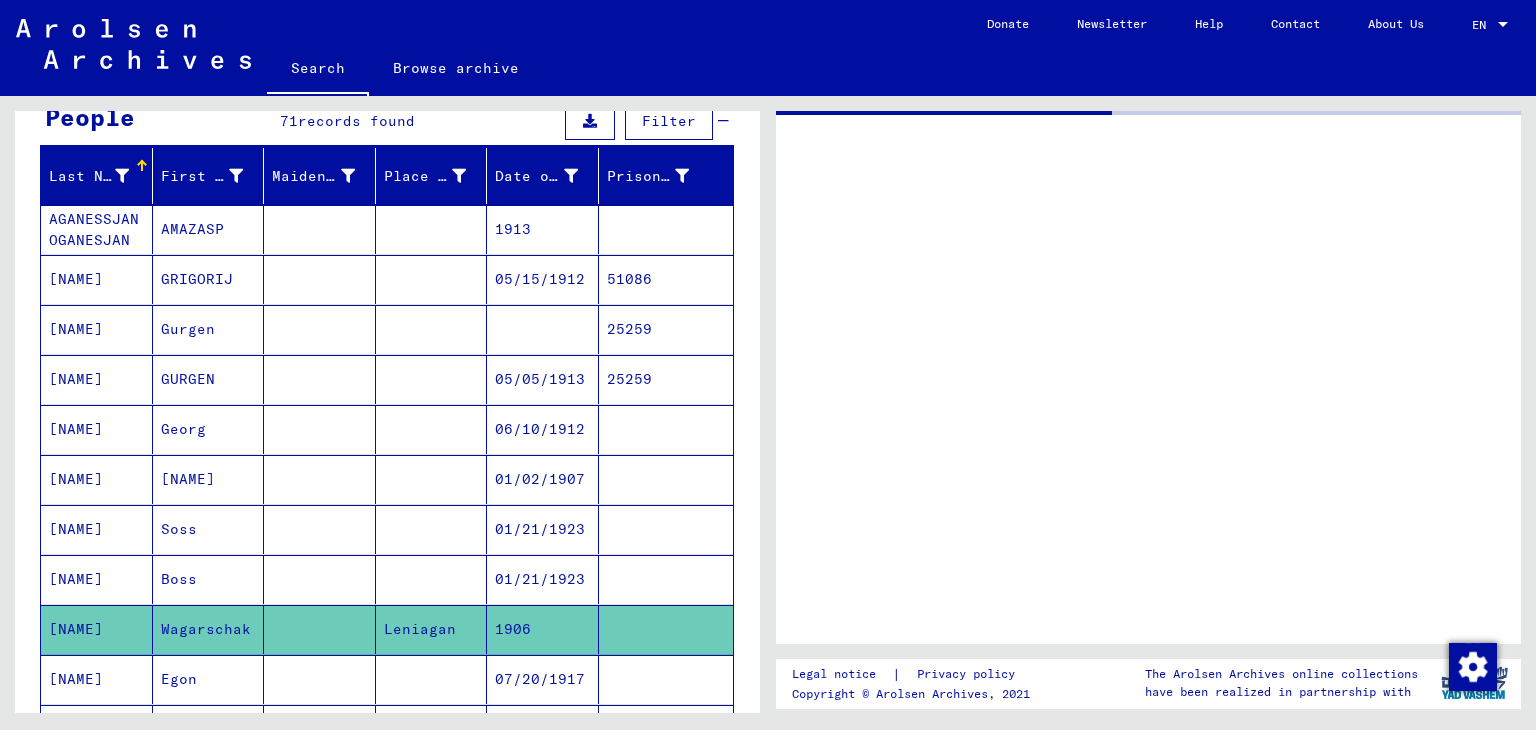 scroll, scrollTop: 0, scrollLeft: 0, axis: both 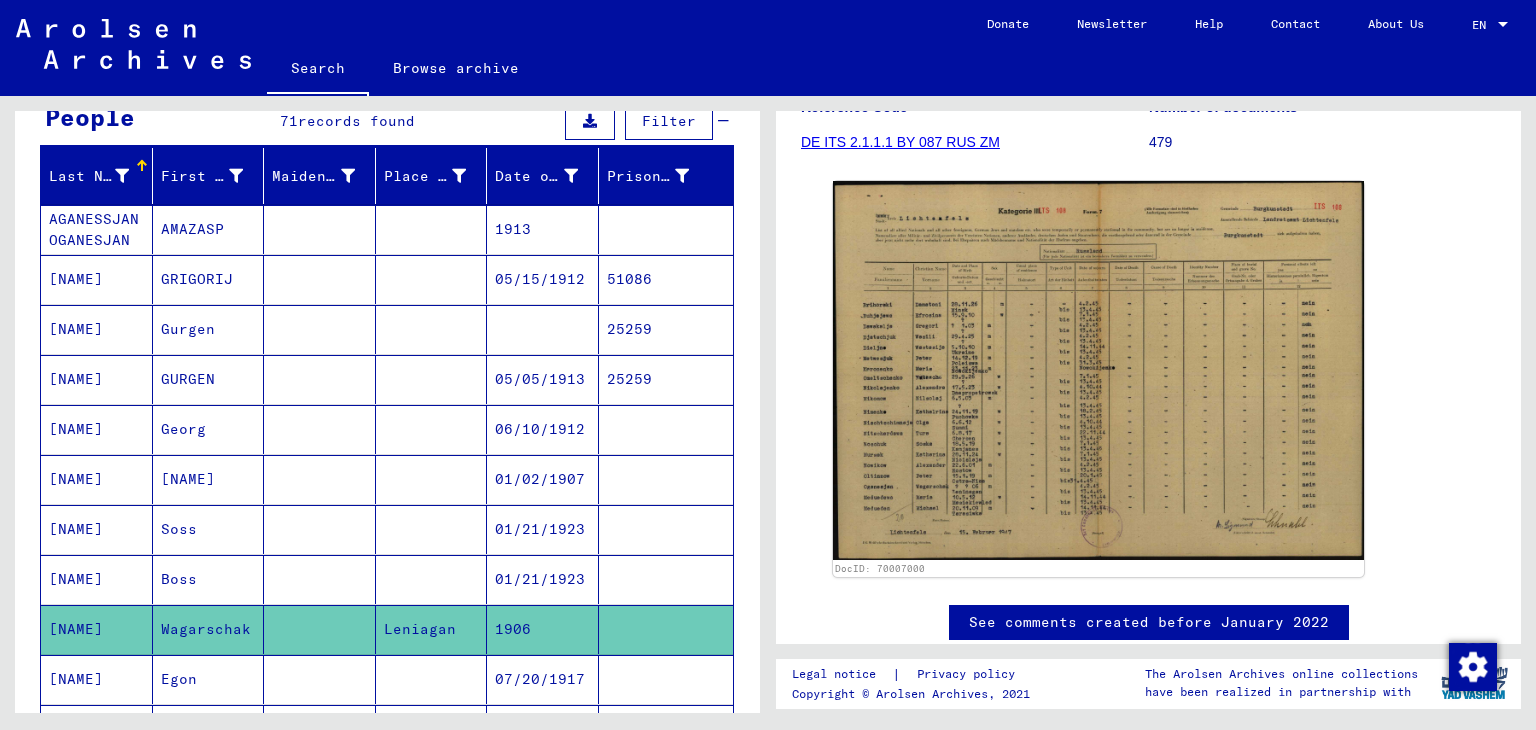 click on "01/02/1907" at bounding box center (543, 529) 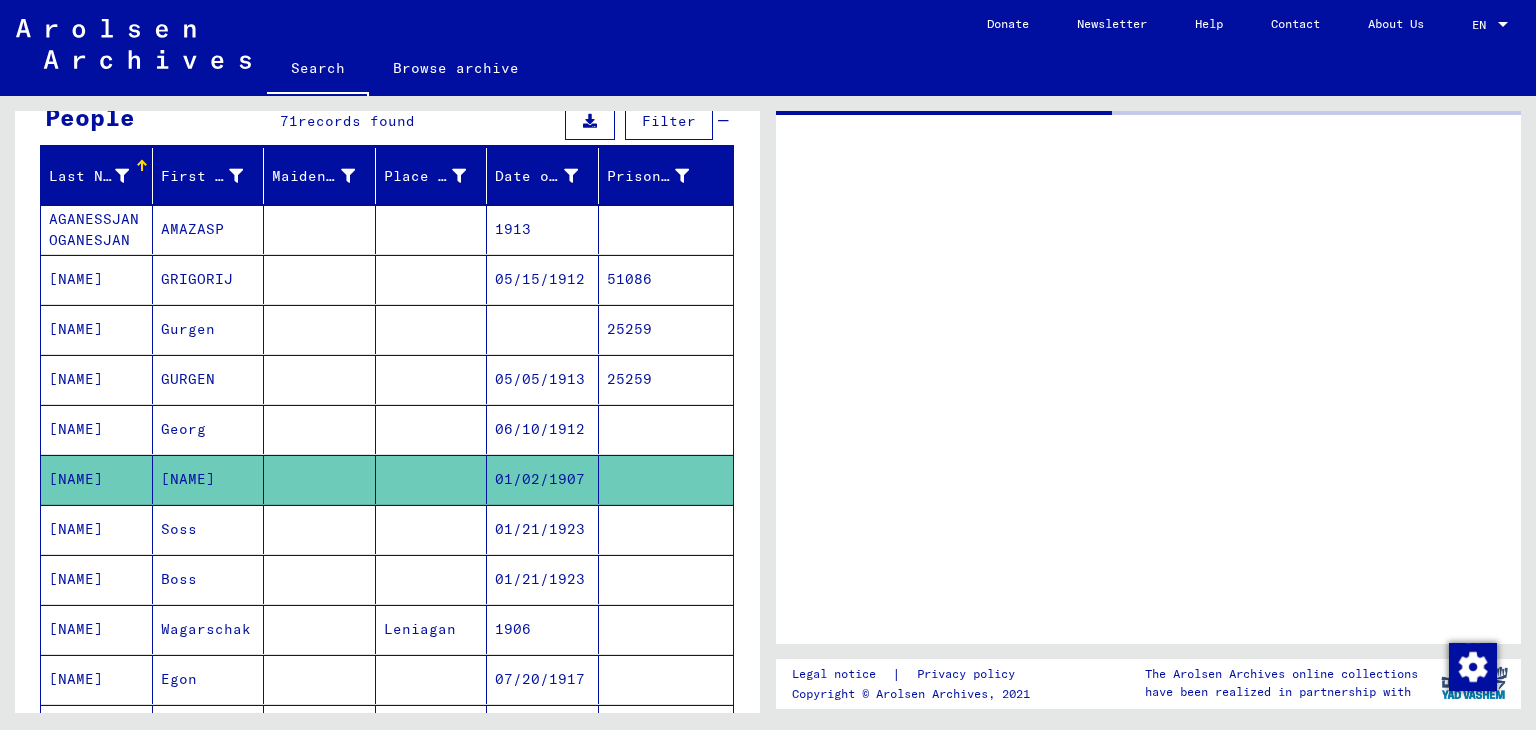 scroll, scrollTop: 0, scrollLeft: 0, axis: both 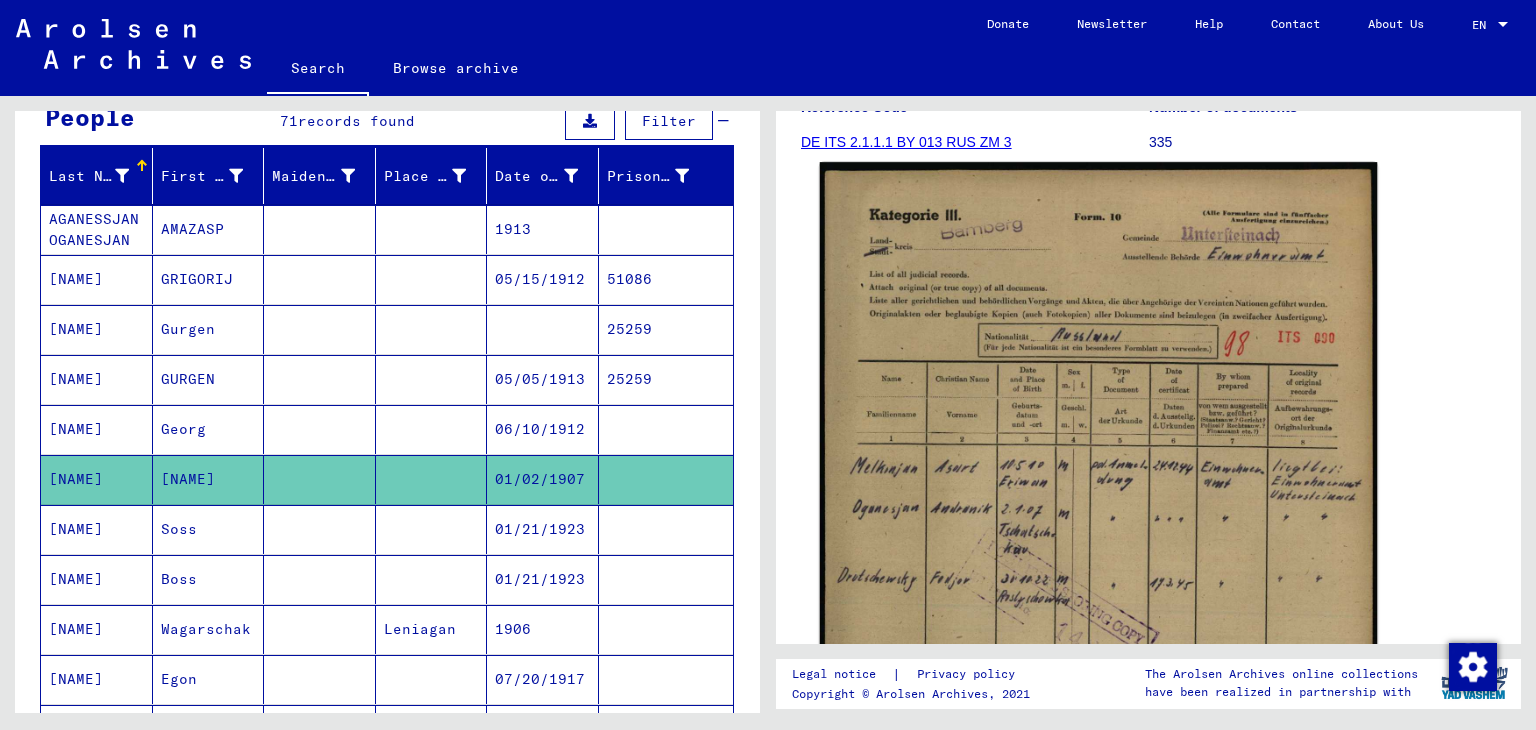 click 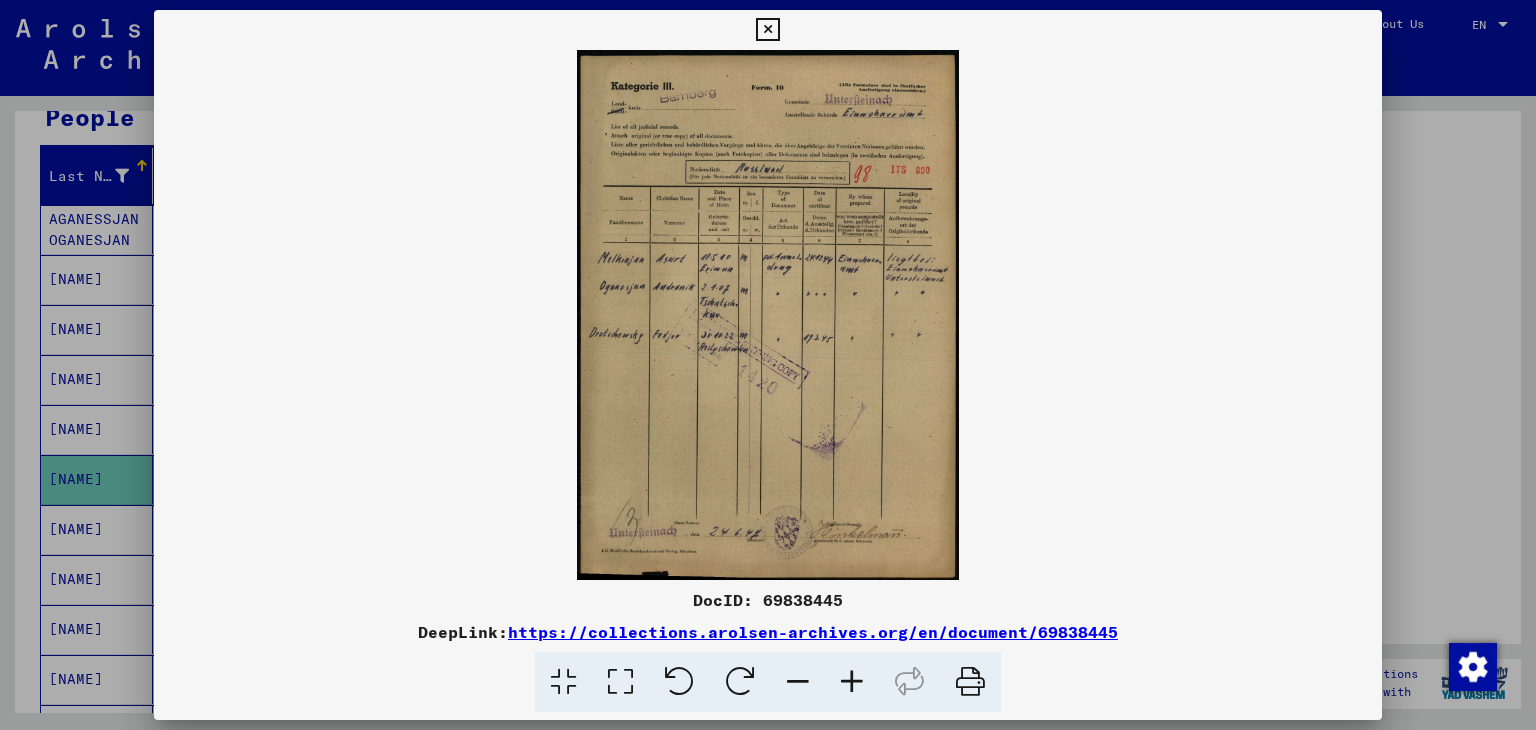 click at bounding box center (768, 315) 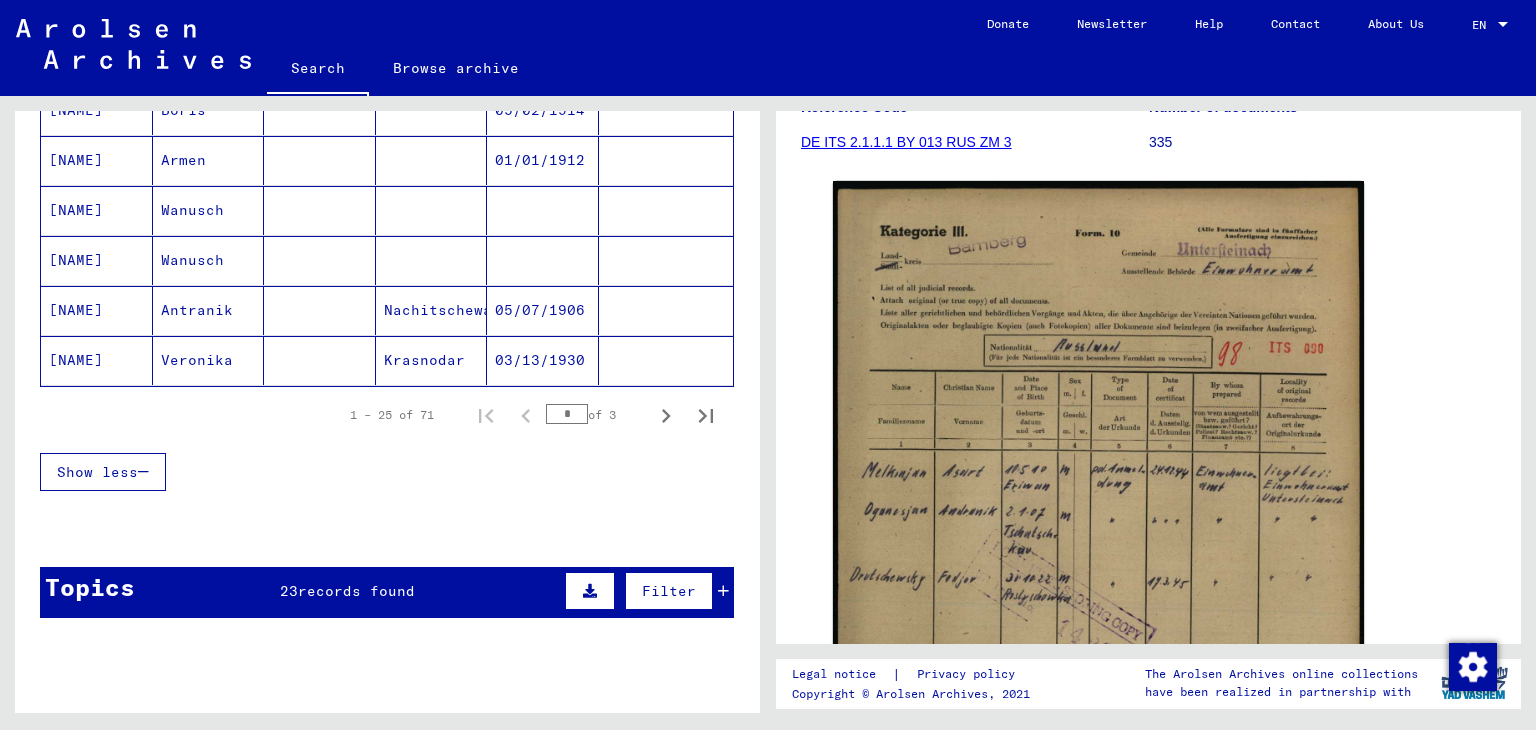 scroll, scrollTop: 1300, scrollLeft: 0, axis: vertical 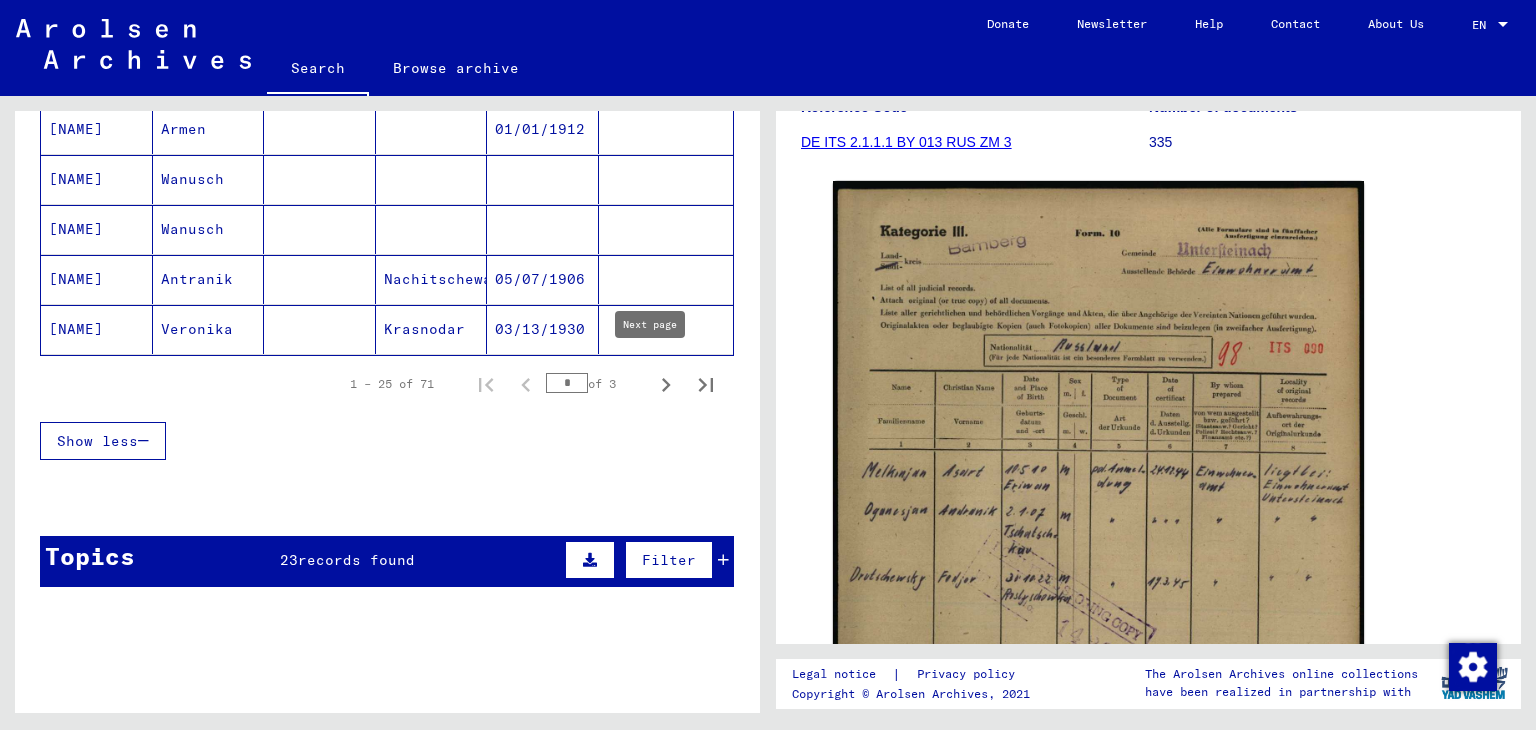 click at bounding box center (666, 384) 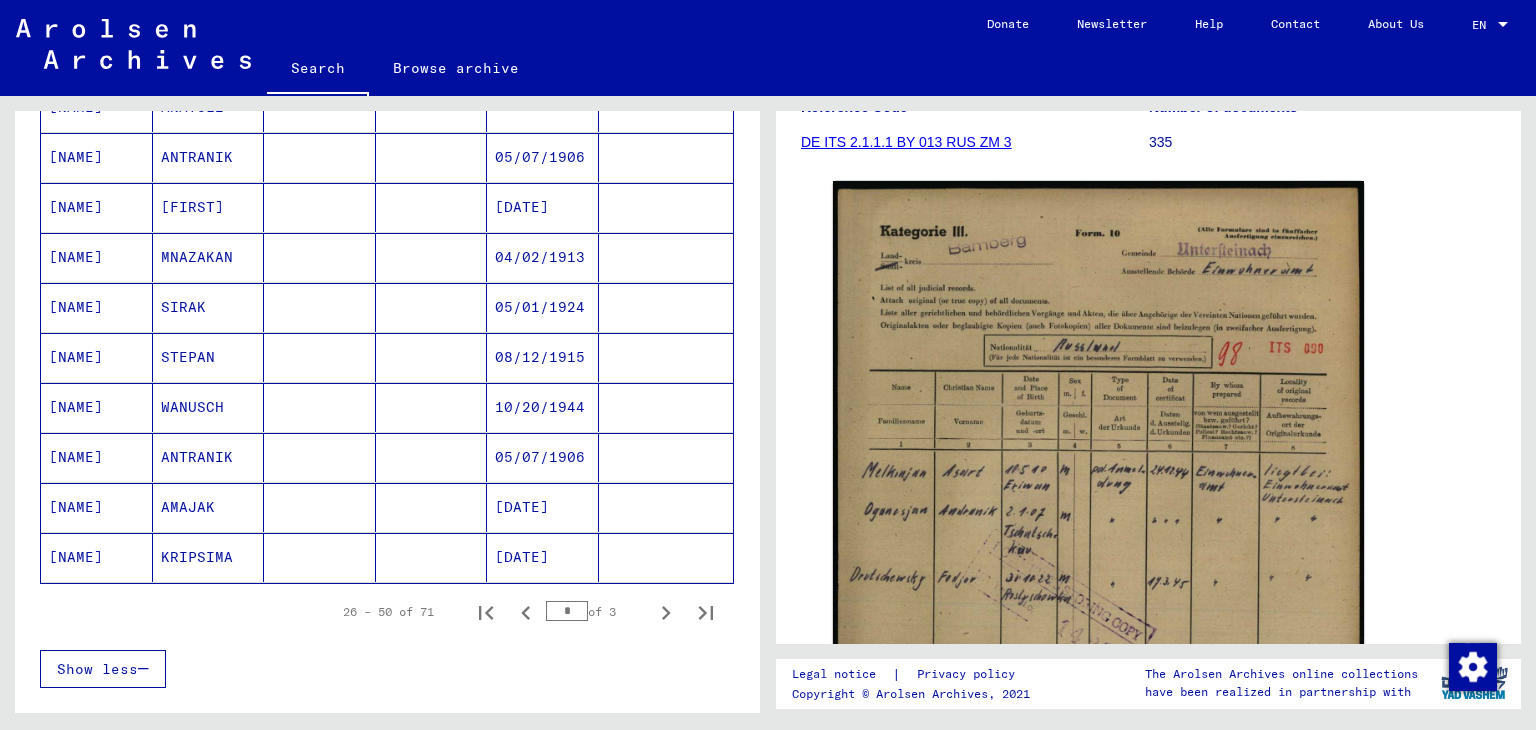scroll, scrollTop: 900, scrollLeft: 0, axis: vertical 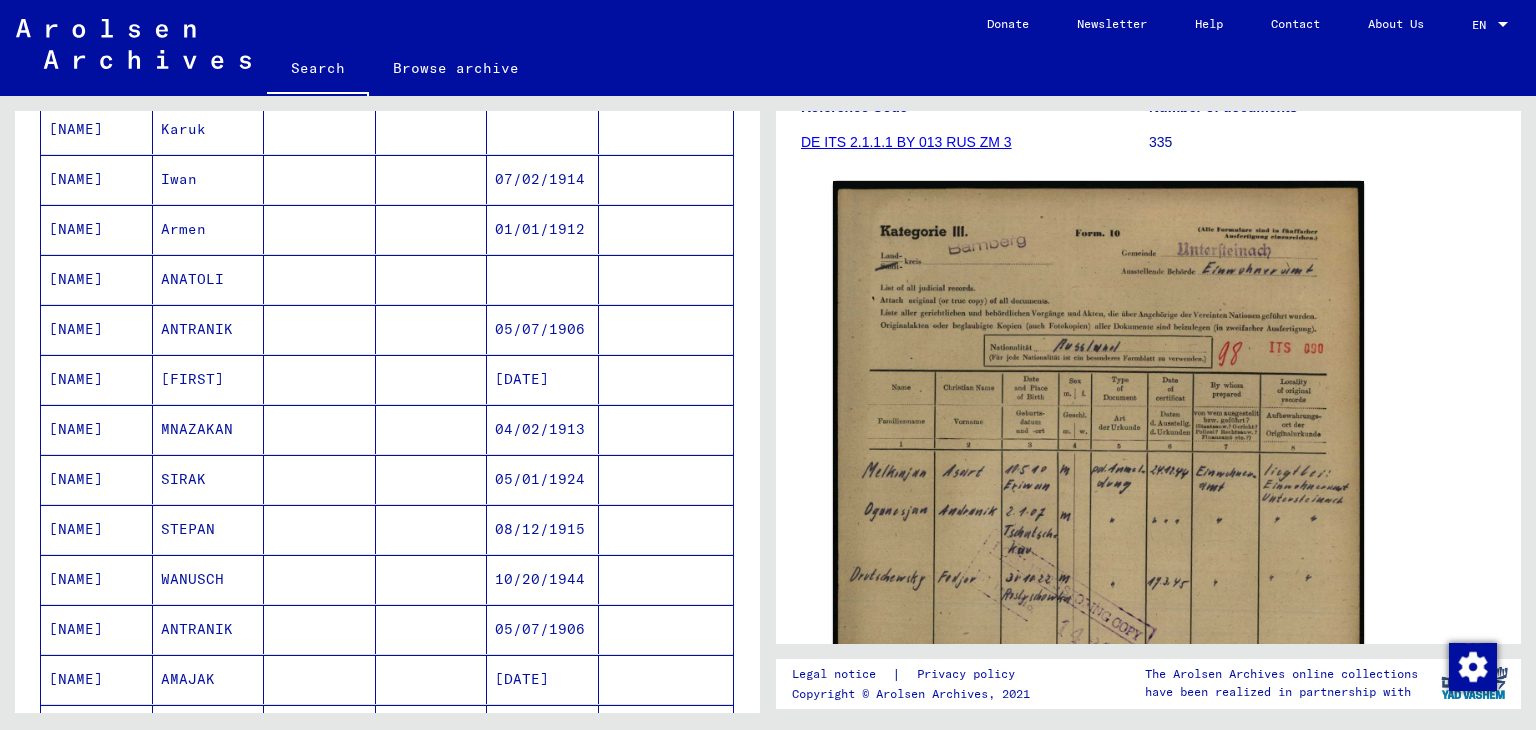 click on "ANTRANIK" at bounding box center [209, 379] 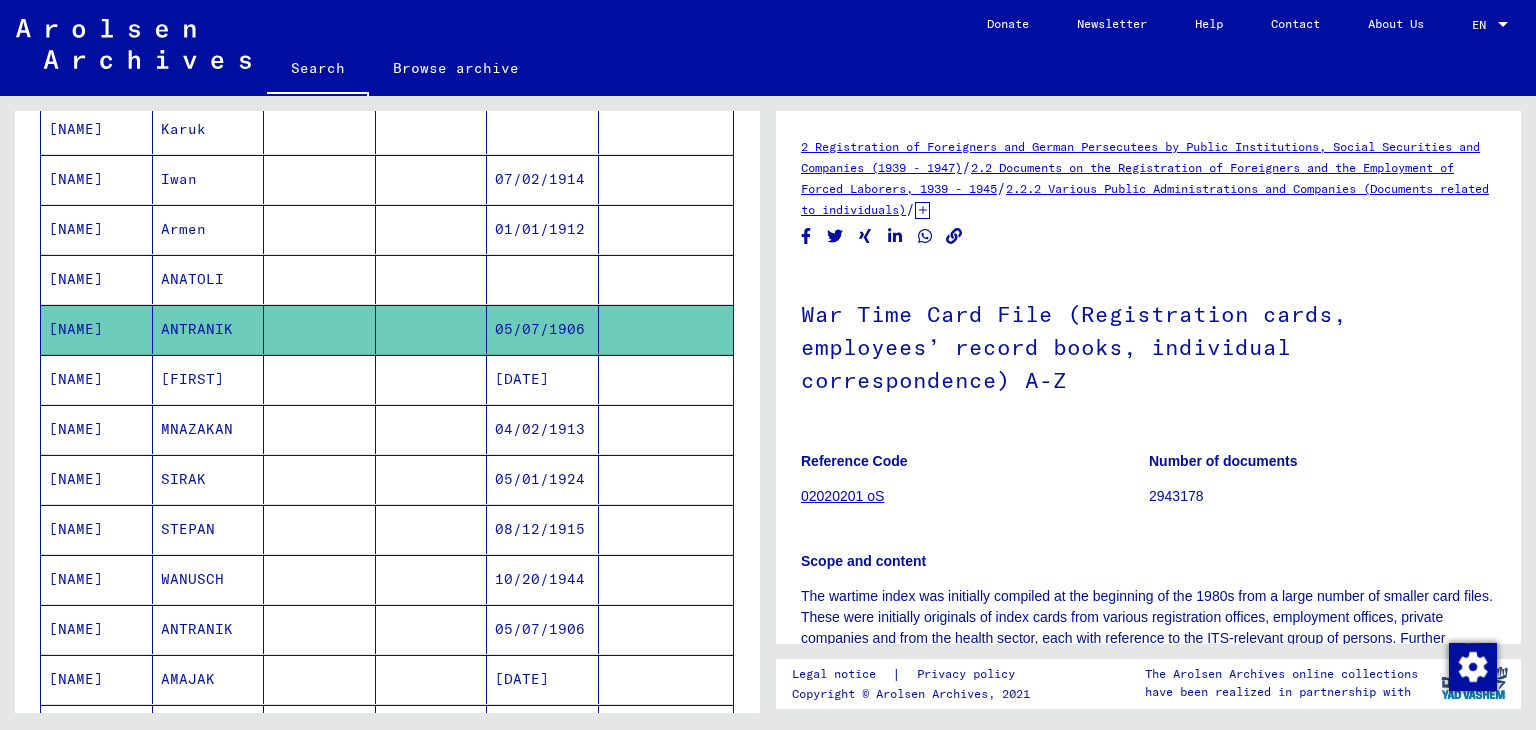 scroll, scrollTop: 0, scrollLeft: 0, axis: both 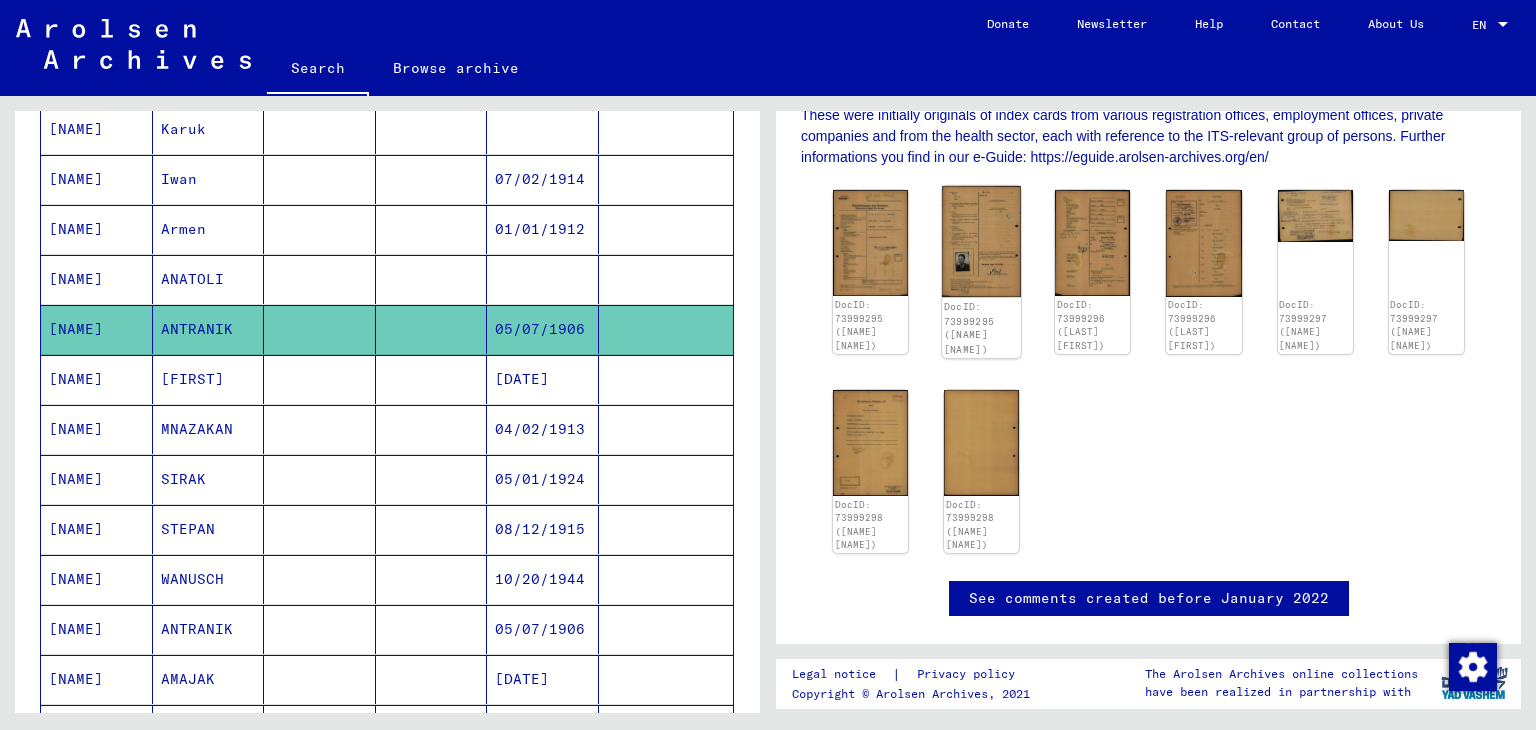 click 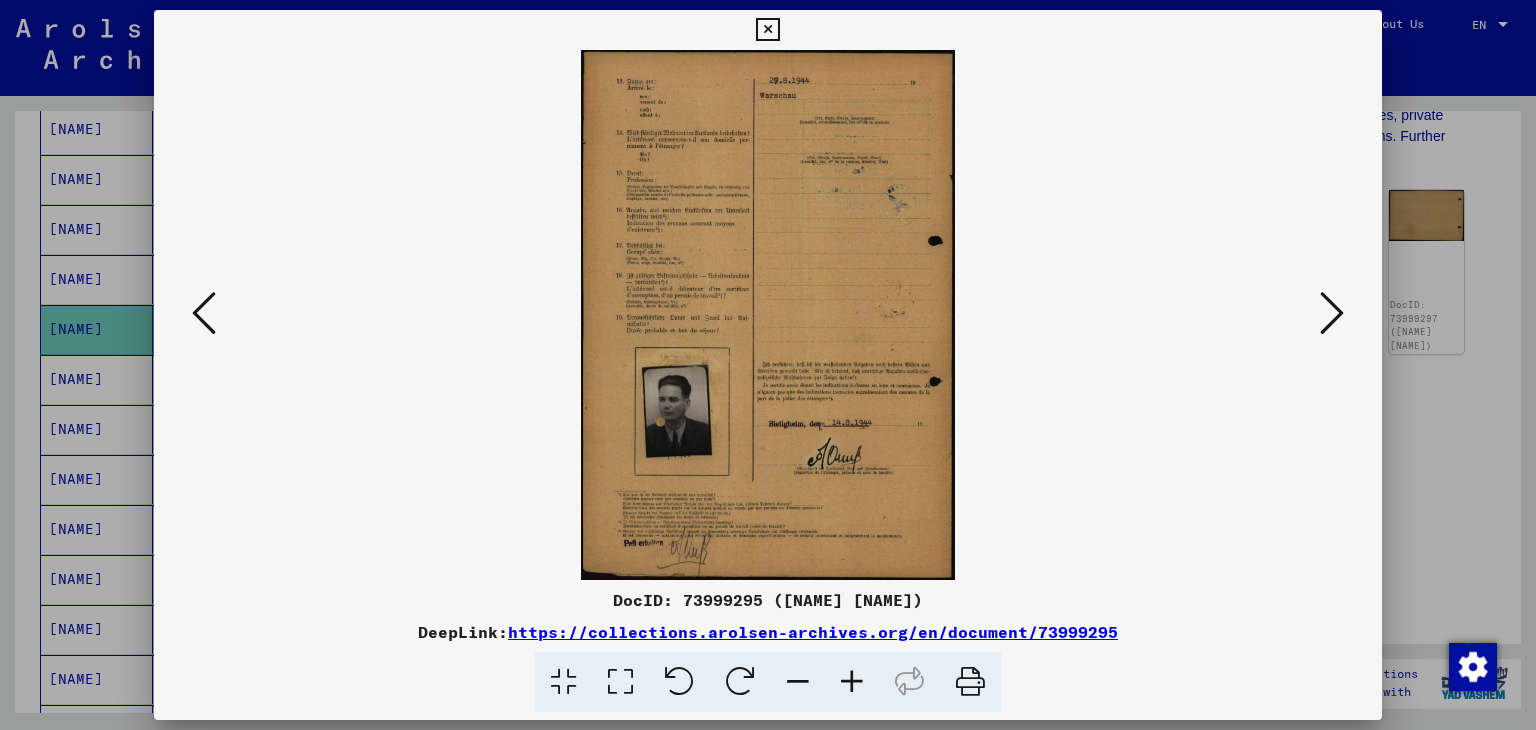 click at bounding box center (768, 315) 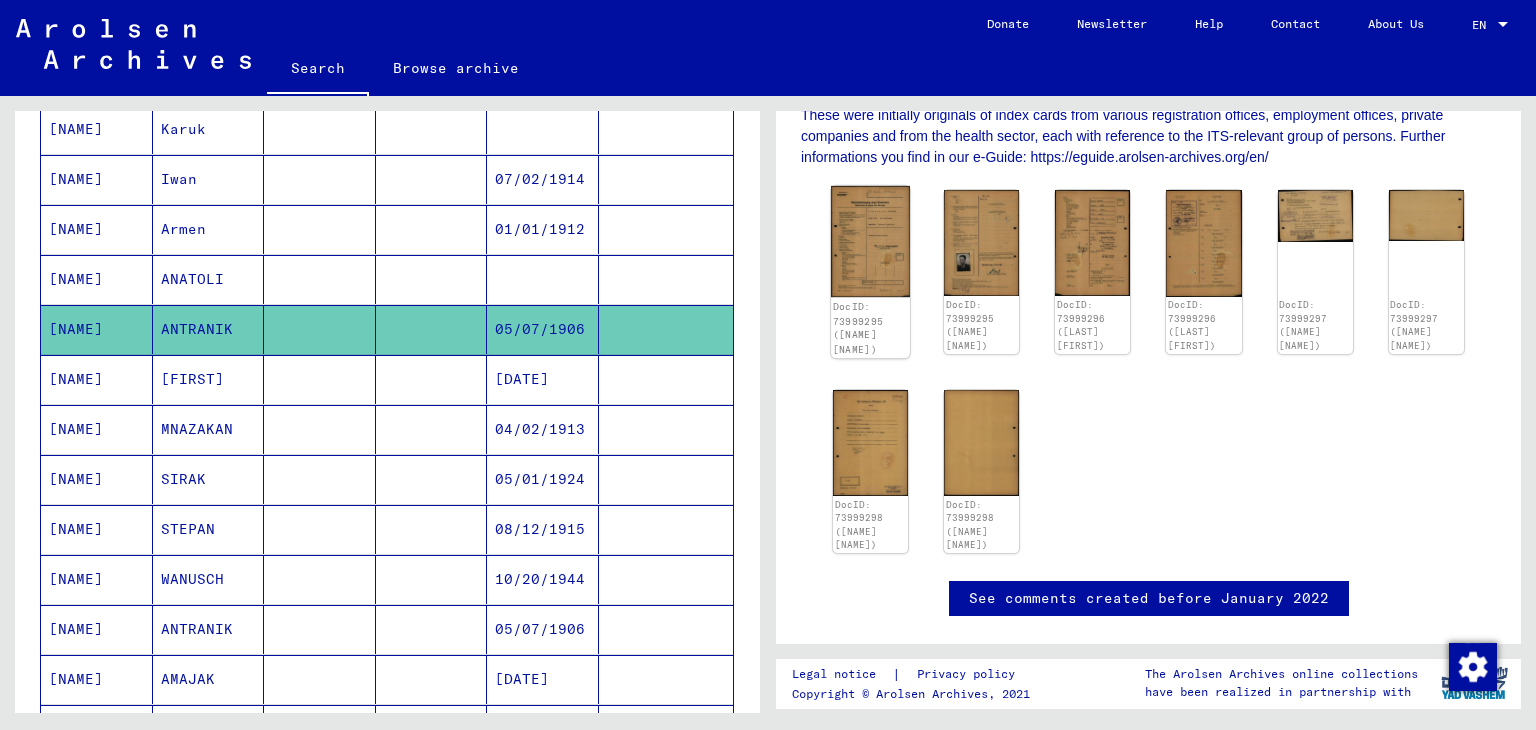 click 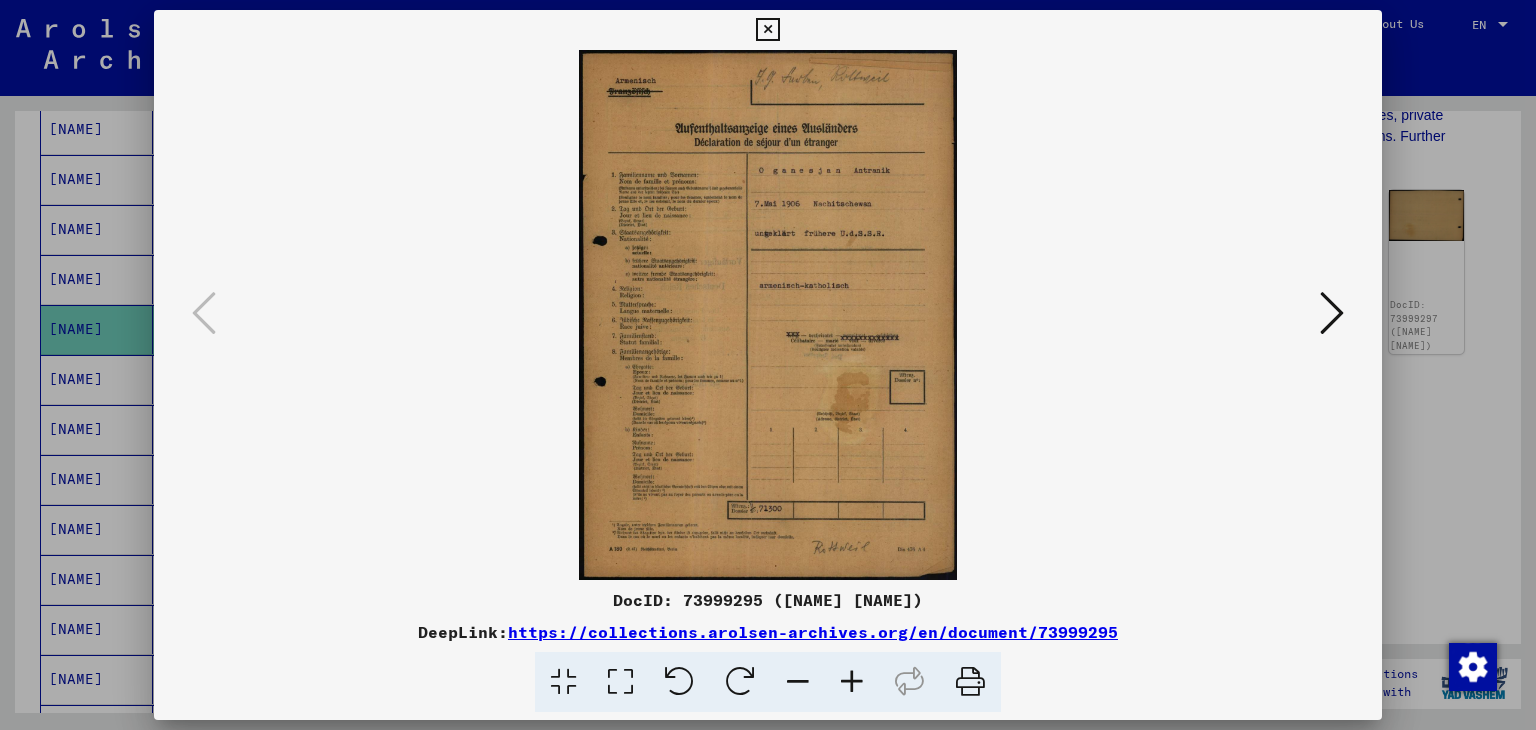 click at bounding box center [852, 682] 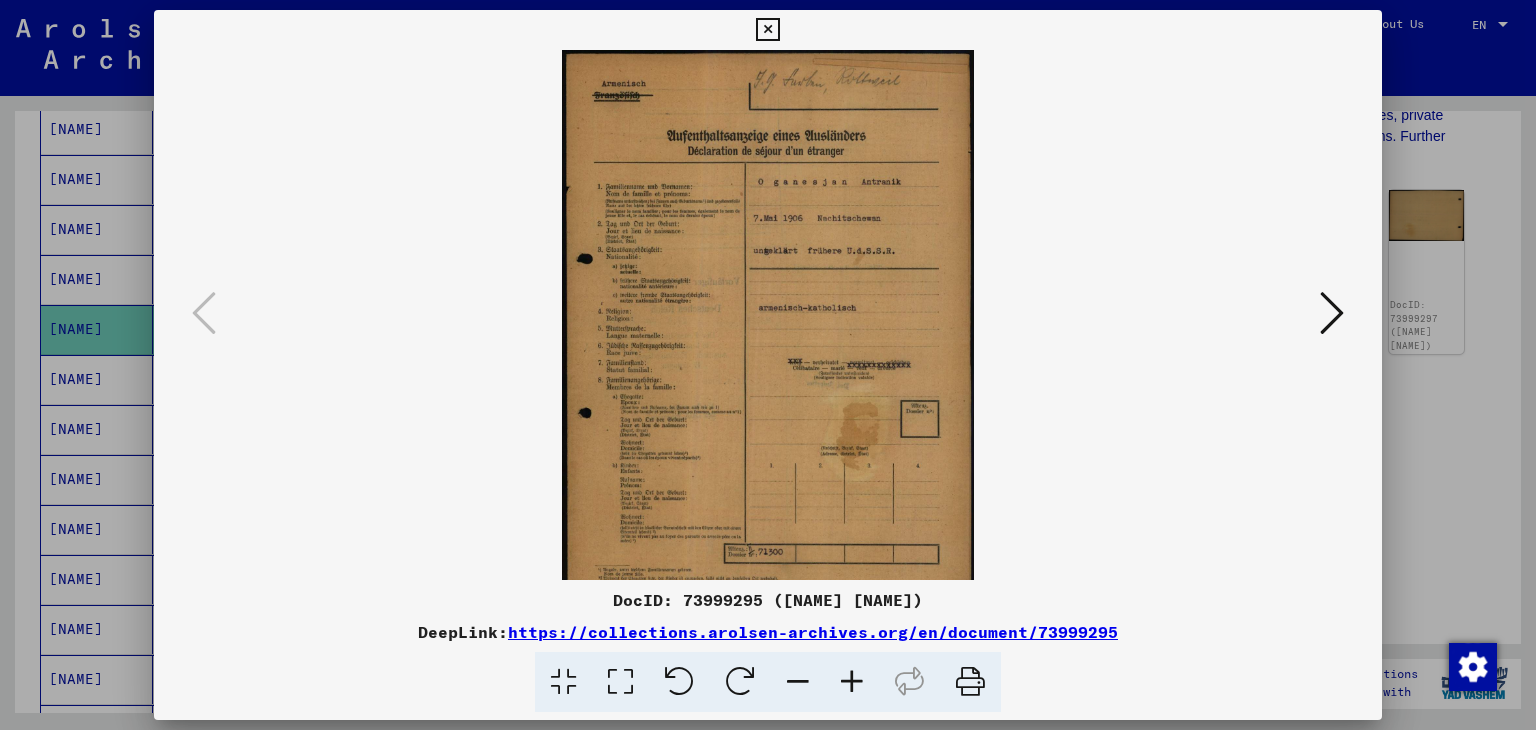 click at bounding box center [852, 682] 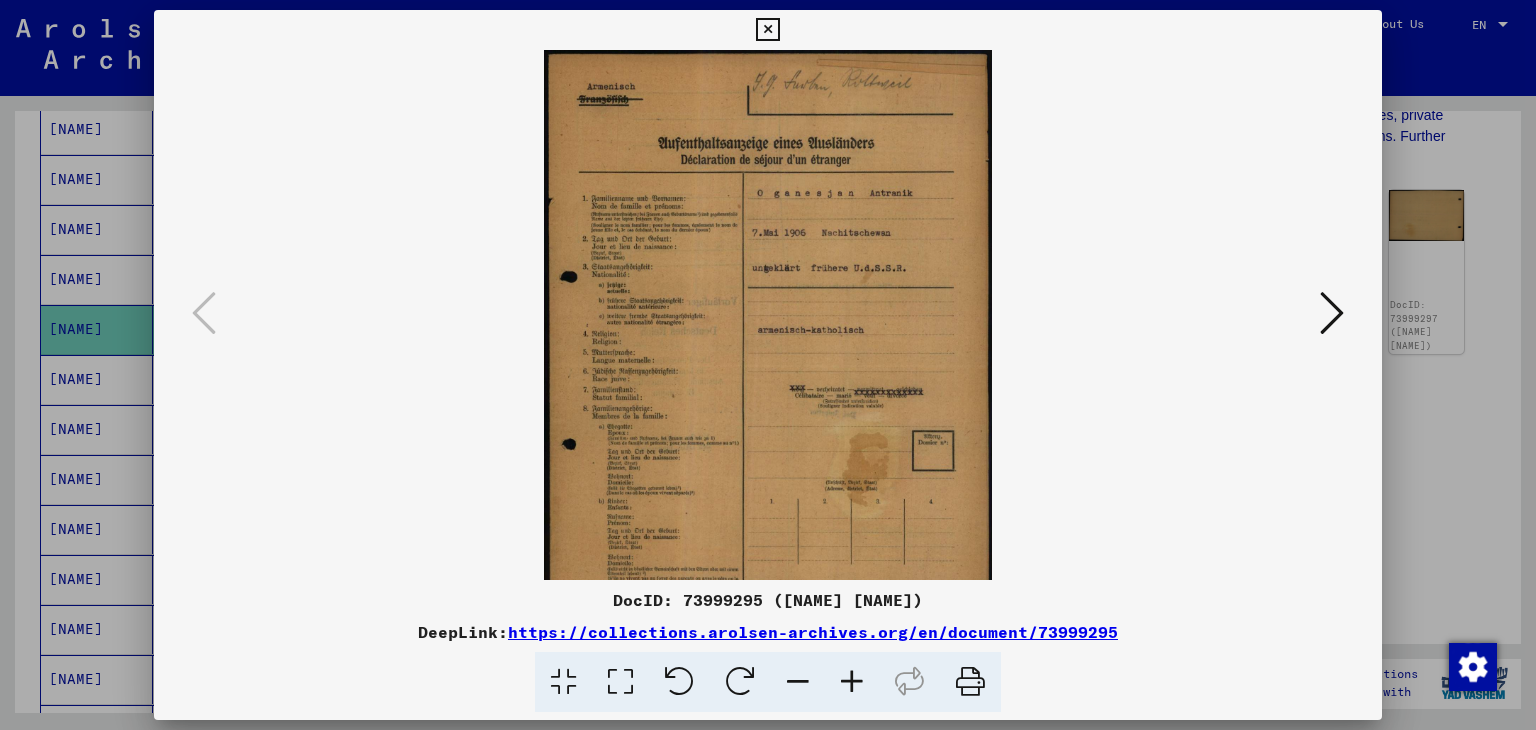 click at bounding box center (852, 682) 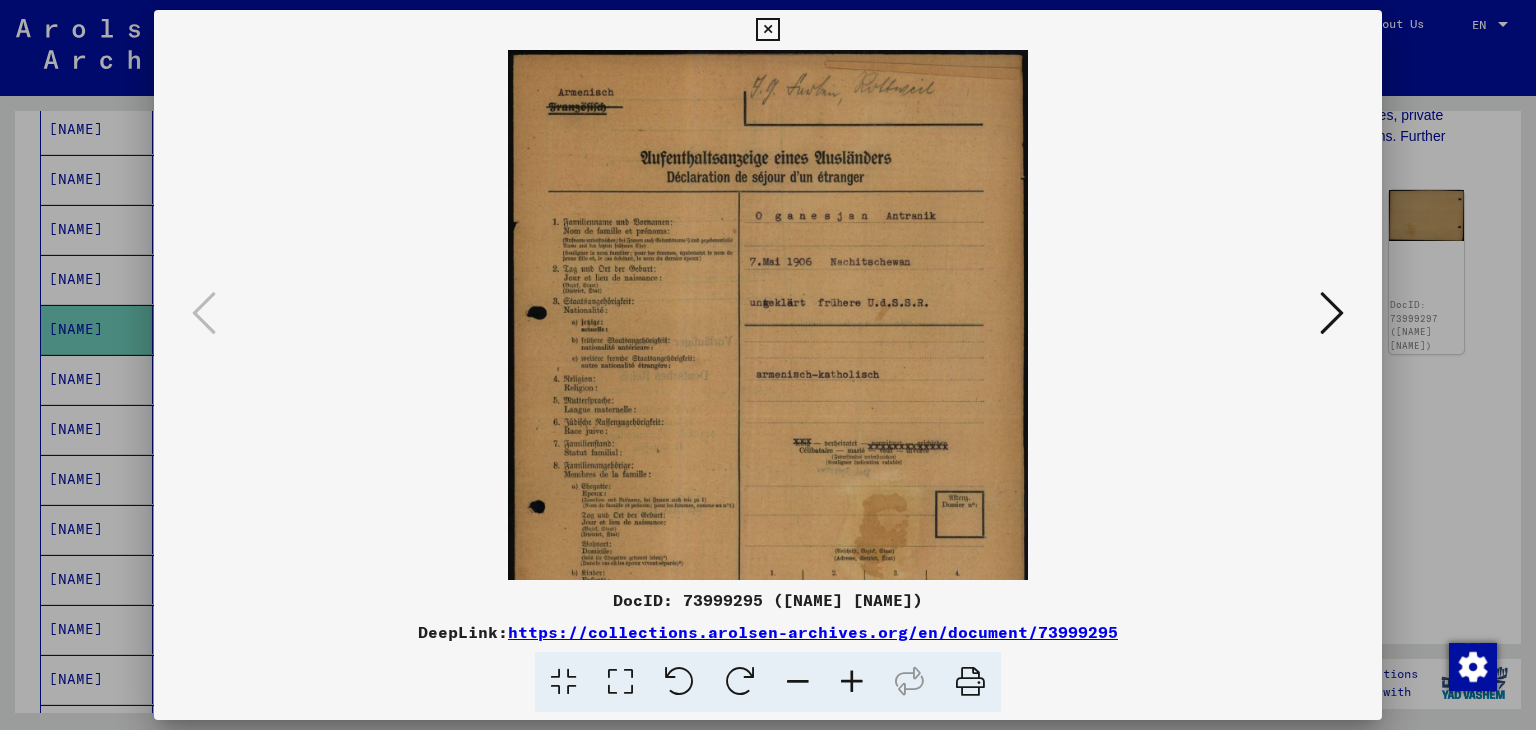 click at bounding box center (852, 682) 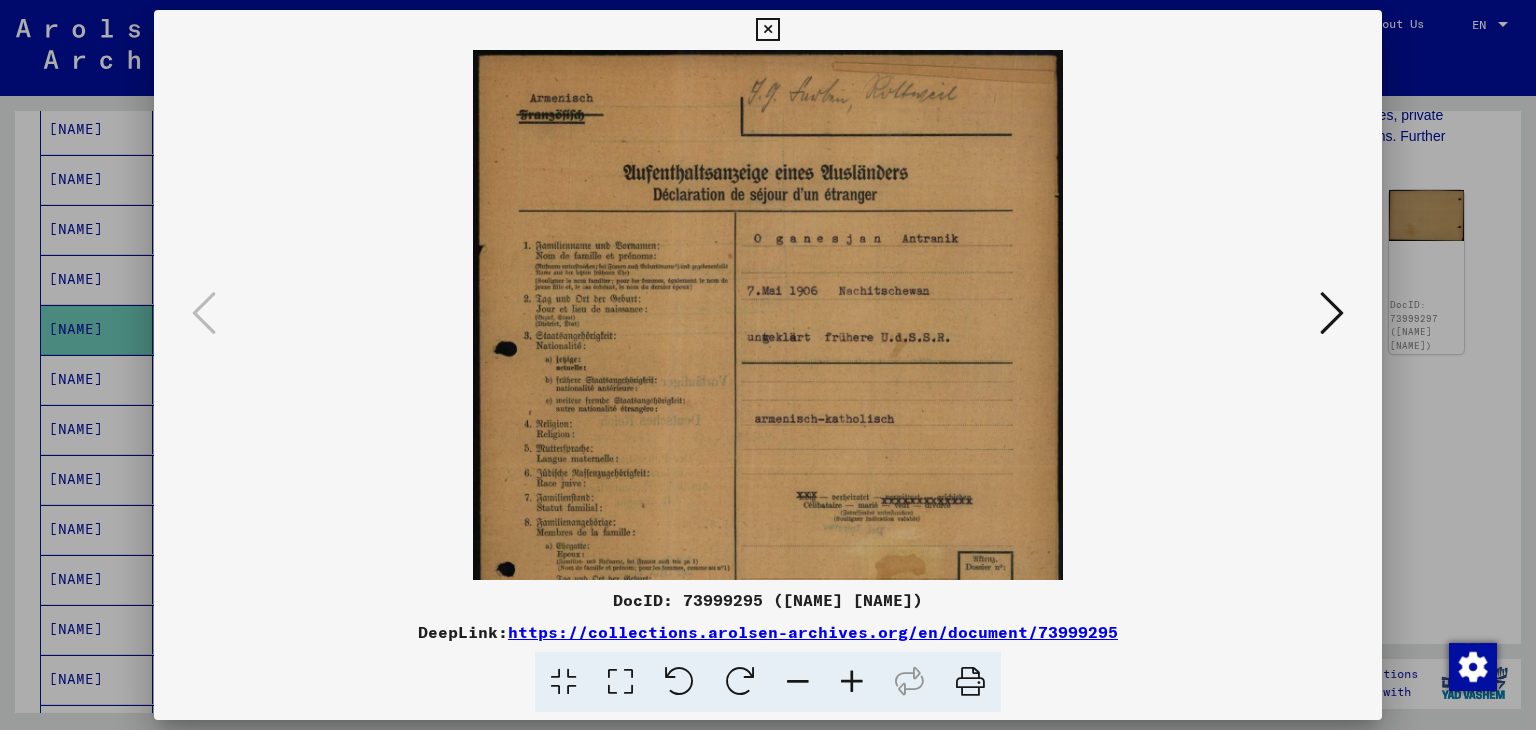 click at bounding box center (852, 682) 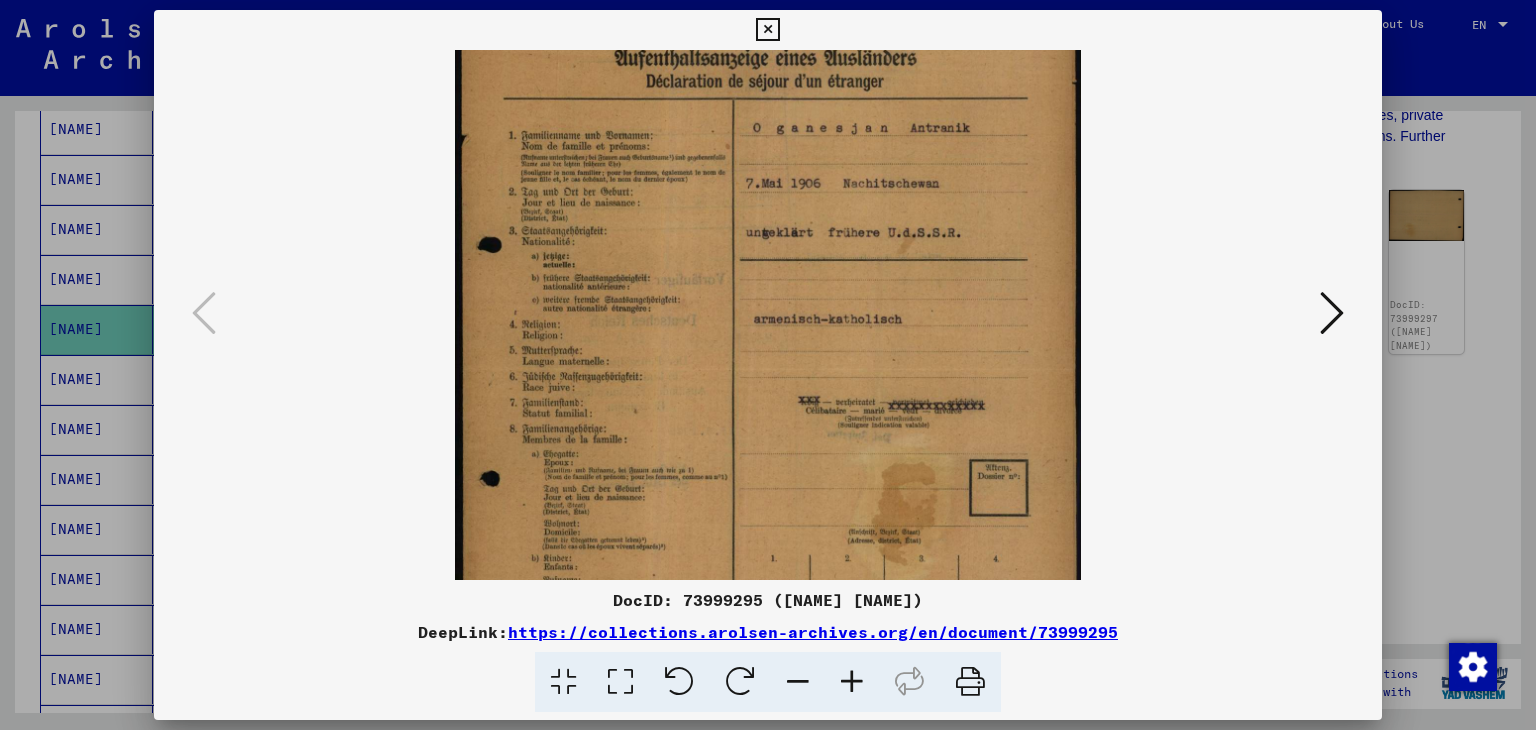 drag, startPoint x: 844, startPoint y: 444, endPoint x: 816, endPoint y: 308, distance: 138.85243 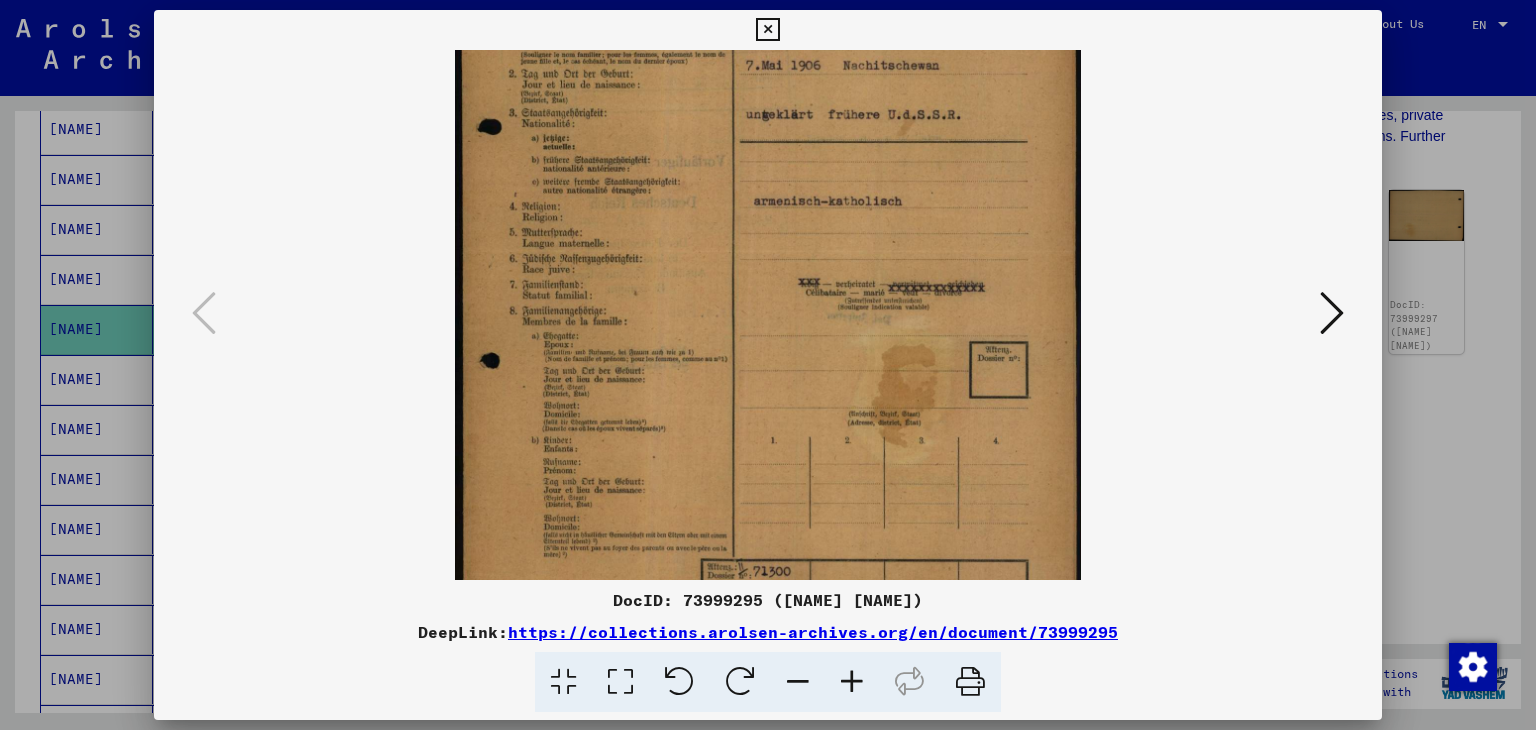 drag, startPoint x: 817, startPoint y: 356, endPoint x: 822, endPoint y: 232, distance: 124.10077 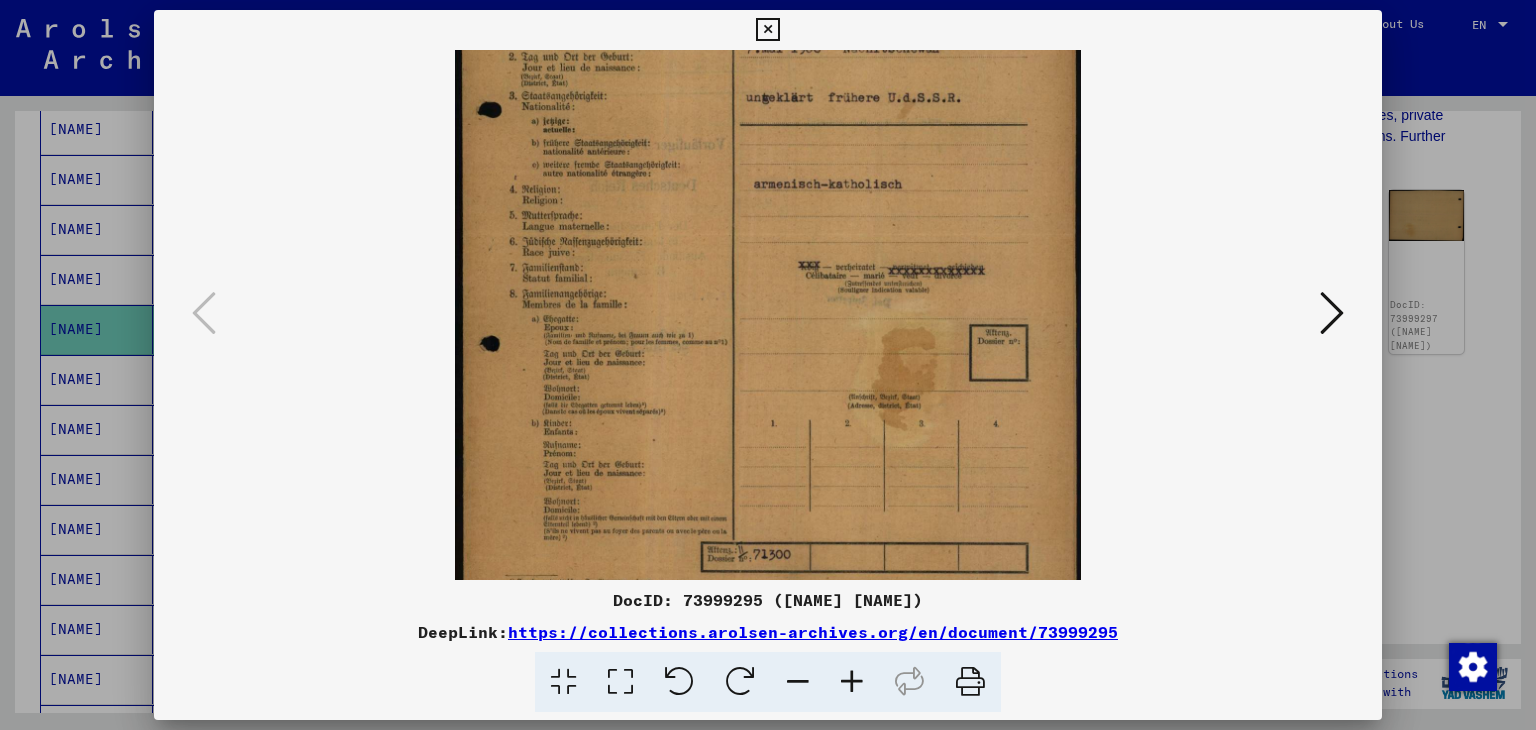 click at bounding box center (768, 315) 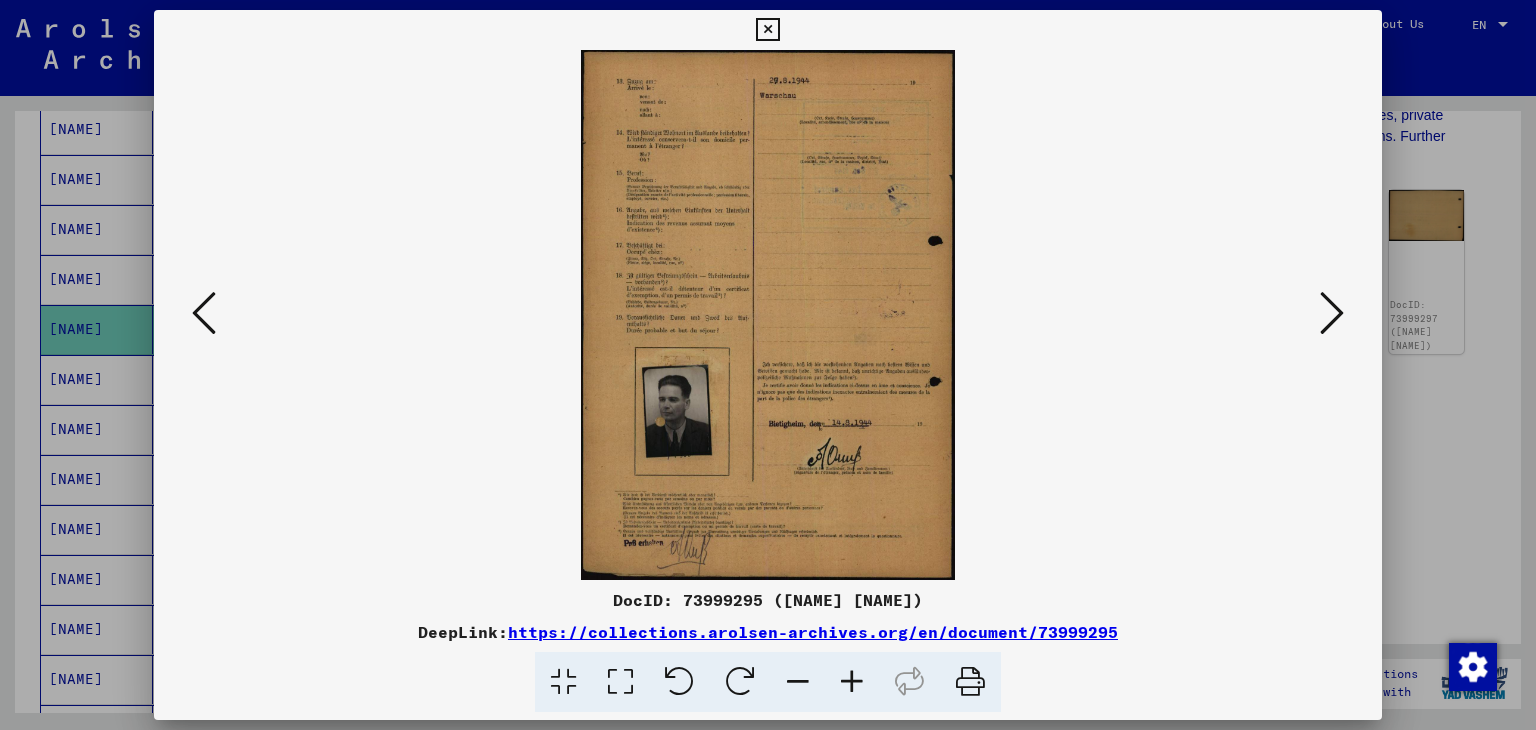 scroll, scrollTop: 0, scrollLeft: 0, axis: both 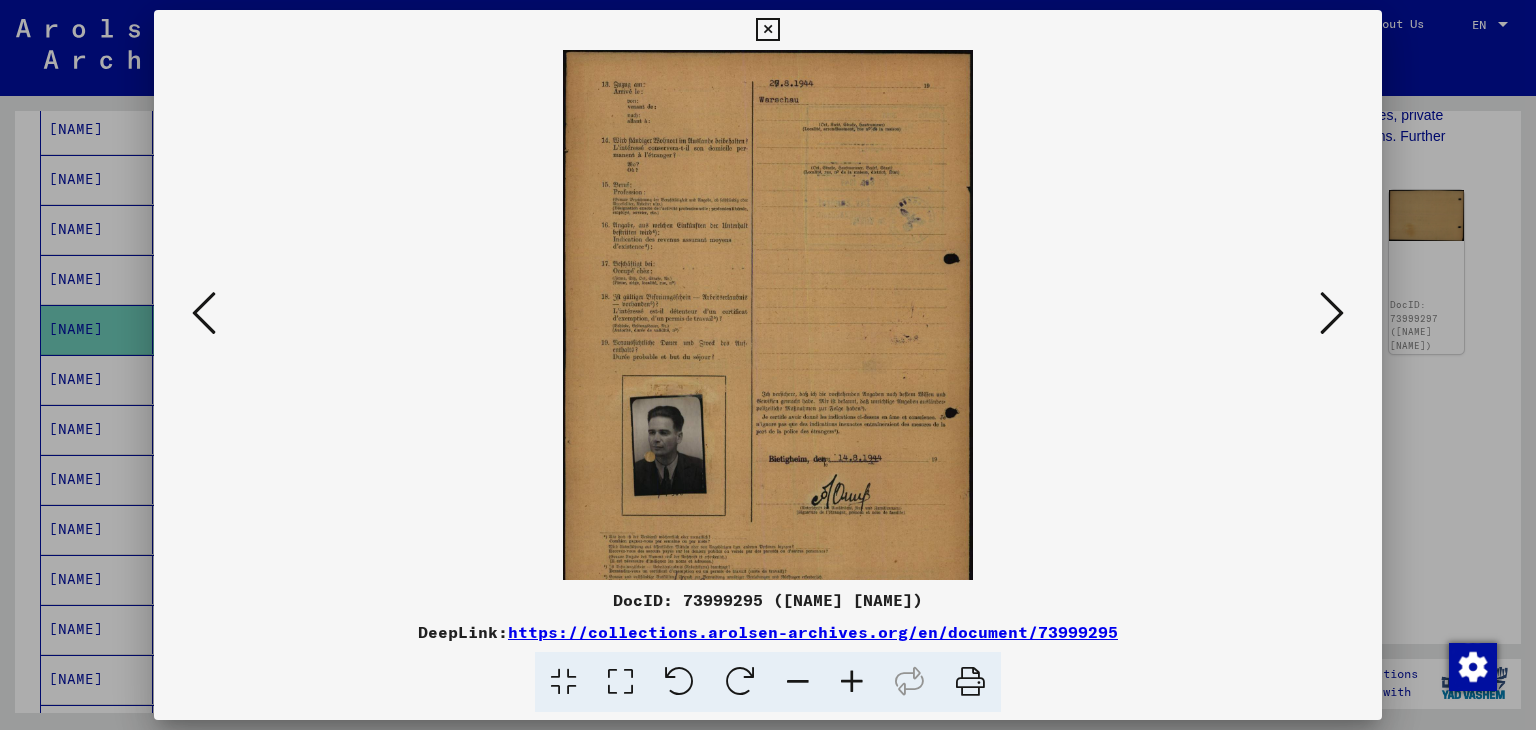 click at bounding box center [852, 682] 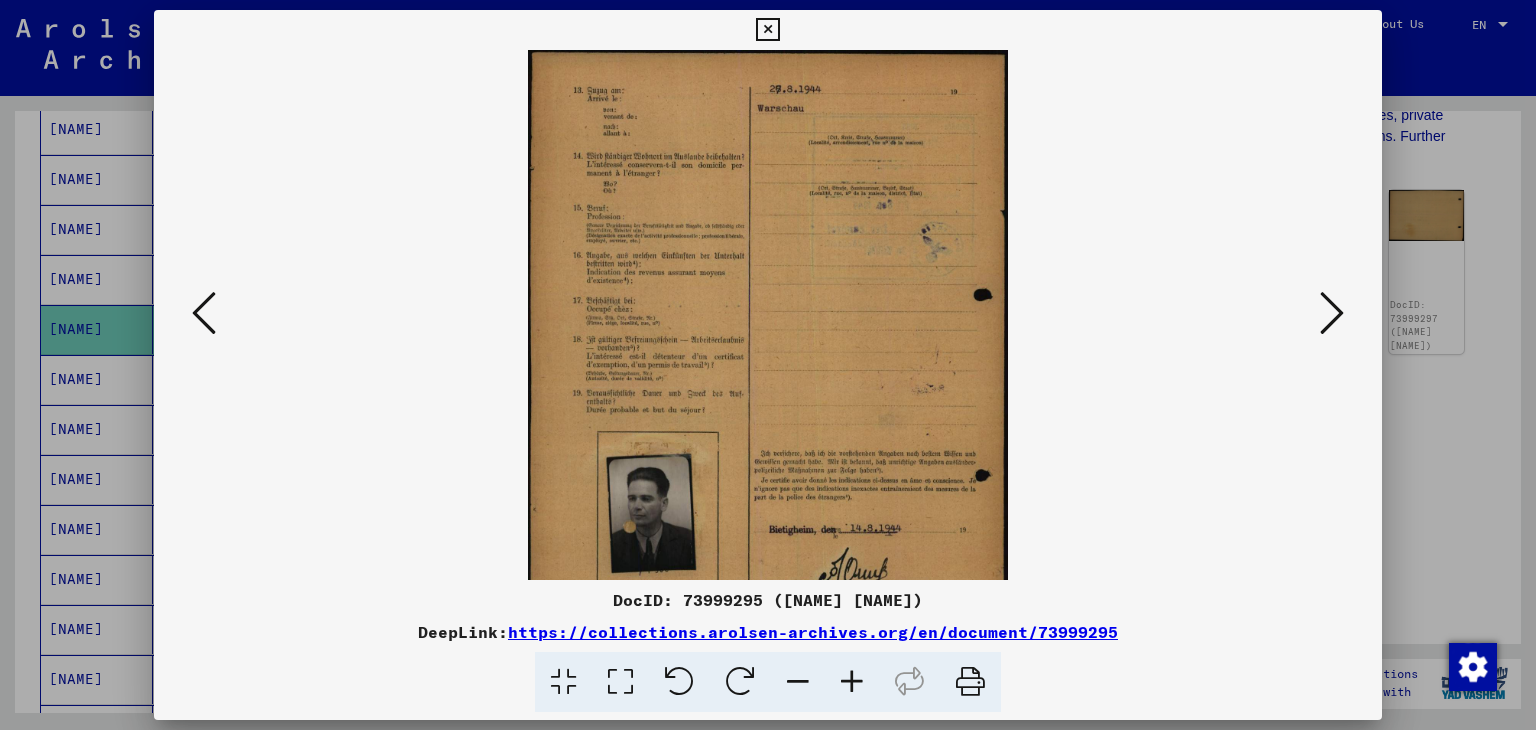 click at bounding box center [852, 682] 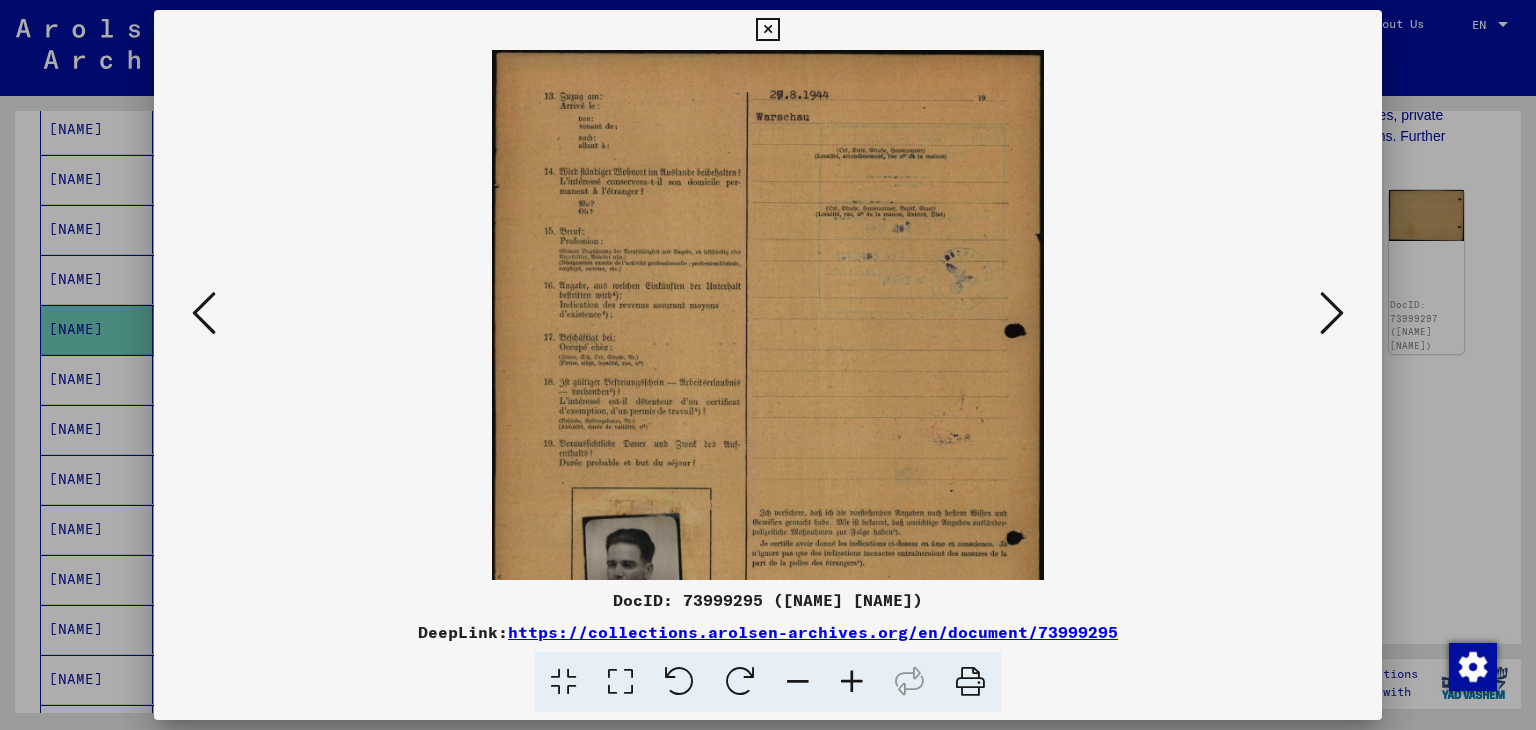 click at bounding box center (852, 682) 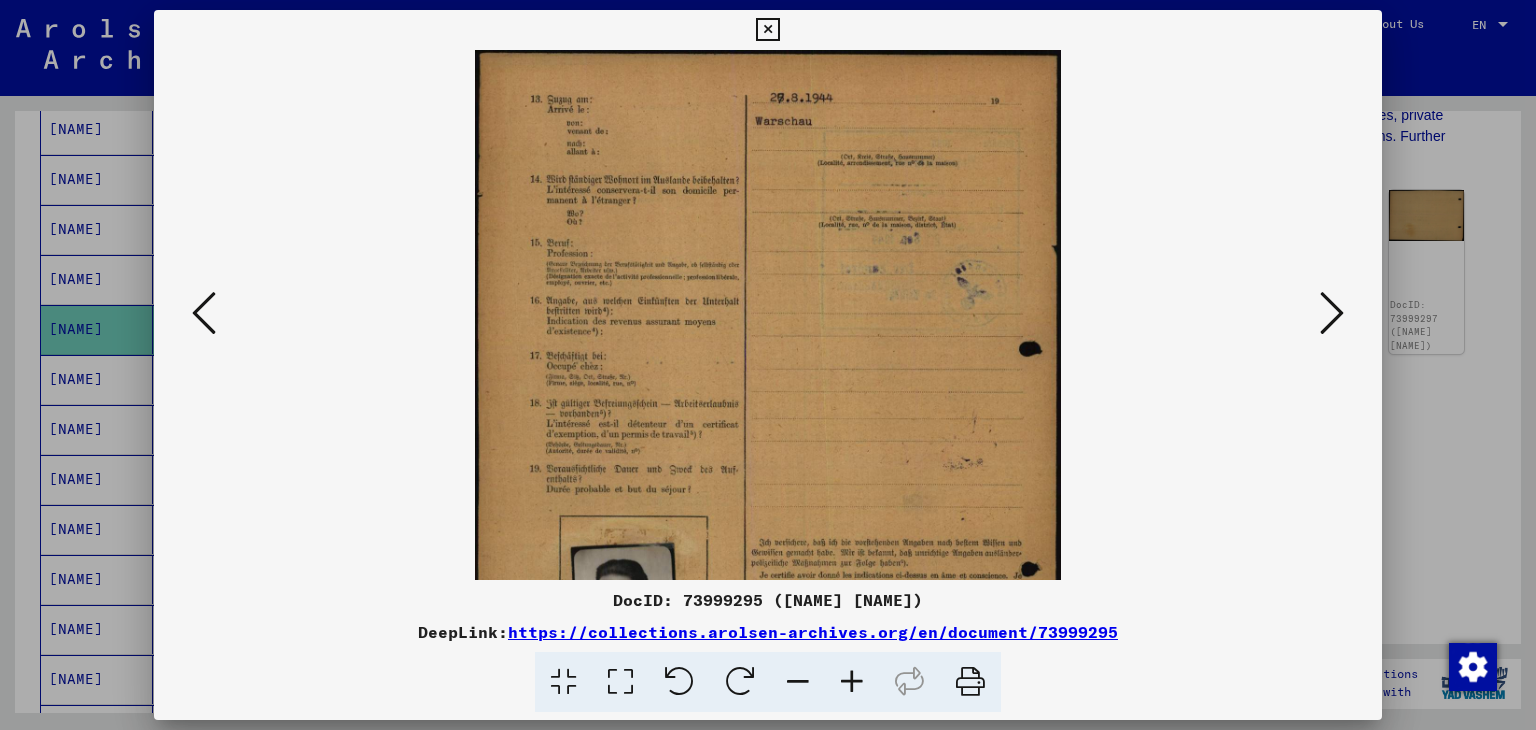 click at bounding box center (852, 682) 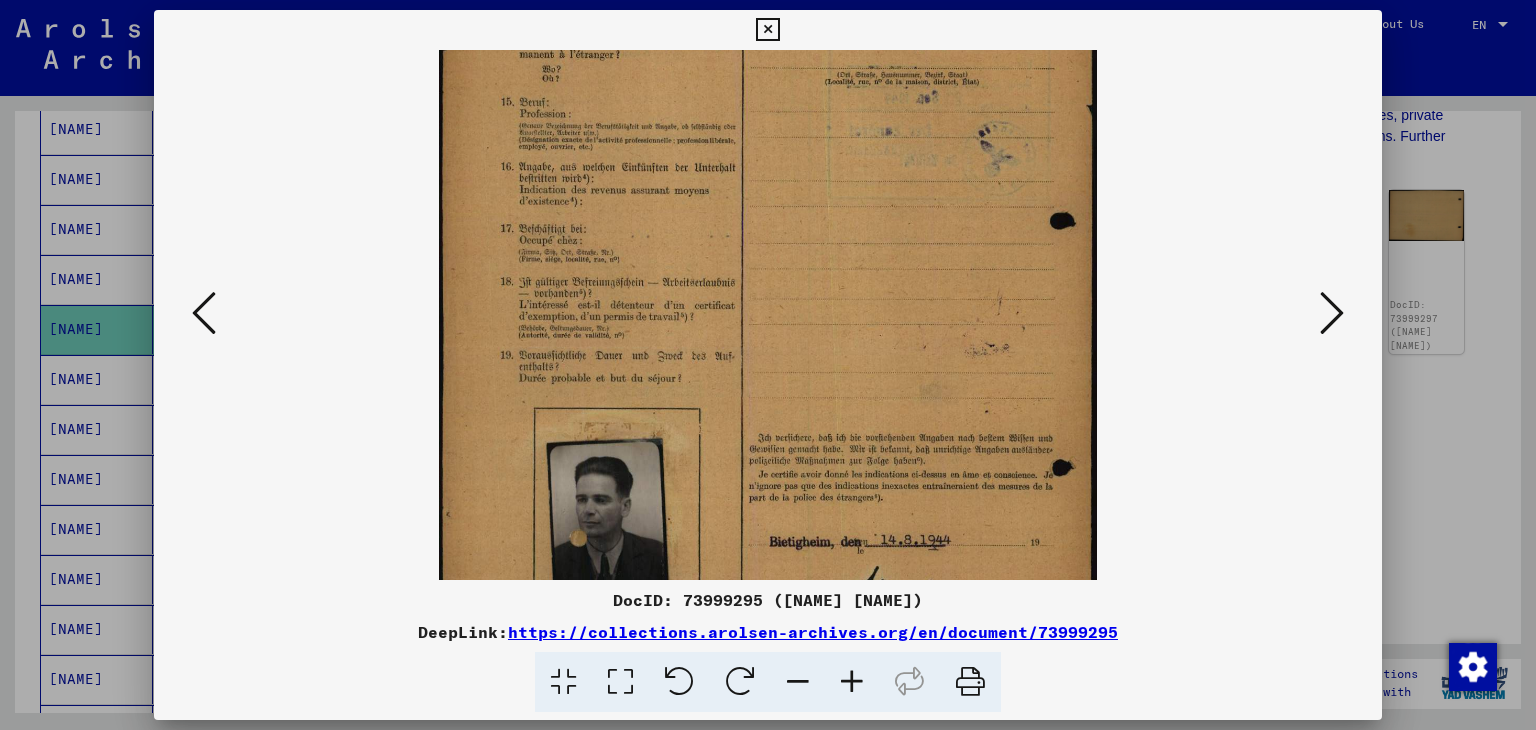 scroll, scrollTop: 301, scrollLeft: 0, axis: vertical 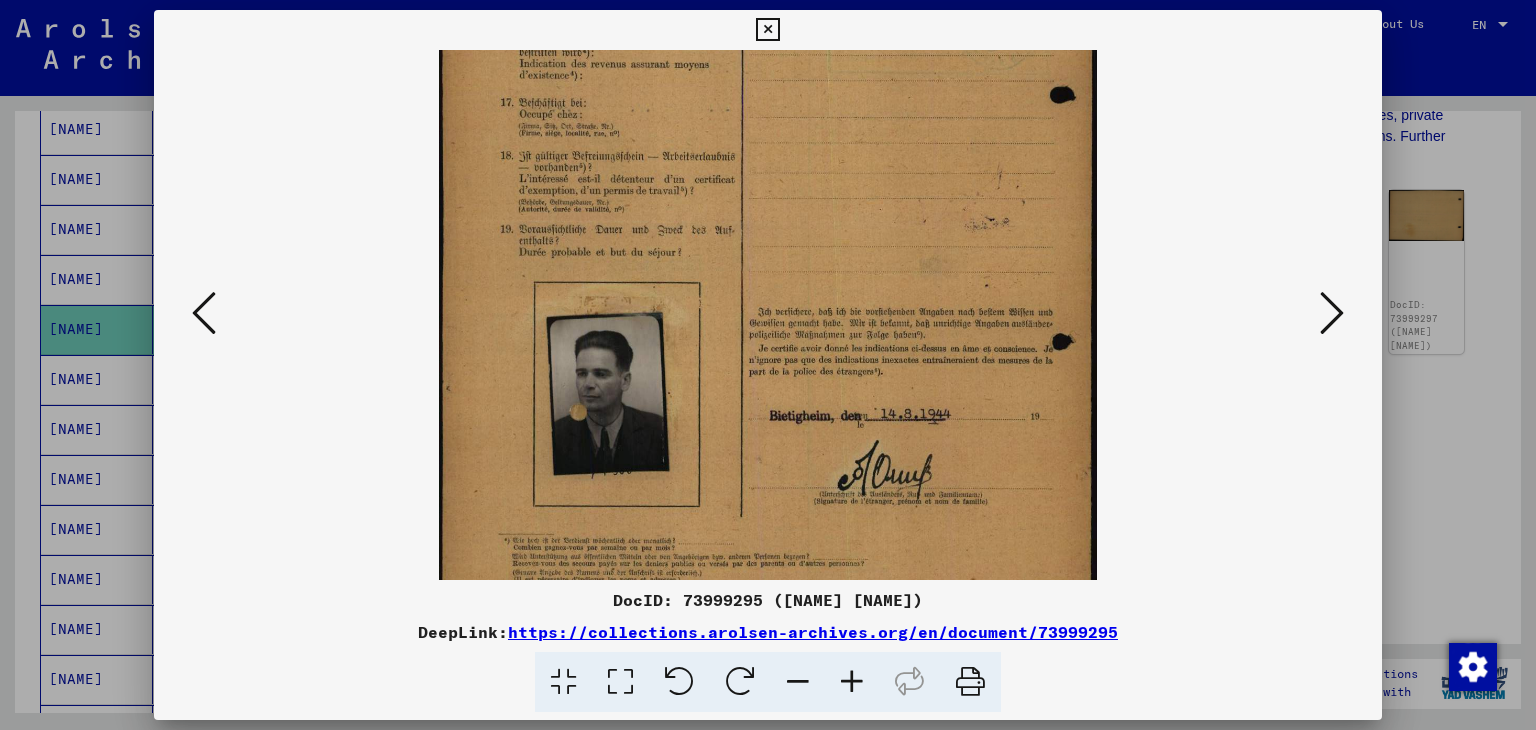 drag, startPoint x: 725, startPoint y: 497, endPoint x: 776, endPoint y: 197, distance: 304.30414 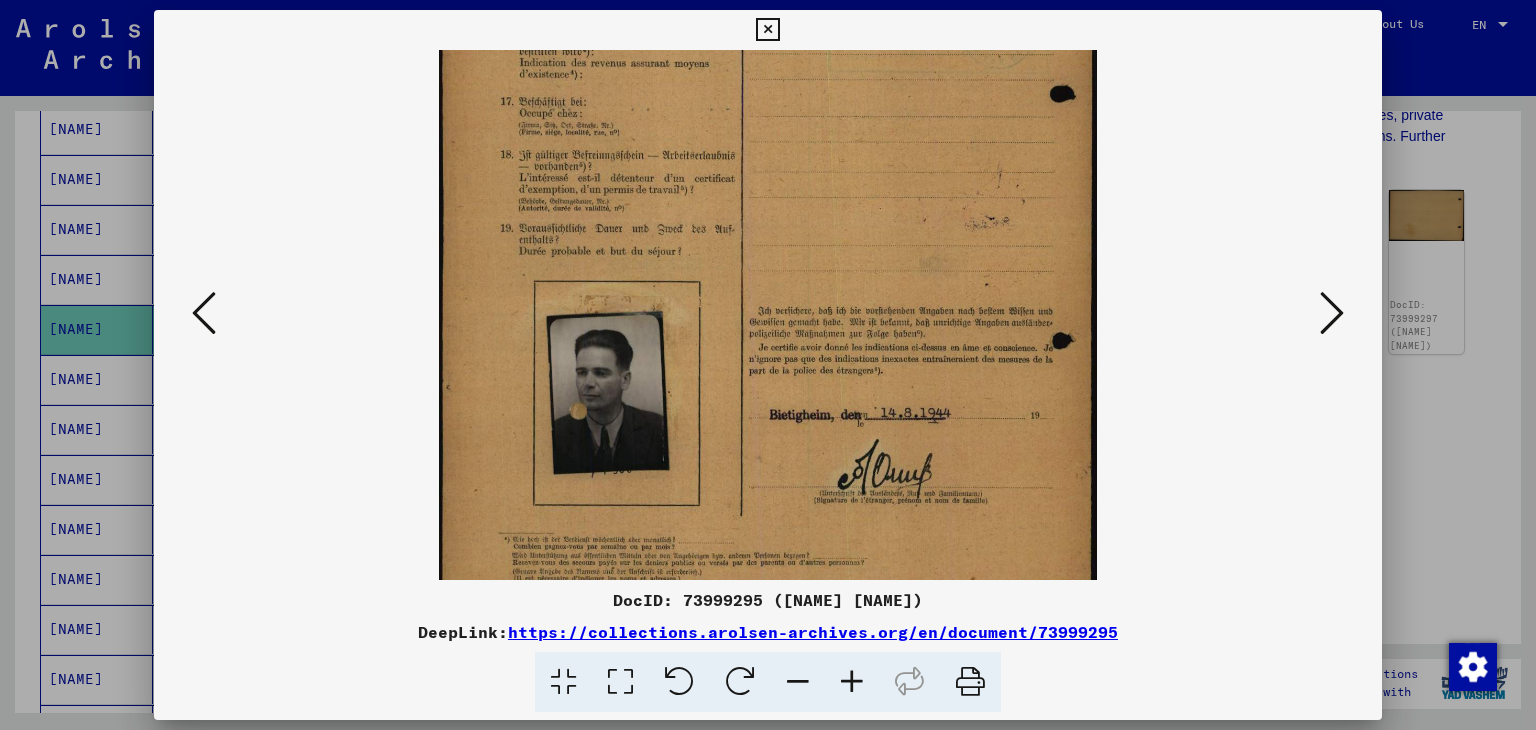 click at bounding box center [768, 224] 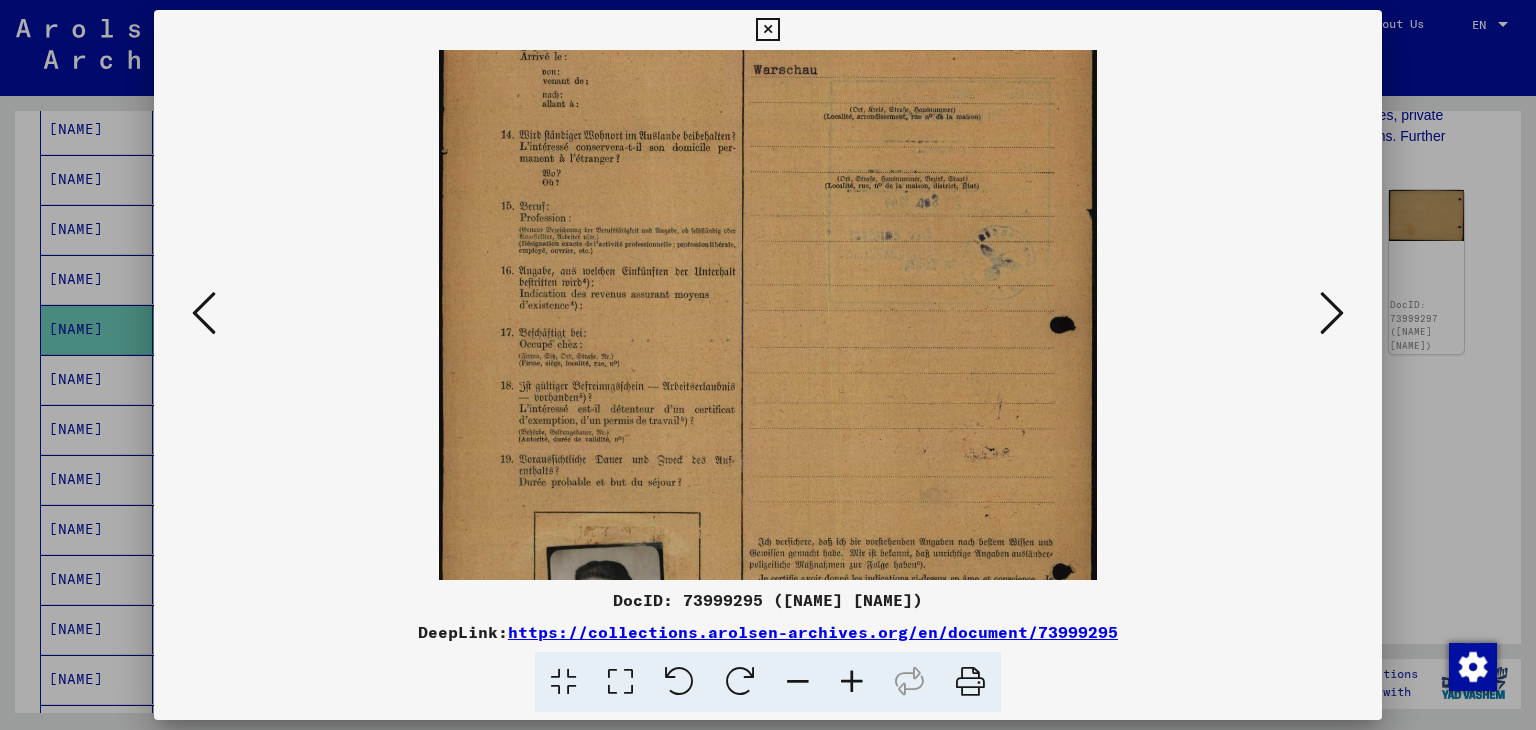 scroll, scrollTop: 64, scrollLeft: 0, axis: vertical 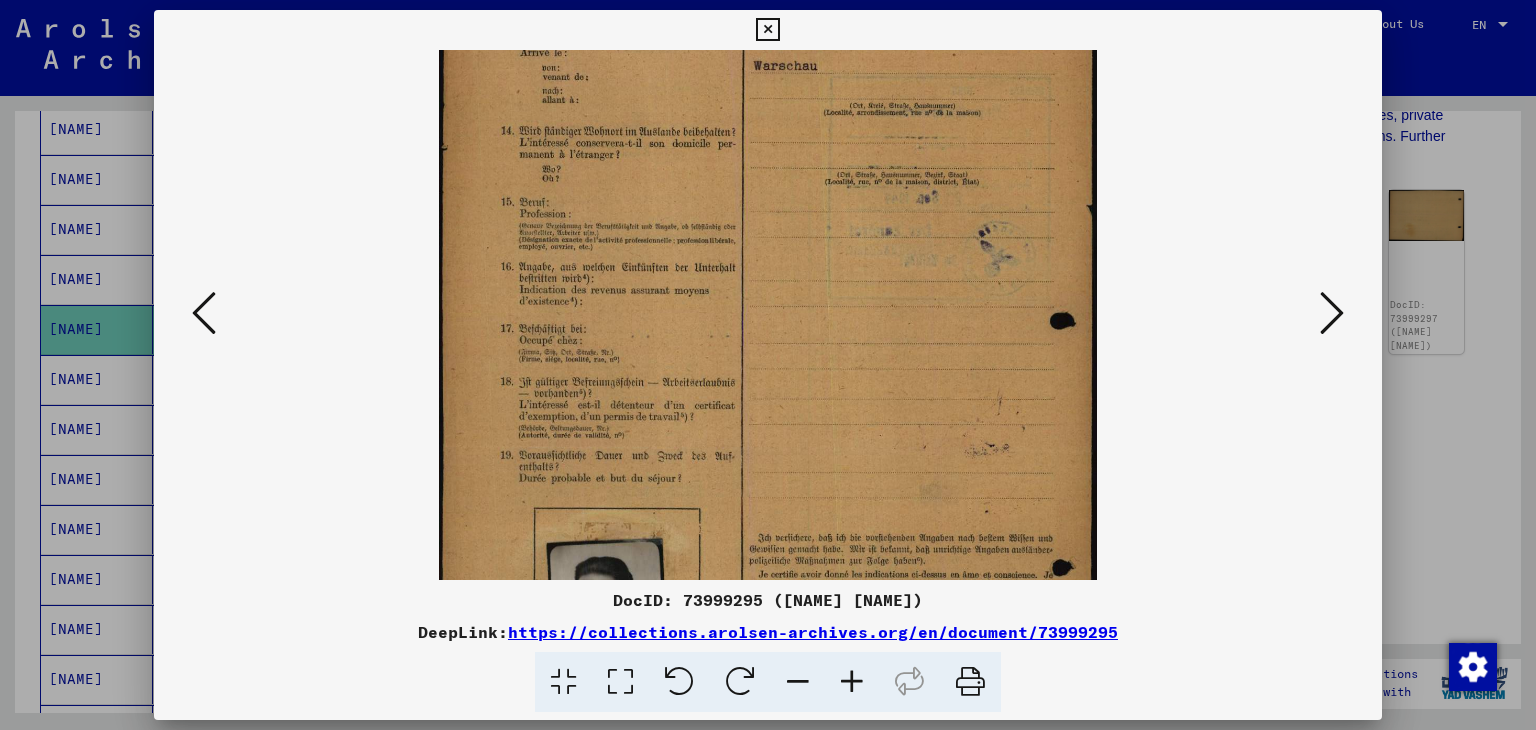 drag, startPoint x: 758, startPoint y: 161, endPoint x: 748, endPoint y: 441, distance: 280.17853 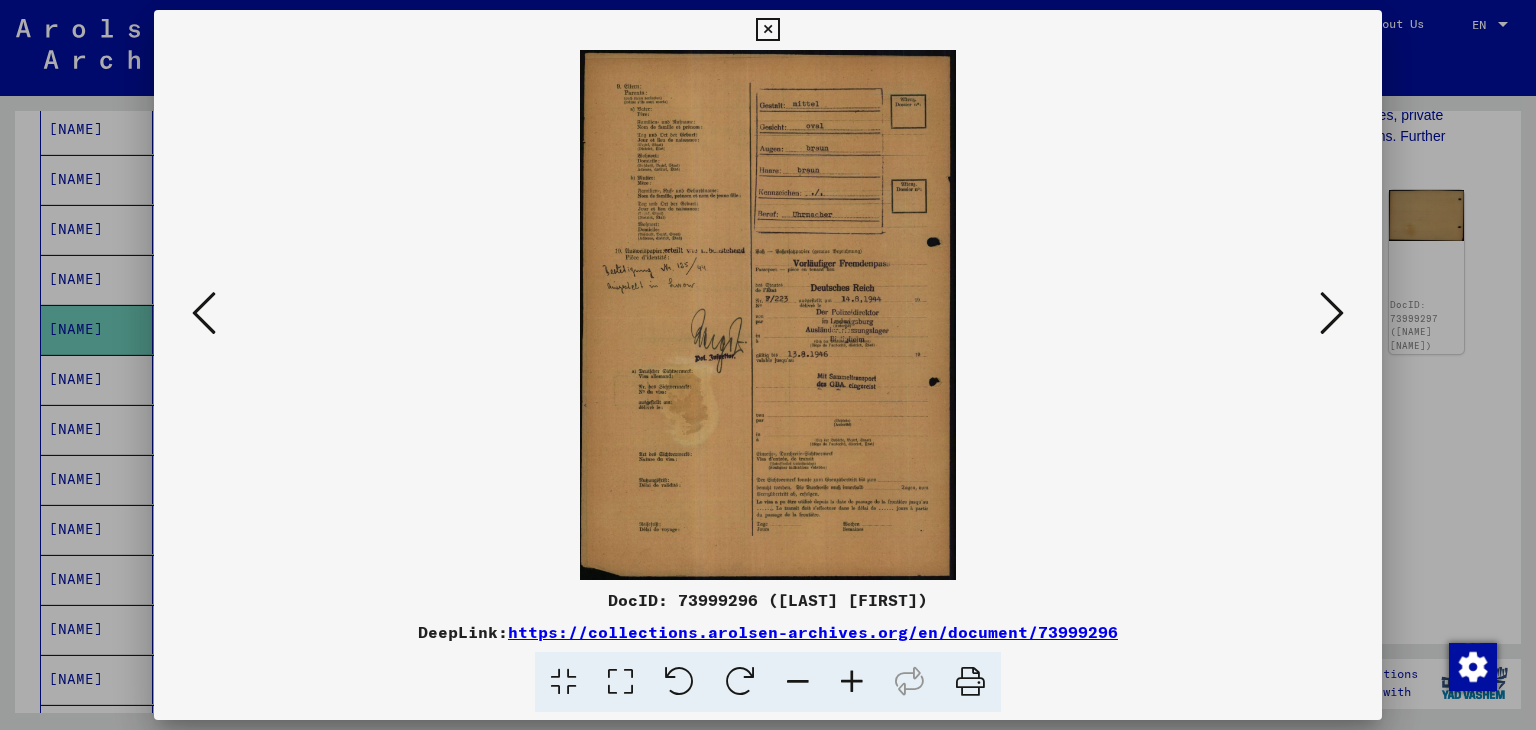 click at bounding box center [768, 315] 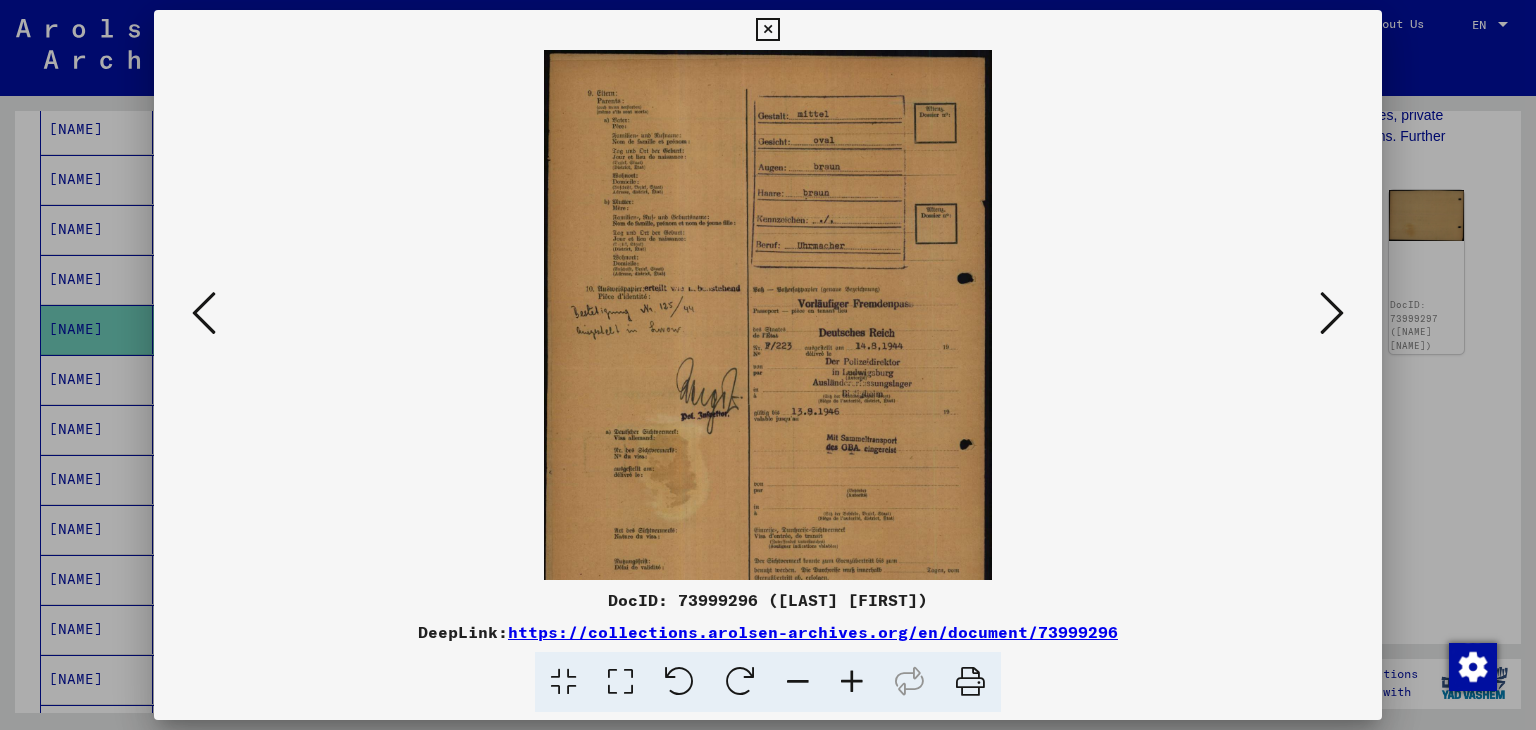 click at bounding box center [852, 682] 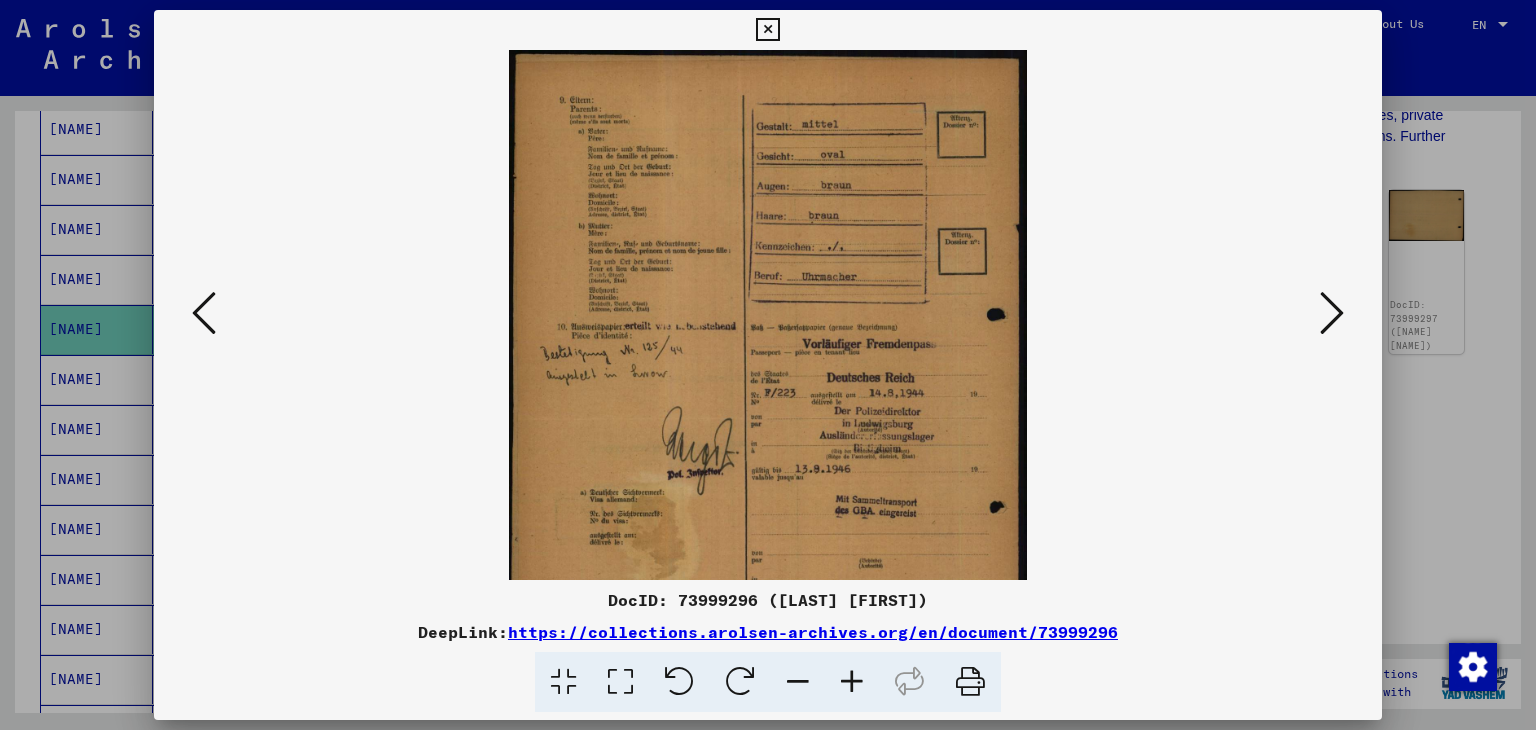 click at bounding box center (852, 682) 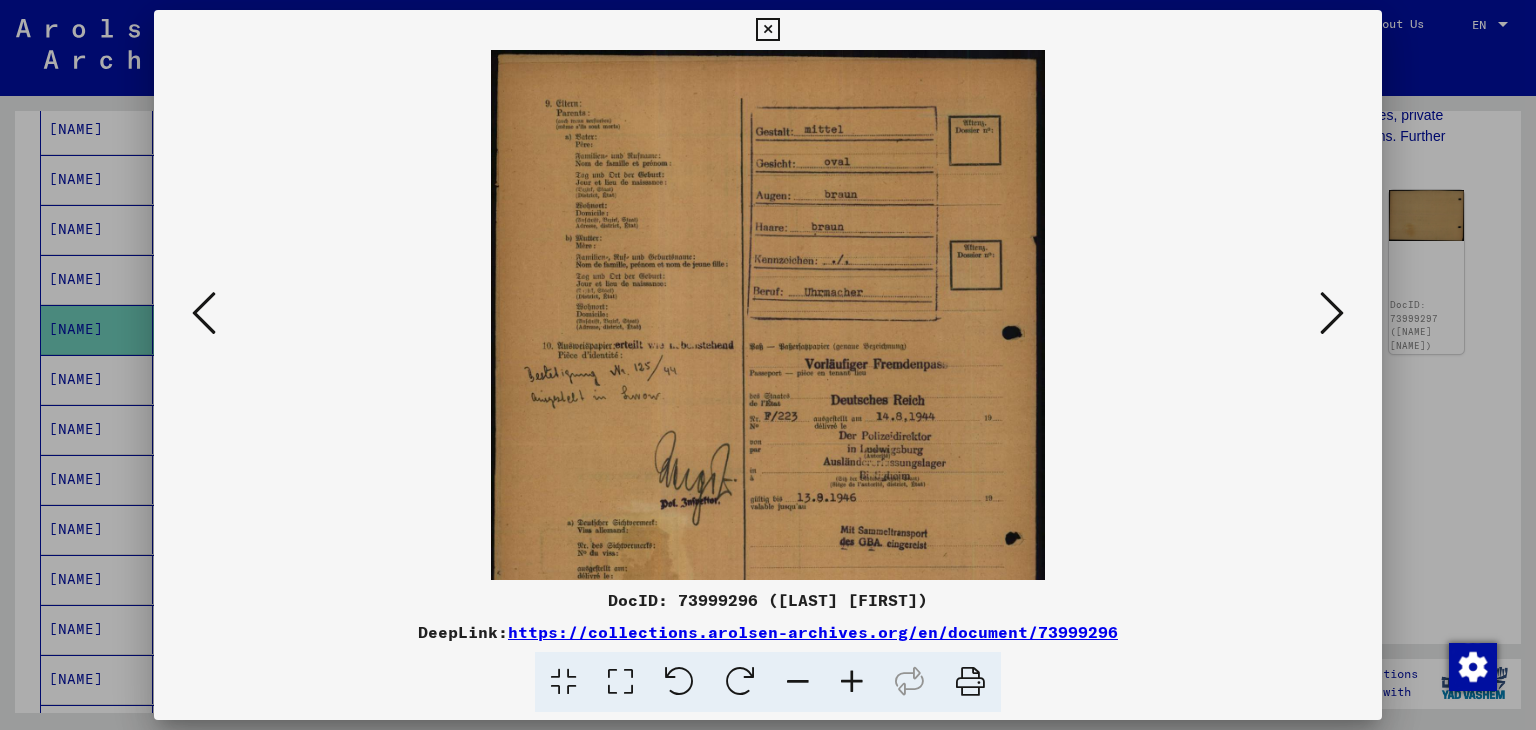 click at bounding box center (1332, 313) 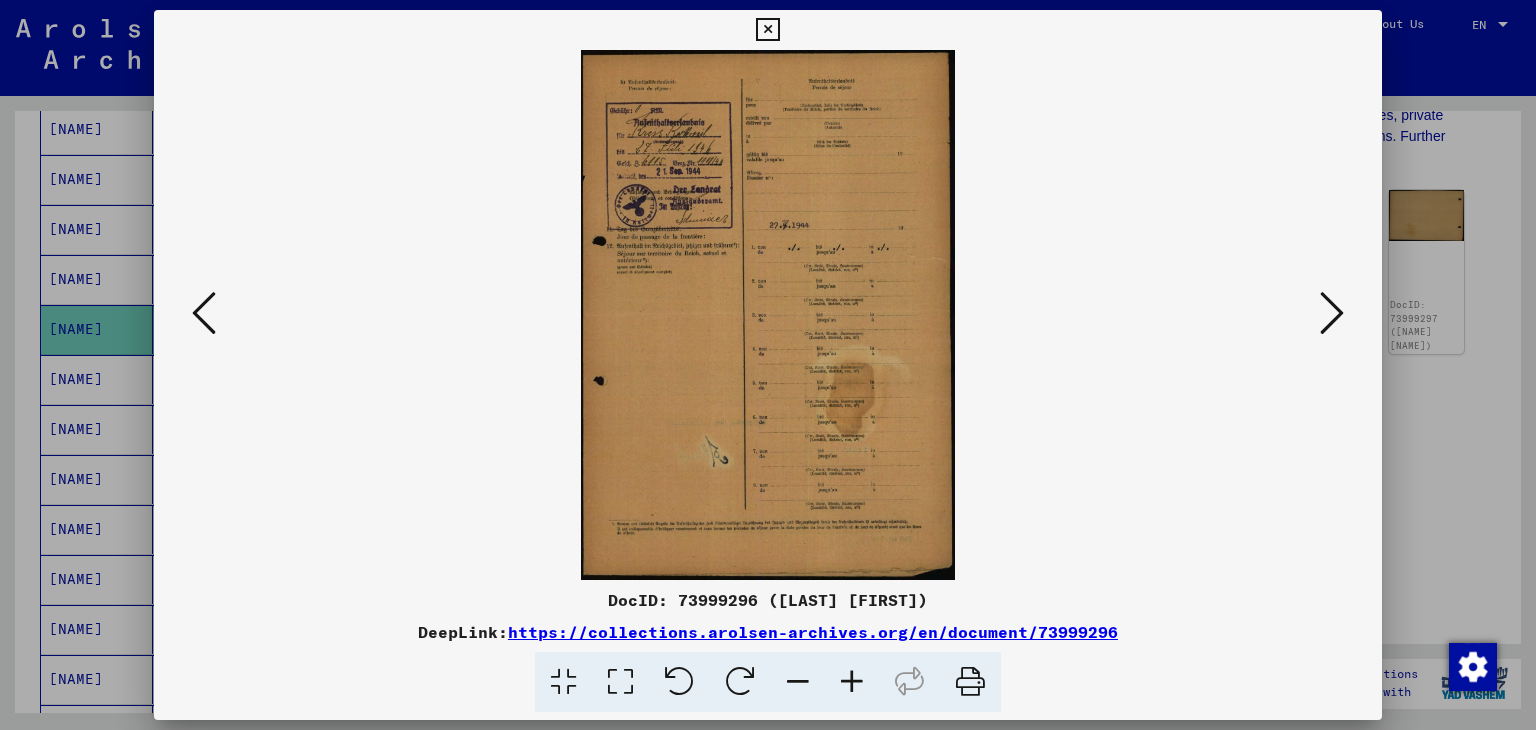click at bounding box center [768, 315] 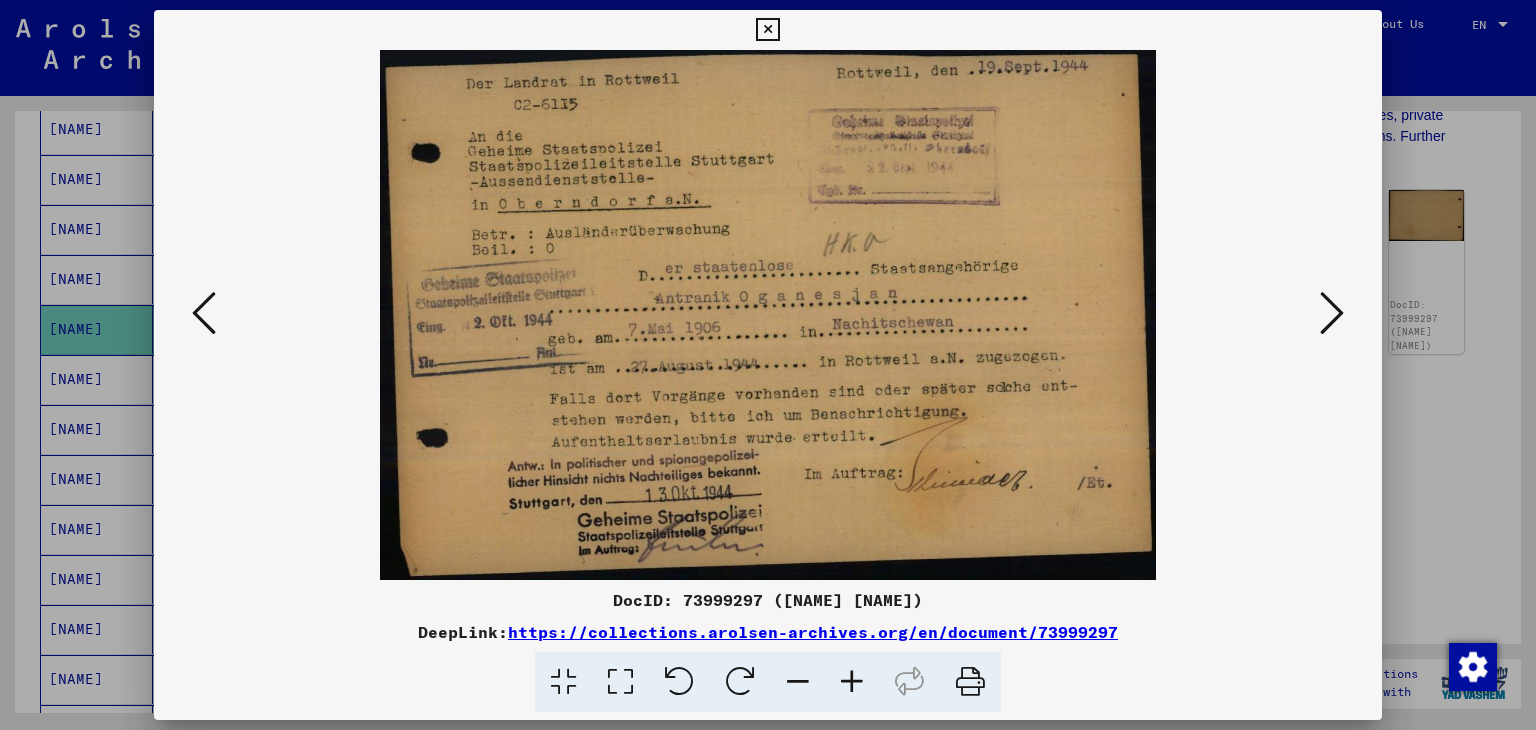 drag, startPoint x: 828, startPoint y: 284, endPoint x: 840, endPoint y: 199, distance: 85.84288 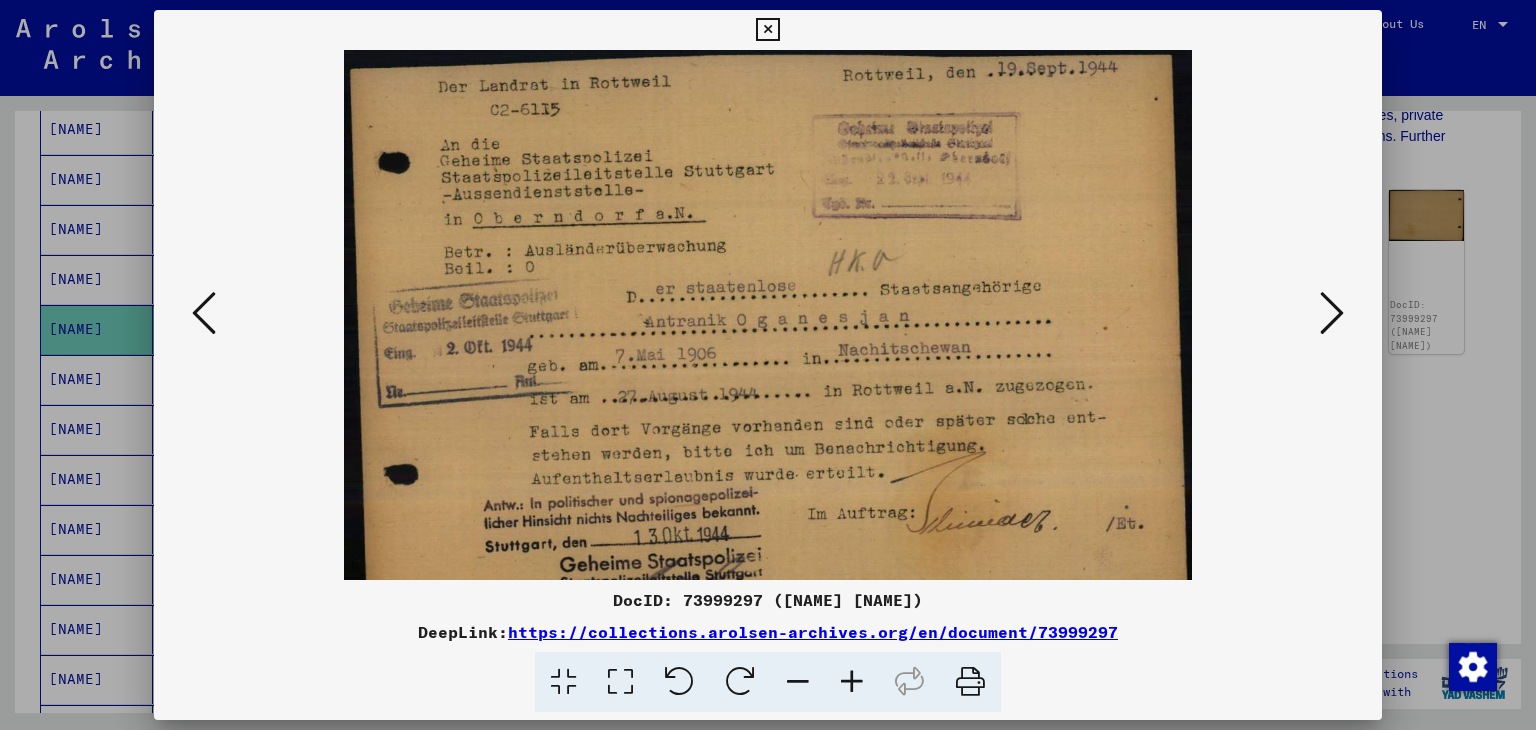 click at bounding box center (852, 682) 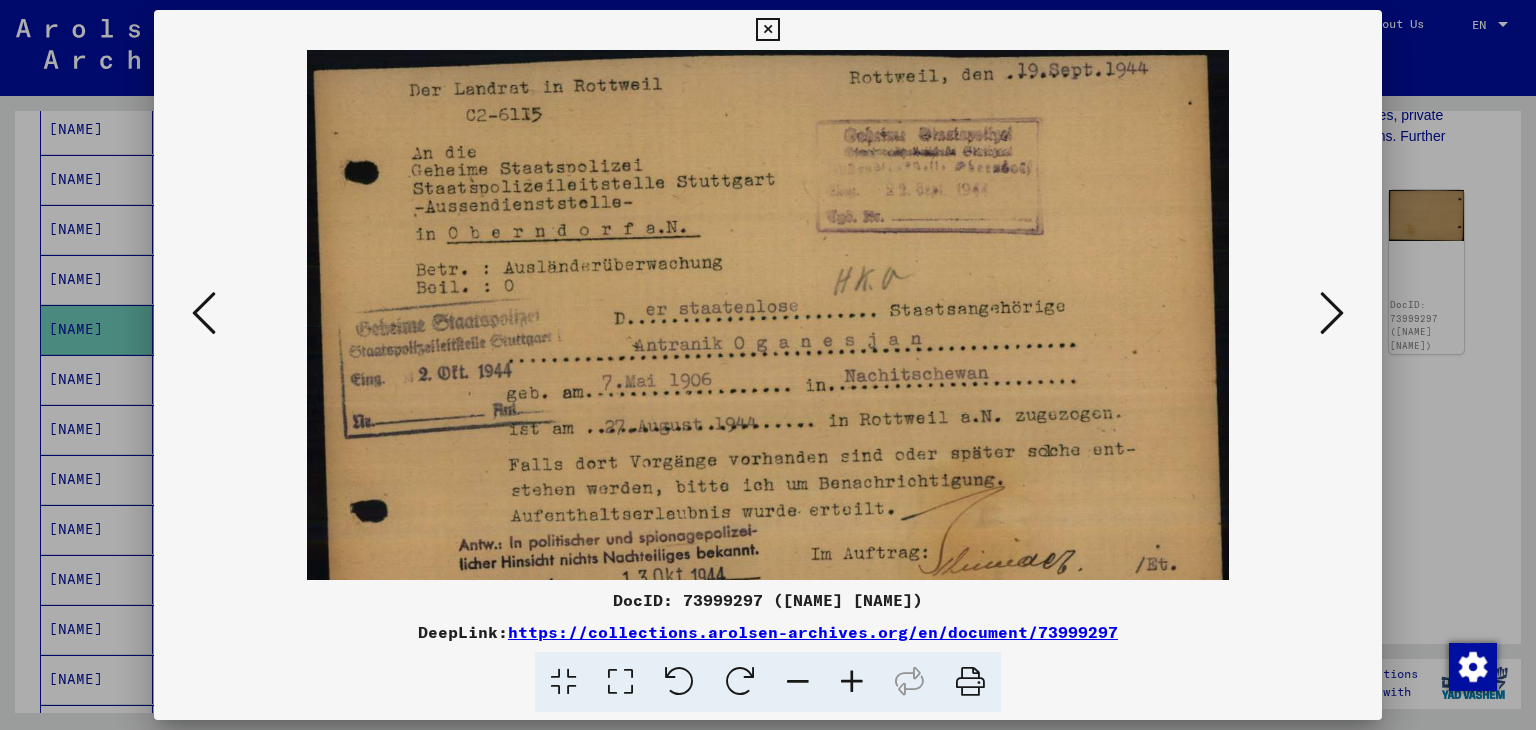 click at bounding box center [798, 682] 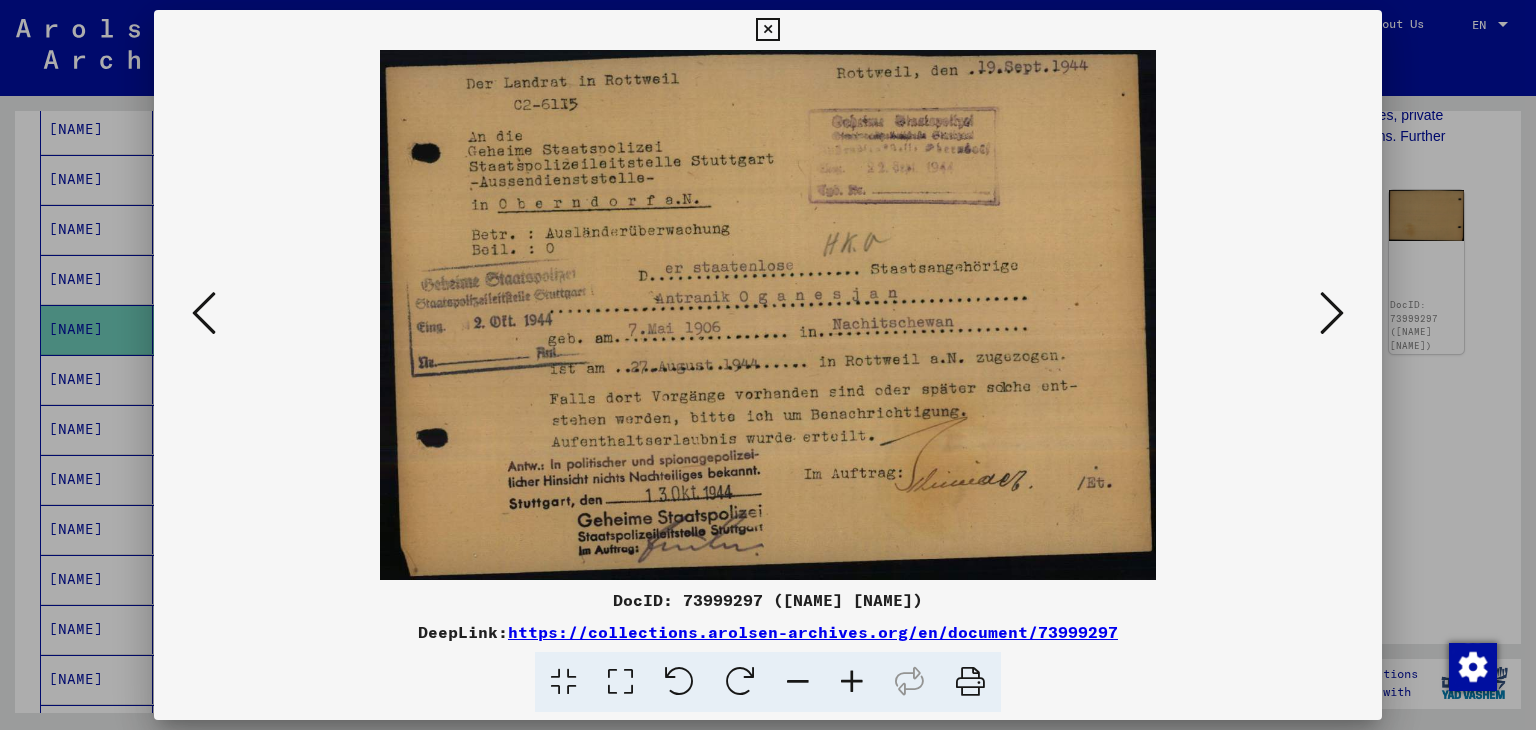 click at bounding box center (798, 682) 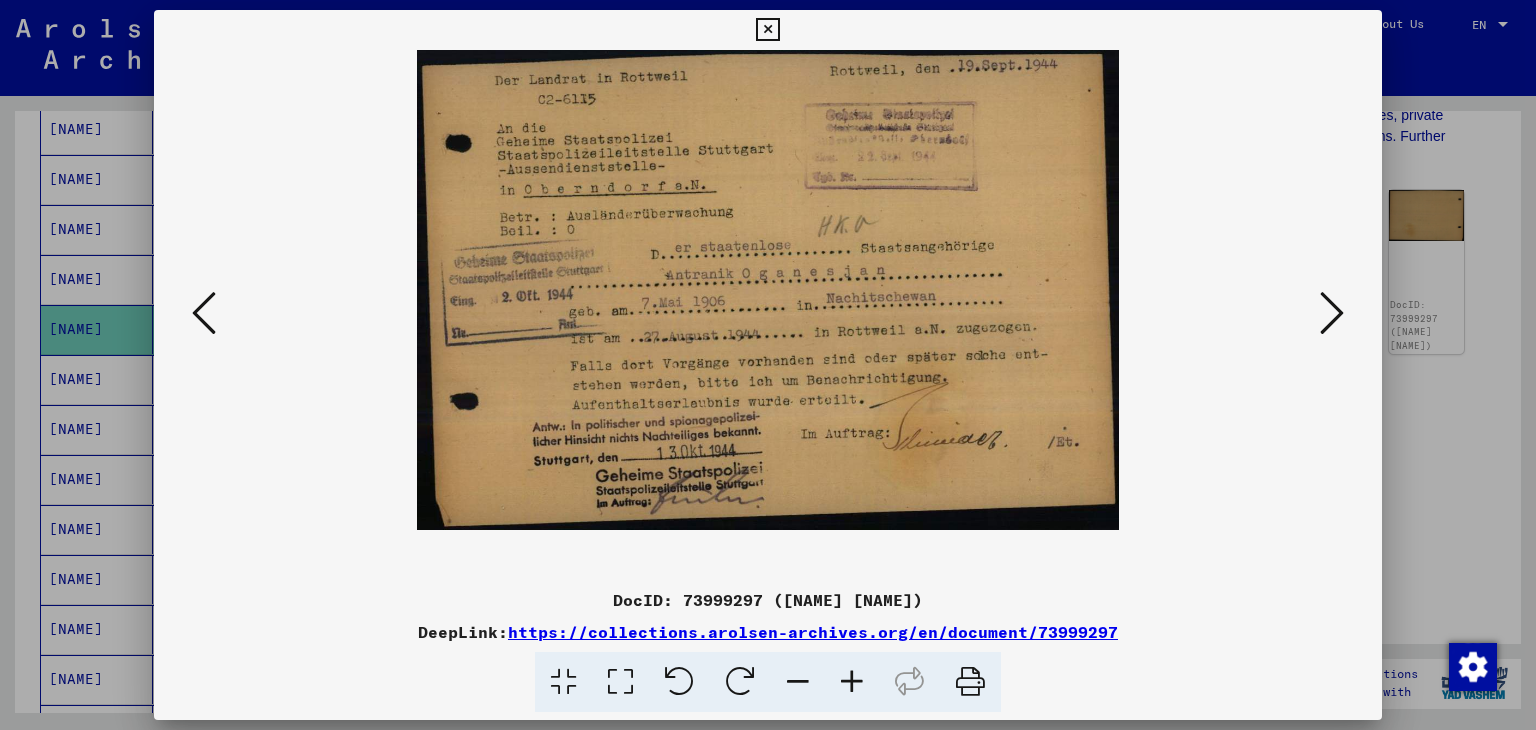 click at bounding box center (798, 682) 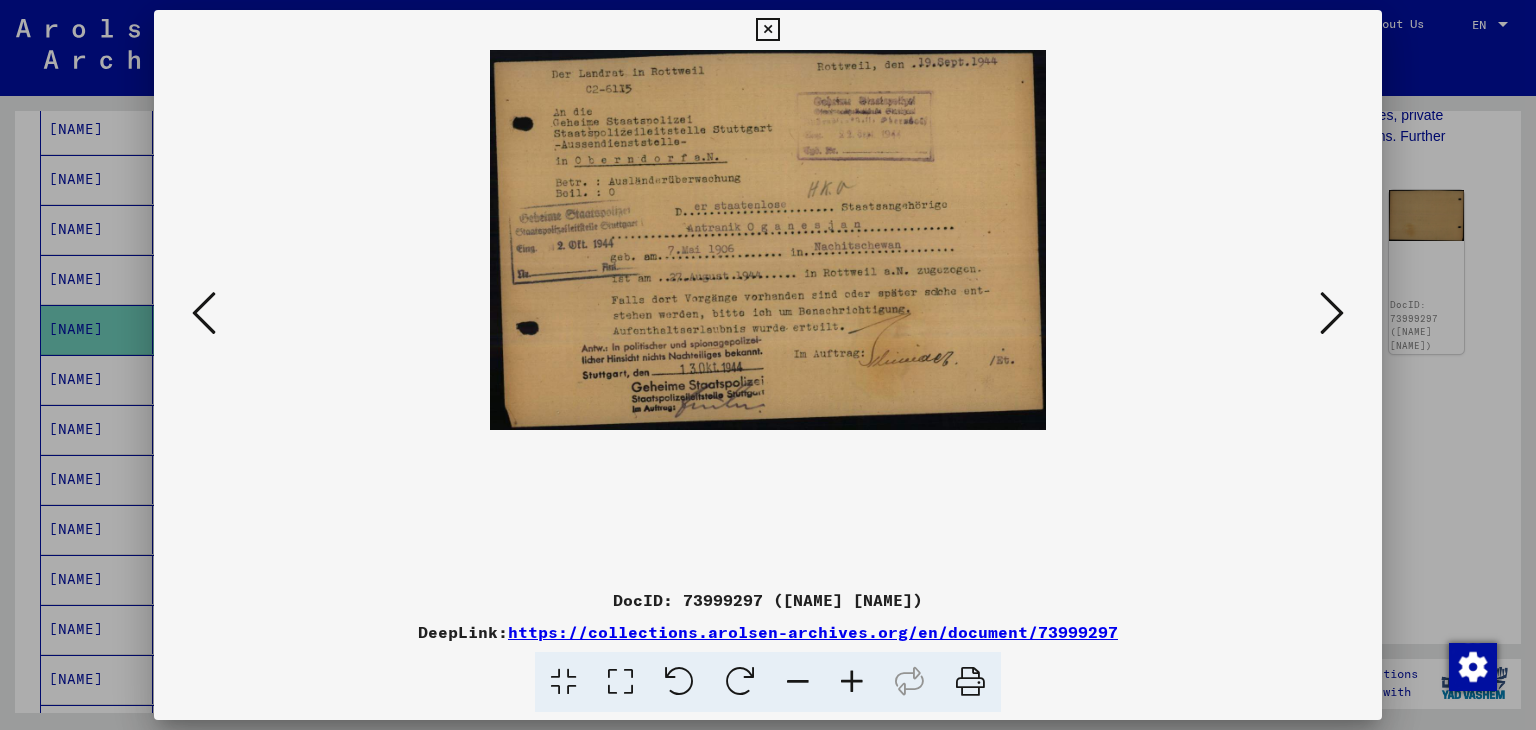 click at bounding box center [798, 682] 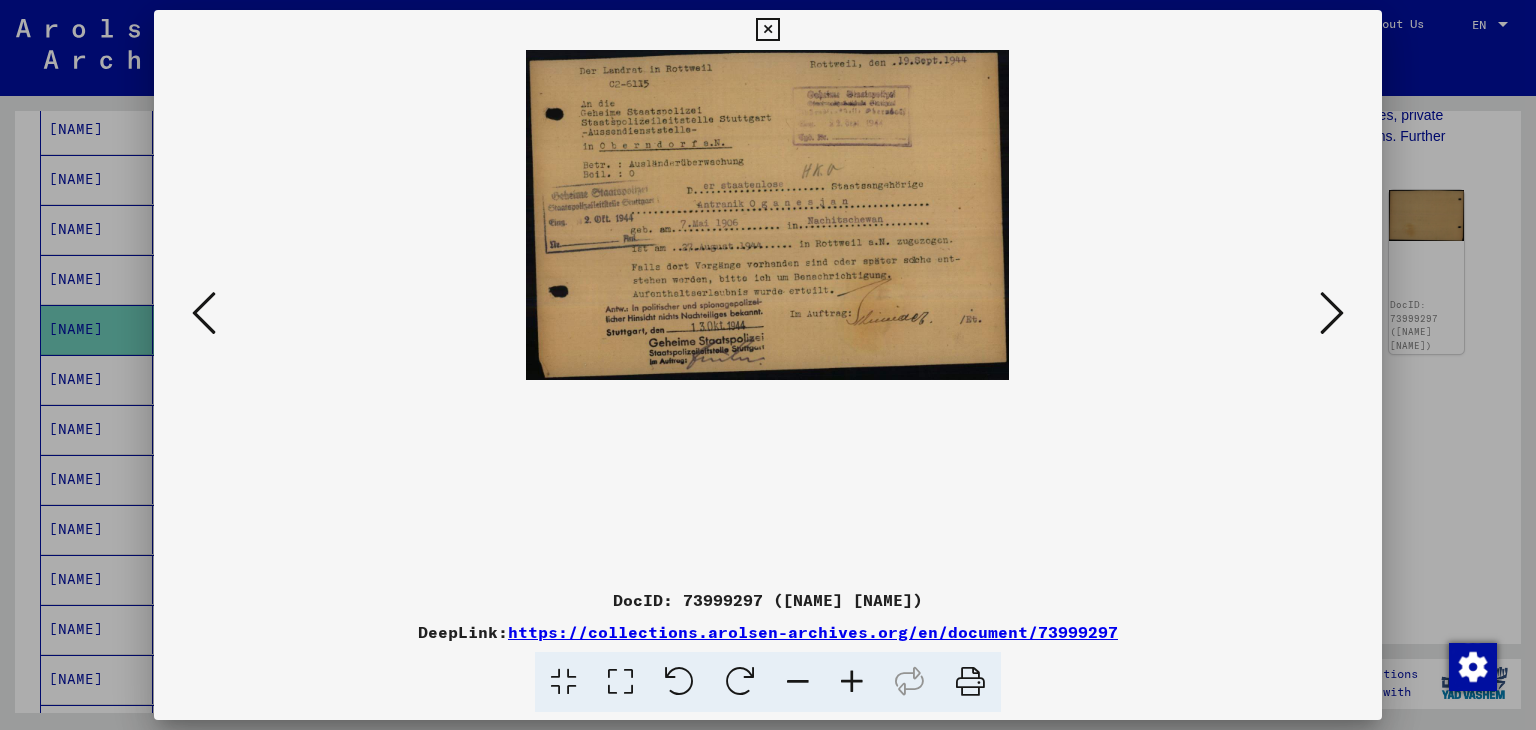 click at bounding box center [798, 682] 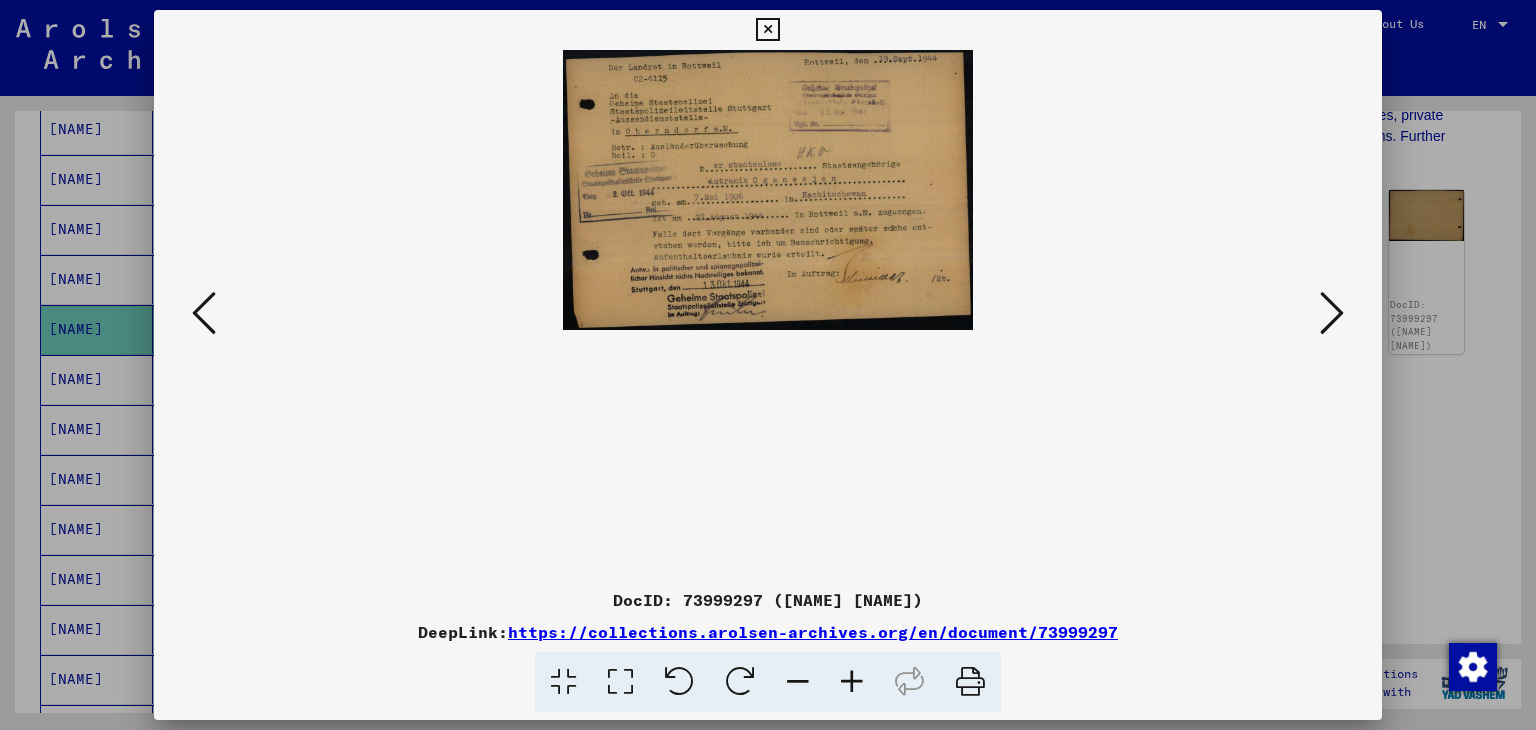 click at bounding box center [768, 315] 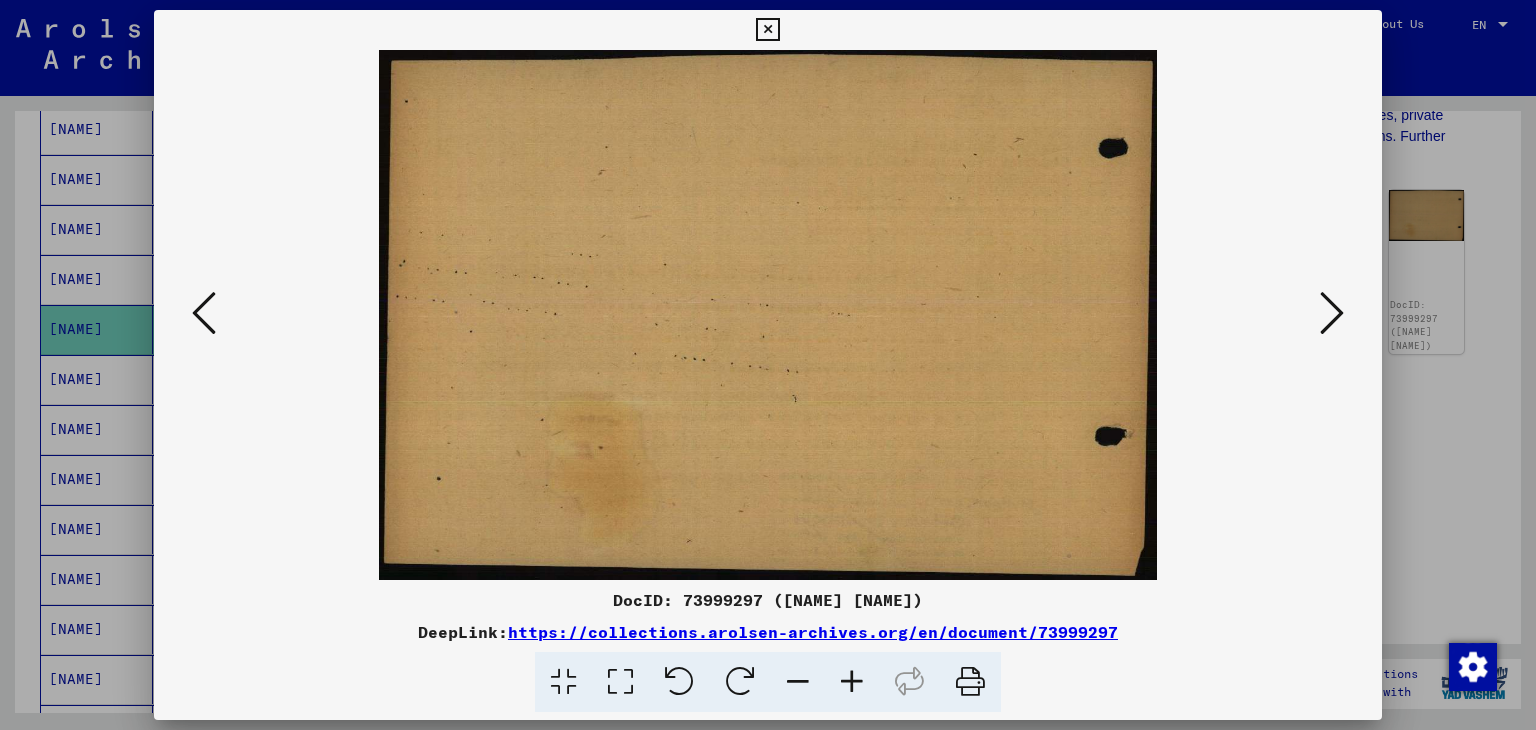 click at bounding box center [1332, 314] 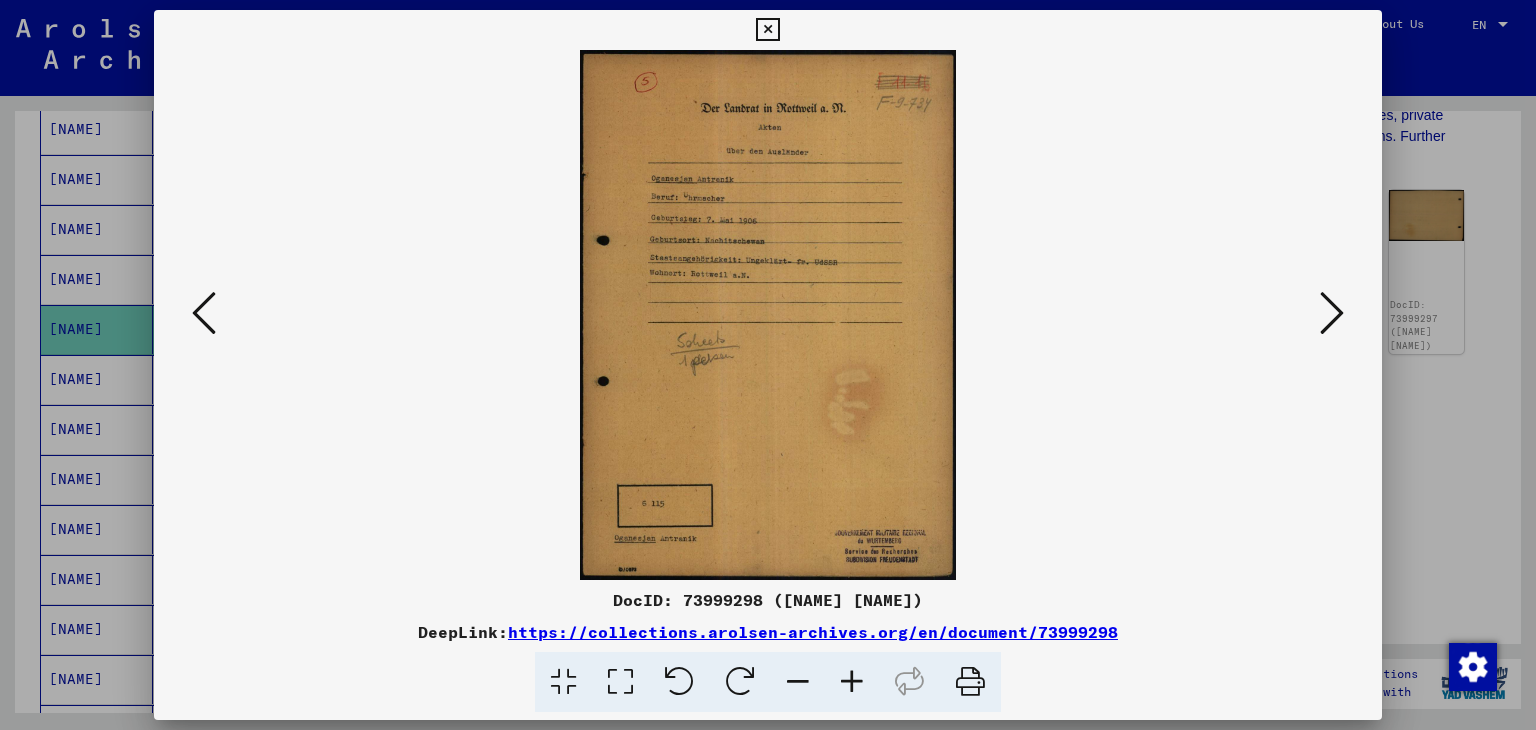 click at bounding box center [1332, 314] 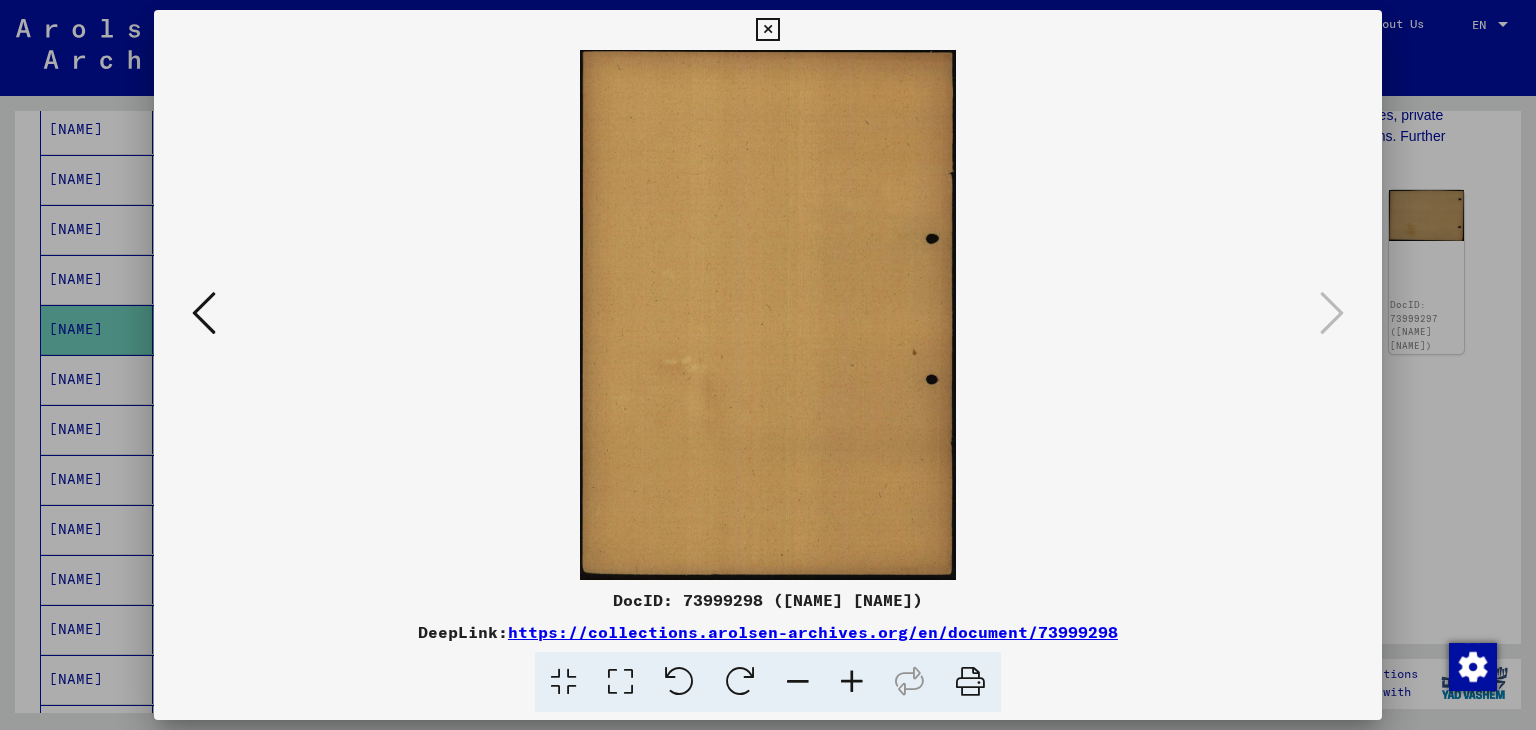 click at bounding box center [768, 365] 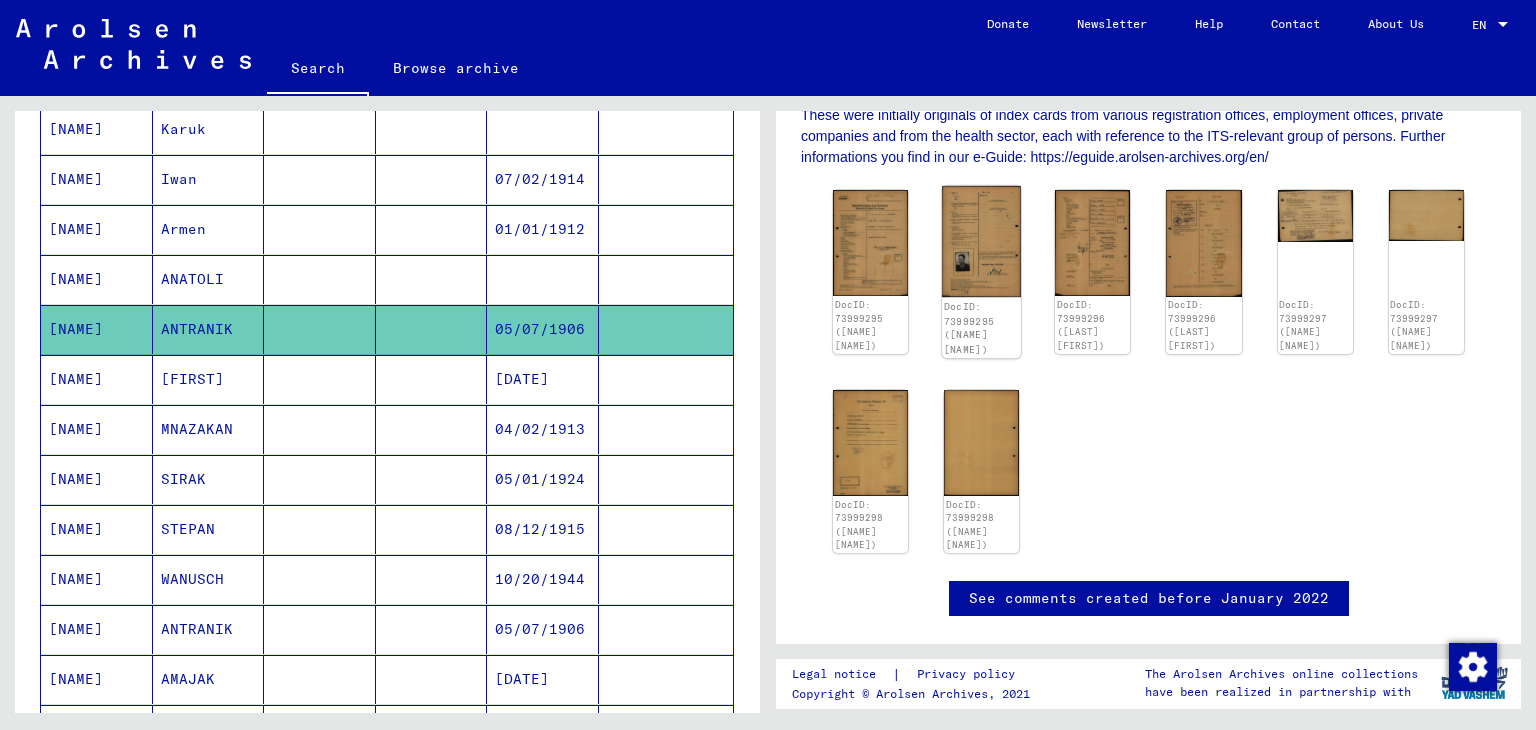 click 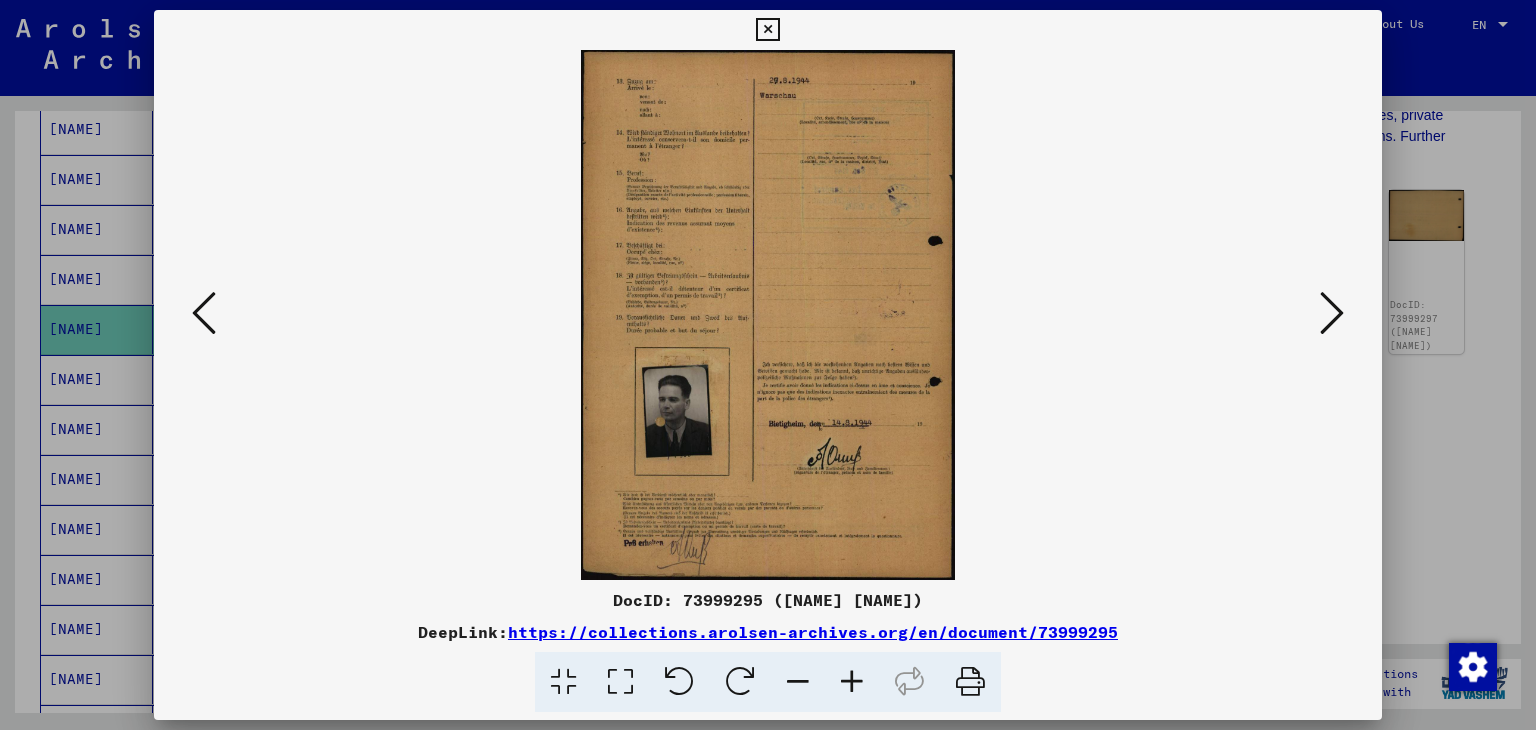 click at bounding box center [768, 315] 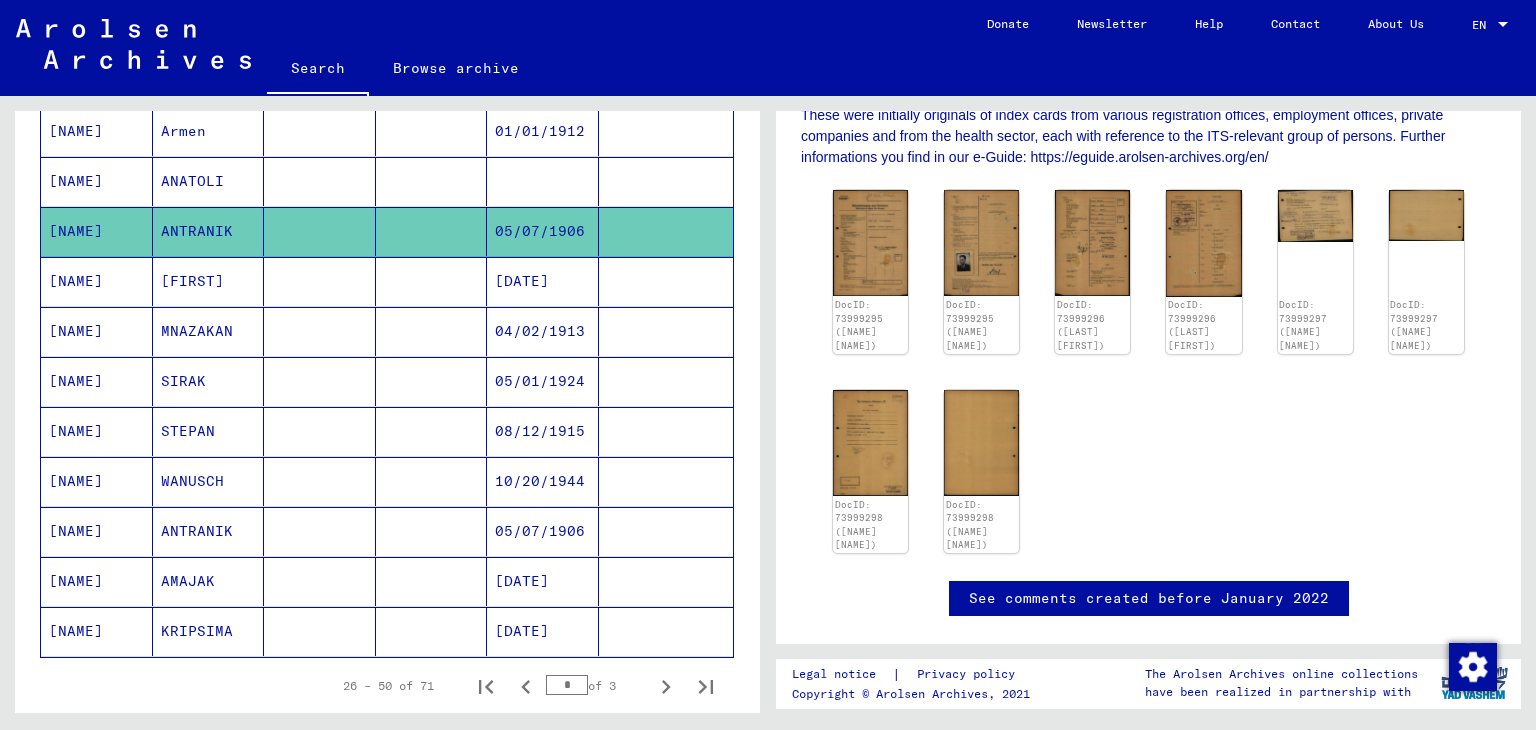 scroll, scrollTop: 1000, scrollLeft: 0, axis: vertical 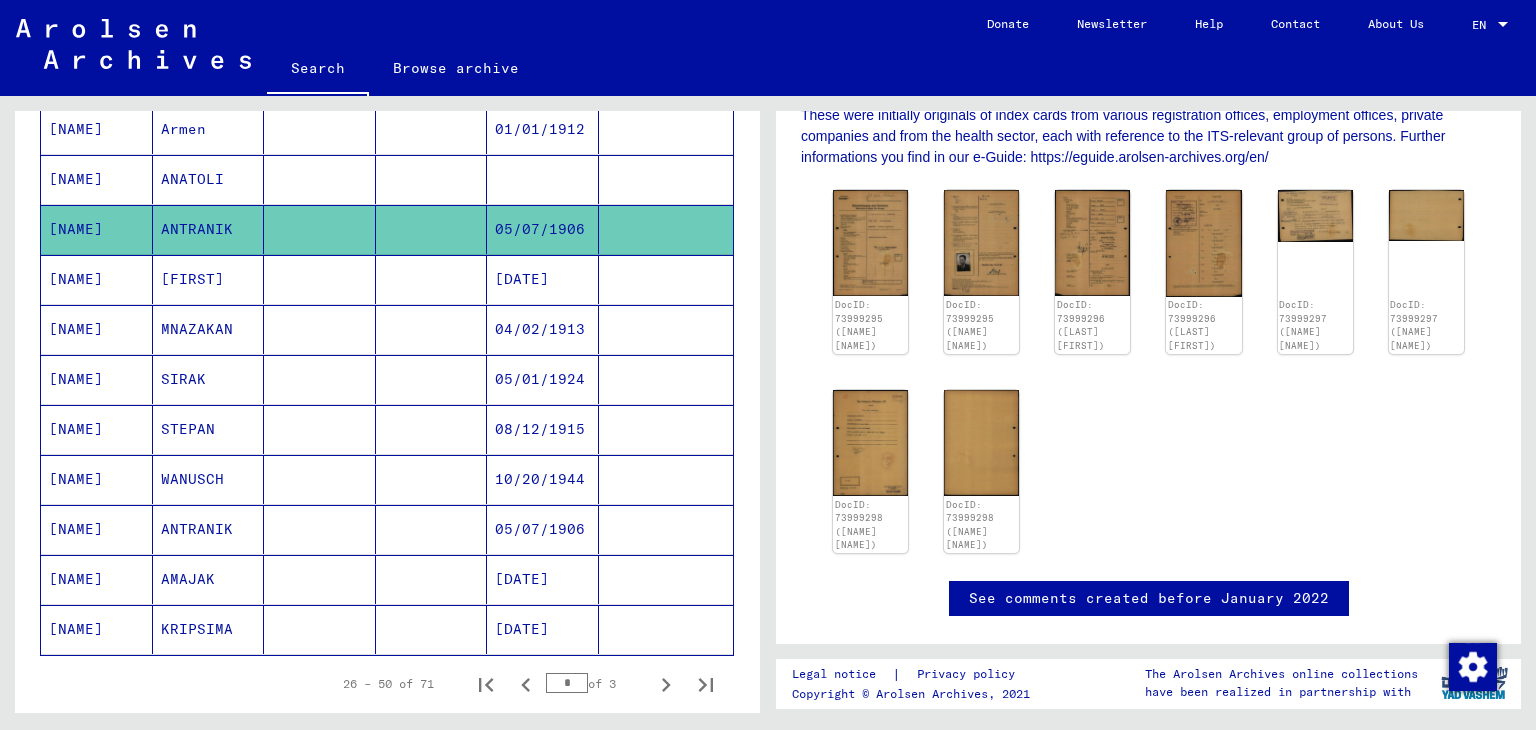 click on "ANTRANIK" at bounding box center [209, 579] 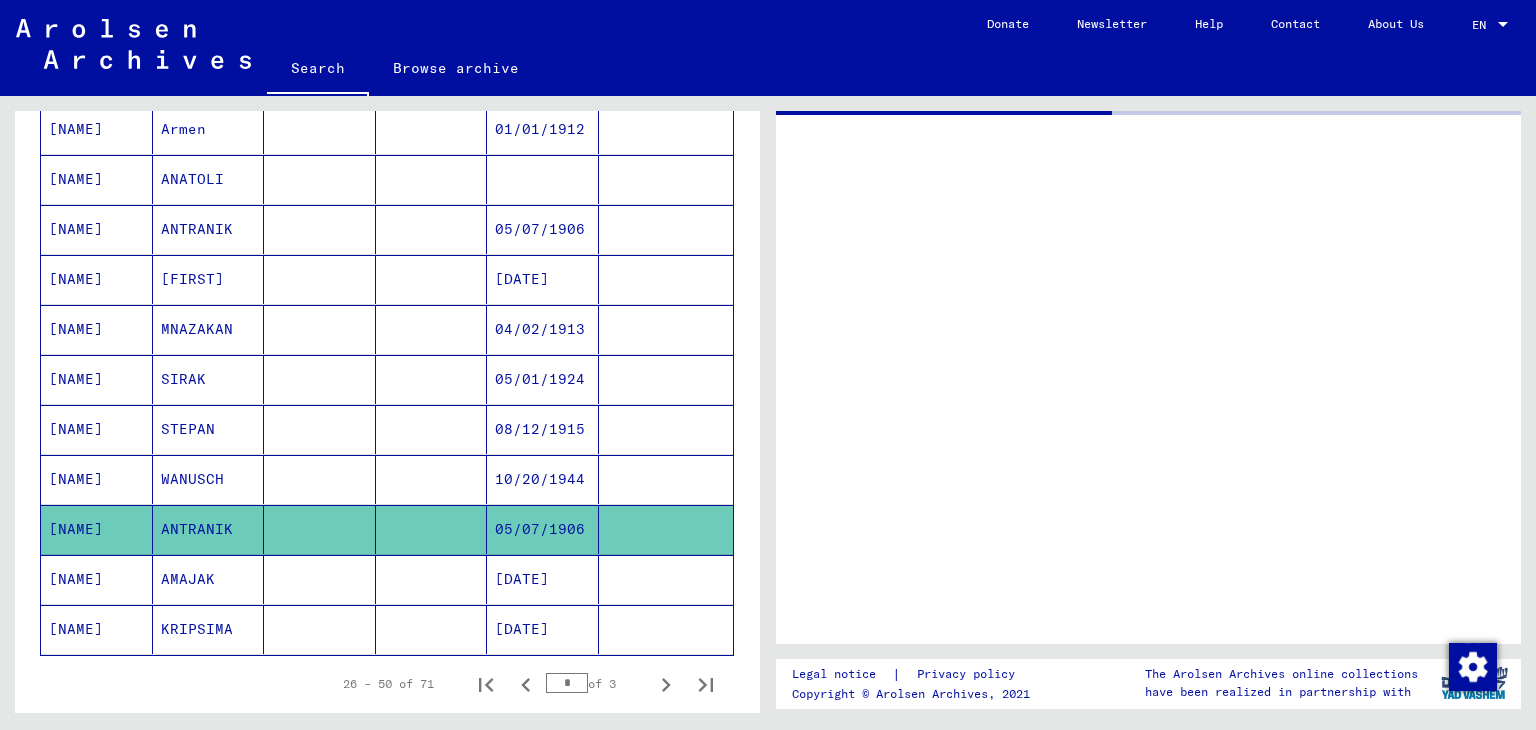 scroll, scrollTop: 0, scrollLeft: 0, axis: both 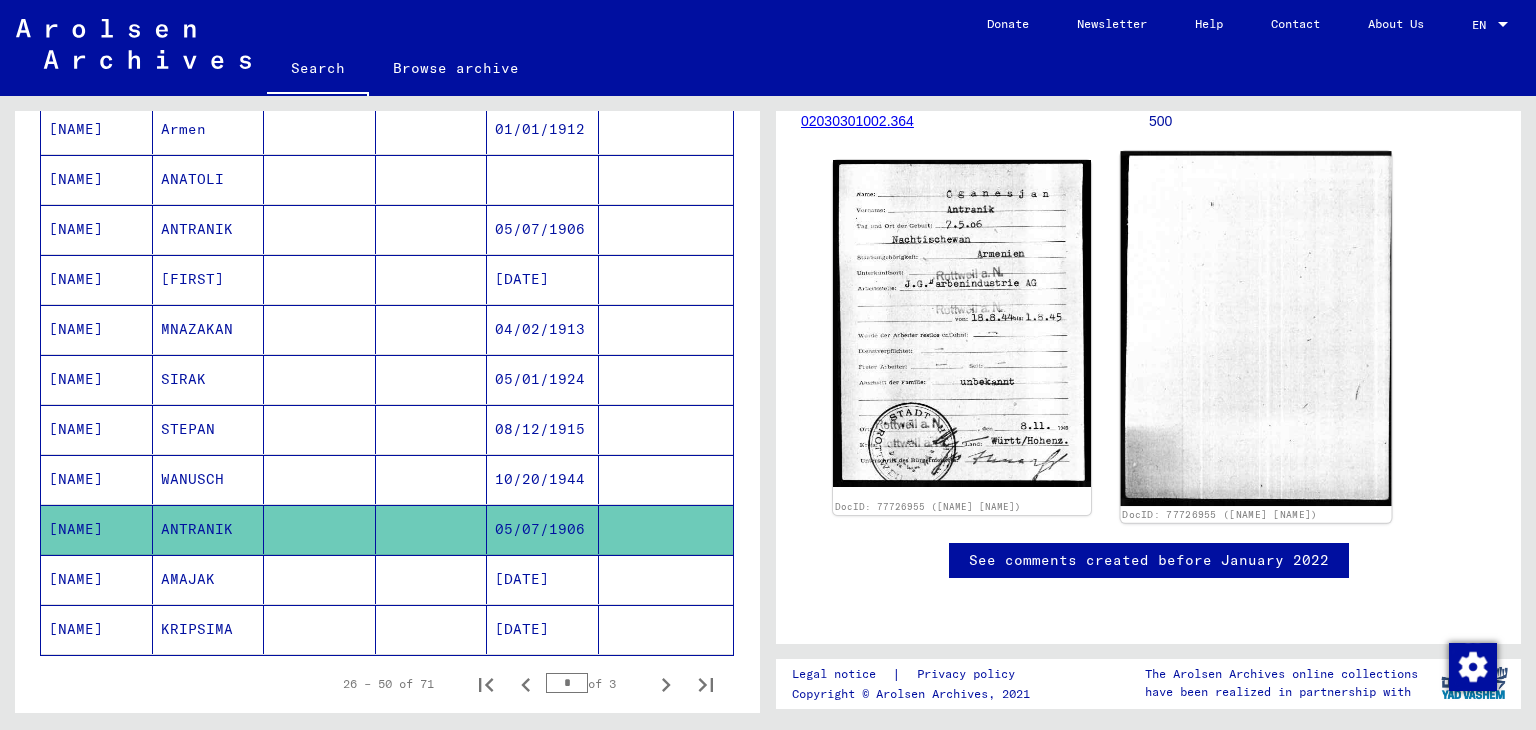 click 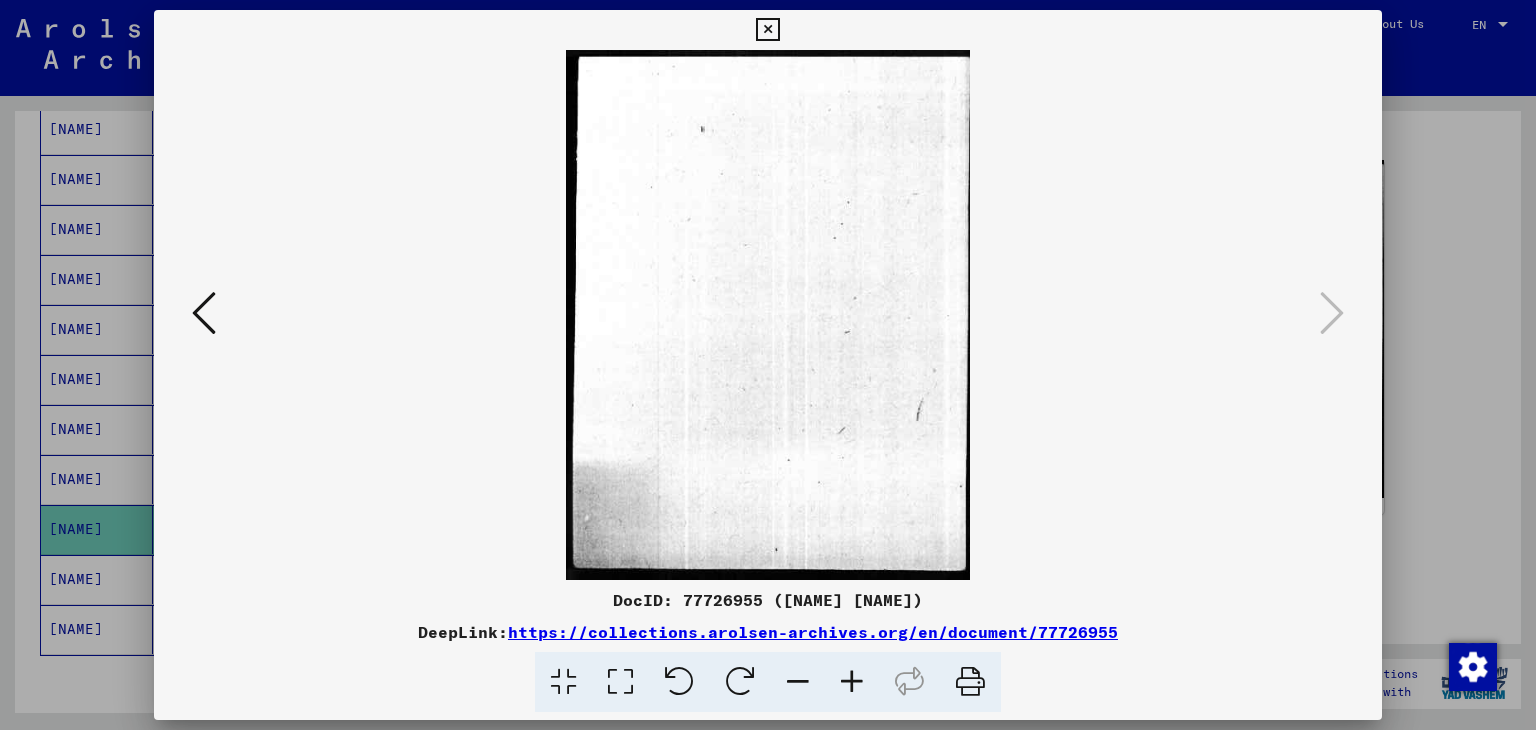 click at bounding box center (204, 313) 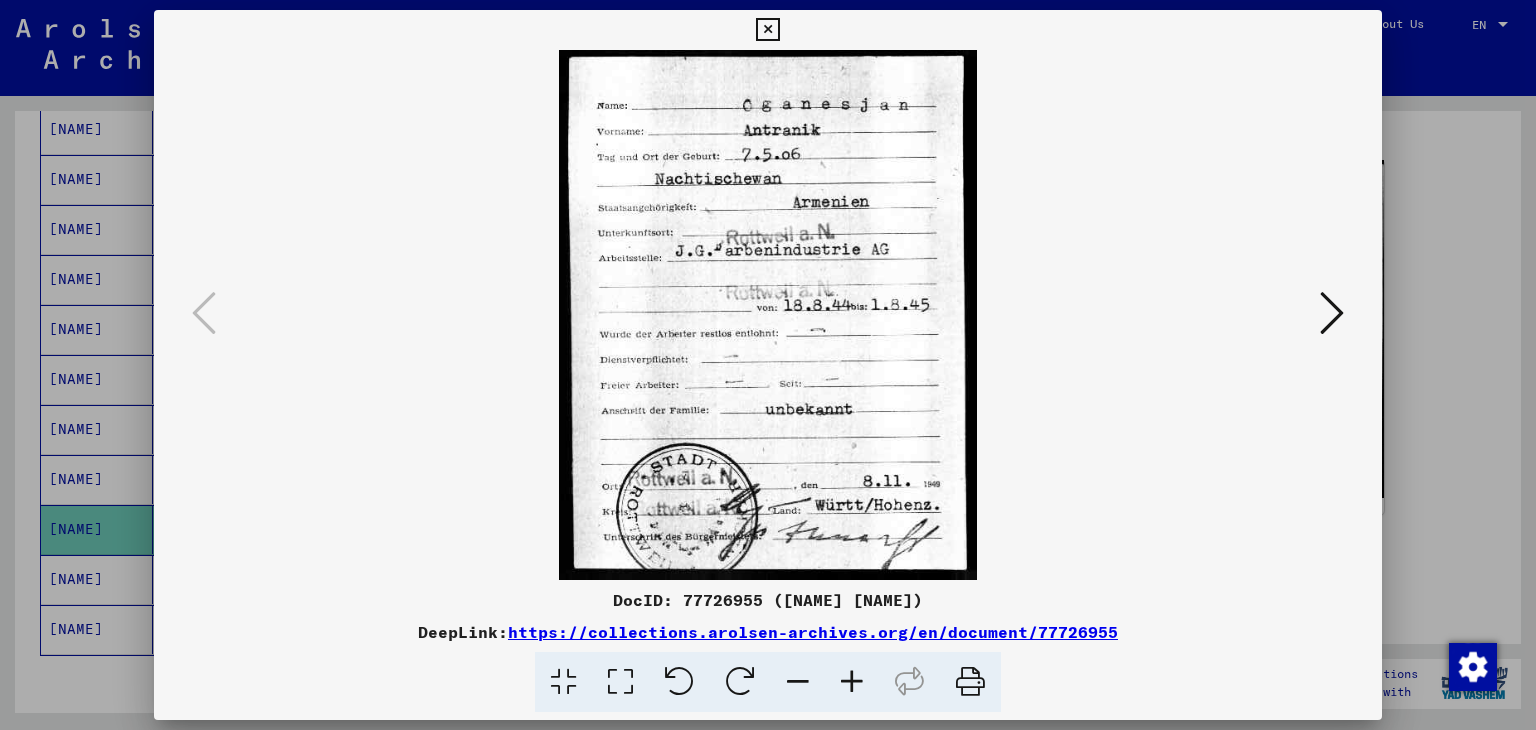 click at bounding box center [768, 365] 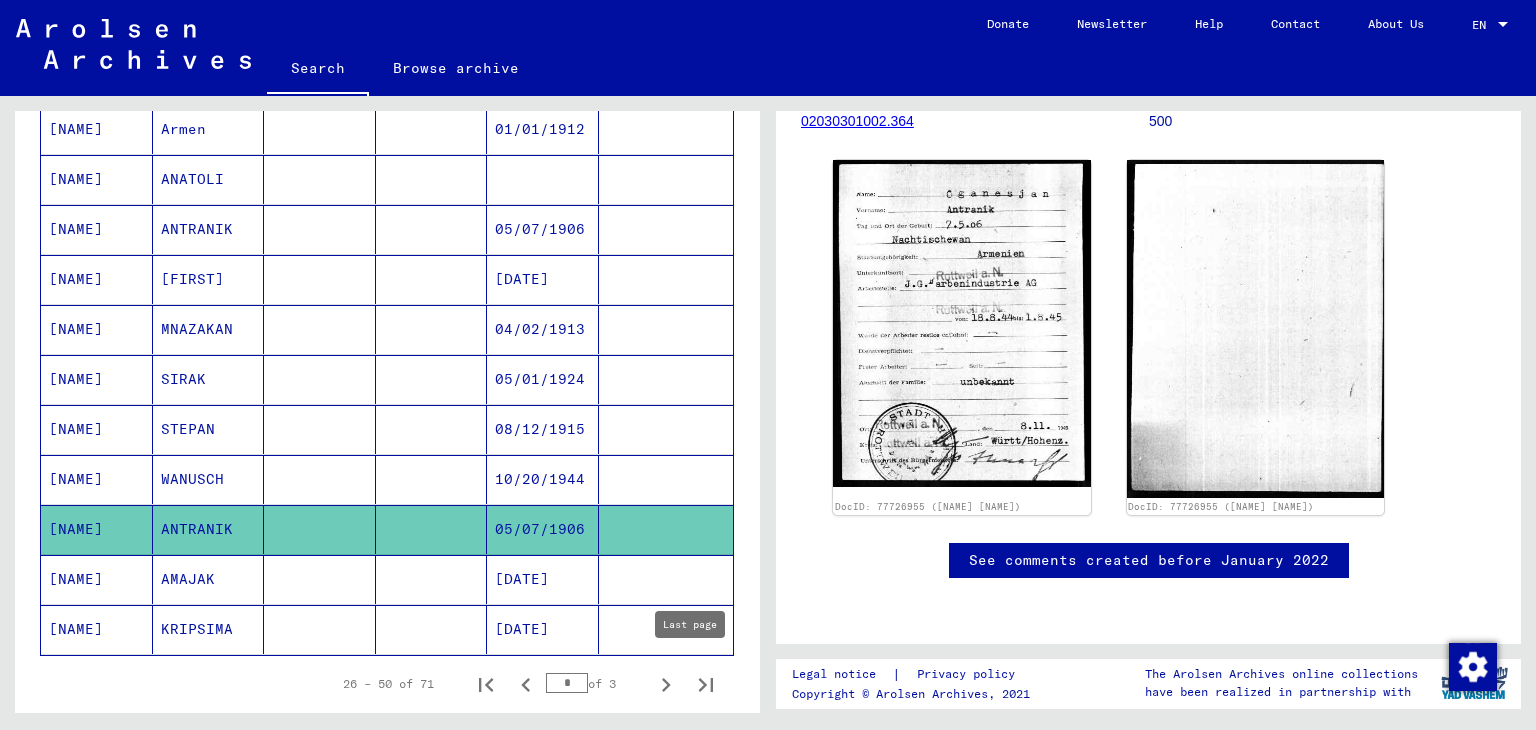 click 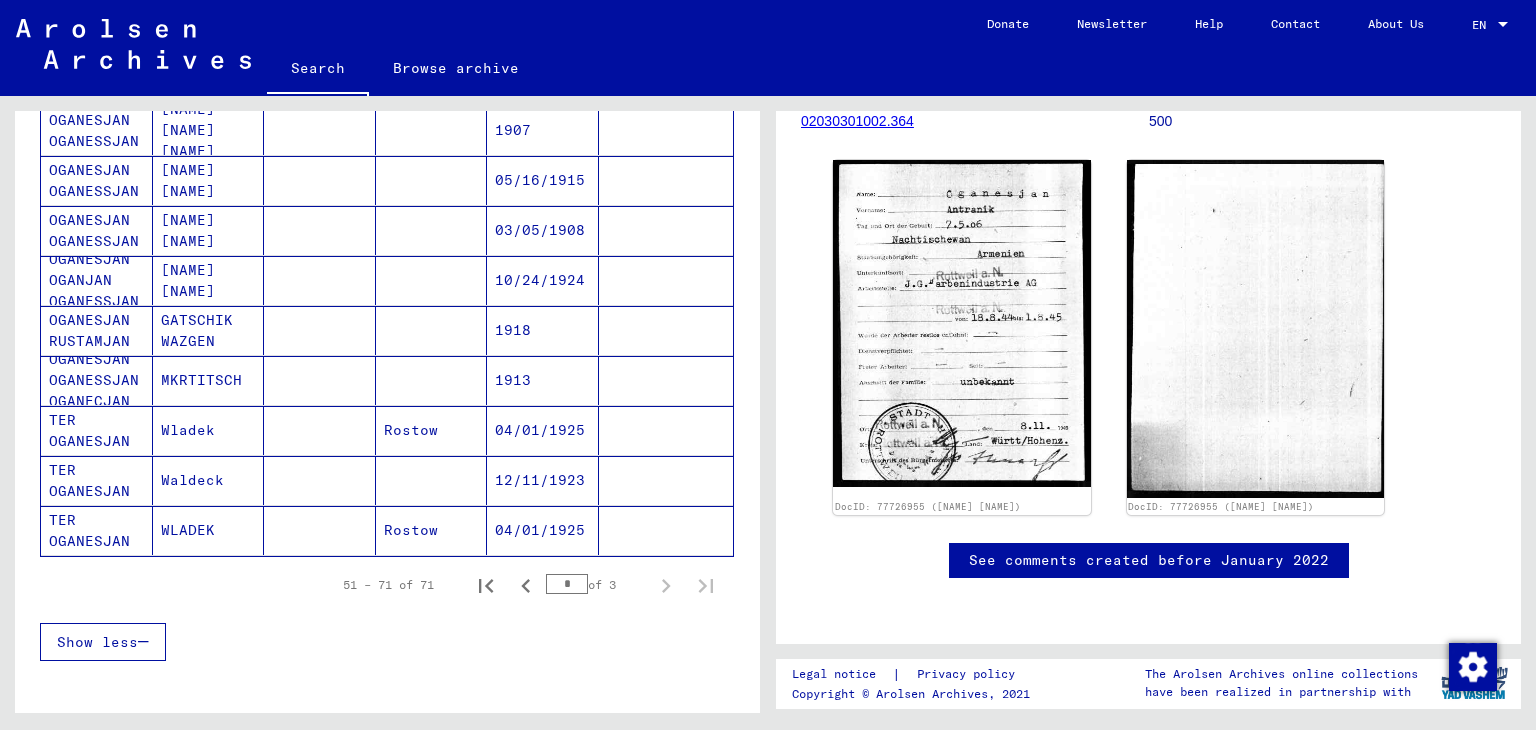 scroll, scrollTop: 900, scrollLeft: 0, axis: vertical 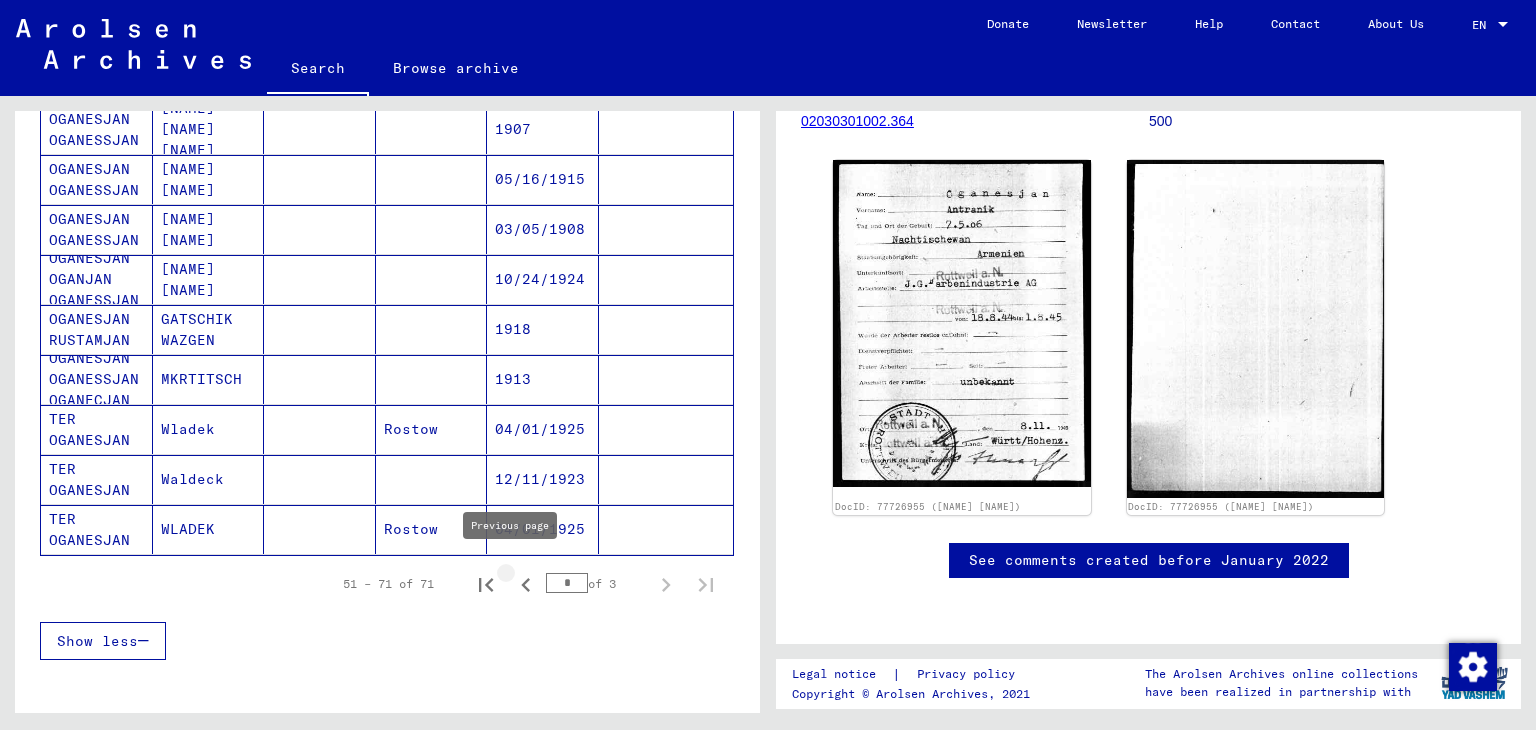 click 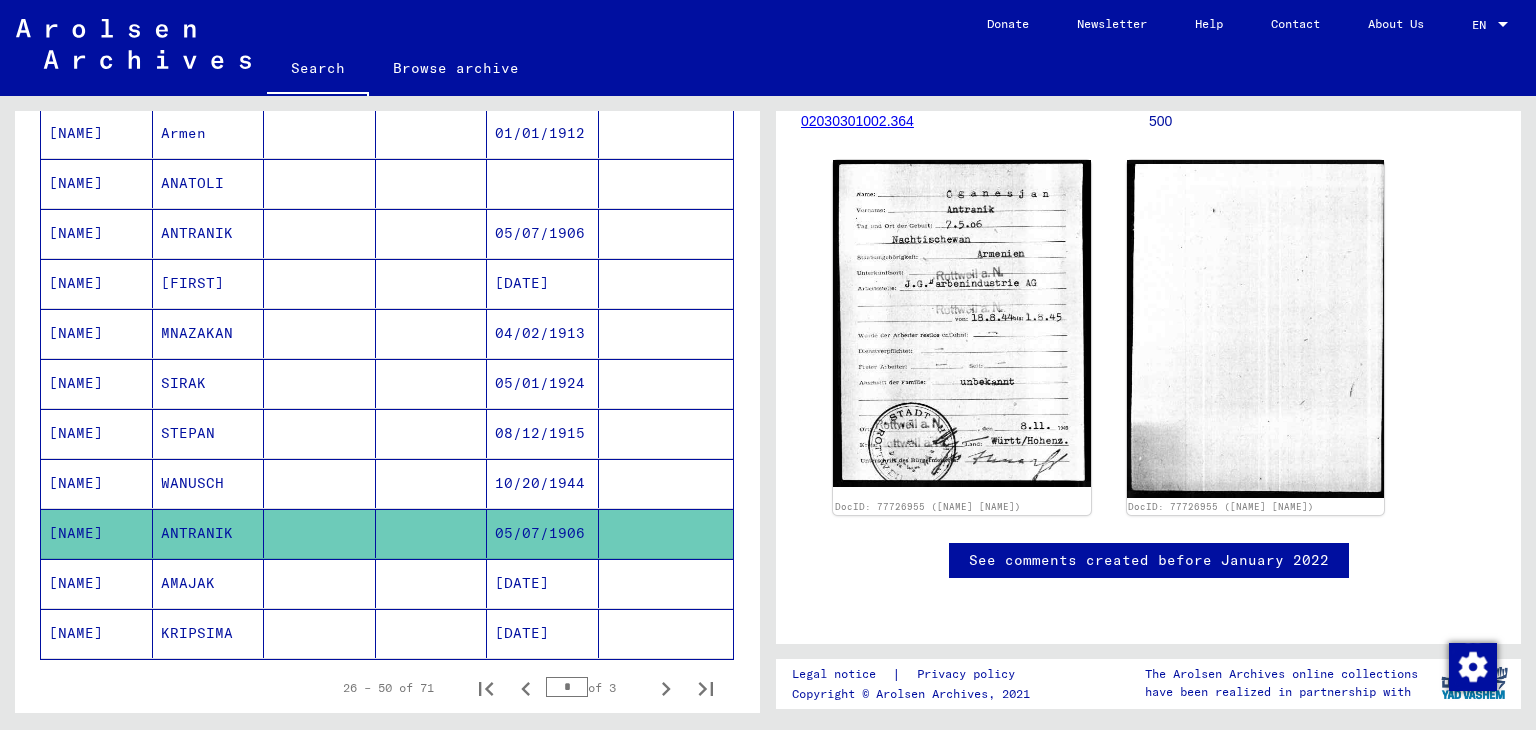 scroll, scrollTop: 1000, scrollLeft: 0, axis: vertical 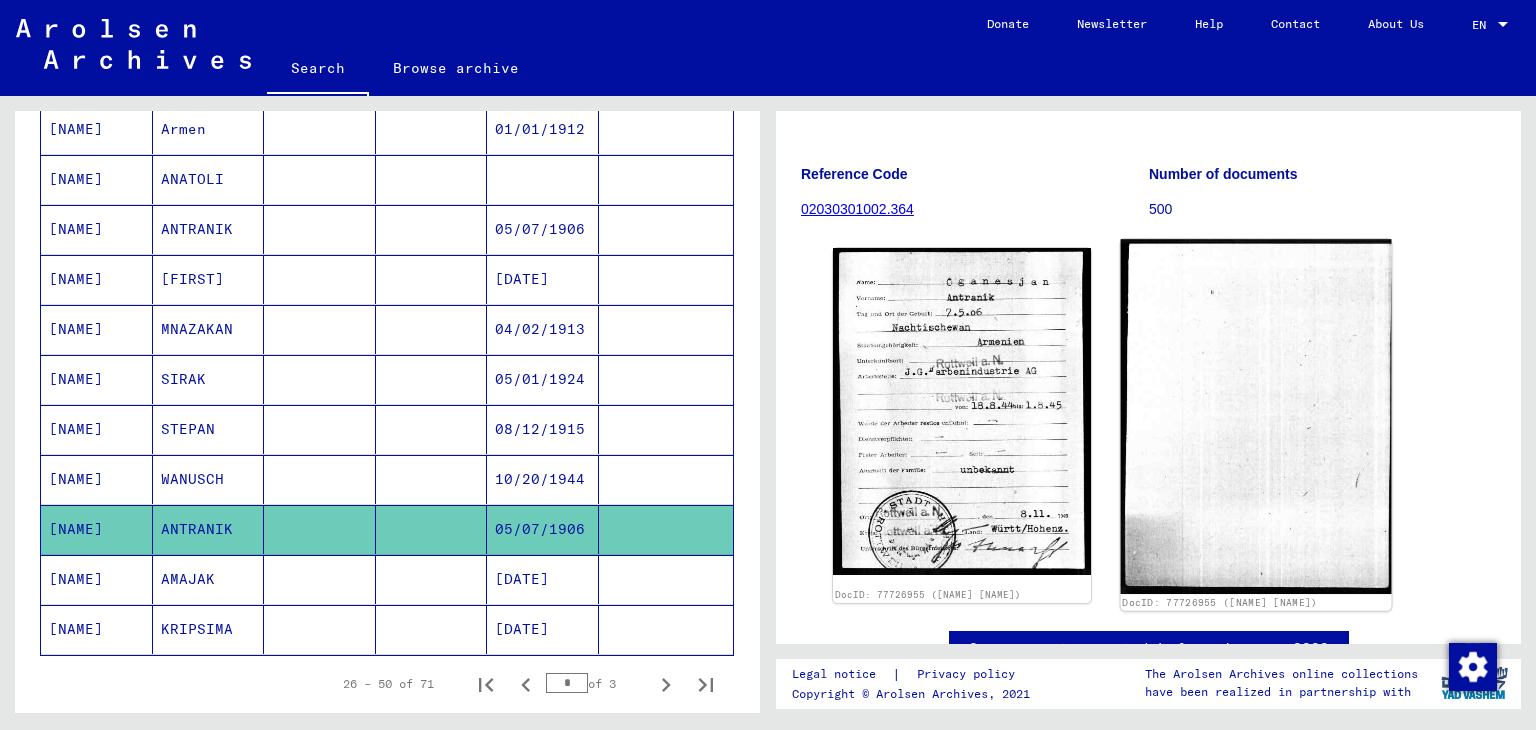 click 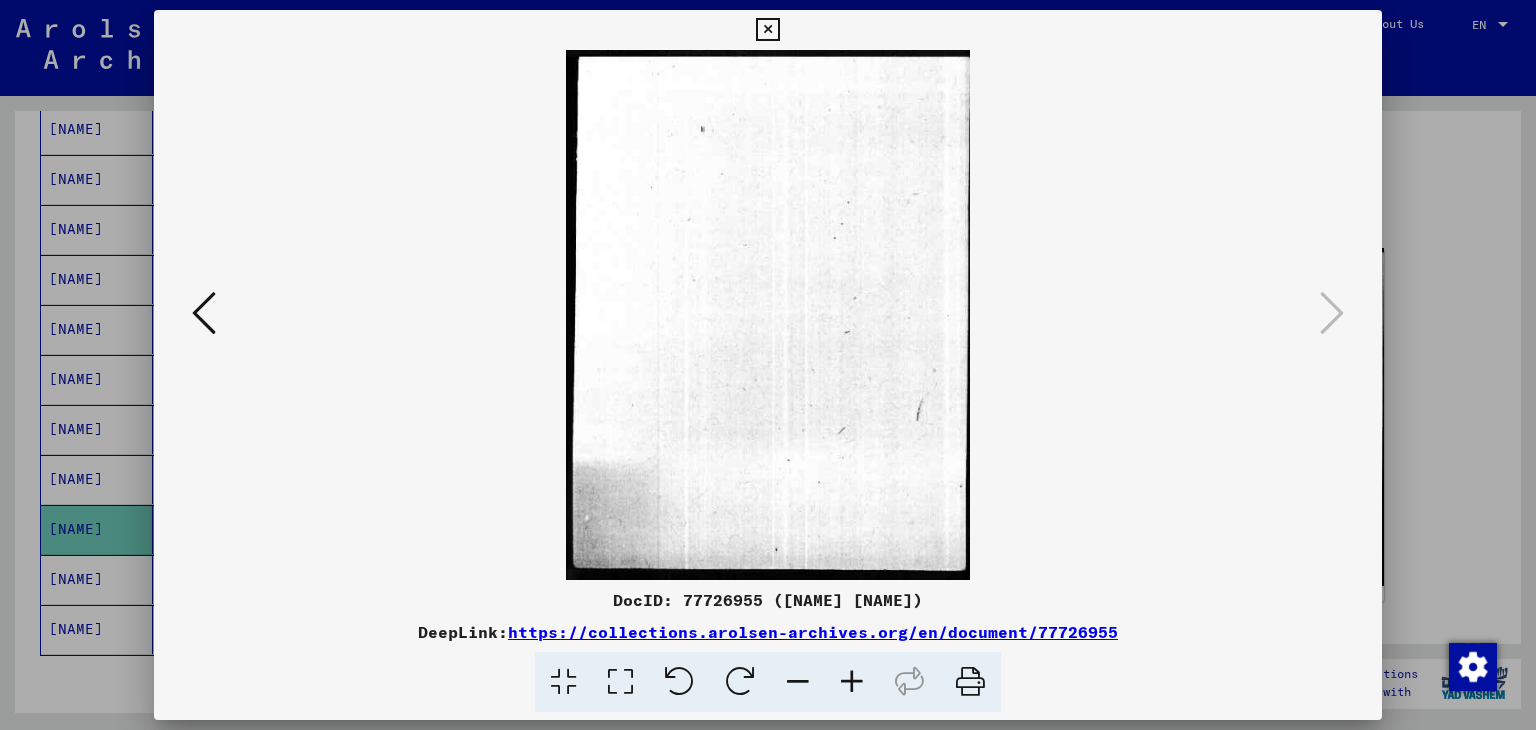 click at bounding box center (768, 315) 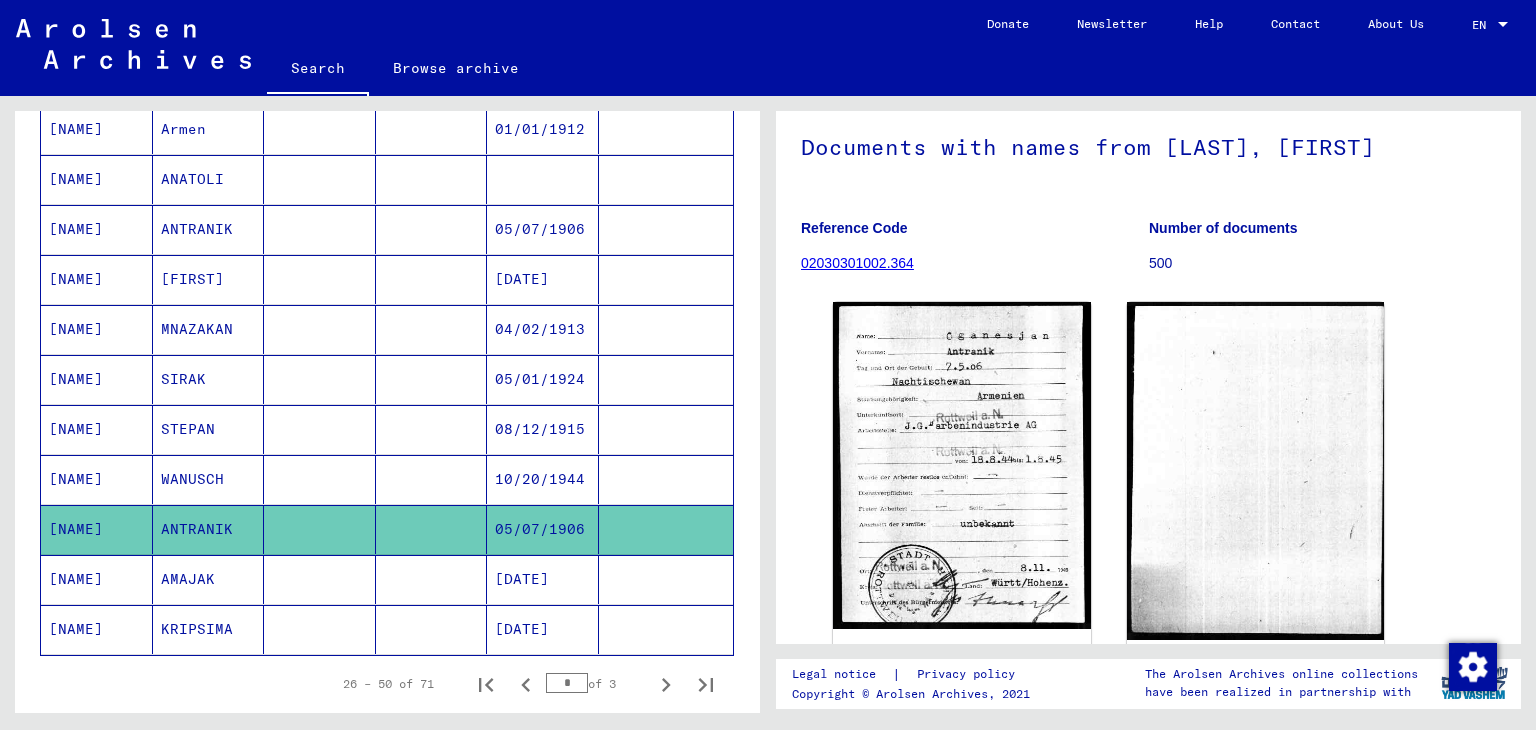 scroll, scrollTop: 0, scrollLeft: 0, axis: both 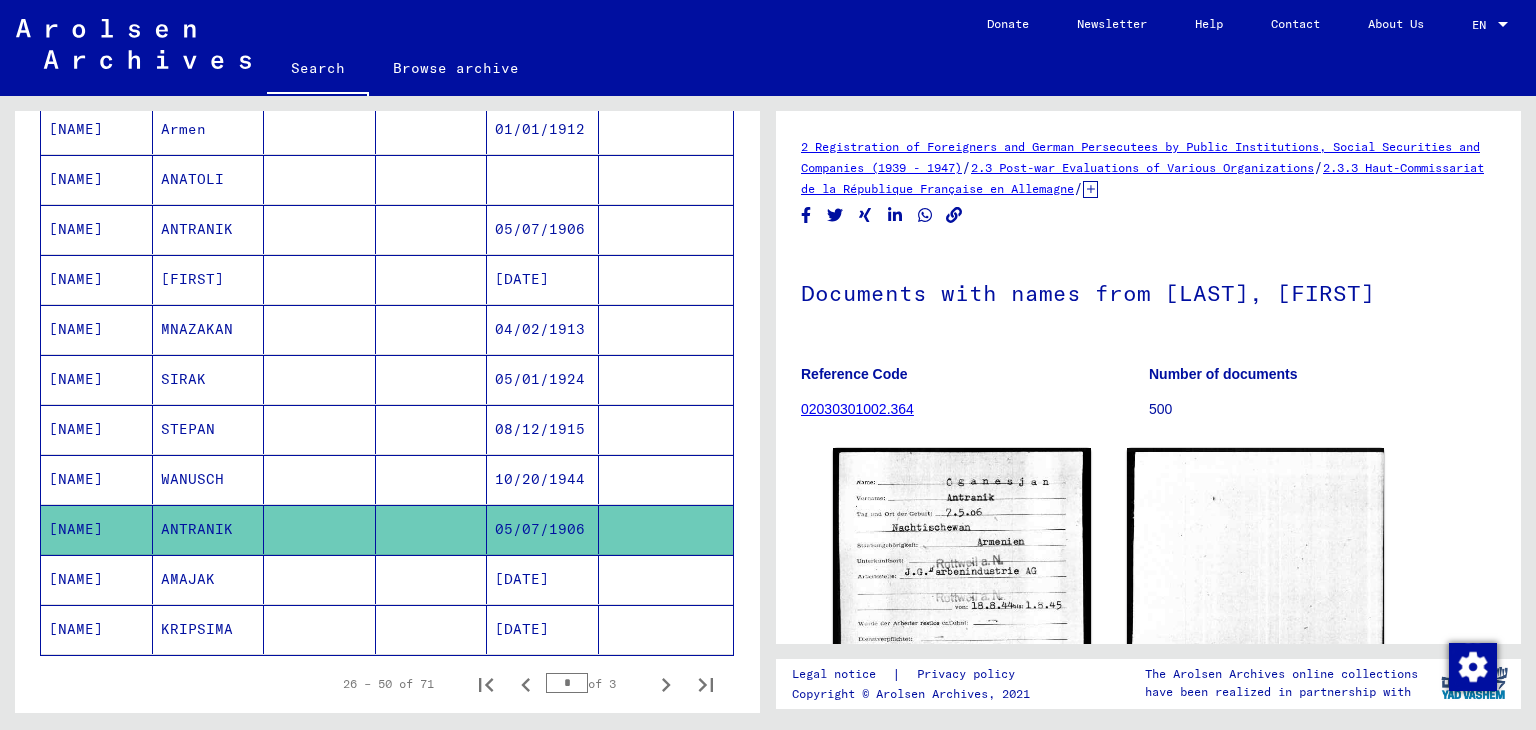 drag, startPoint x: 1122, startPoint y: 401, endPoint x: 1231, endPoint y: 418, distance: 110.317726 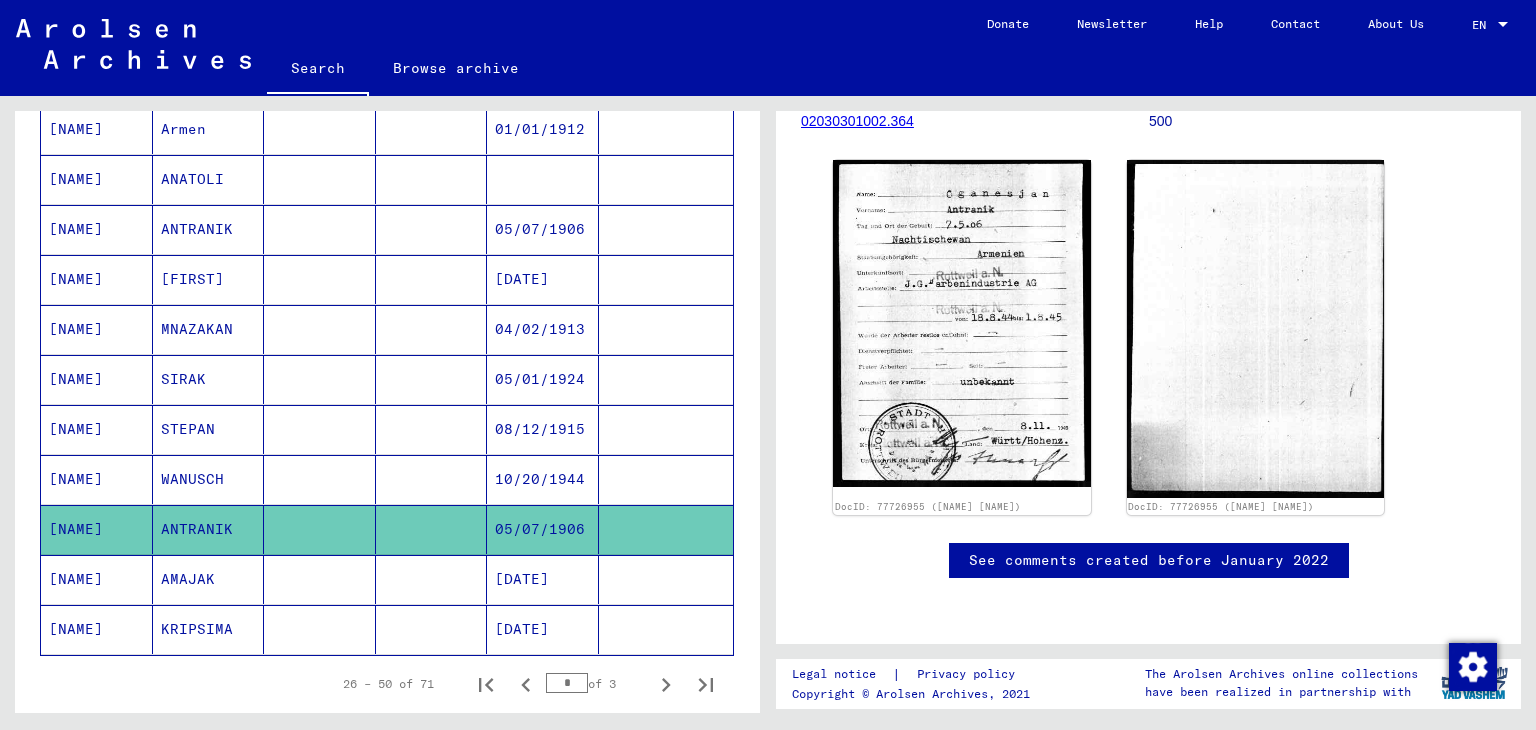scroll, scrollTop: 211, scrollLeft: 0, axis: vertical 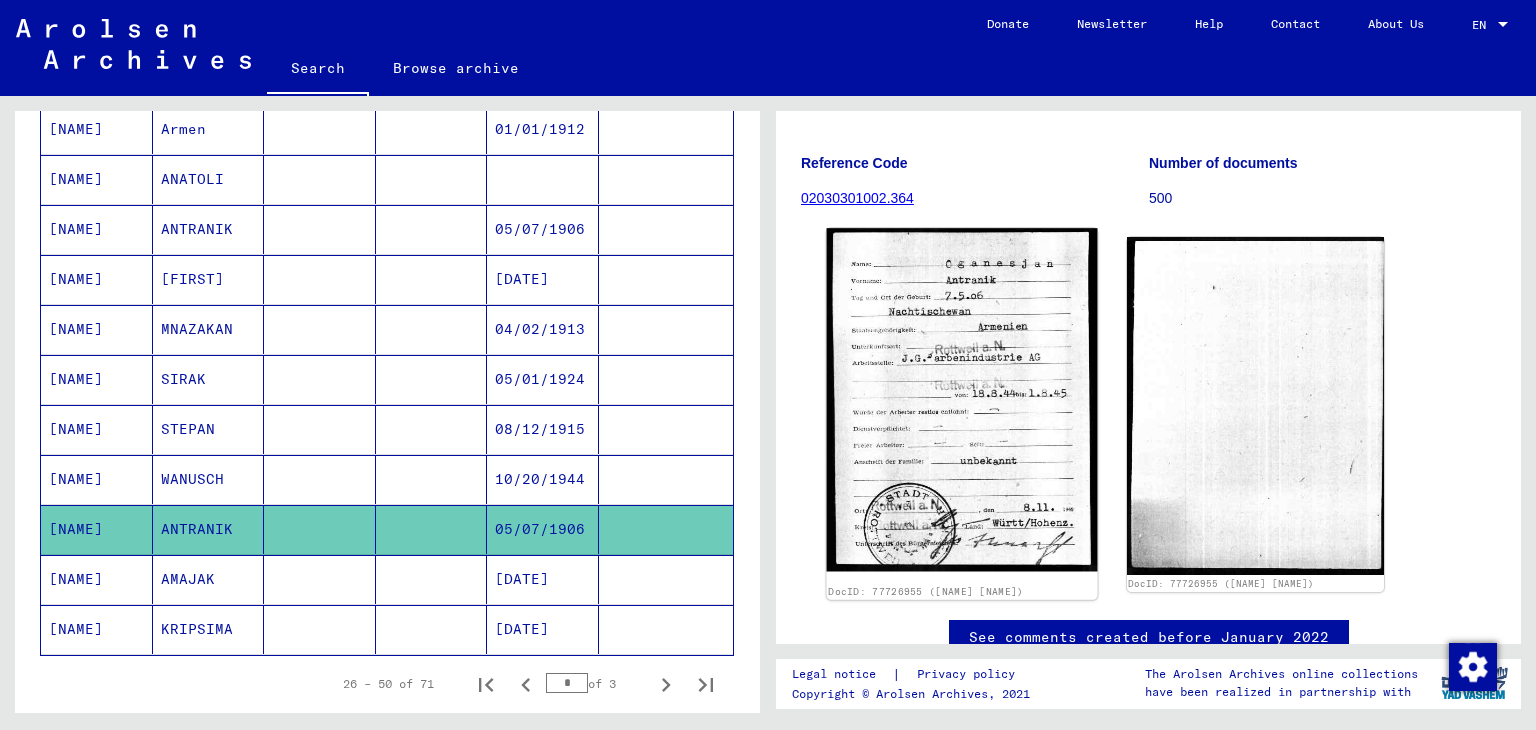 click 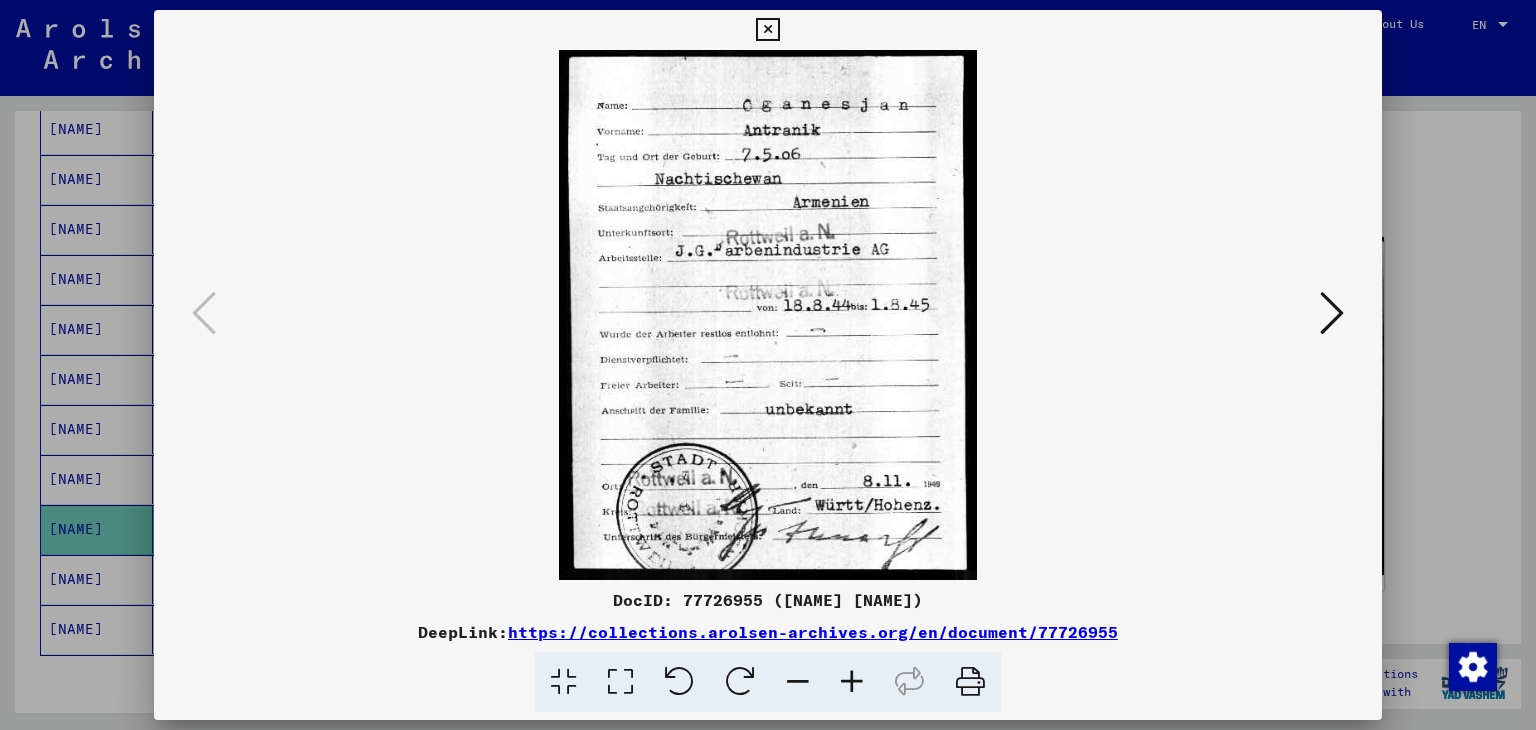 click at bounding box center (767, 30) 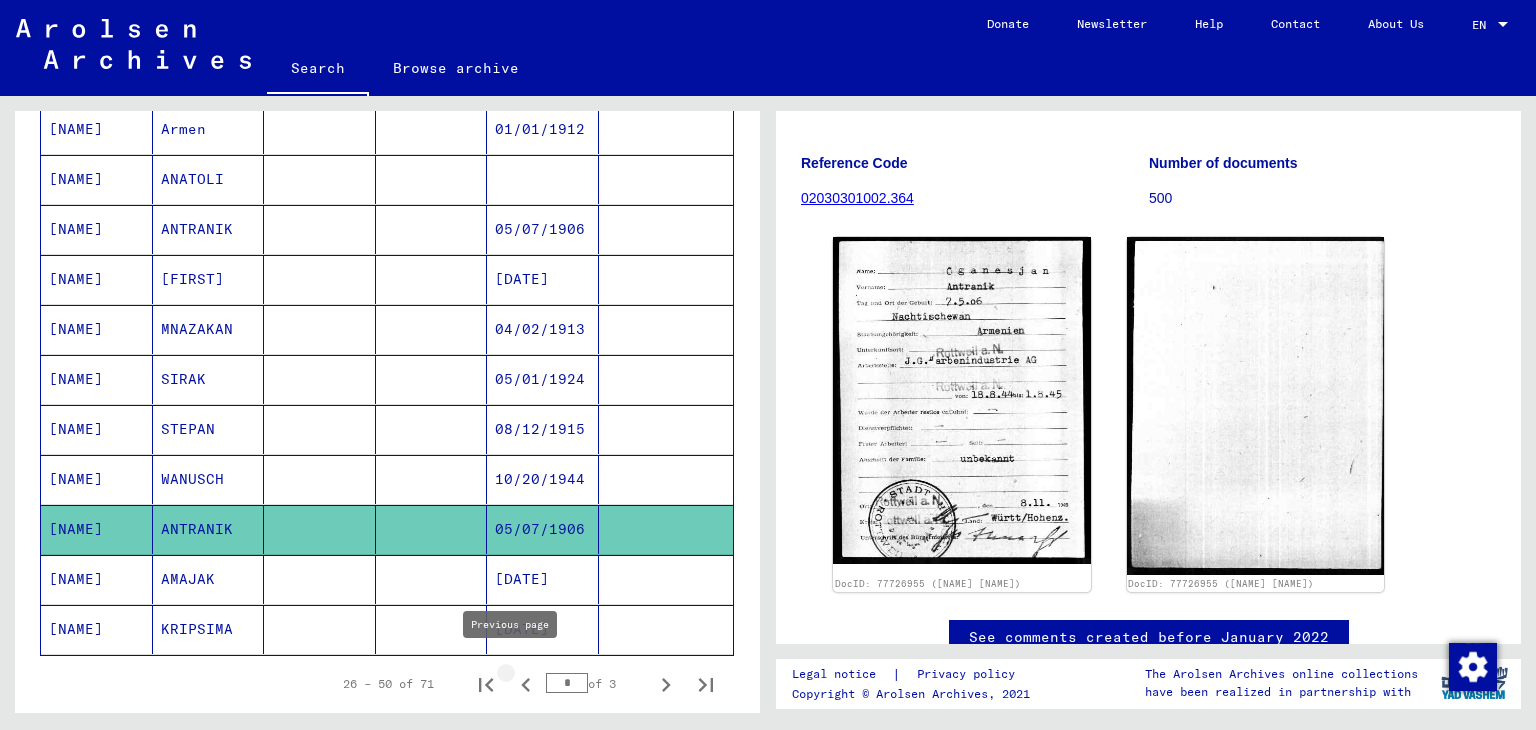 click 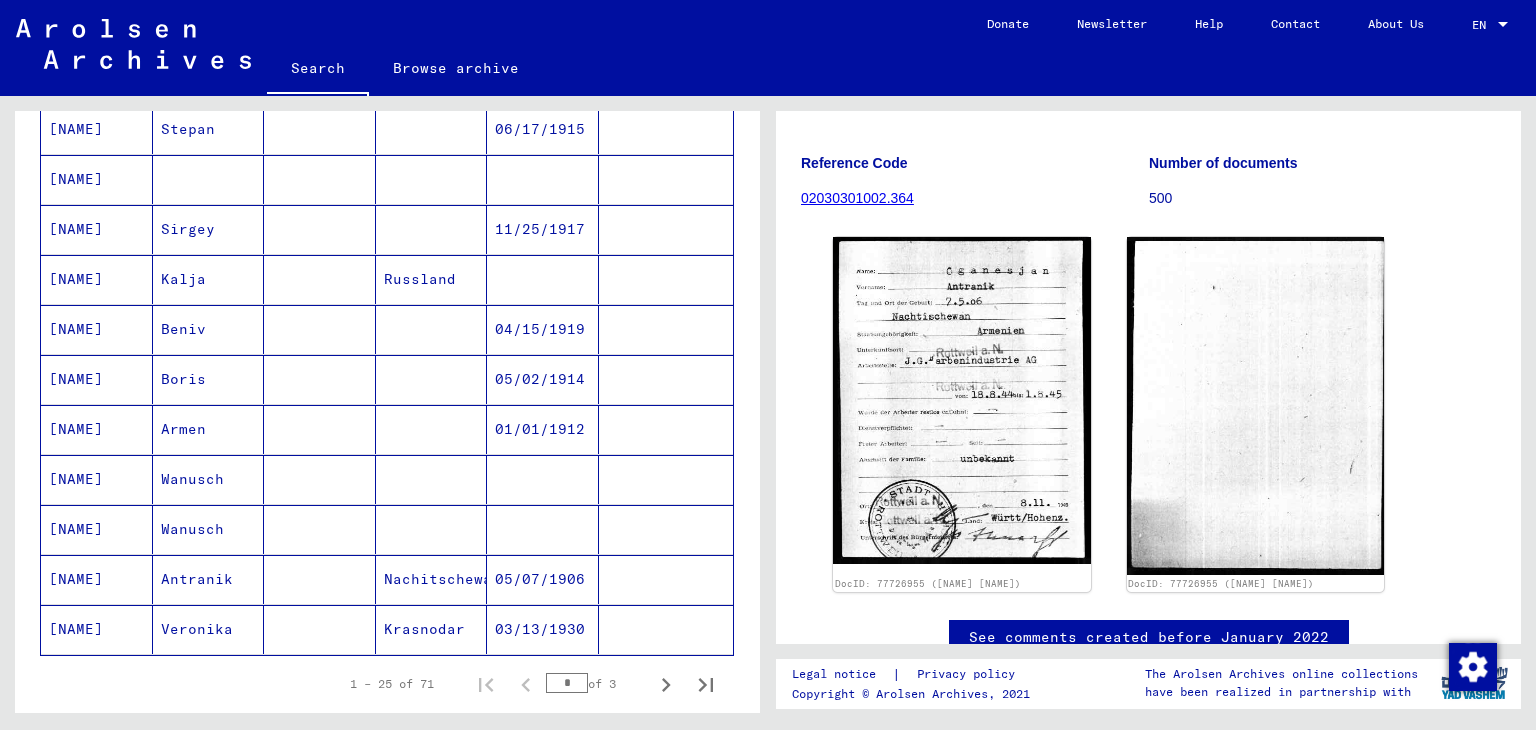 click on "Nachitschewan" at bounding box center [432, 629] 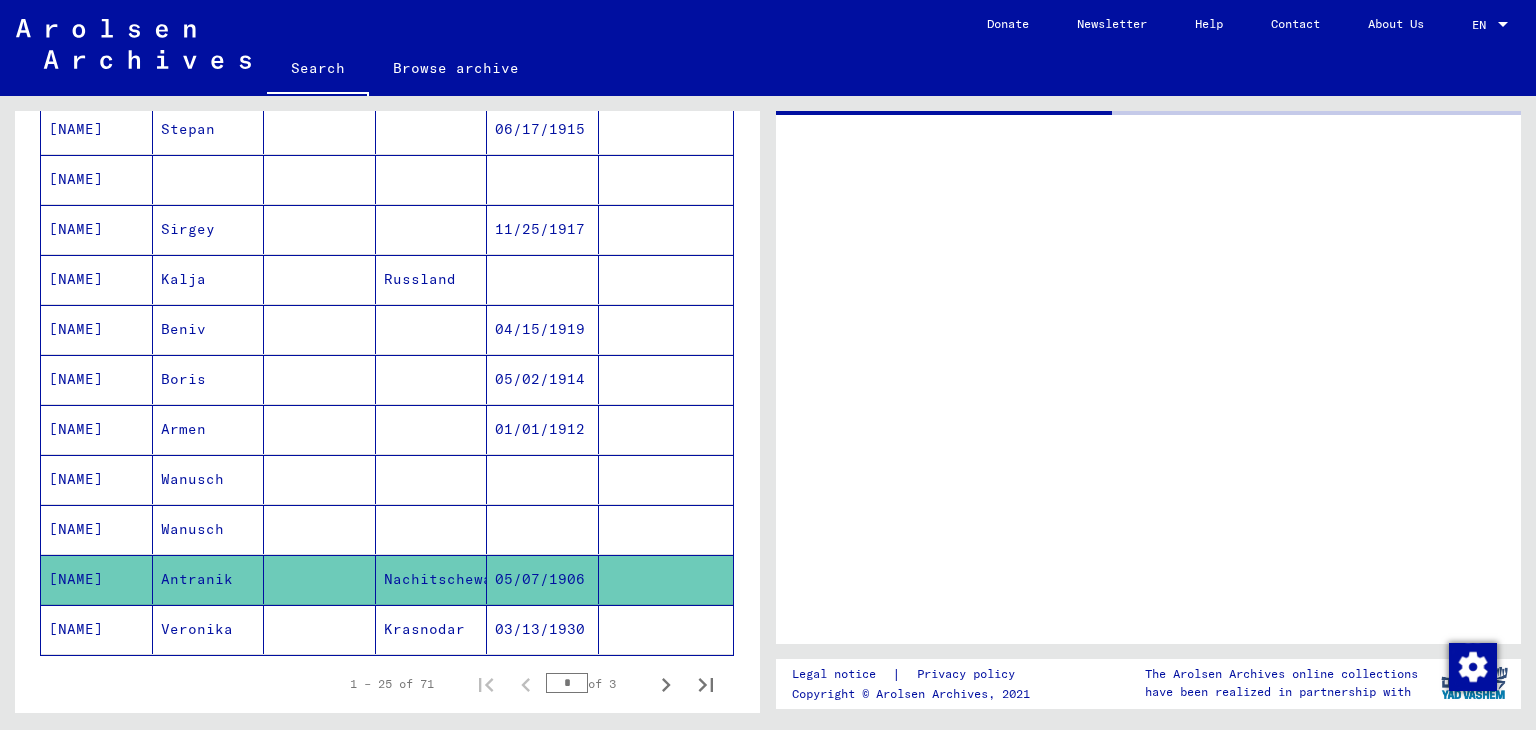 scroll, scrollTop: 0, scrollLeft: 0, axis: both 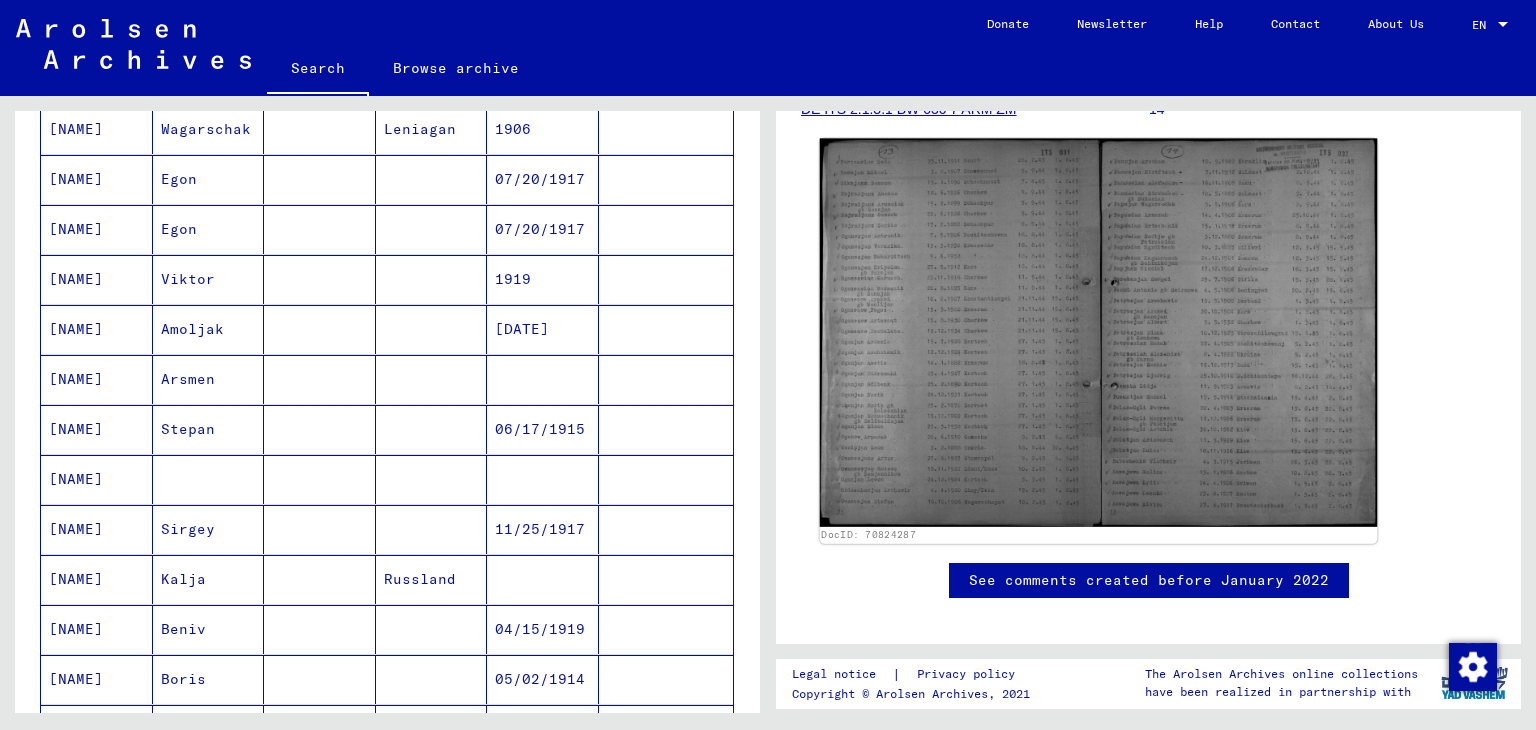 click 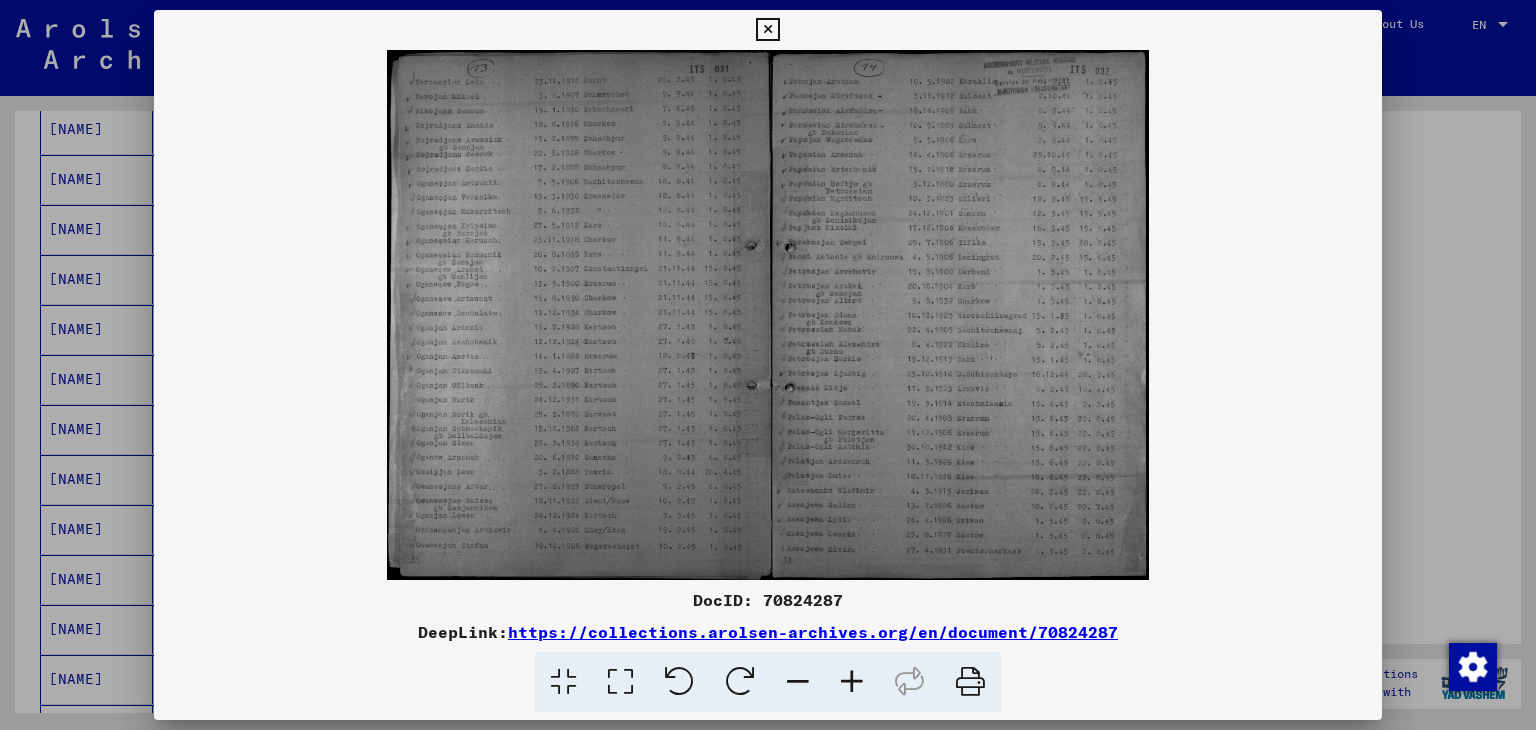 click at bounding box center [768, 365] 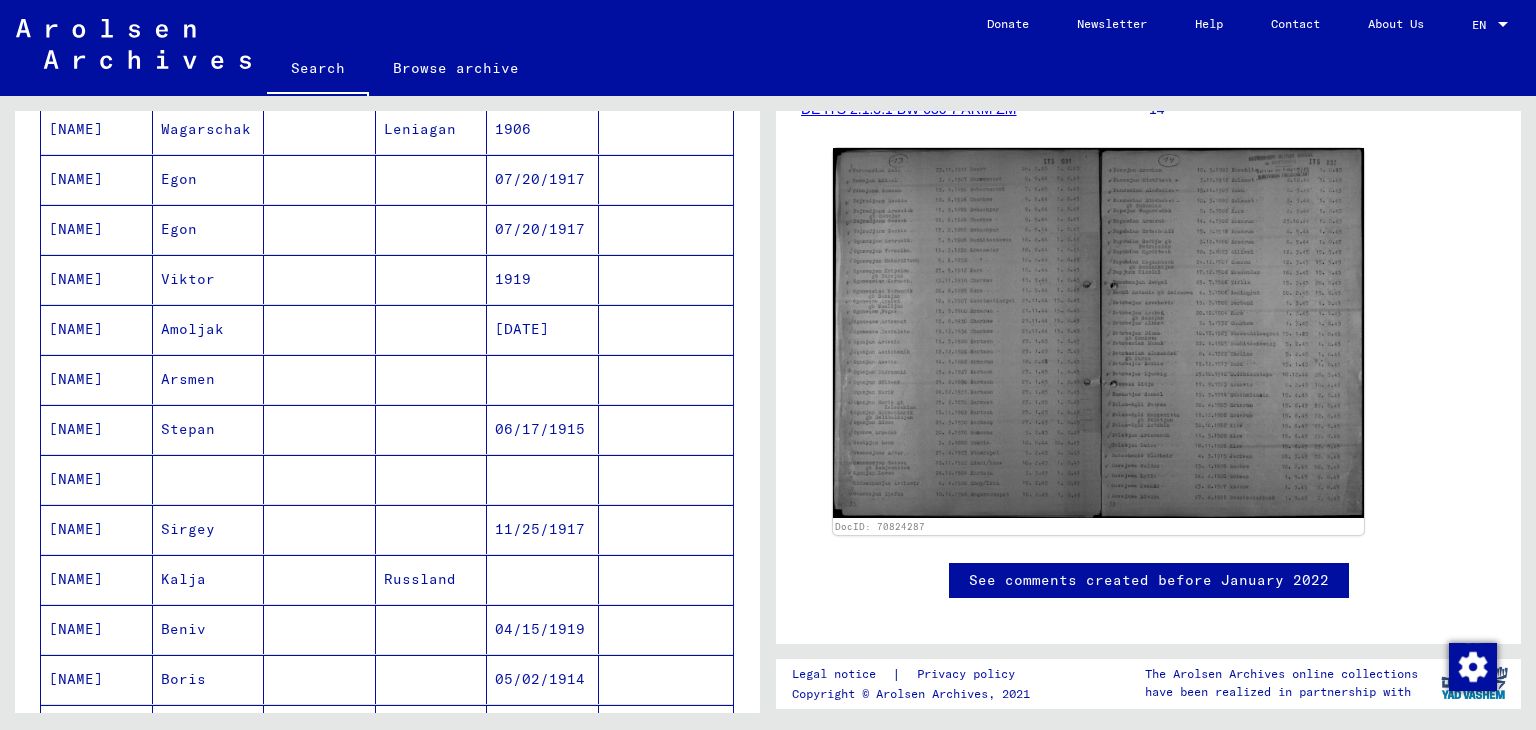 scroll, scrollTop: 0, scrollLeft: 0, axis: both 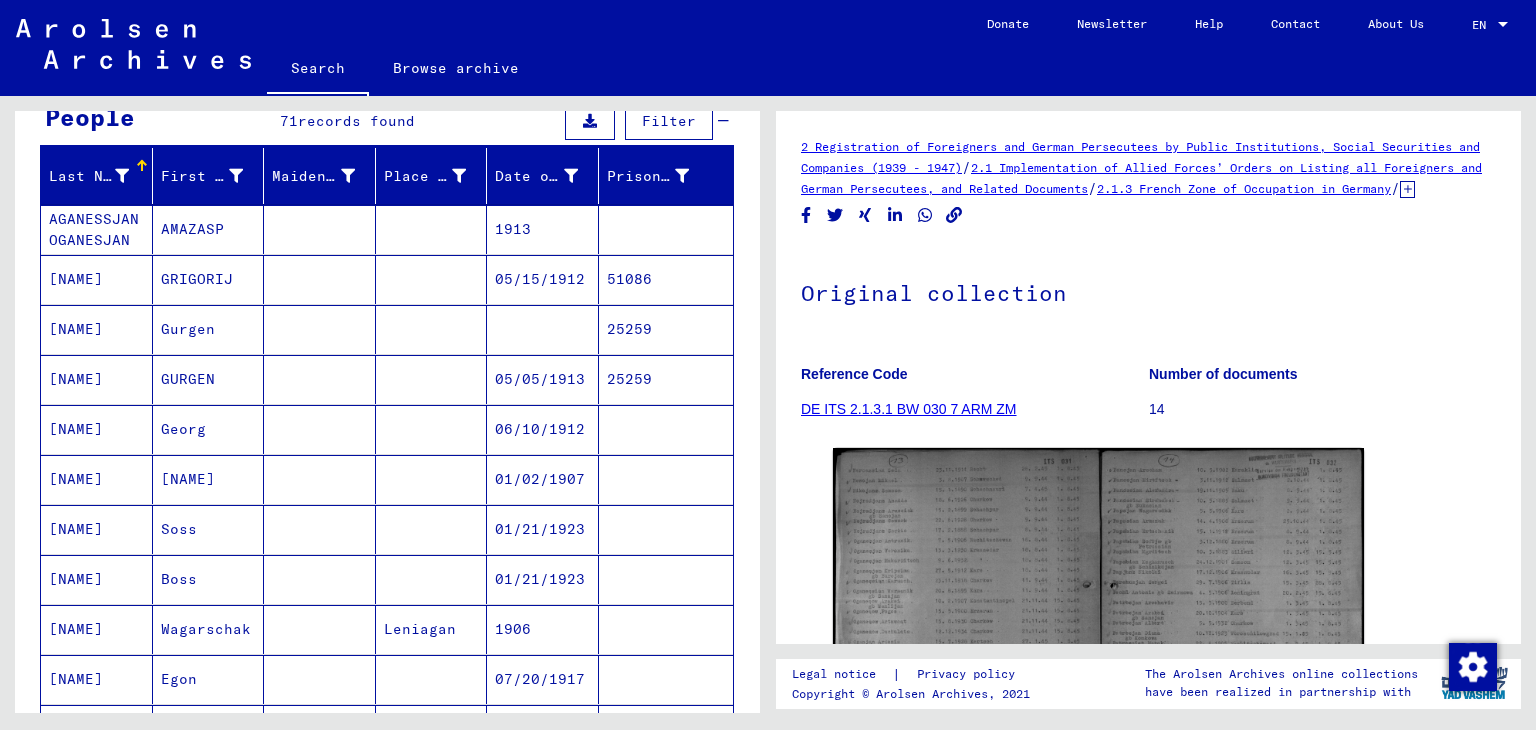 click on "[NAME]" at bounding box center [209, 529] 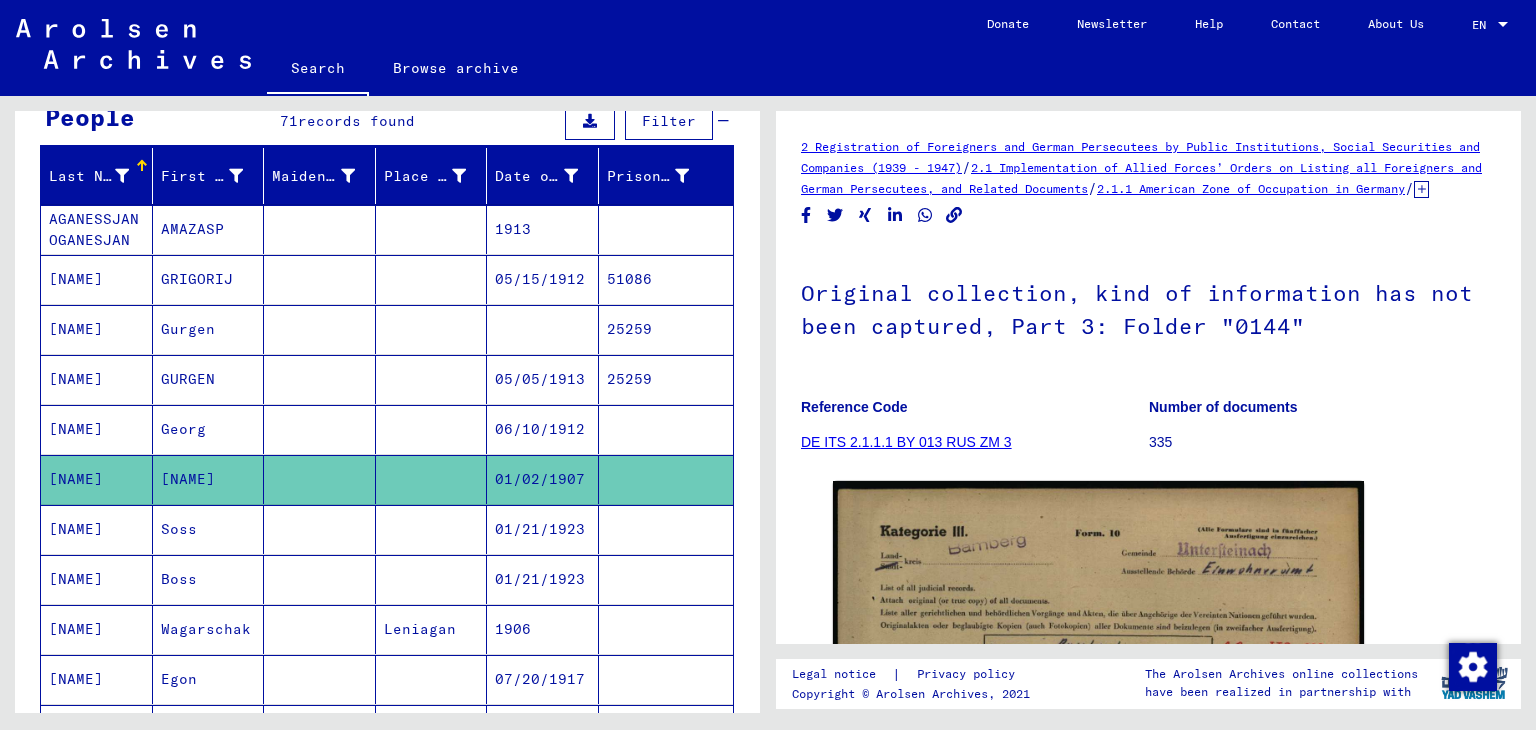 scroll, scrollTop: 0, scrollLeft: 0, axis: both 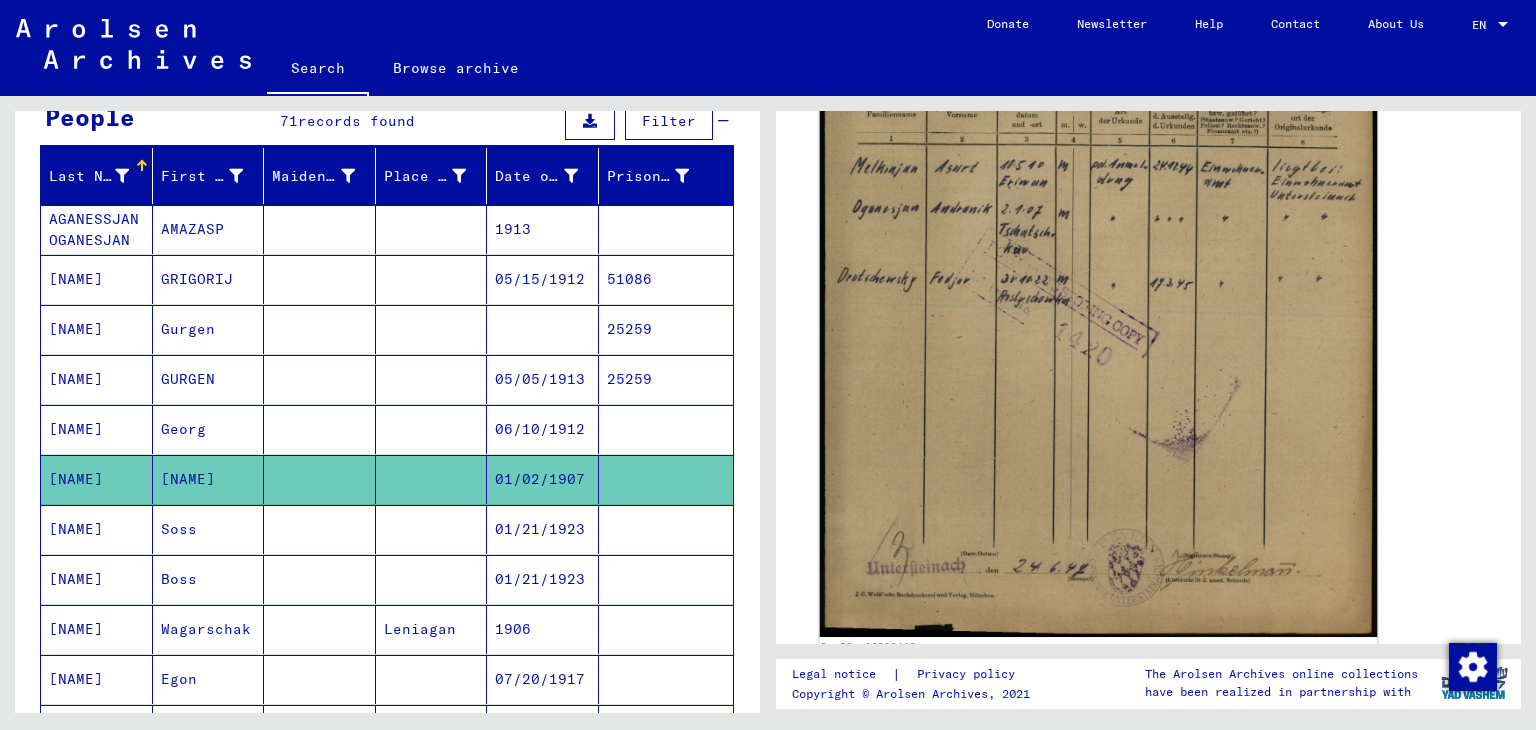 click 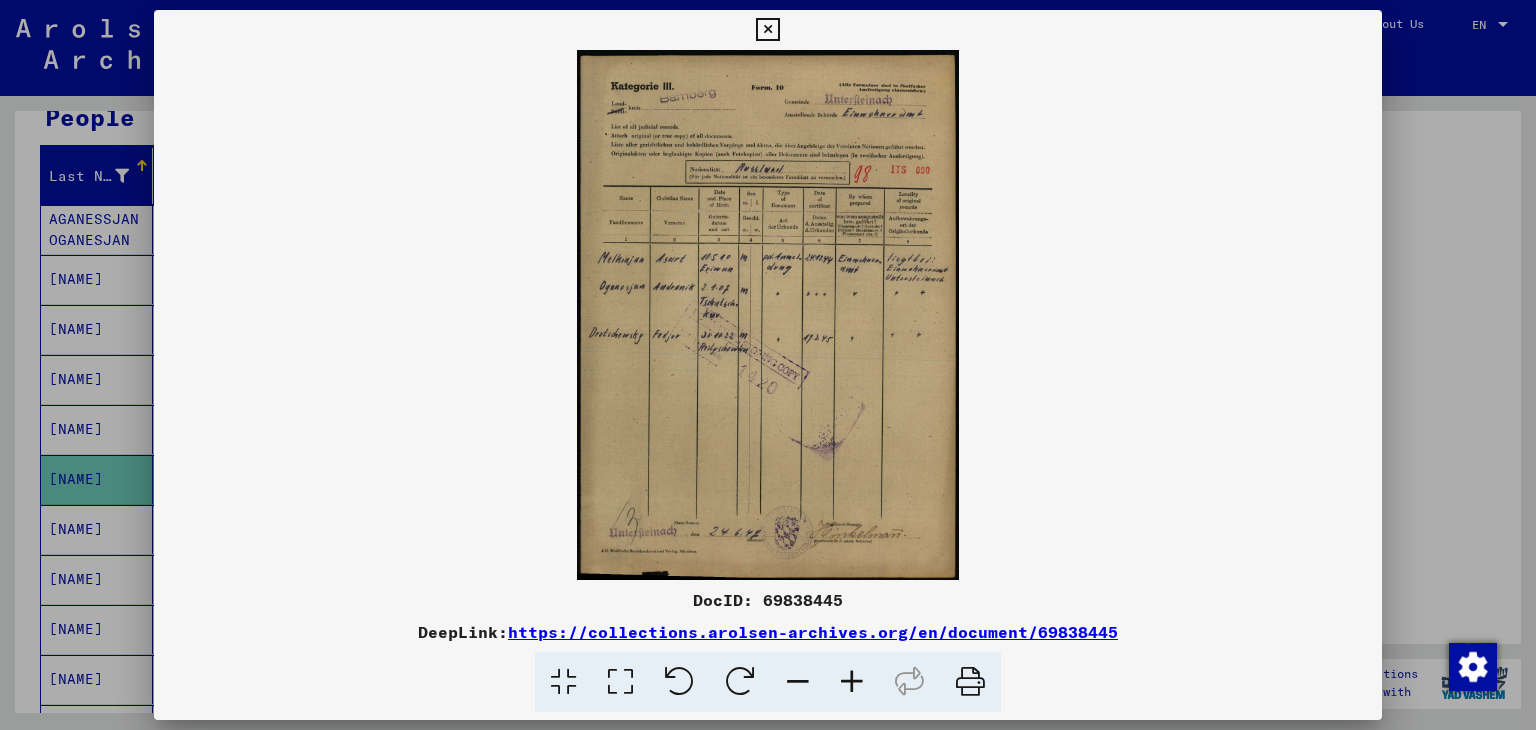 click at bounding box center (768, 315) 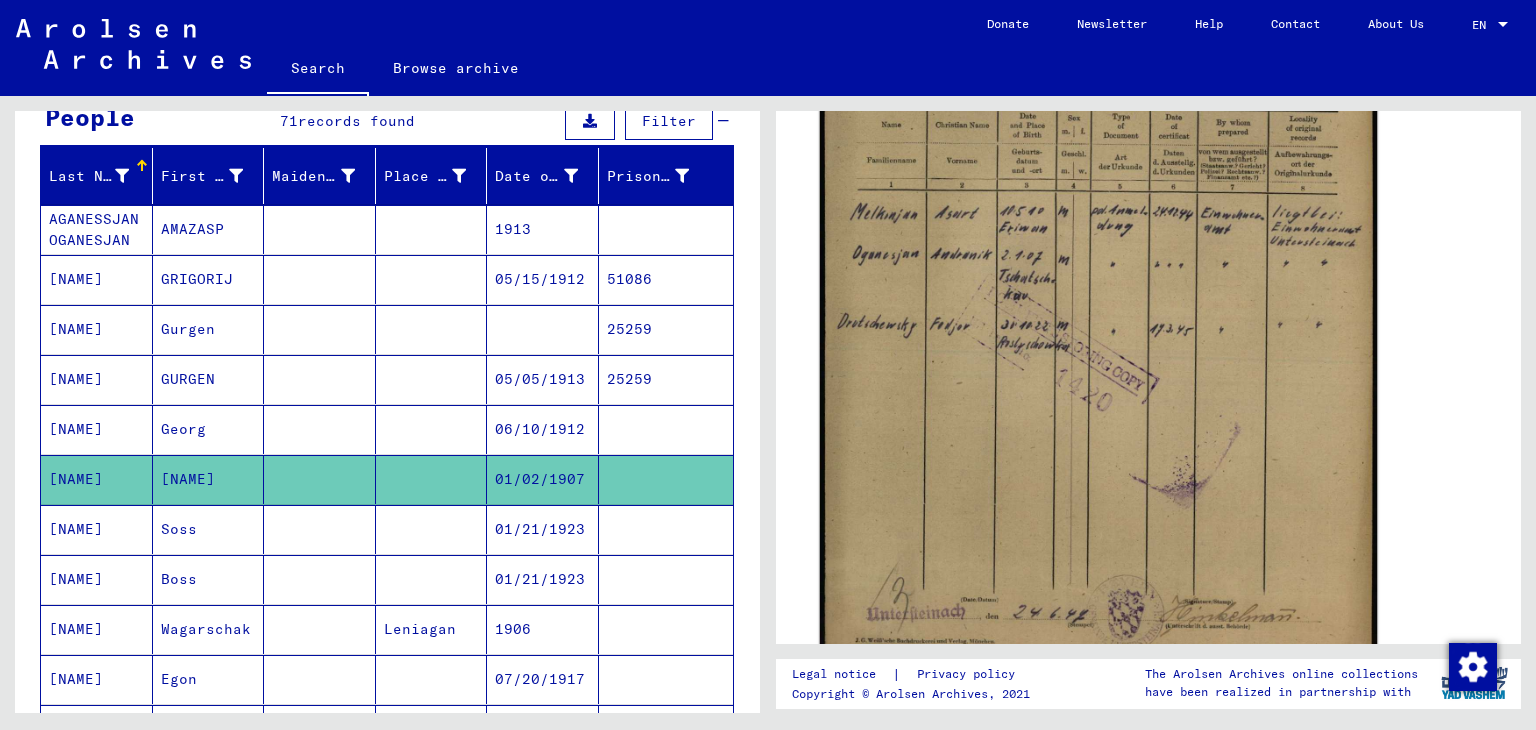 scroll, scrollTop: 500, scrollLeft: 0, axis: vertical 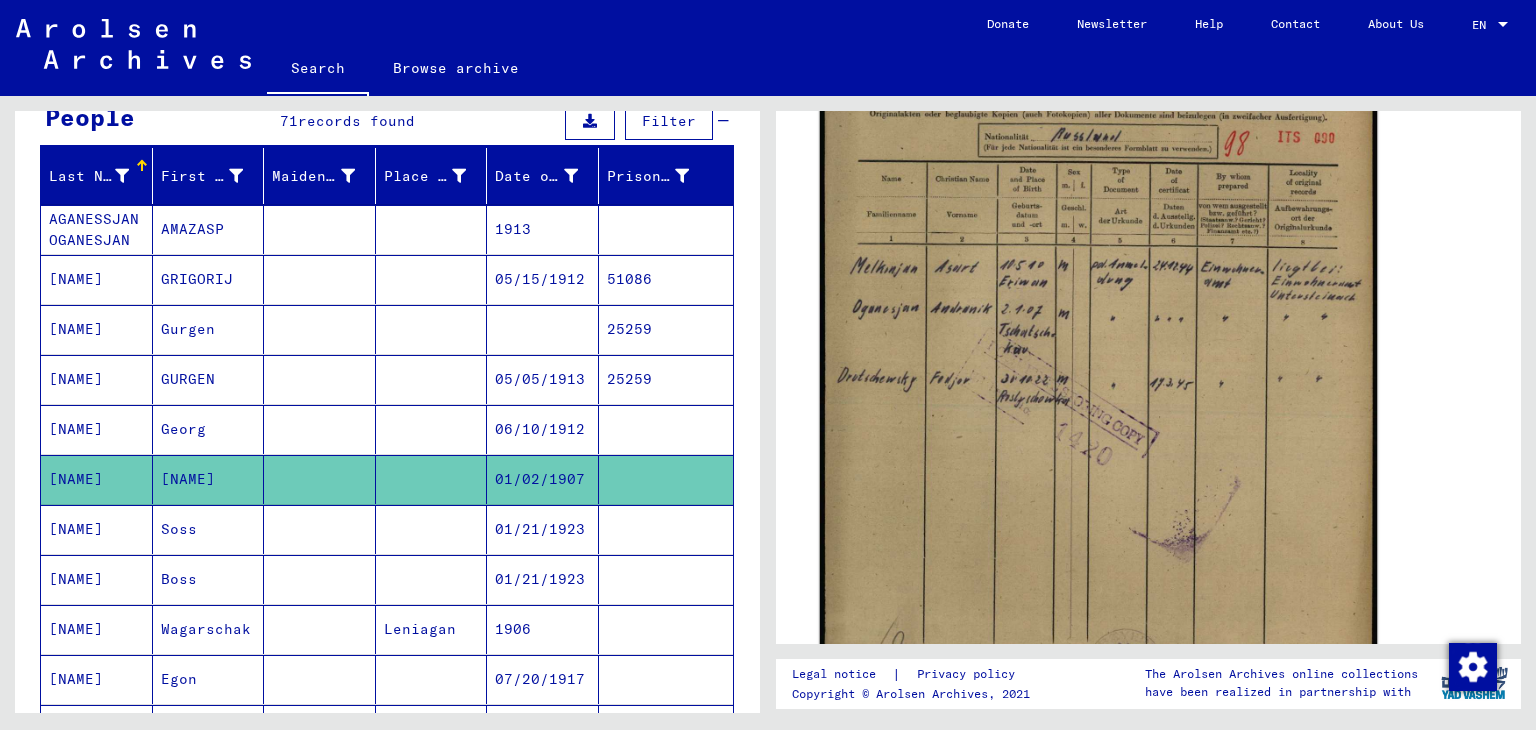 click 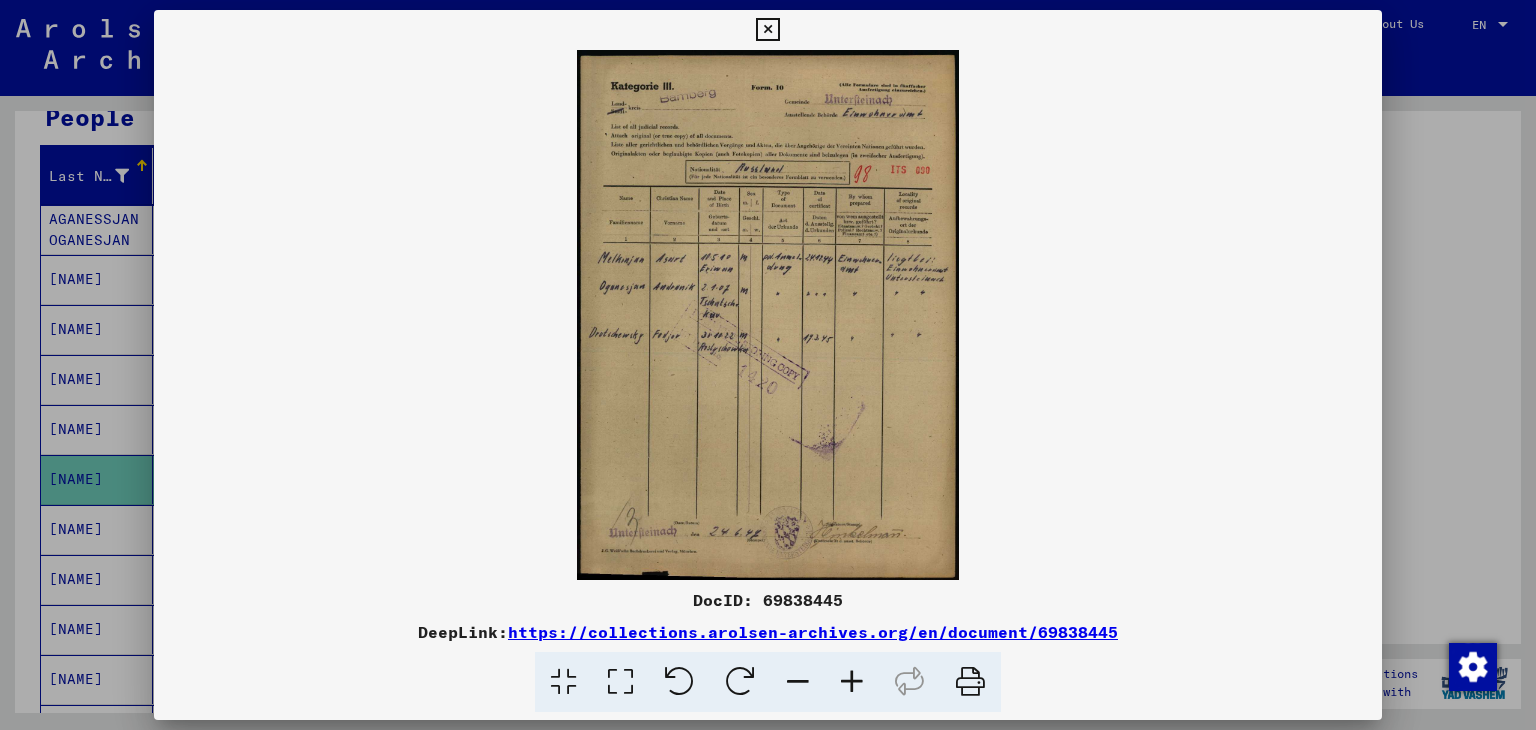 click at bounding box center (852, 682) 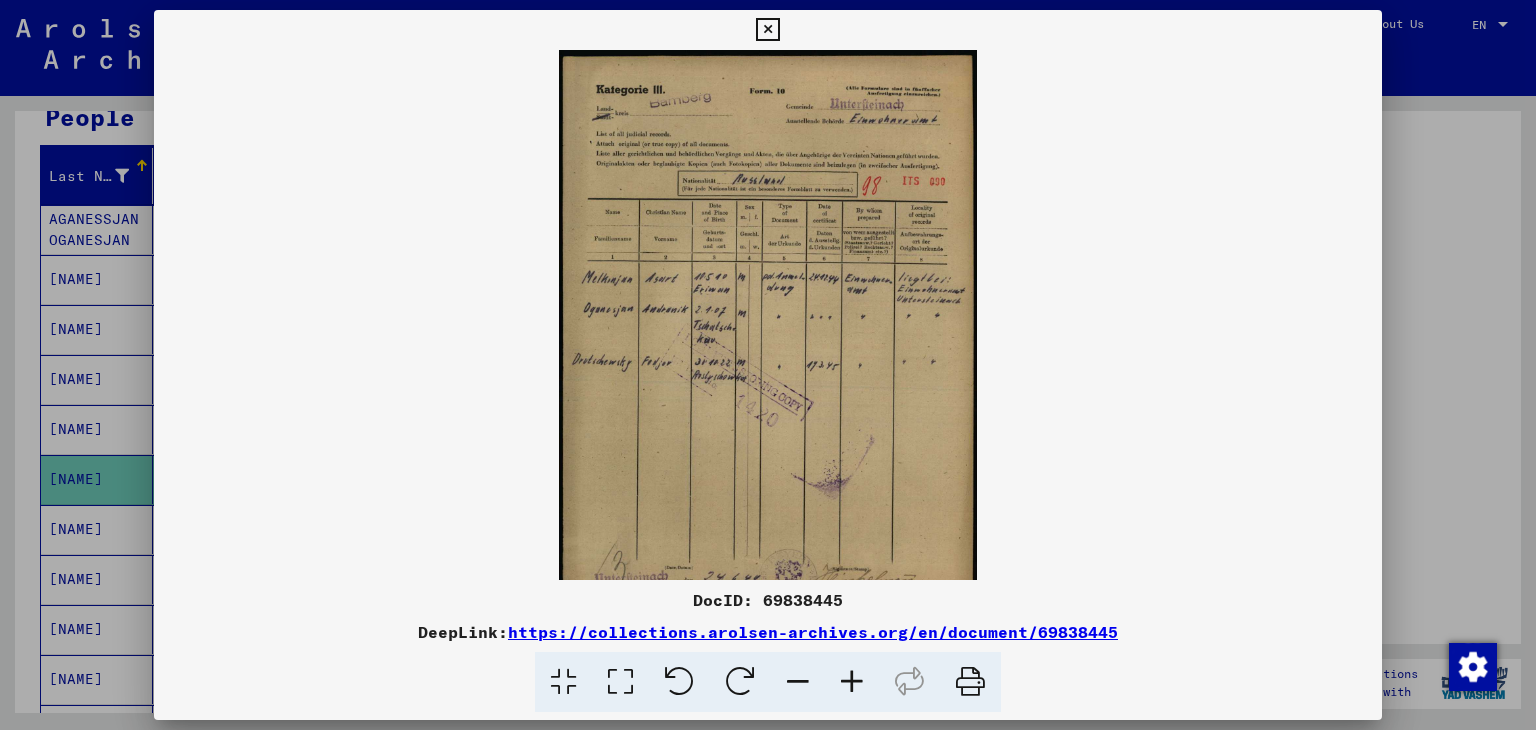click at bounding box center (852, 682) 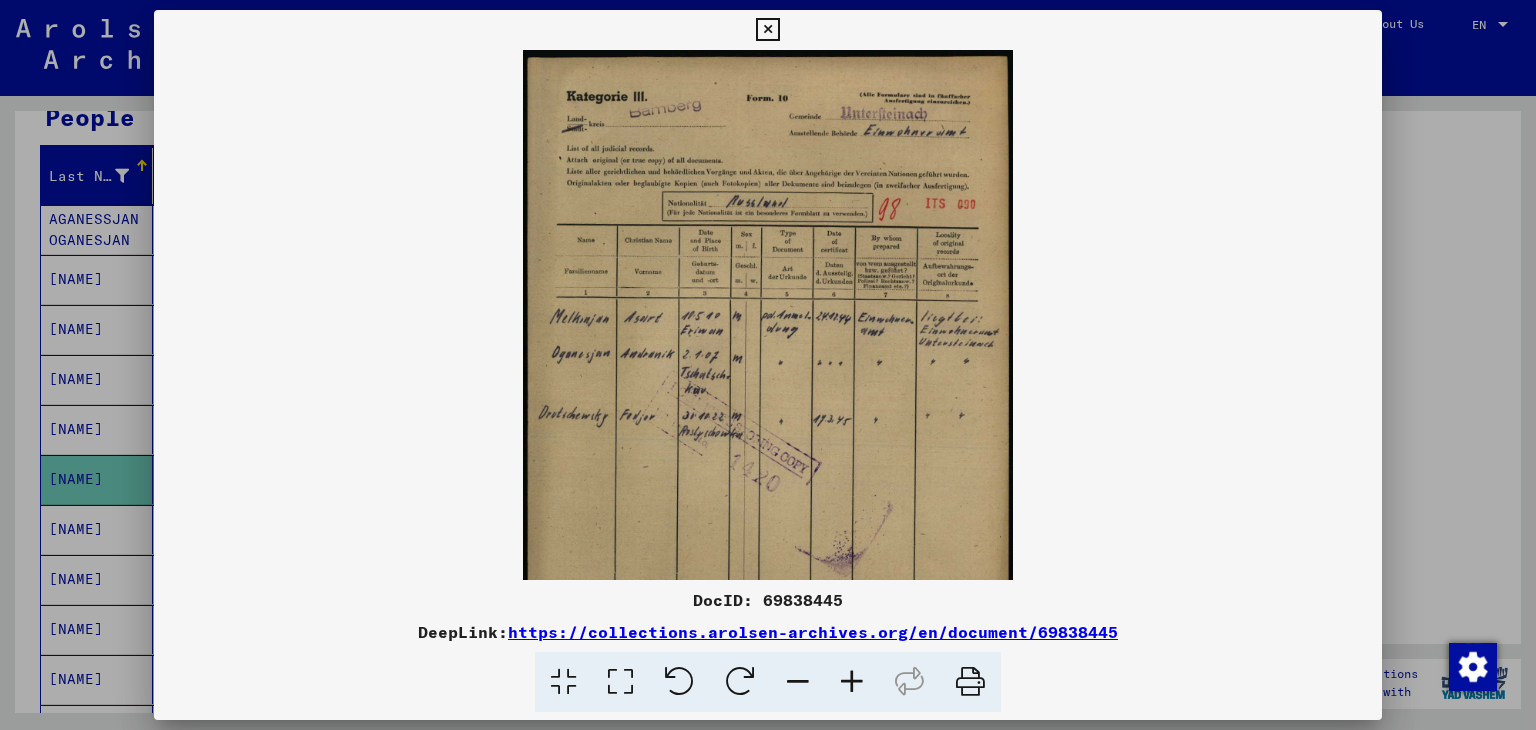 click at bounding box center [852, 682] 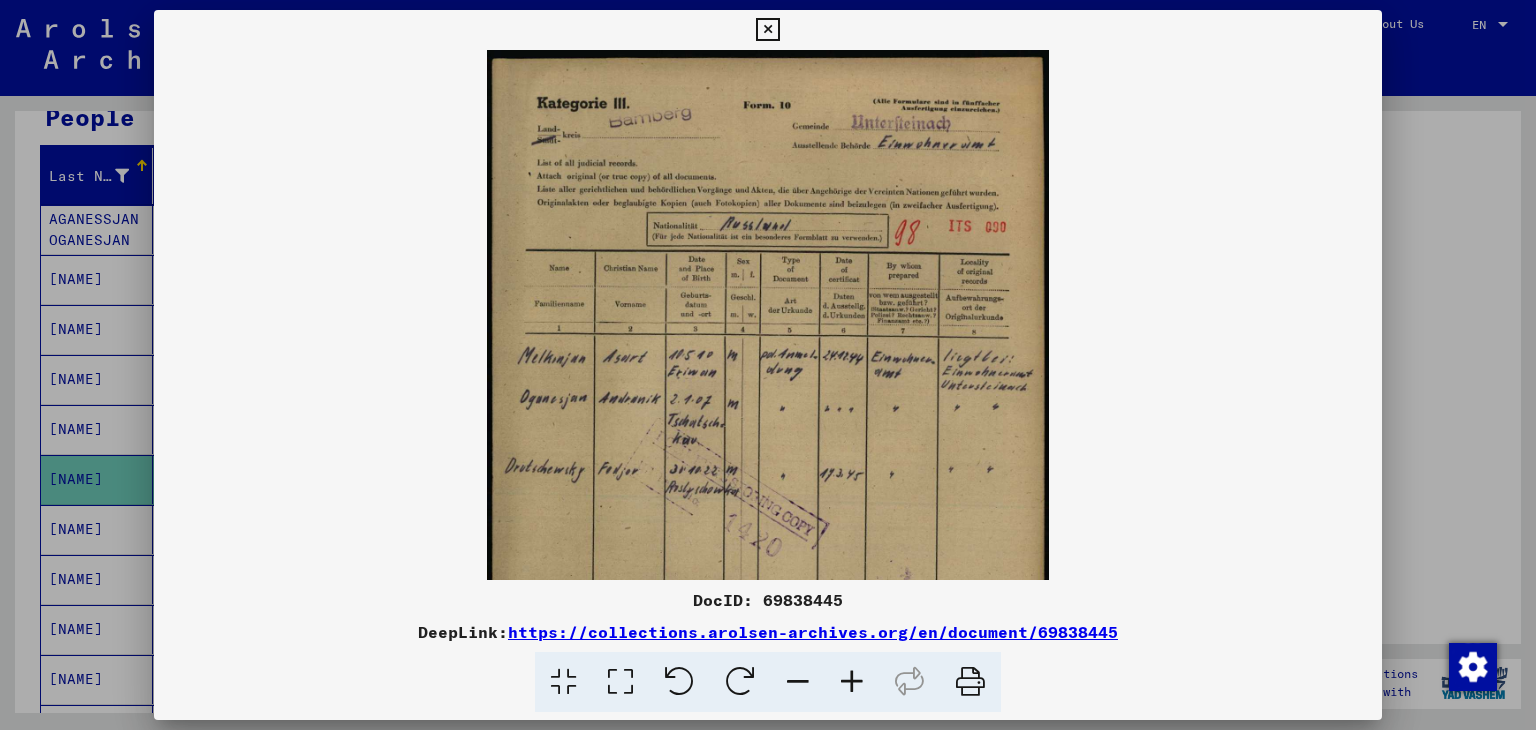 click at bounding box center [852, 682] 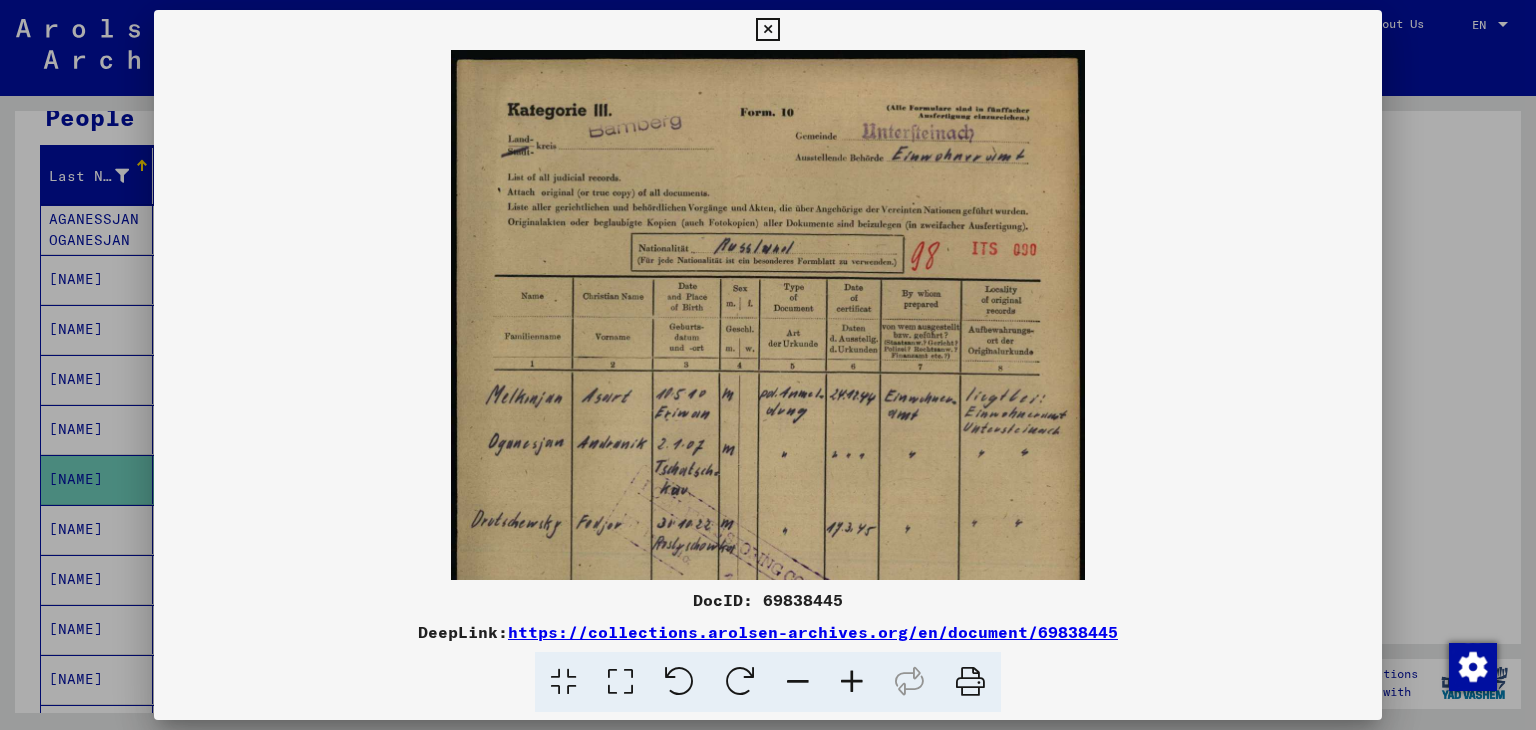 click at bounding box center [852, 682] 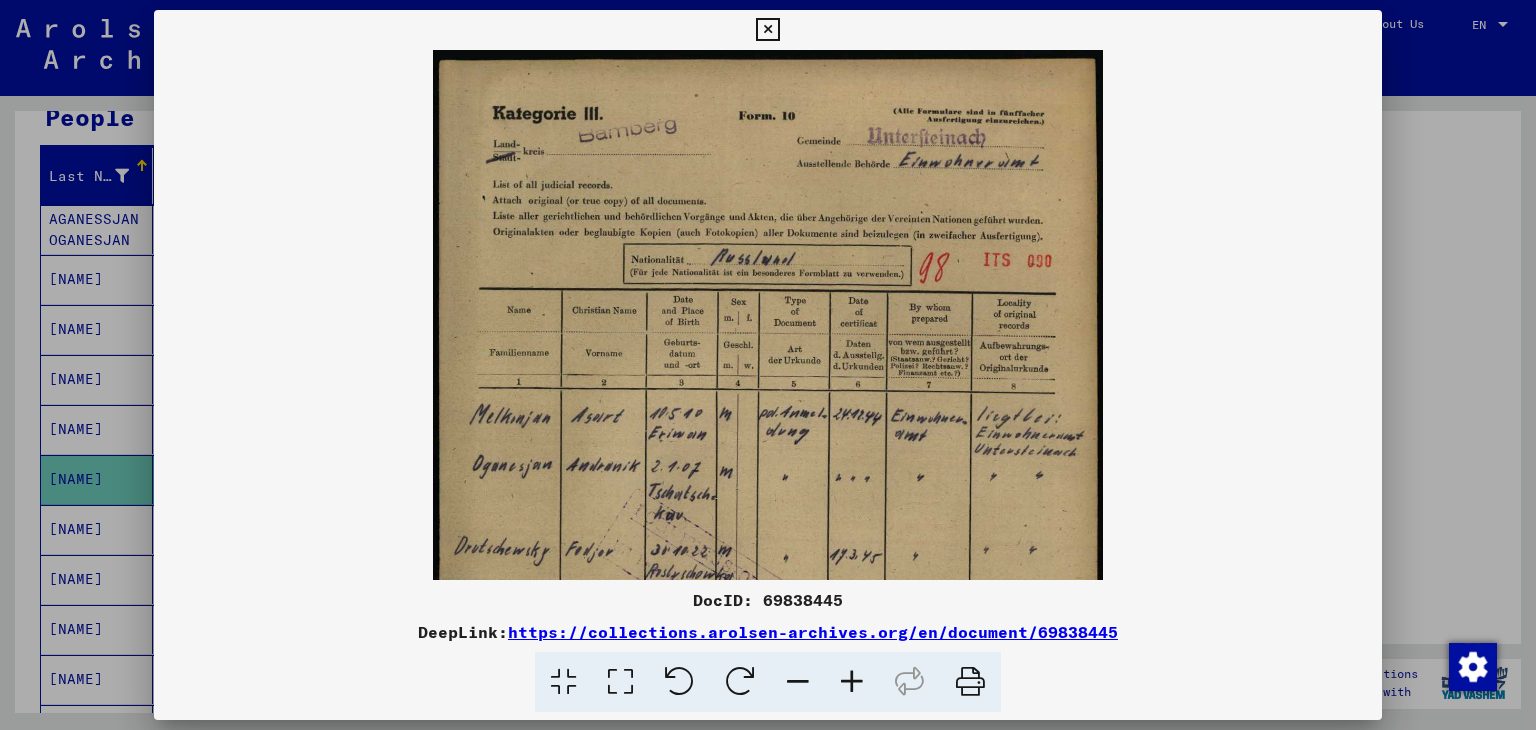click at bounding box center [852, 682] 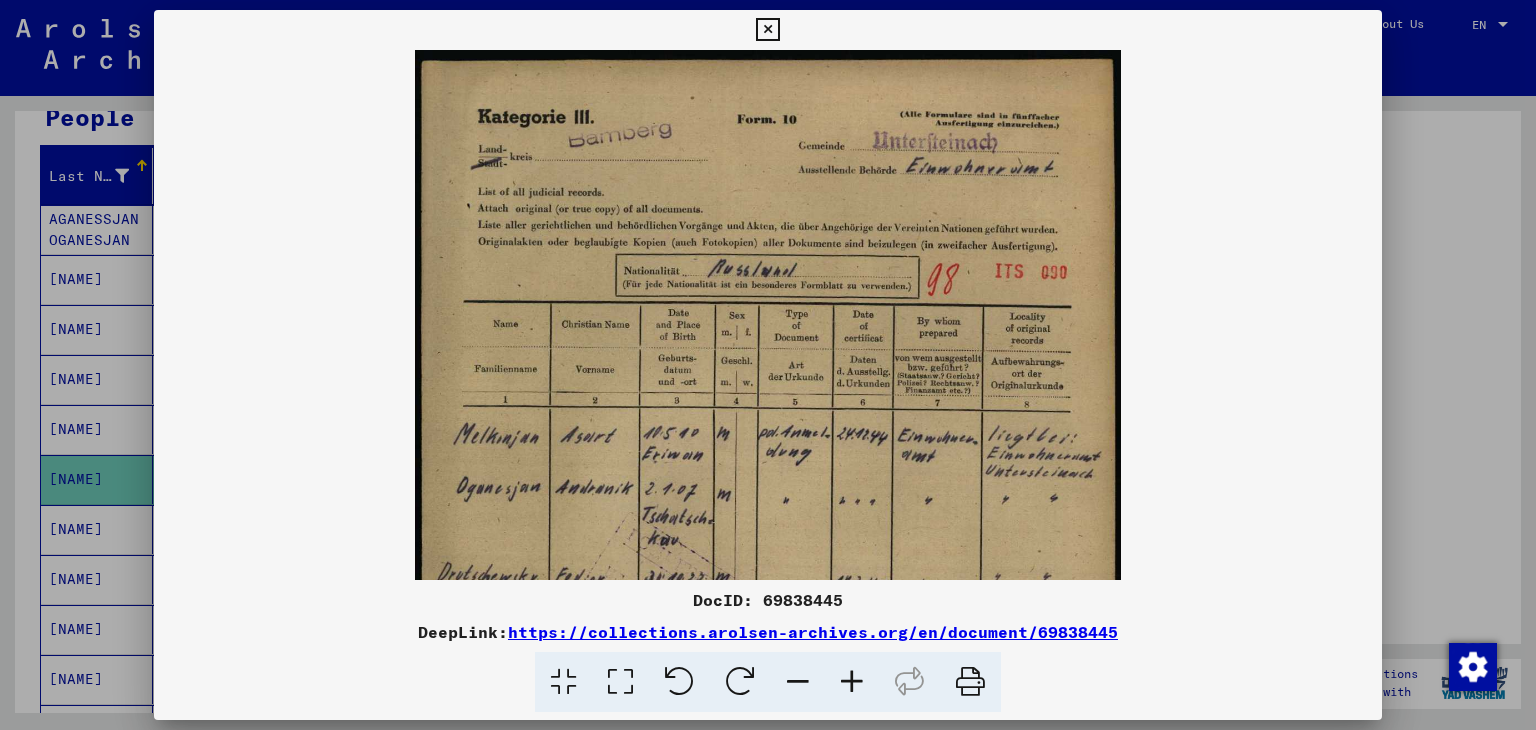 click at bounding box center (852, 682) 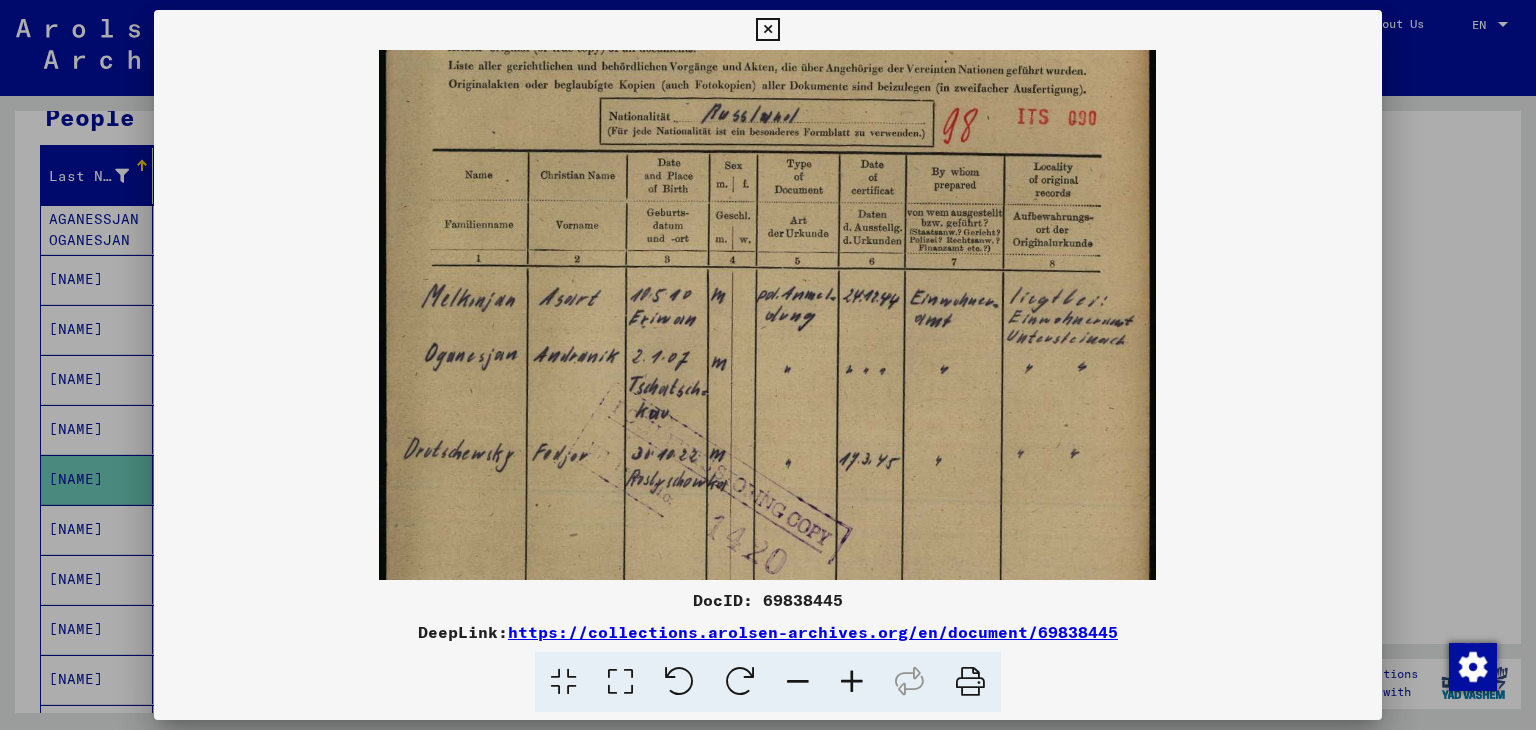 scroll, scrollTop: 180, scrollLeft: 0, axis: vertical 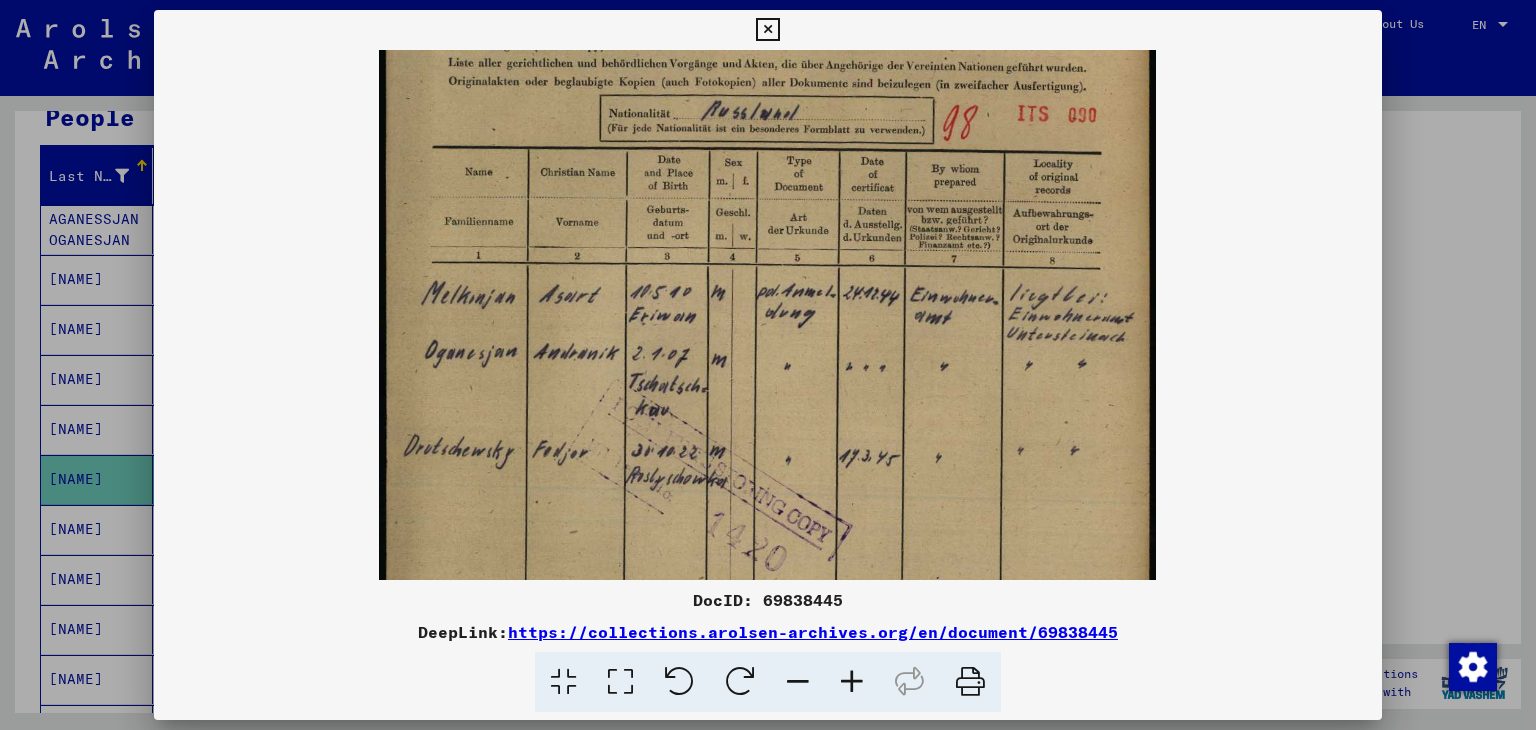 drag, startPoint x: 736, startPoint y: 470, endPoint x: 757, endPoint y: 306, distance: 165.33905 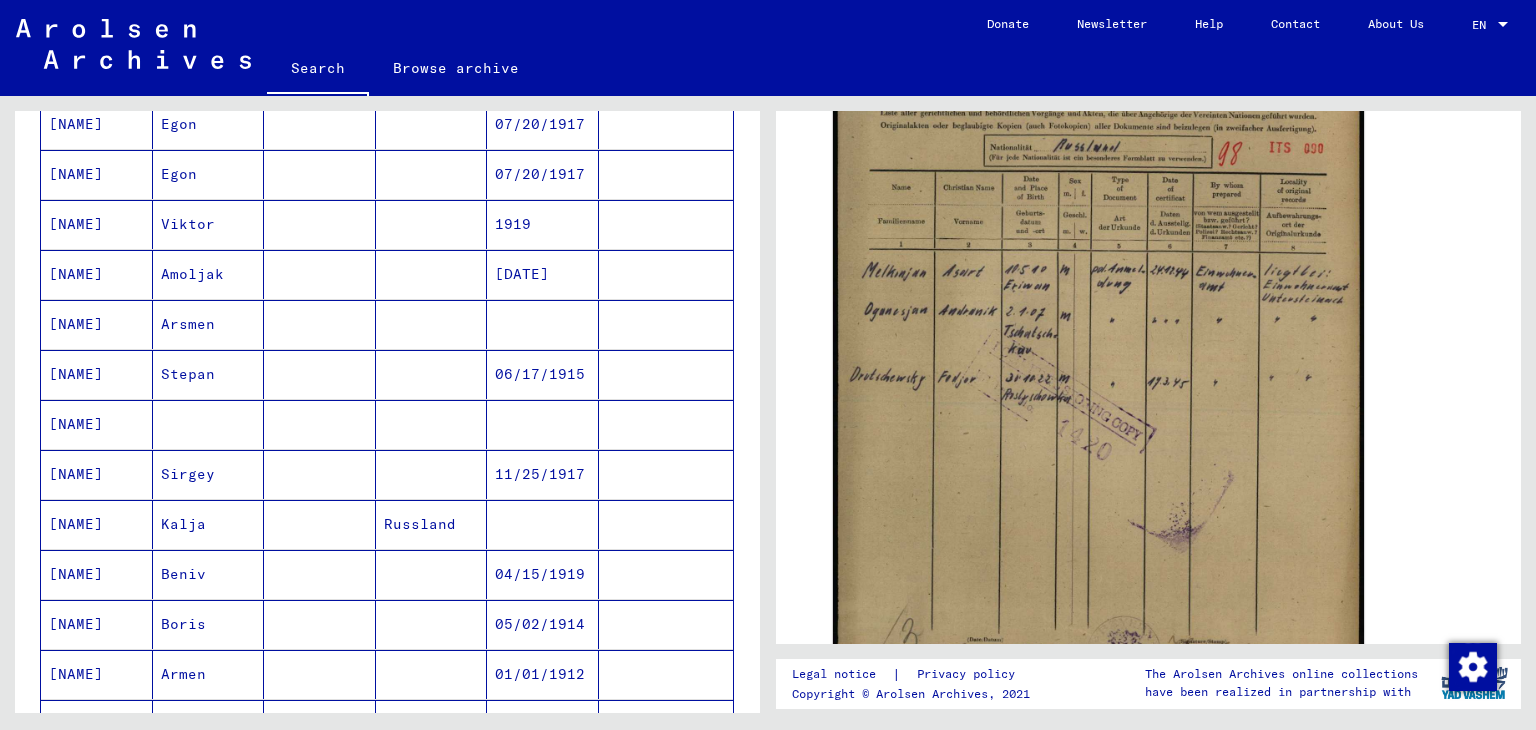 scroll, scrollTop: 800, scrollLeft: 0, axis: vertical 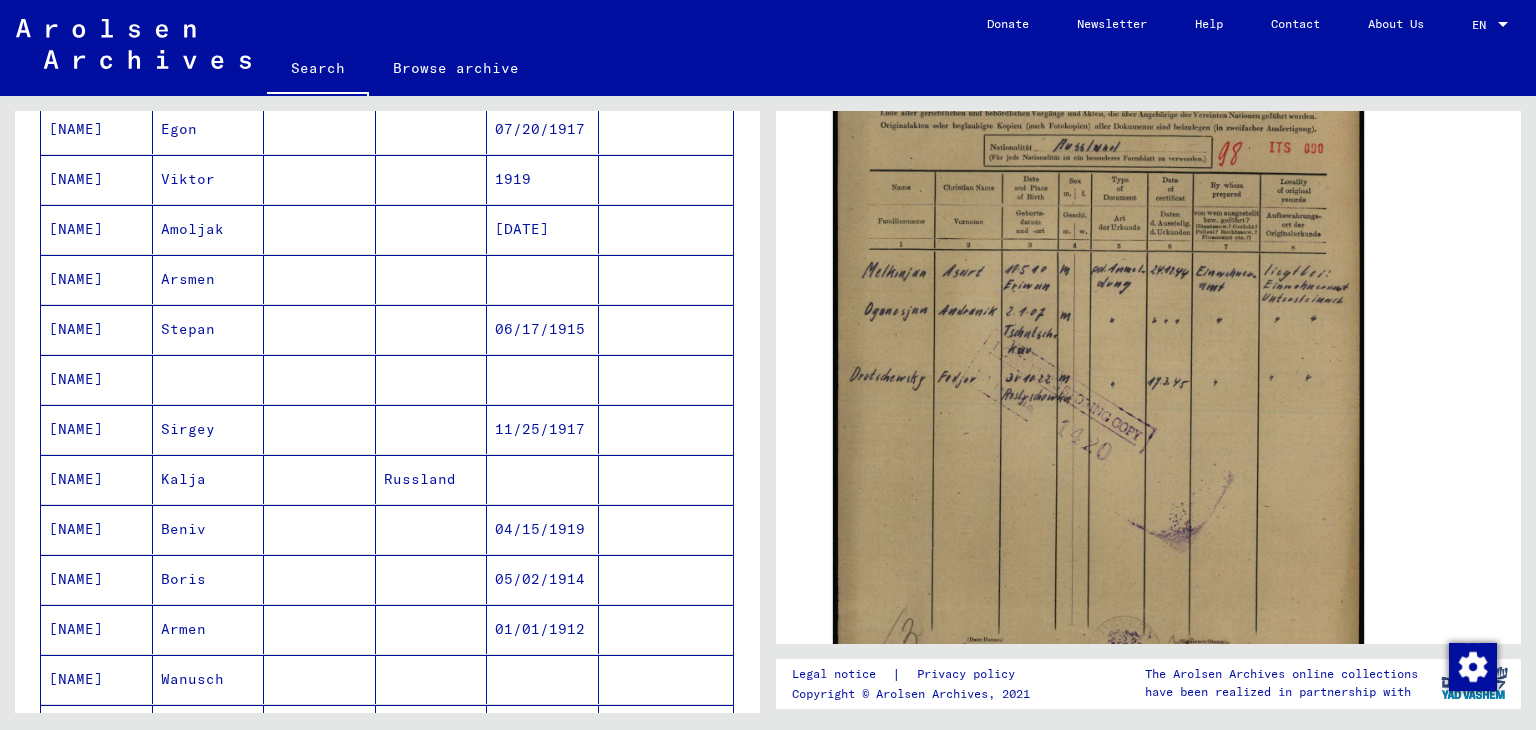 click on "Arsmen" at bounding box center (209, 329) 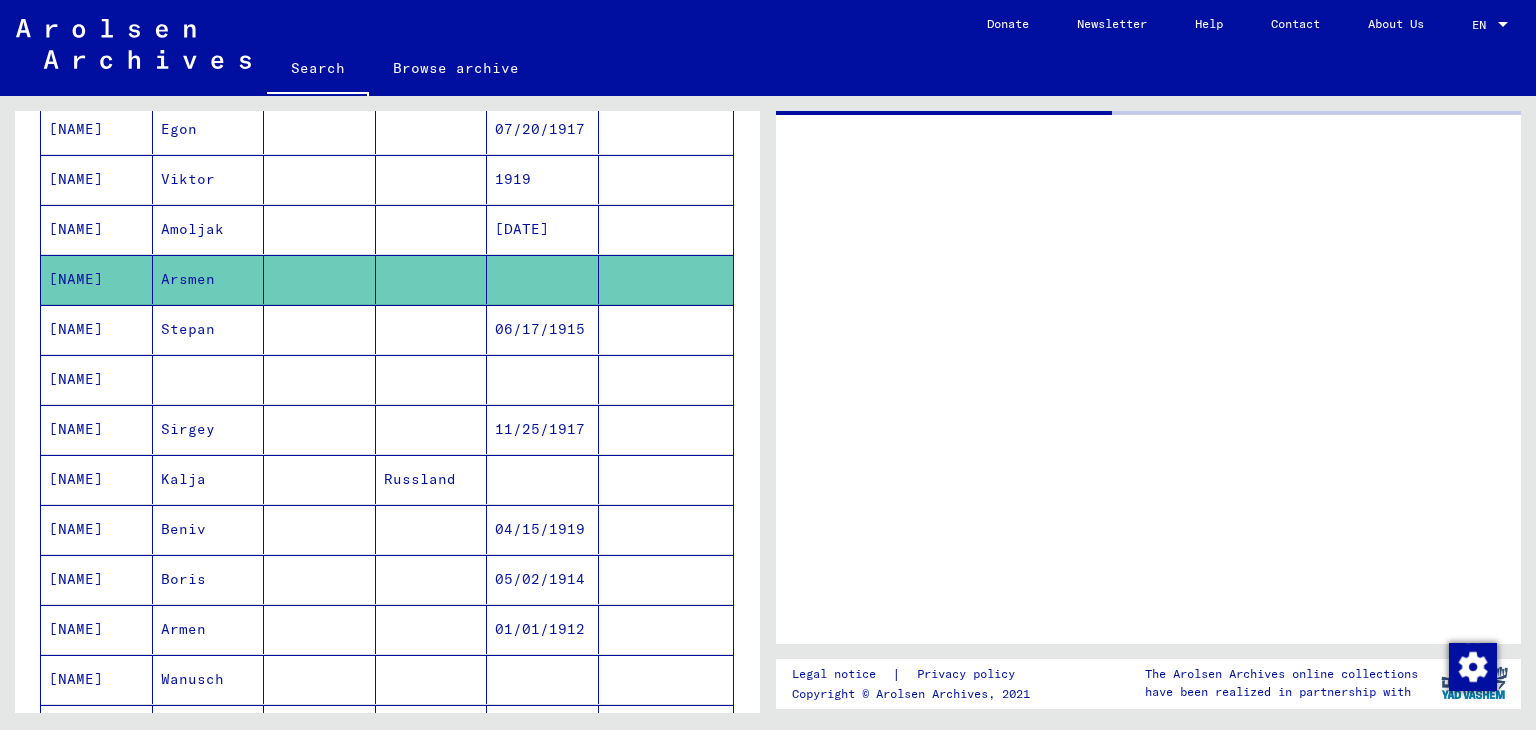 scroll, scrollTop: 0, scrollLeft: 0, axis: both 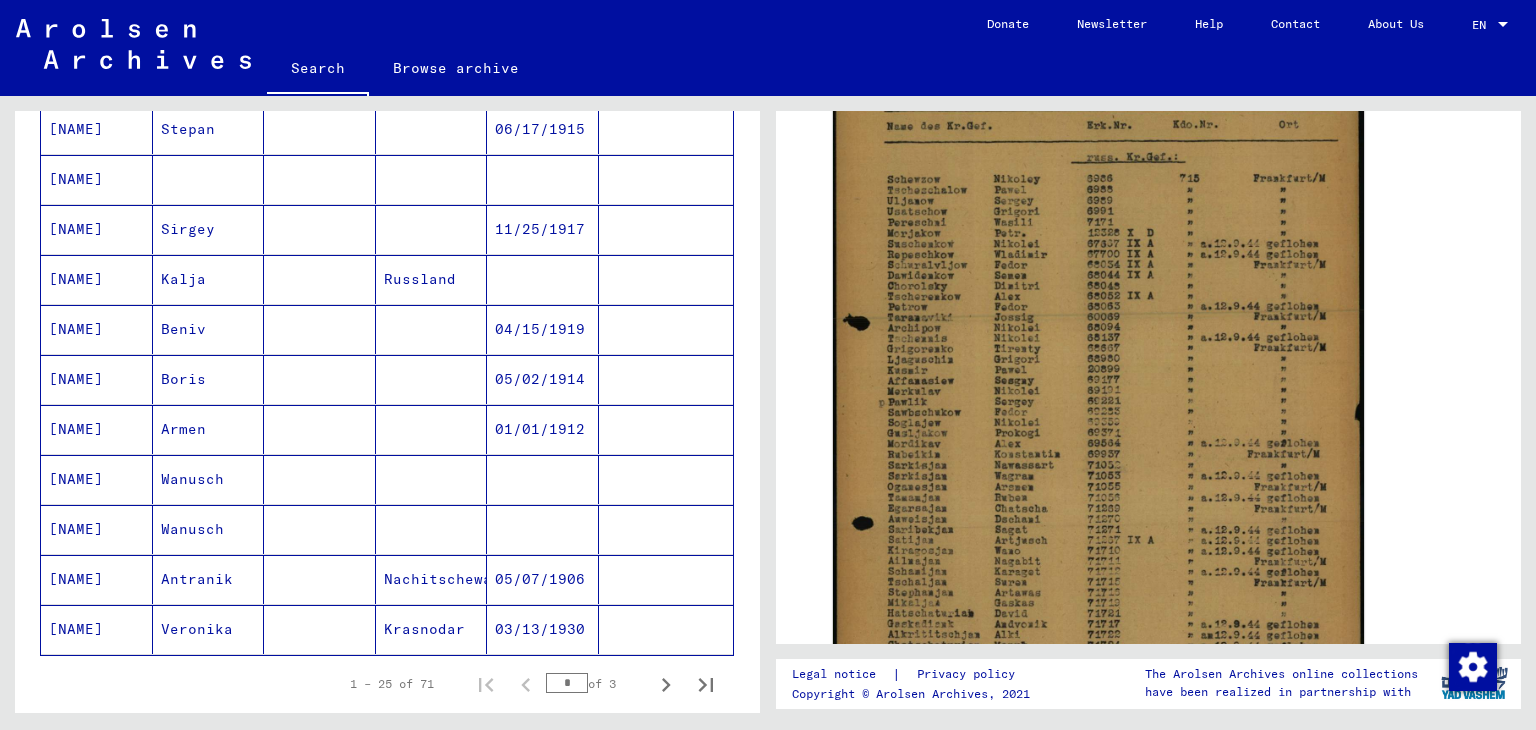 click on "Antranik" at bounding box center [209, 629] 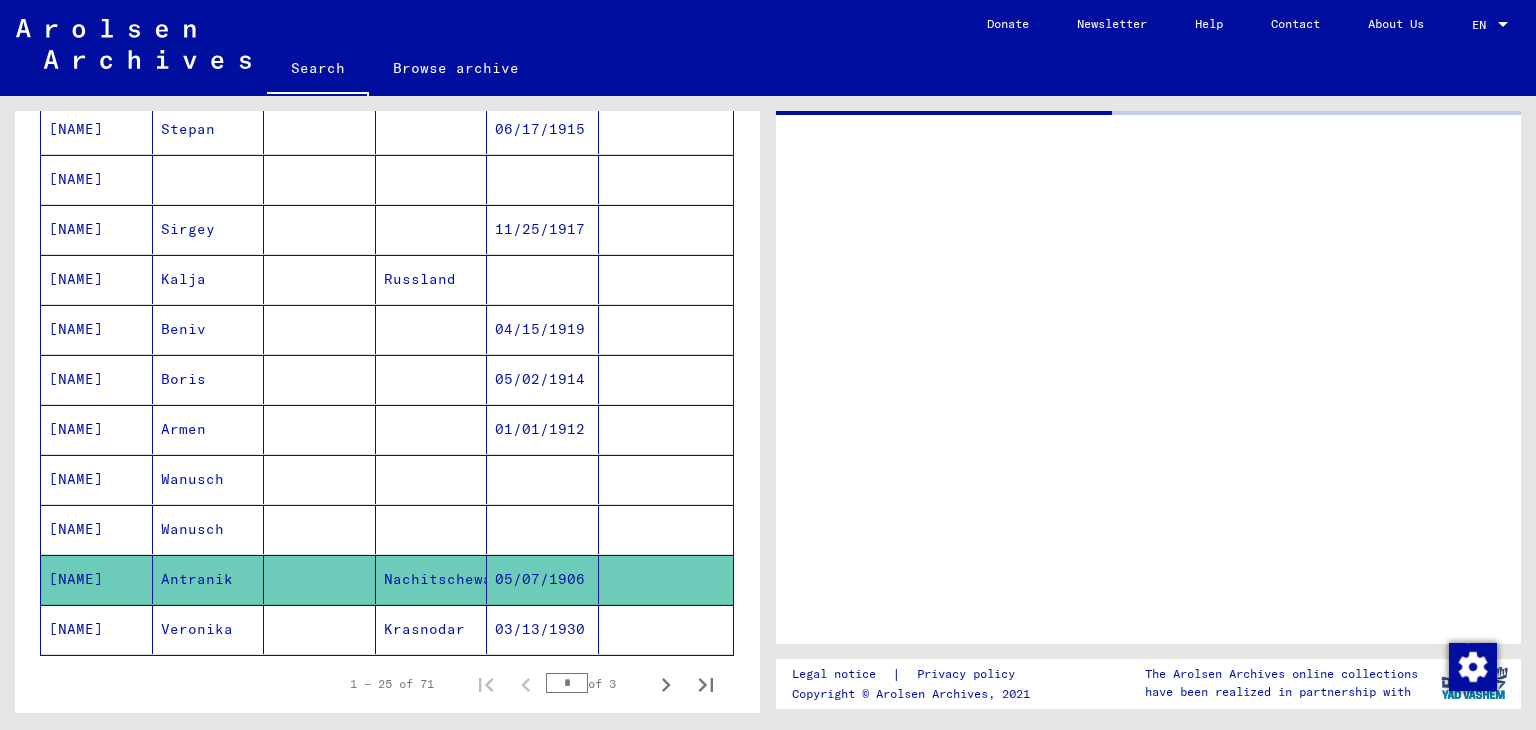 scroll, scrollTop: 0, scrollLeft: 0, axis: both 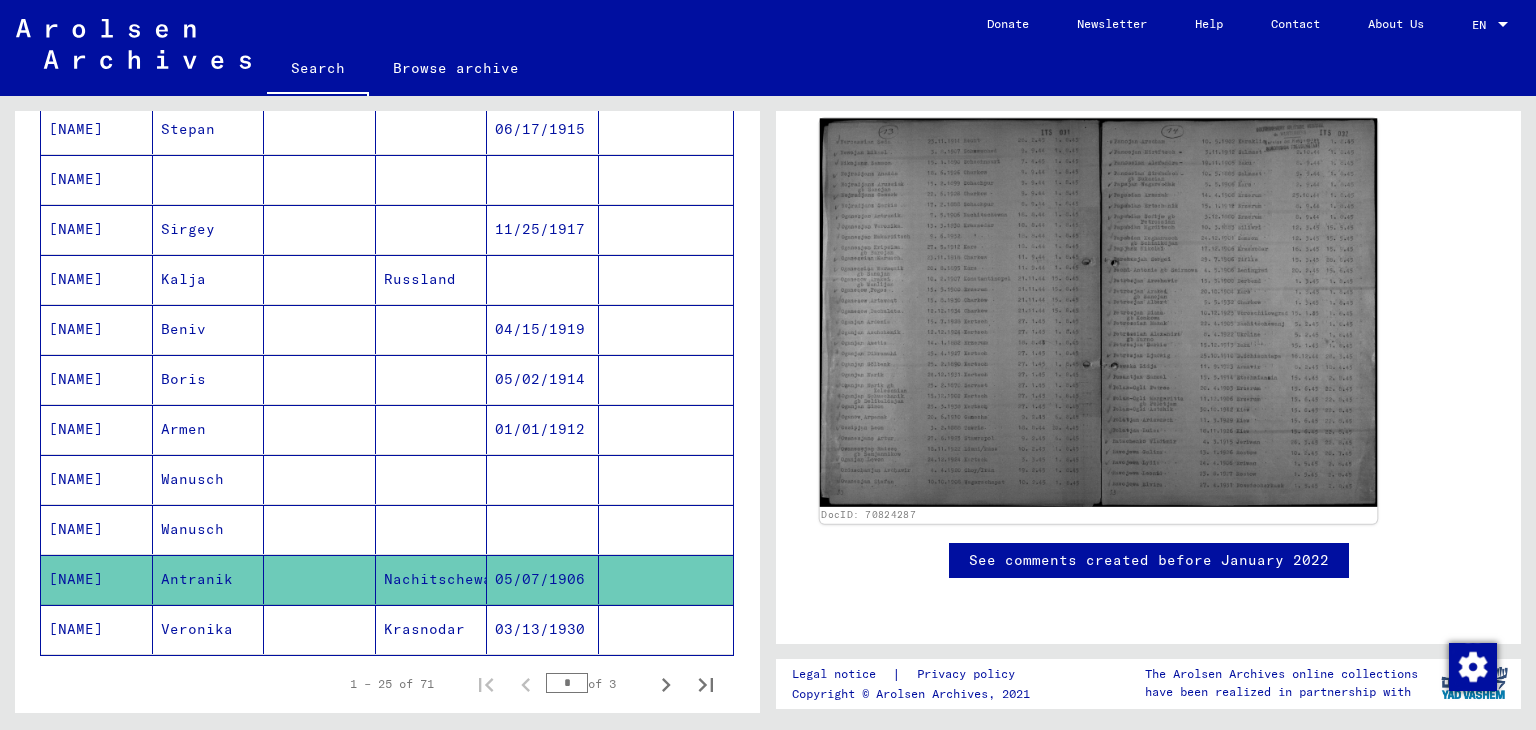 click 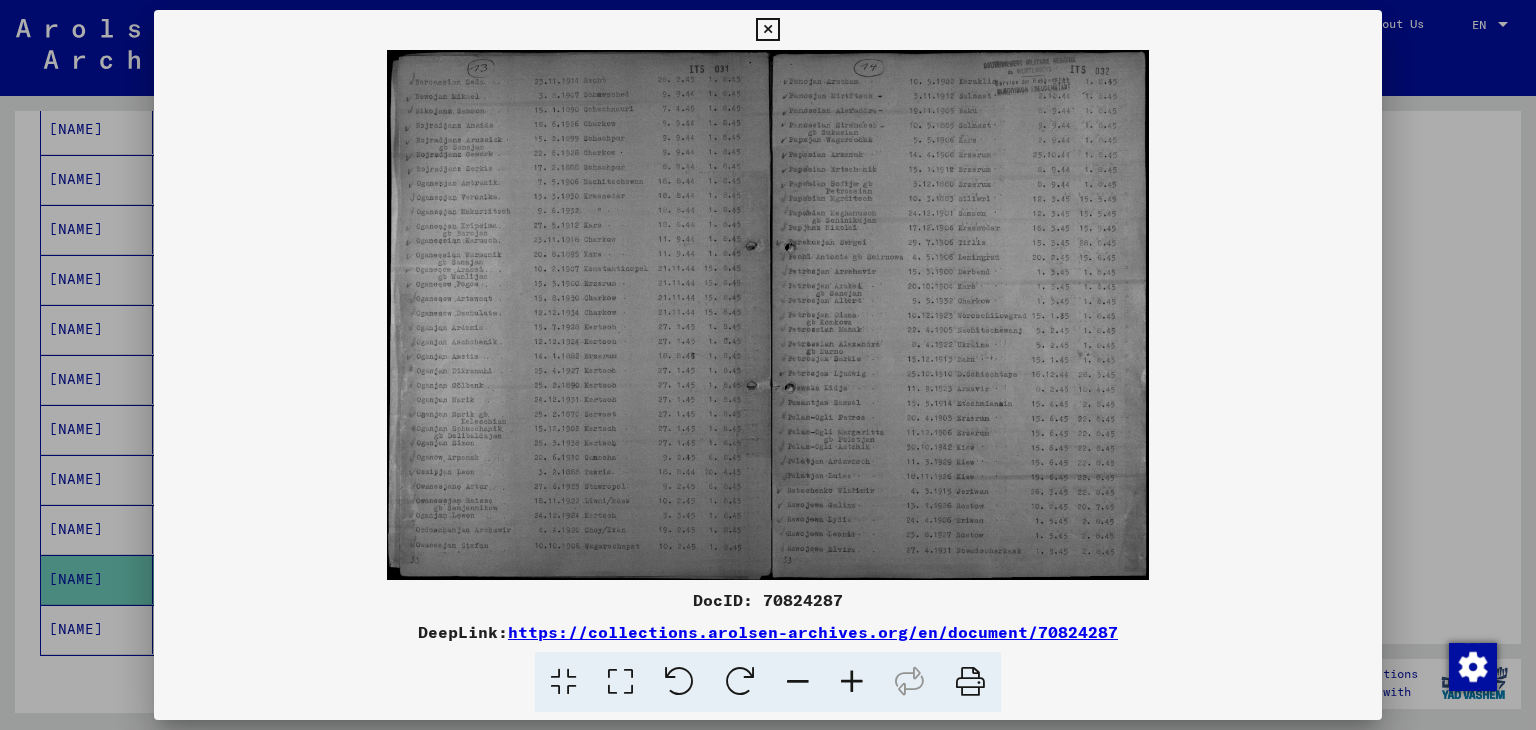type 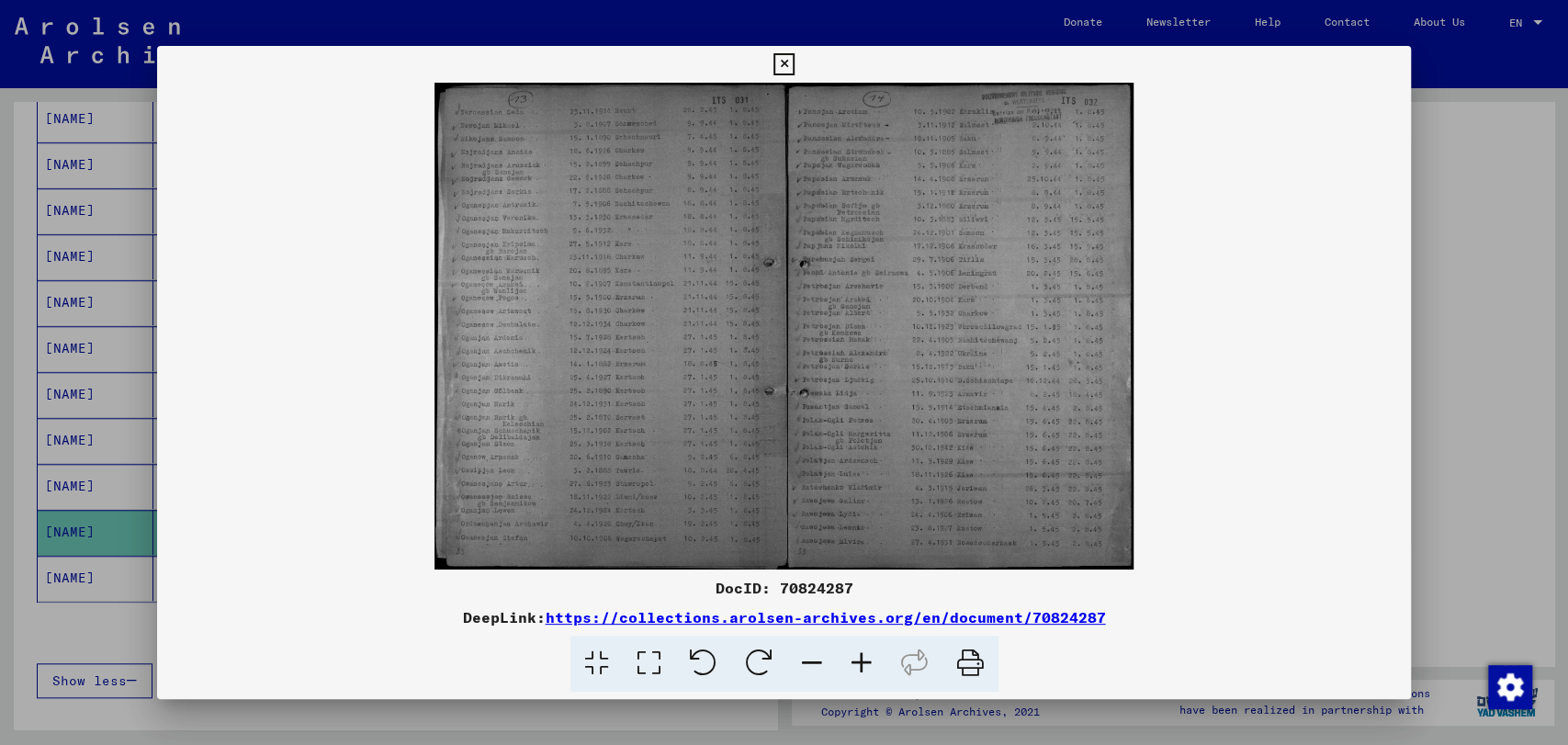 scroll, scrollTop: 919, scrollLeft: 0, axis: vertical 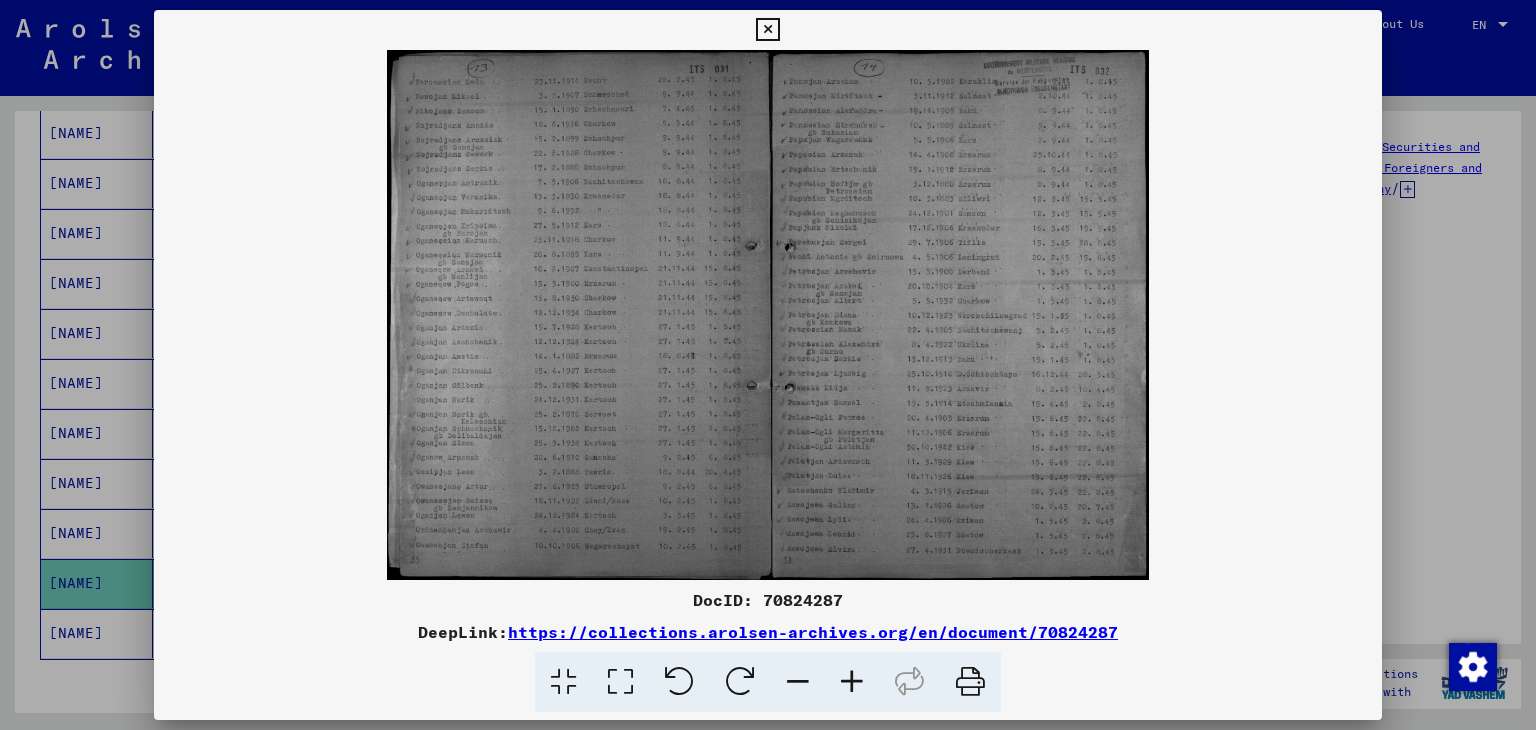 click at bounding box center [768, 365] 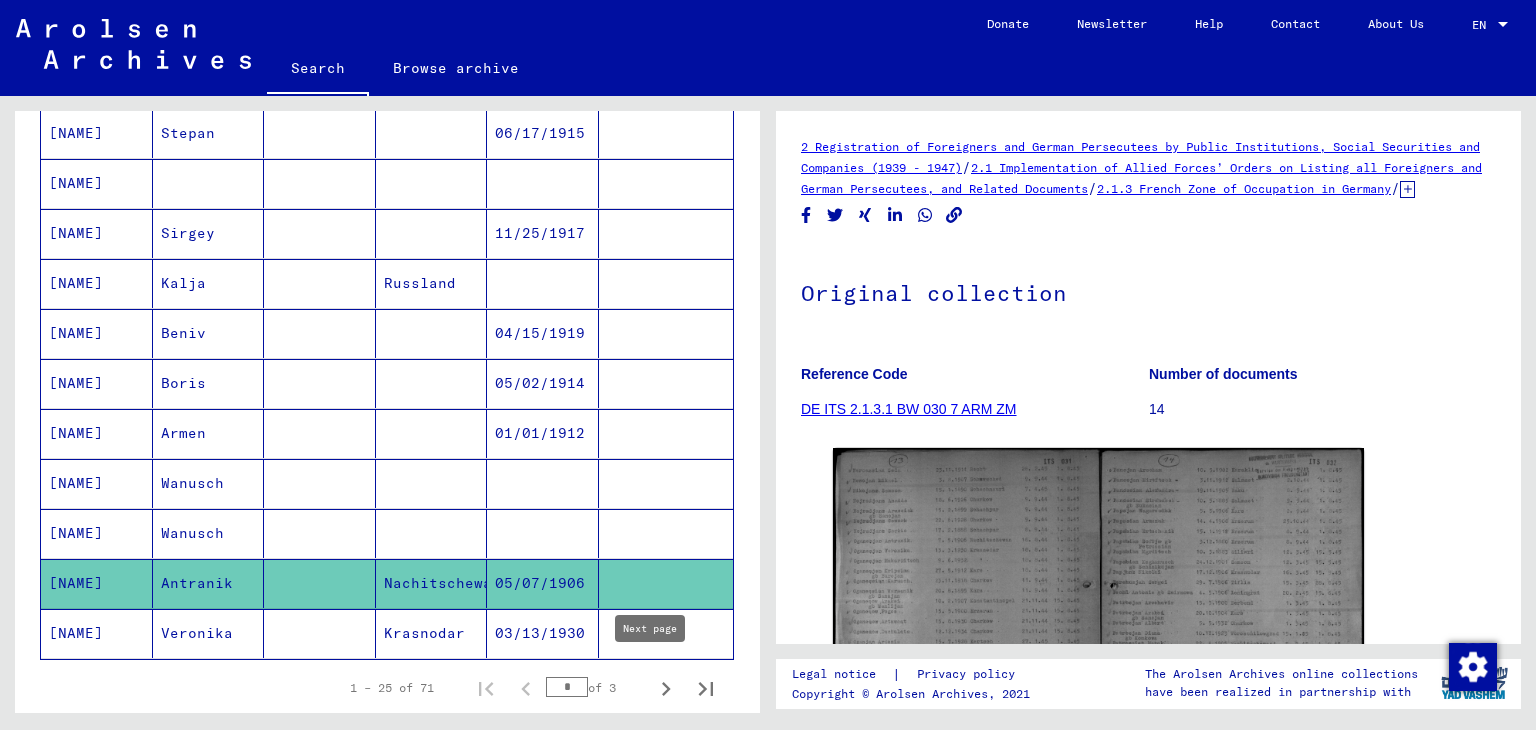 click 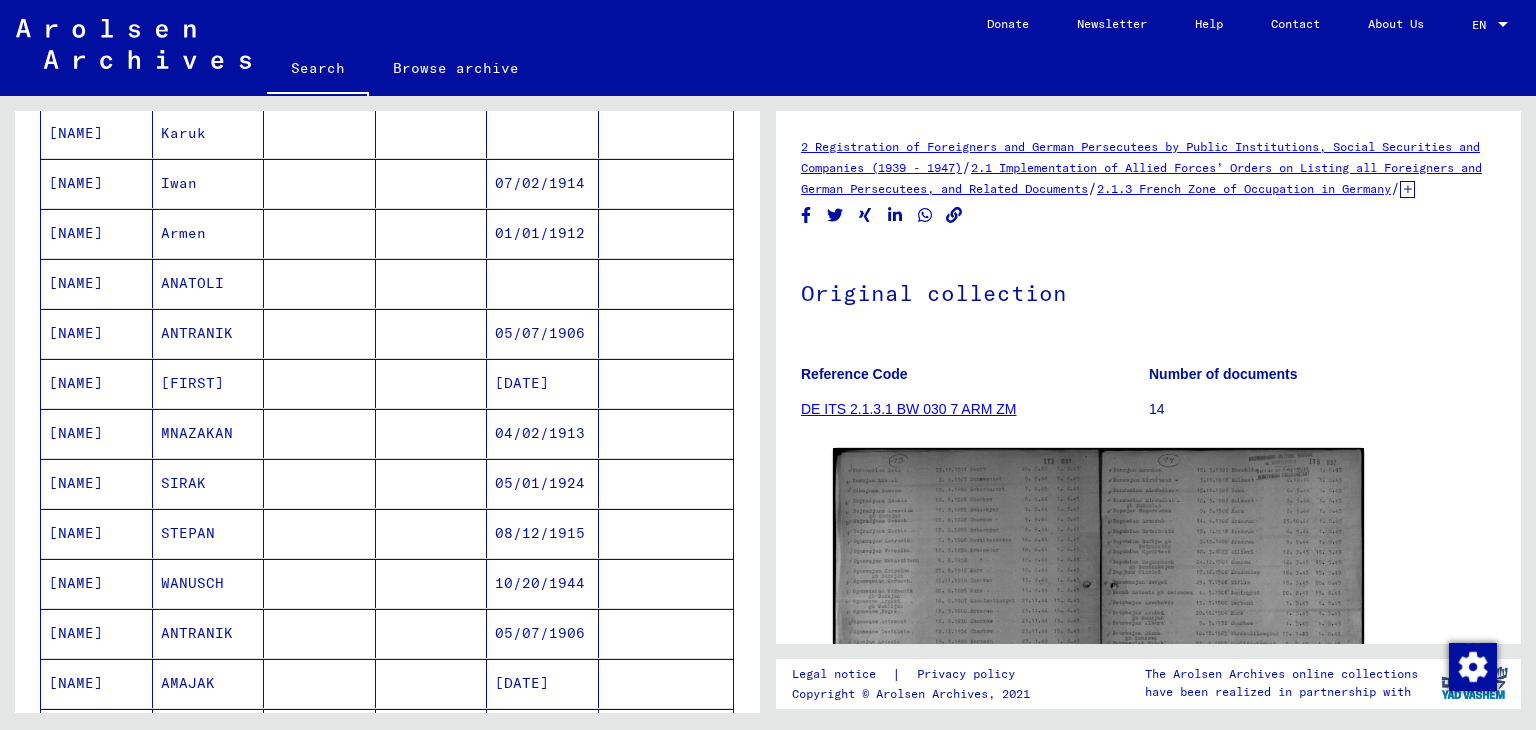 click on "ANTRANIK" at bounding box center (209, 383) 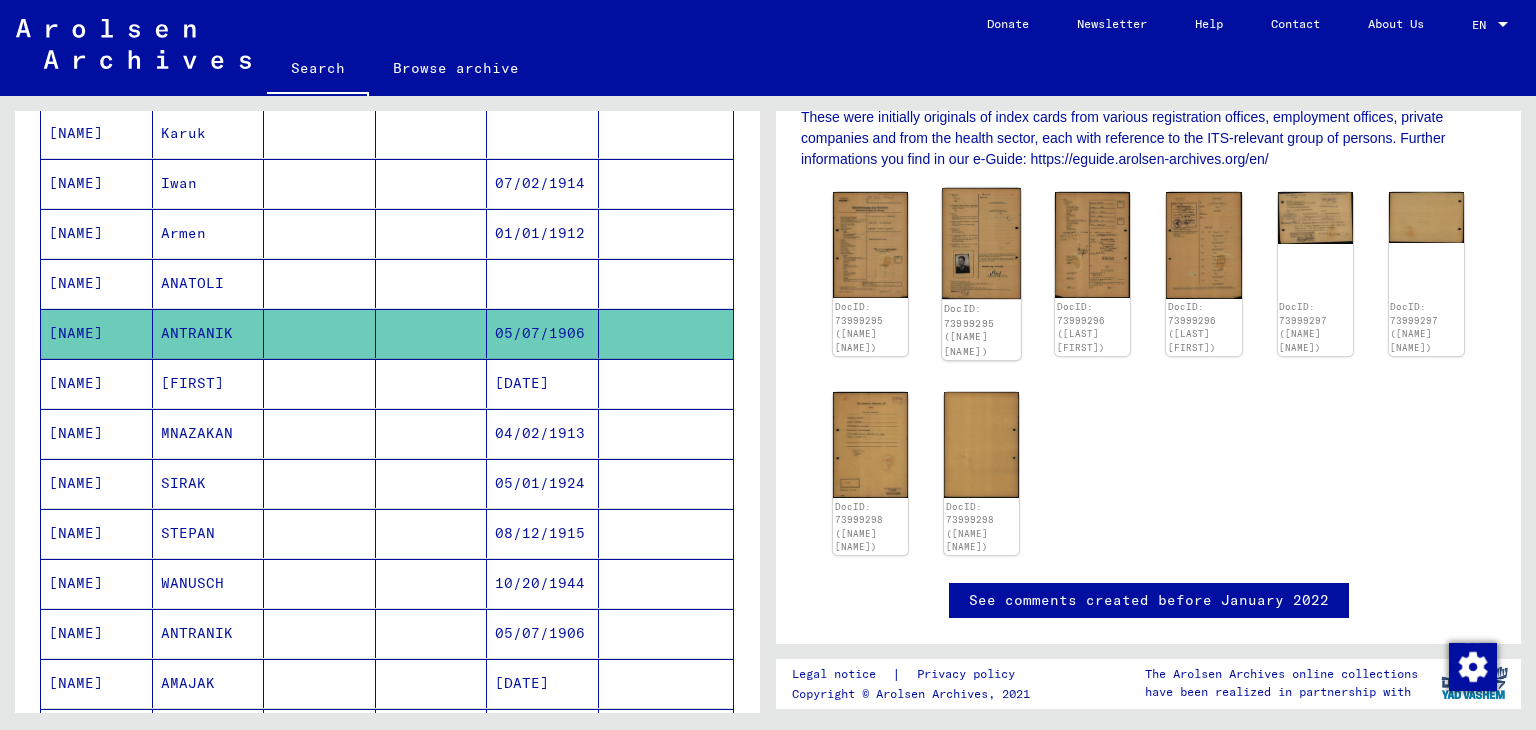 click 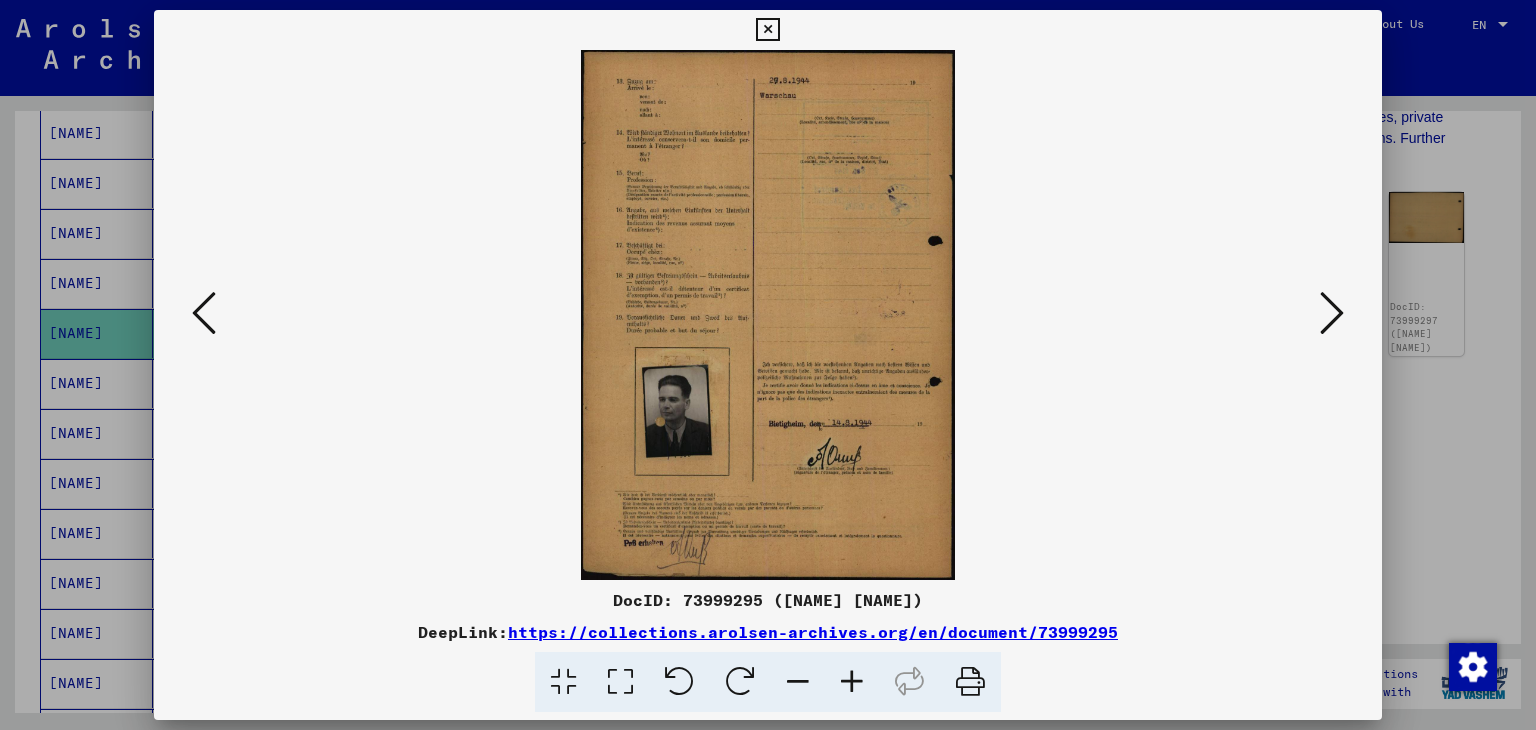 type 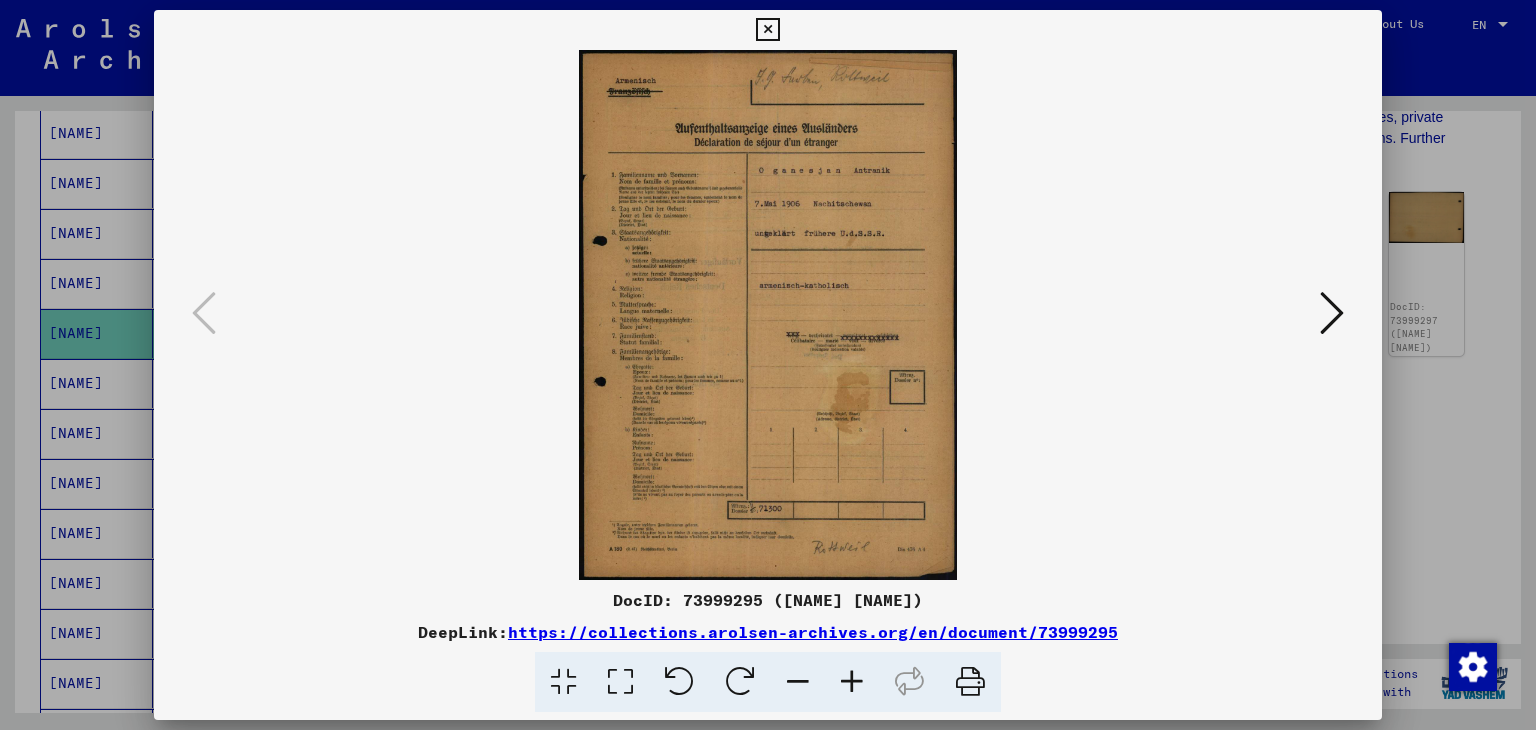 click at bounding box center [768, 365] 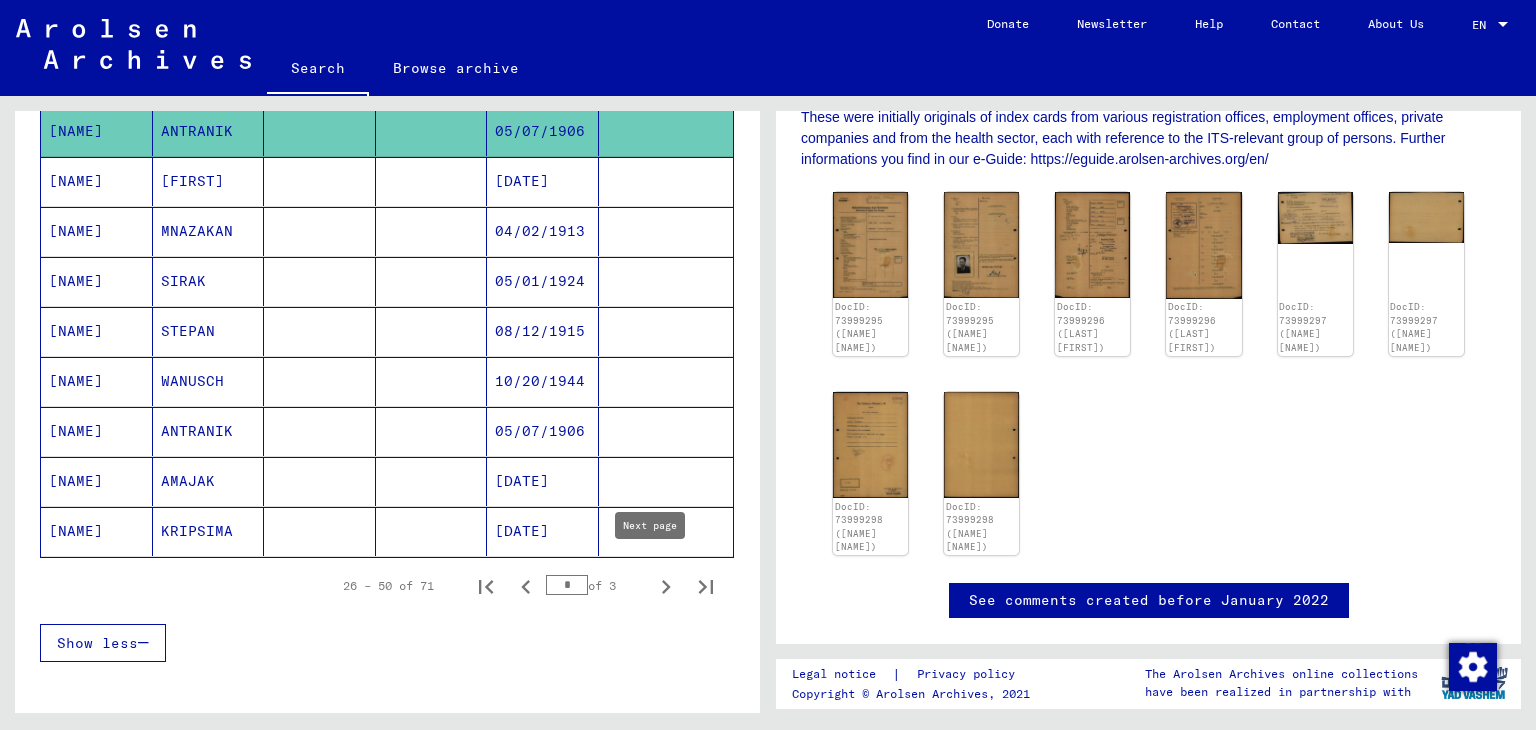click 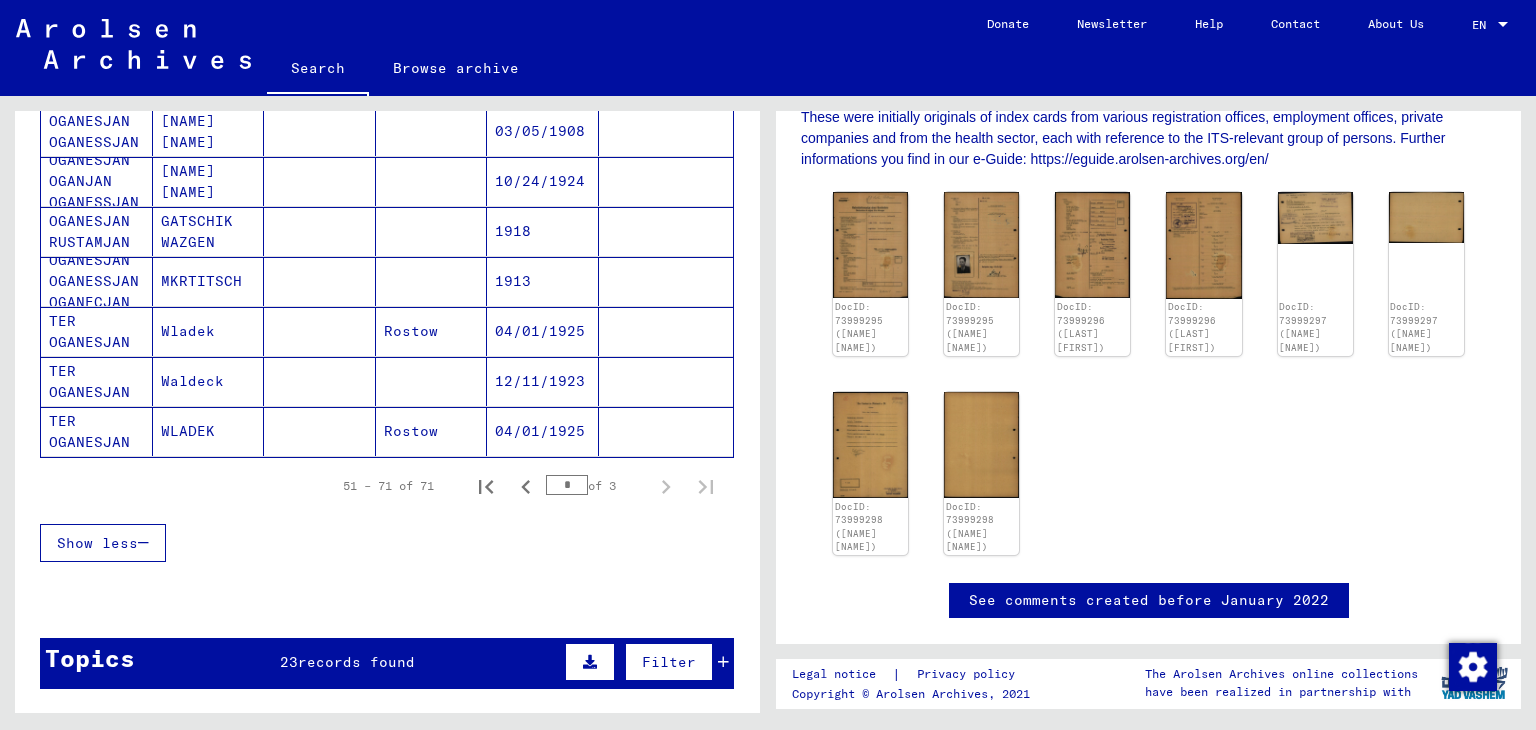 click on "Search for topics or names ********* close  Search   Archival tree units  People 71  records found  Filter   Last Name   First Name   Maiden Name   Place of Birth   Date of Birth   Prisoner #   [LAST]   [FIRST]         [DATE]      [LAST]   [LAST]         [DATE]      [LAST]   [FIRST]         [DATE]      [LAST]   [FIRST]               [LAST]   [FIRST]               [LAST]   [FIRST]         [DATE]      [LAST]   [LAST]         [YEAR]      [LAST]   [FIRST]         [YEAR]      [LAST]   [FIRST] [FIRST]         [YEAR]      [LAST]   [FIRST]               [LAST]   [FIRST]         [DATE]   [NUMBER]   [LAST] [LAST]   [LAST]         [YEAR]      [LAST] [LAST]   [FIRST] [FIRST]         [YEAR]      [LAST] [LAST]   [FIRST] [FIRST]         [DATE]      [LAST] [LAST]   [LAST] [FIRST]         [DATE]      [LAST] [FIRST]   [LAST]         [YEAR]      MKRTITSCH         [YEAR]" 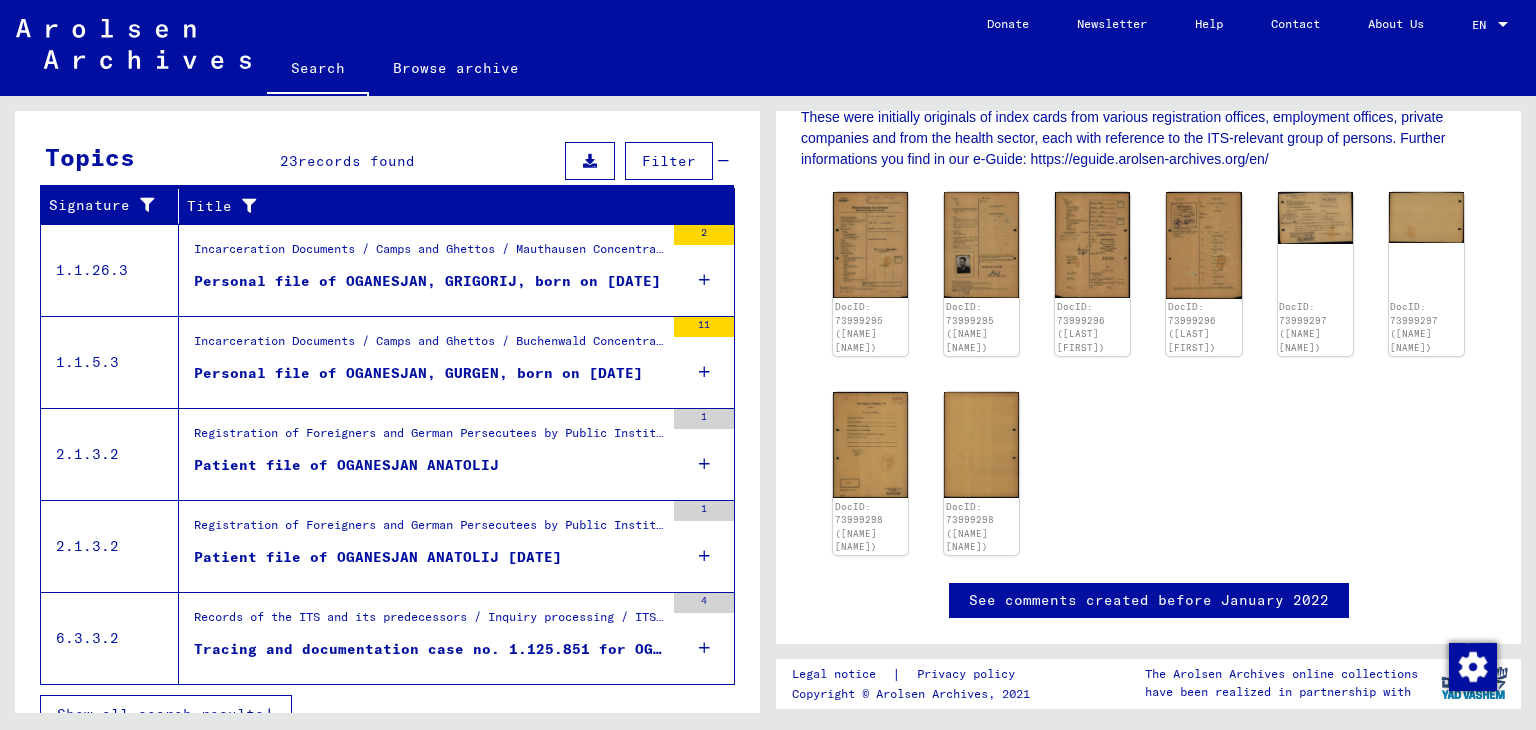 scroll, scrollTop: 1500, scrollLeft: 0, axis: vertical 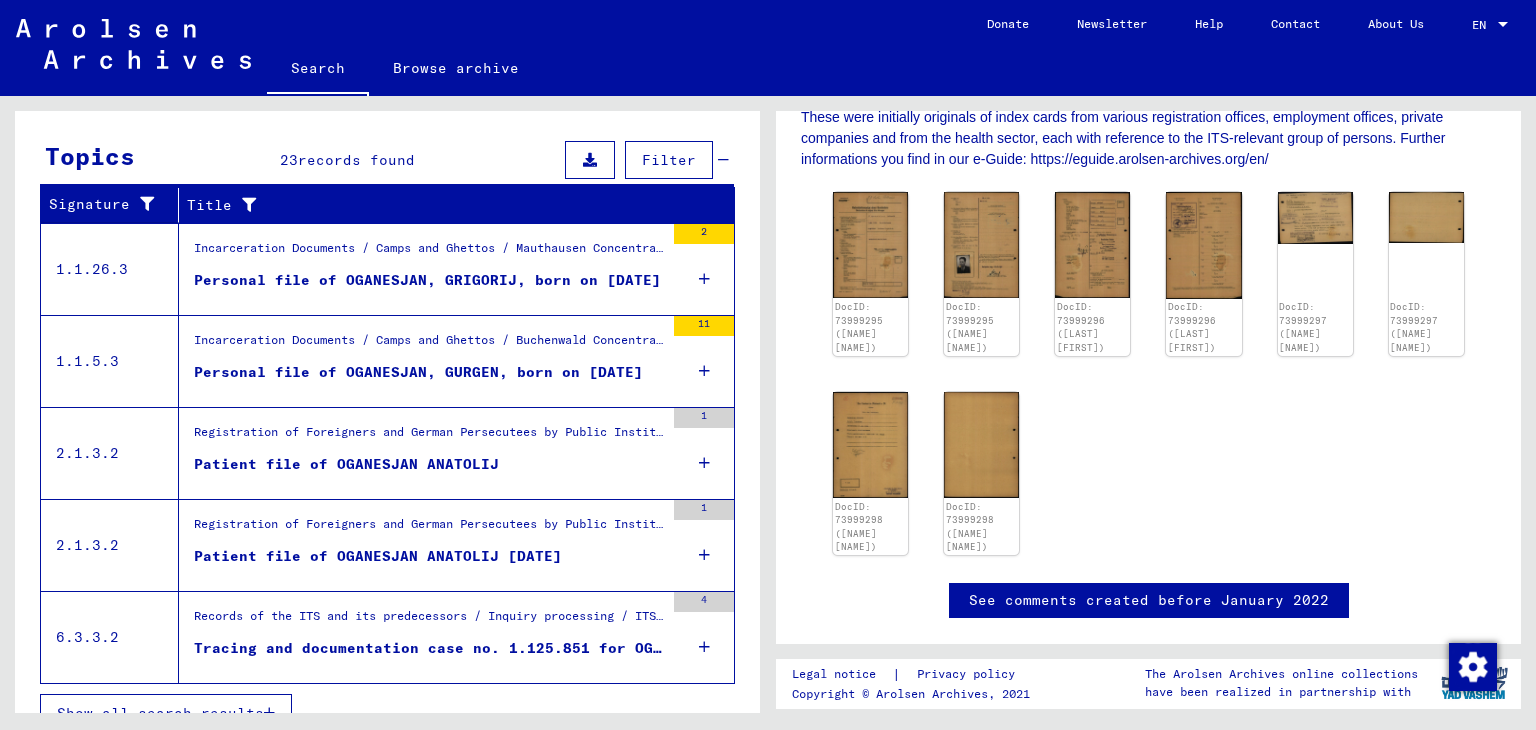 click on "Records of the ITS and its predecessors / Inquiry processing / ITS case files as of 1947 / Repository of T/D cases / Tracing and documentation cases with (T/D) numbers between 1.000.000 and 1.249.999 / Tracing and documentation cases with (T/D) numbers between 1.125.500 and 1.125.999" at bounding box center (429, 621) 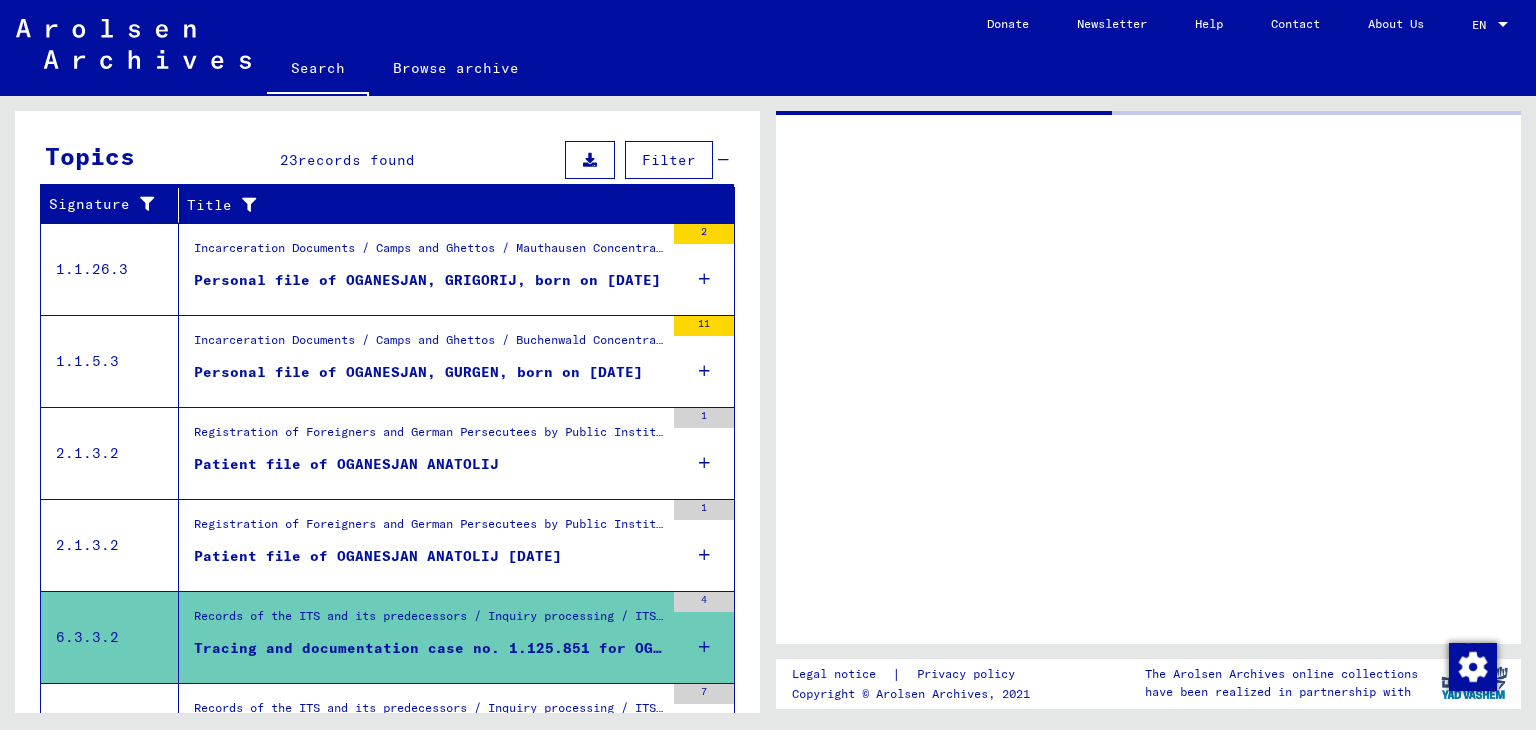 scroll, scrollTop: 0, scrollLeft: 0, axis: both 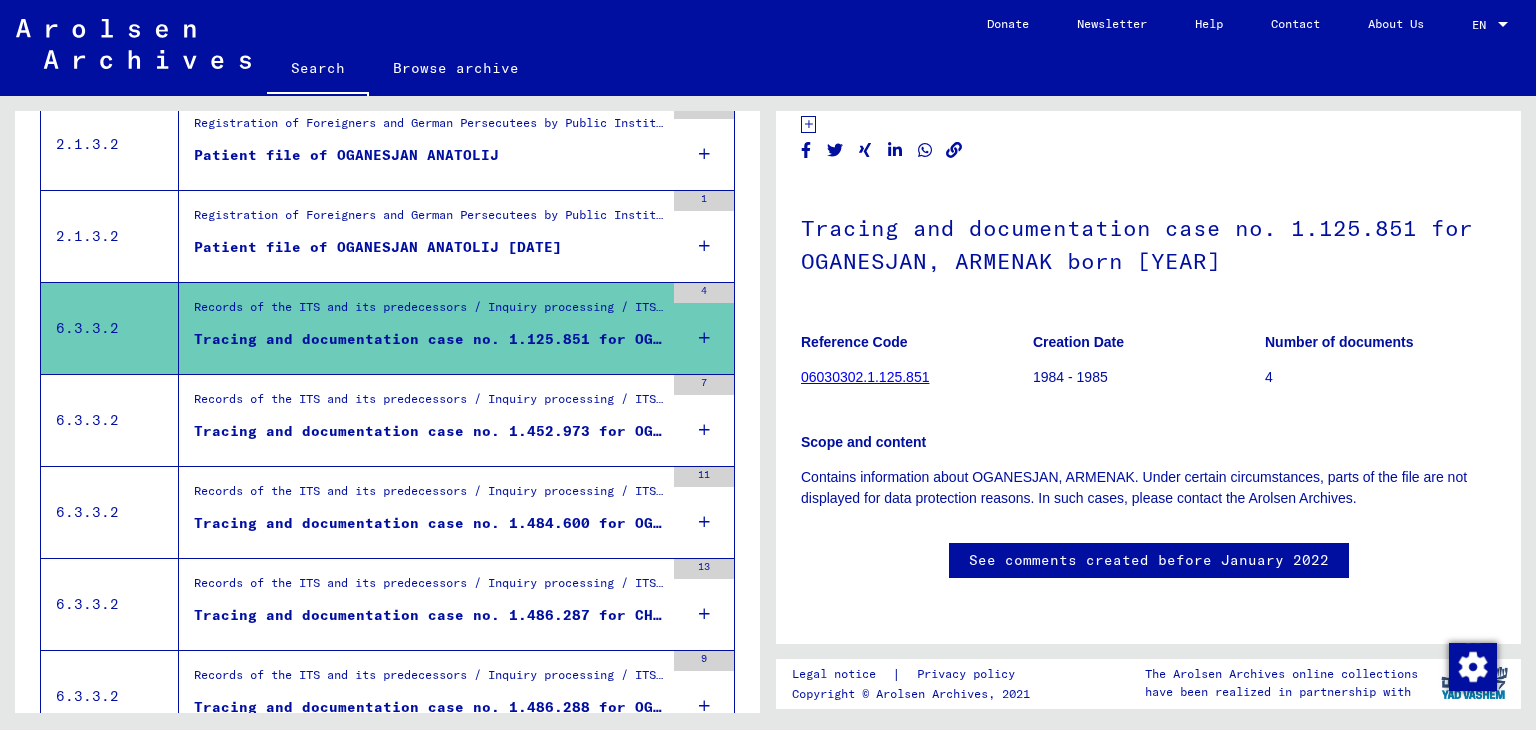 click on "Tracing and documentation case no. 1.452.973 for OGANESJAN, ANDRANIK born [YEAR]" at bounding box center [429, 431] 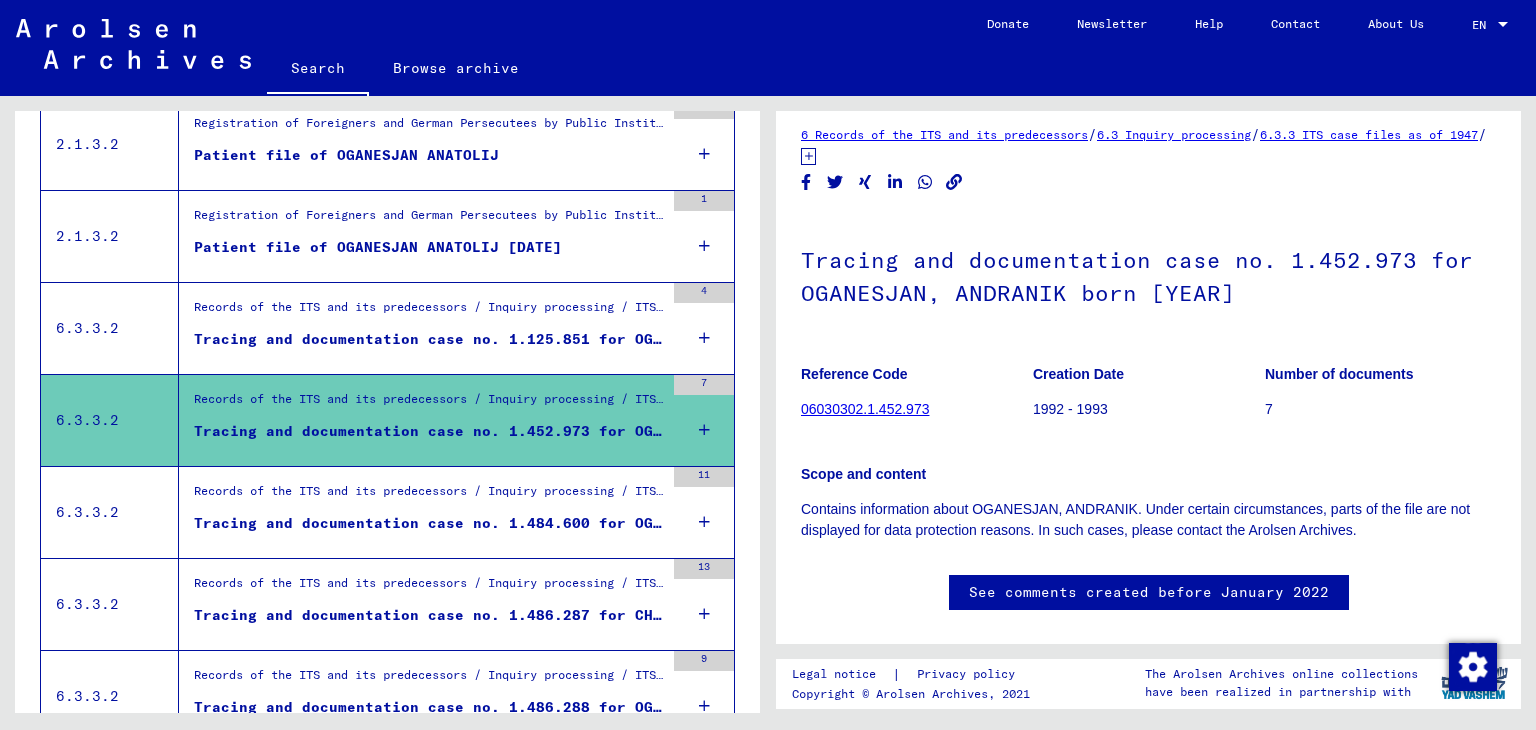 scroll, scrollTop: 0, scrollLeft: 0, axis: both 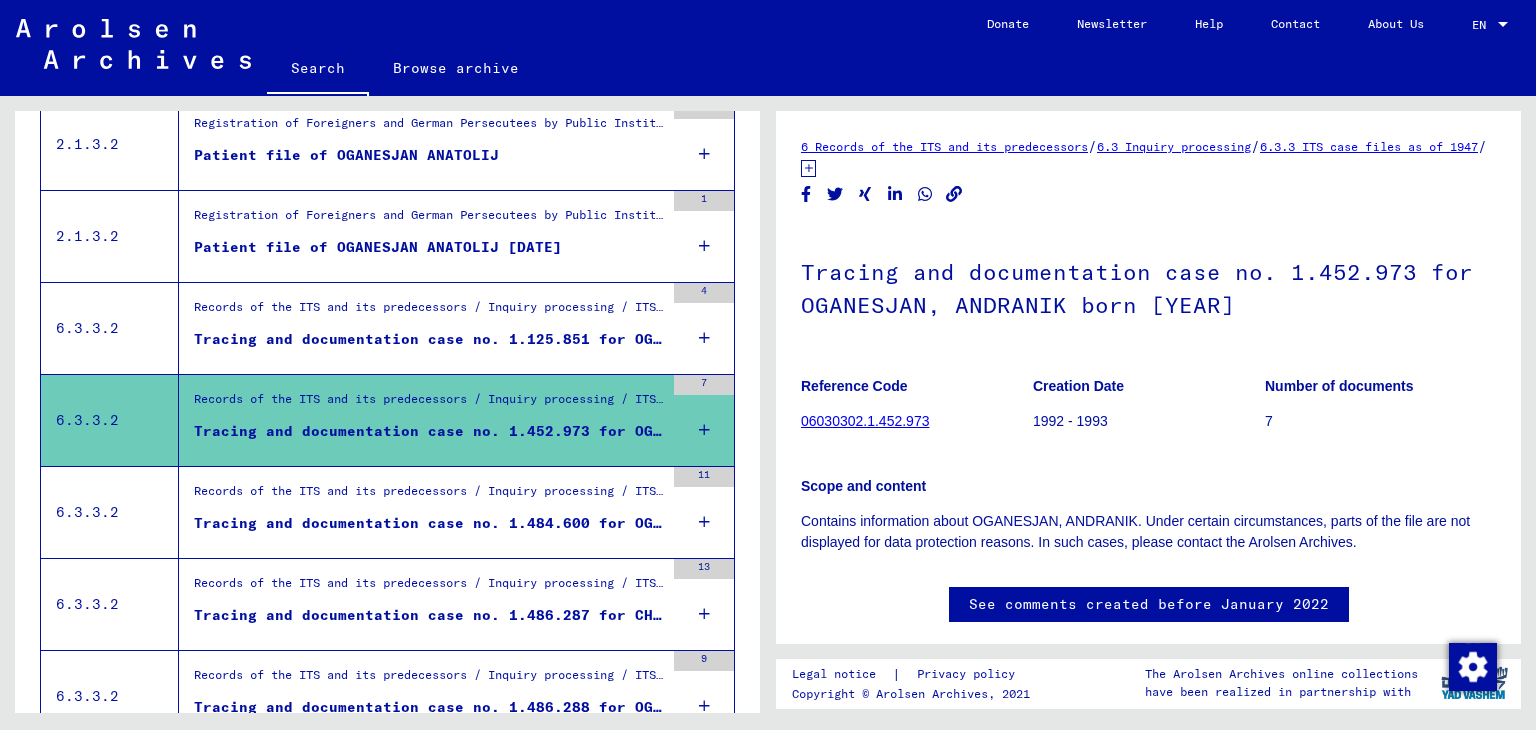 click on "Records of the ITS and its predecessors / Inquiry processing / ITS case files as of 1947 / Repository of T/D cases / Tracing and documentation cases with (T/D) numbers between 1.250.000 and 1.499.999 / Tracing and documentation cases with (T/D) numbers between 1.484.500 and 1.484.999" at bounding box center [429, 496] 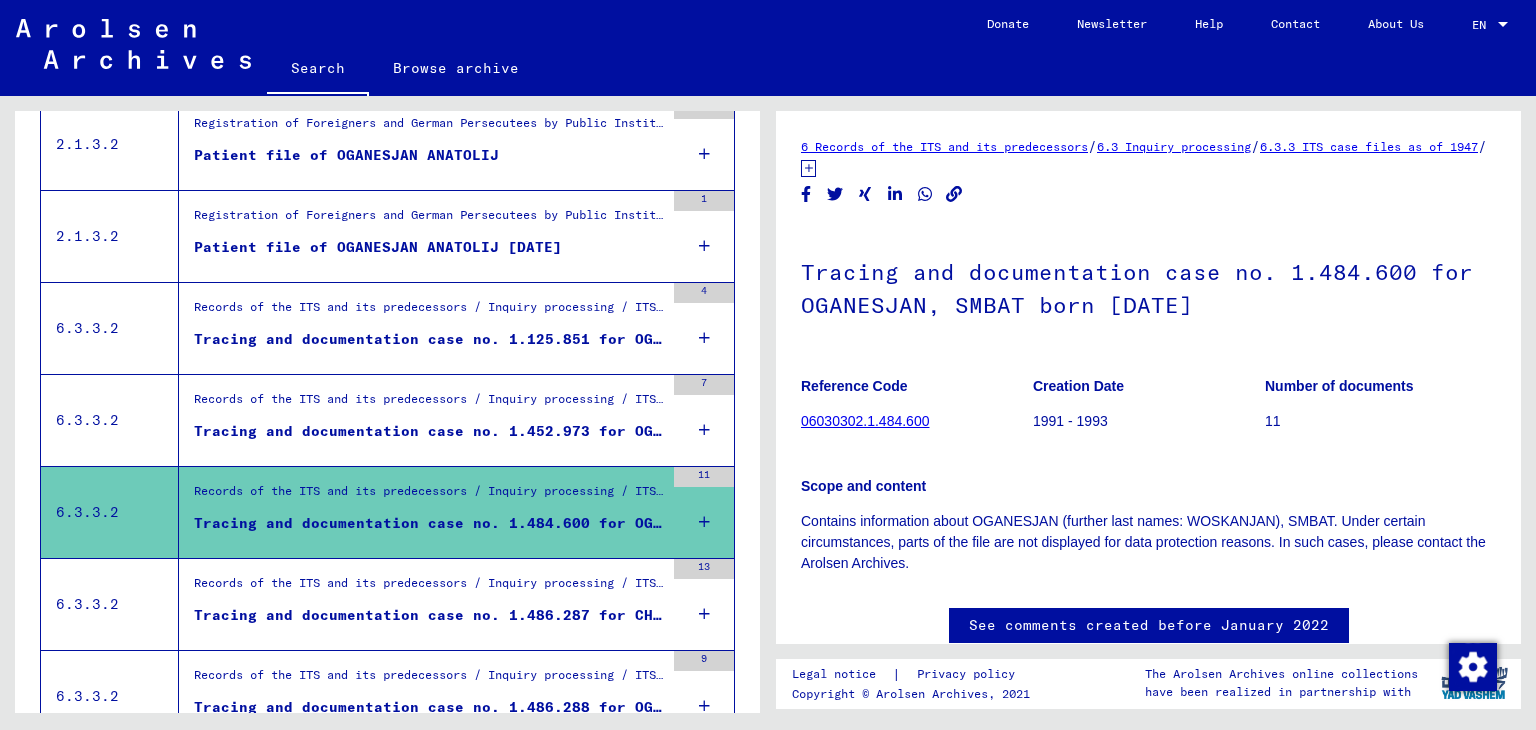 click on "Tracing and documentation case no. 1.452.973 for OGANESJAN, ANDRANIK born [YEAR]" at bounding box center [429, 431] 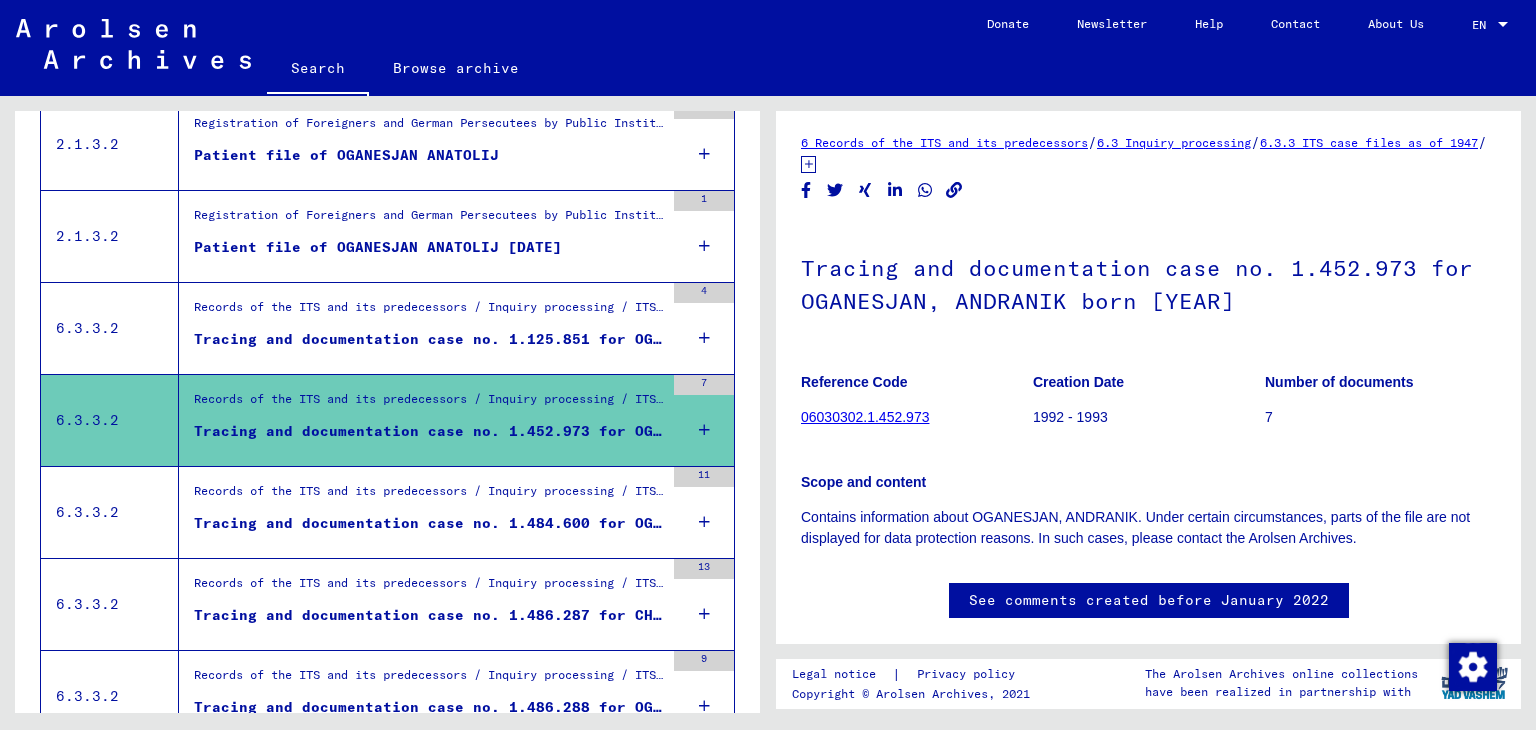 scroll, scrollTop: 0, scrollLeft: 0, axis: both 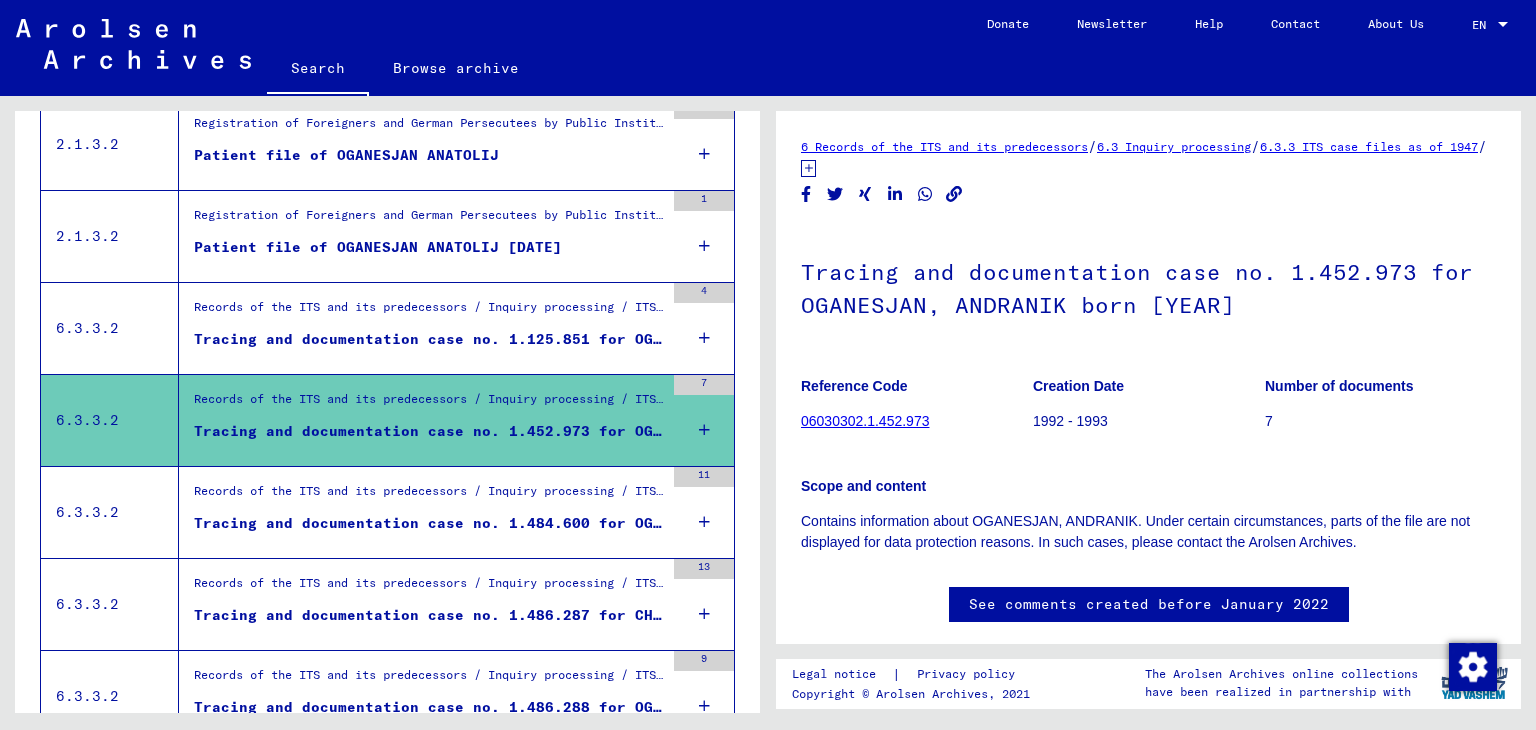 click on "Records of the ITS and its predecessors / Inquiry processing / ITS case files as of 1947 / Repository of T/D cases / Tracing and documentation cases with (T/D) numbers between 1.250.000 and 1.499.999 / Tracing and documentation cases with (T/D) numbers between 1.484.500 and 1.484.999" at bounding box center [429, 496] 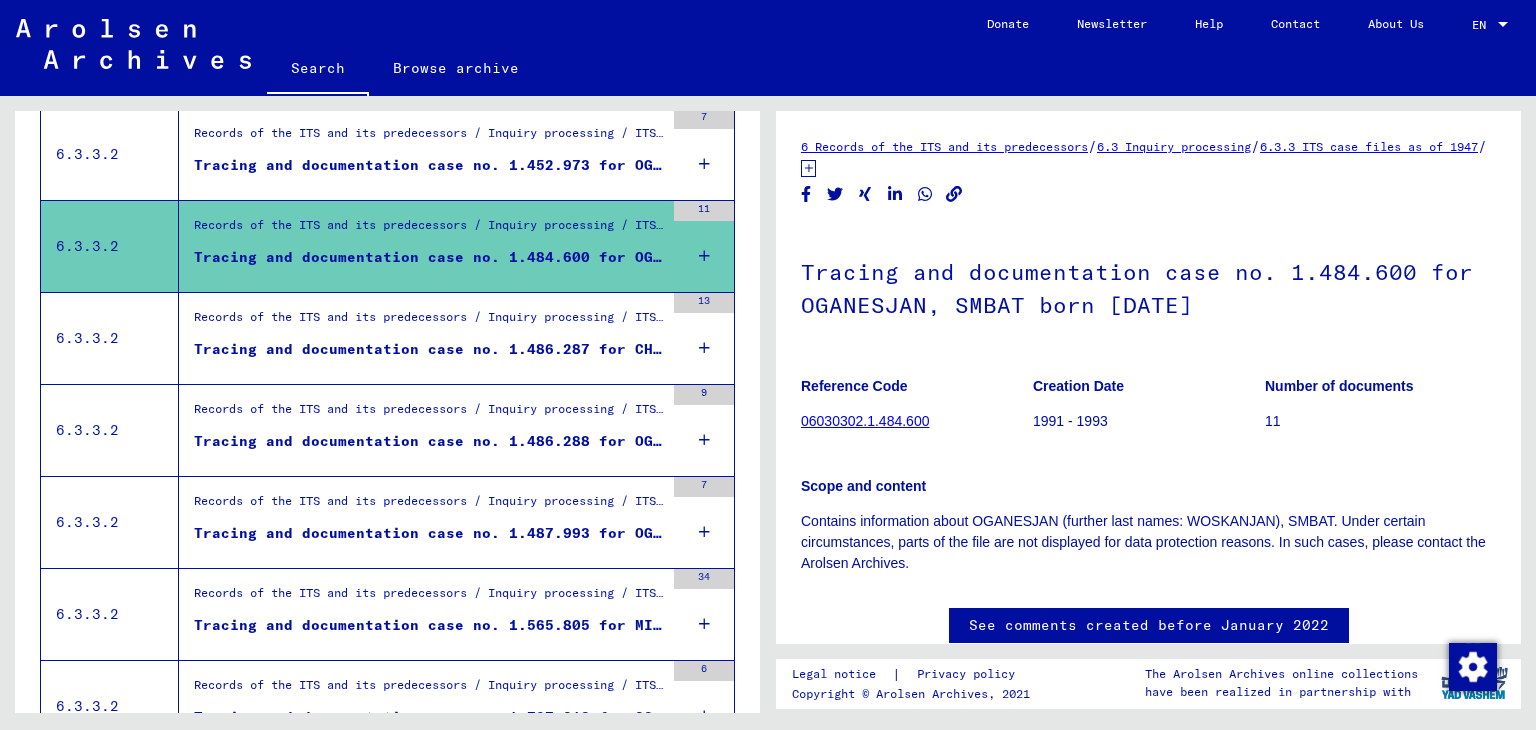 scroll, scrollTop: 987, scrollLeft: 0, axis: vertical 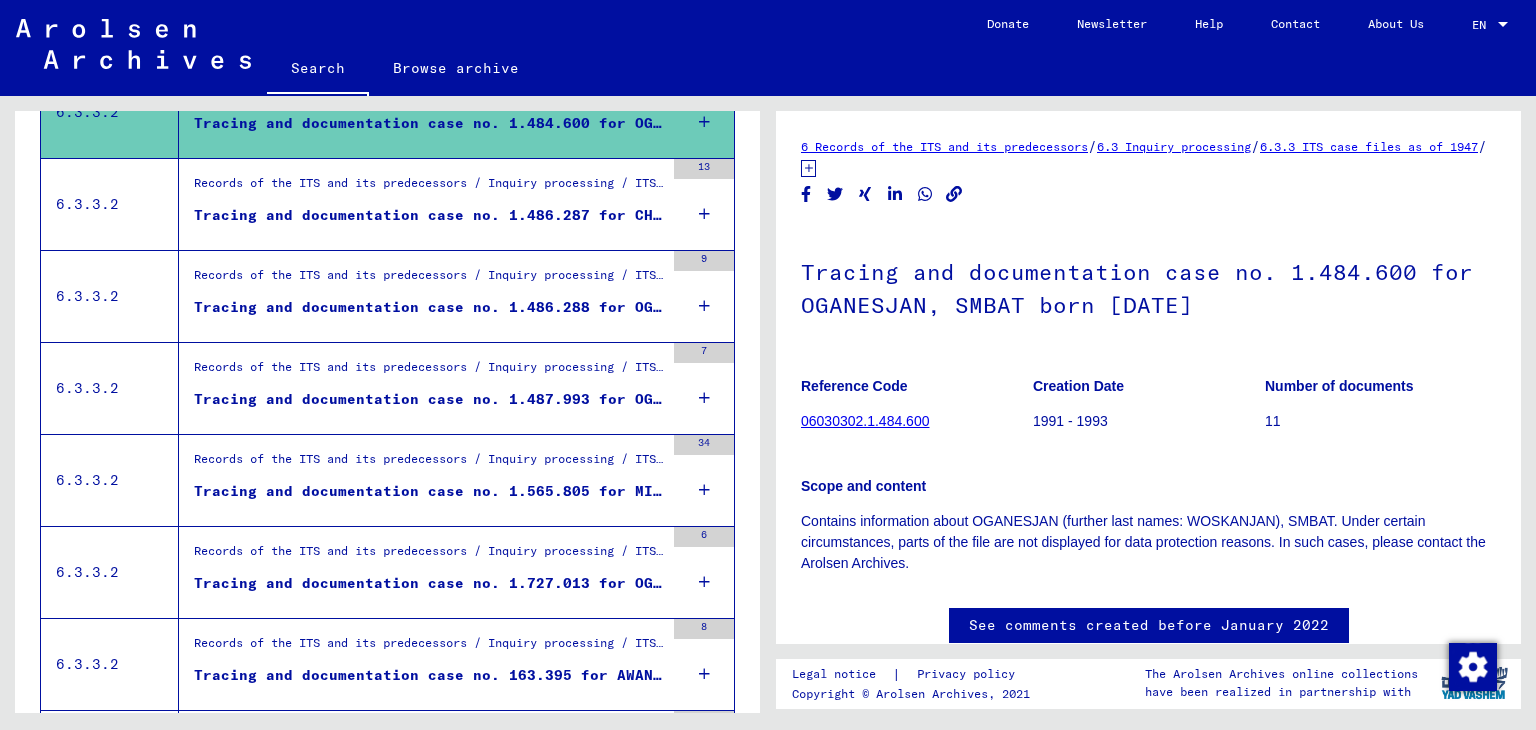 click on "Tracing and documentation case no. 1.486.287 for CHATSCHATRJAN, ALEXANDR born [DATE]" at bounding box center [429, 215] 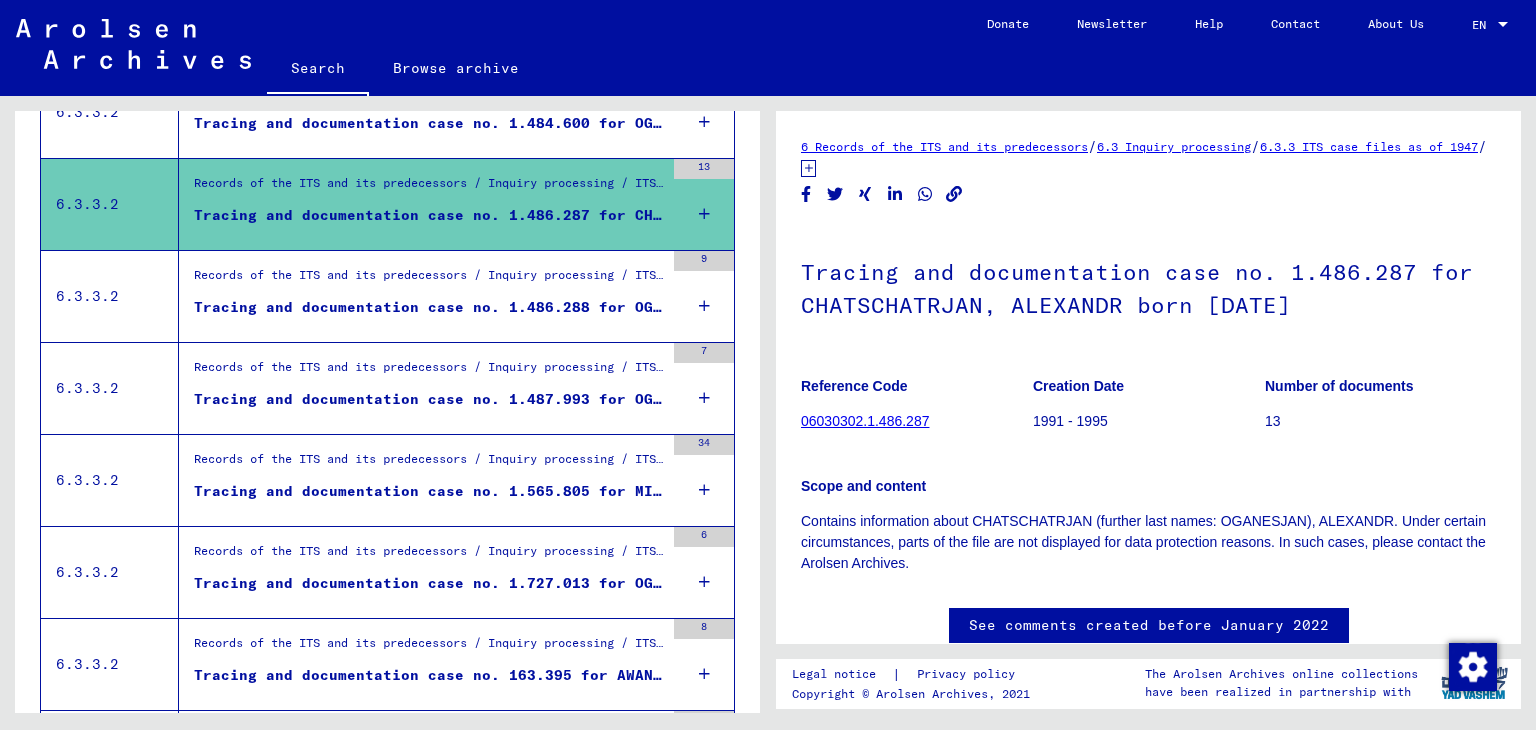 click on "Tracing and documentation case no. 1.486.288 for OGANESJAN, GAIK born [DATE]" at bounding box center (429, 307) 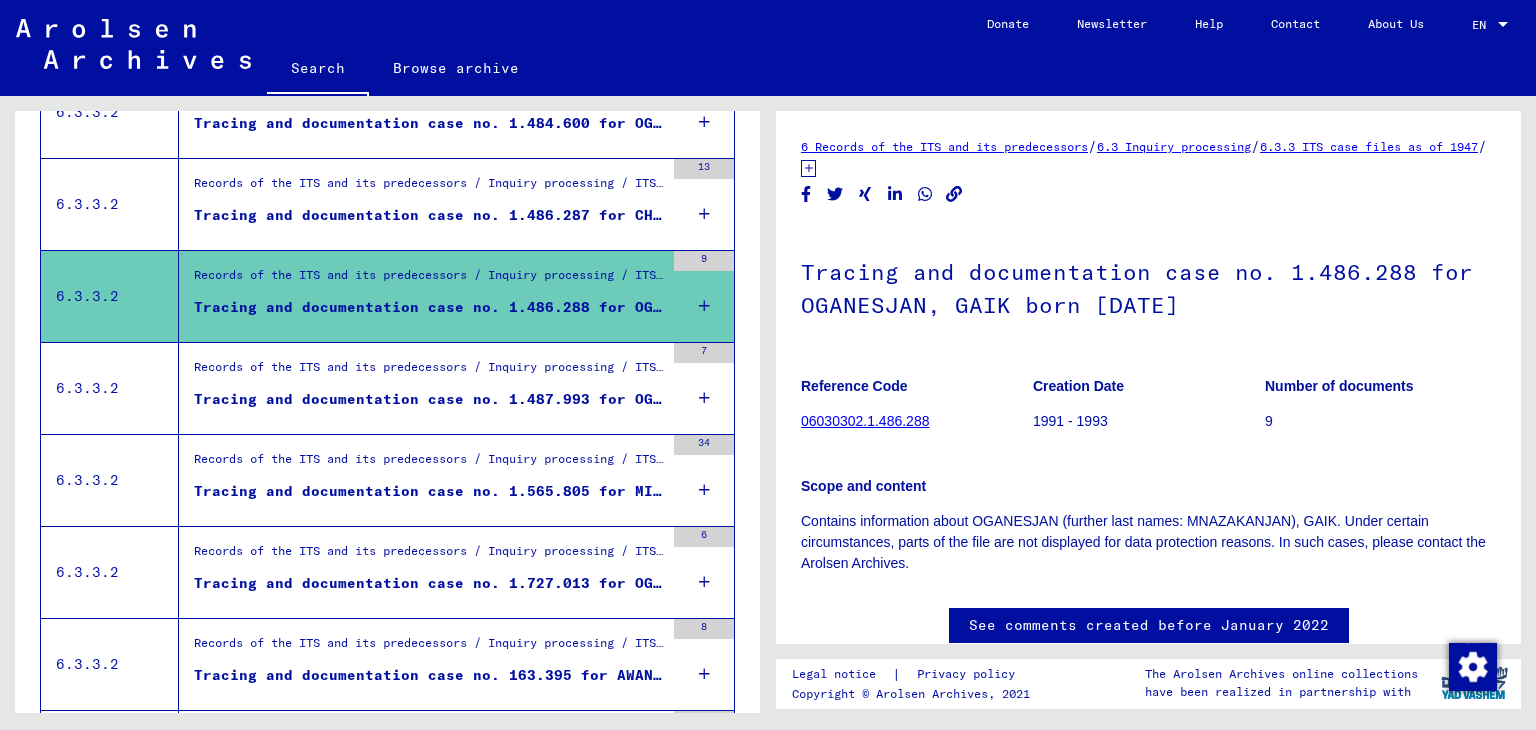 scroll, scrollTop: 0, scrollLeft: 0, axis: both 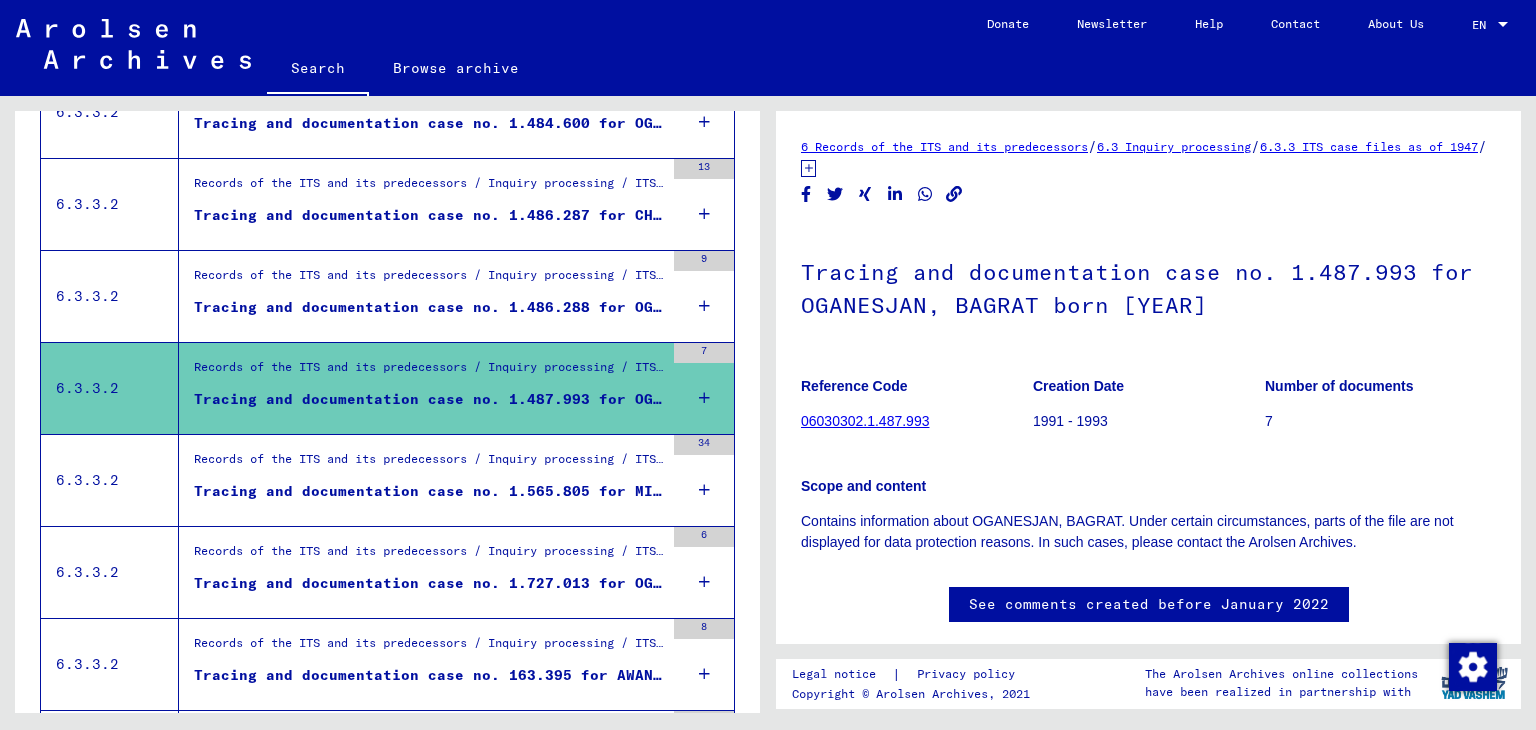 click on "Records of the ITS and its predecessors / Inquiry processing / ITS case files as of 1947 / Repository of T/D cases / Tracing and documentation cases with (T/D) numbers between 1.500.000 and 1.749.999 / Tracing and documentation cases with (T/D) numbers between 1.565.500 and 1.565.999" at bounding box center [429, 464] 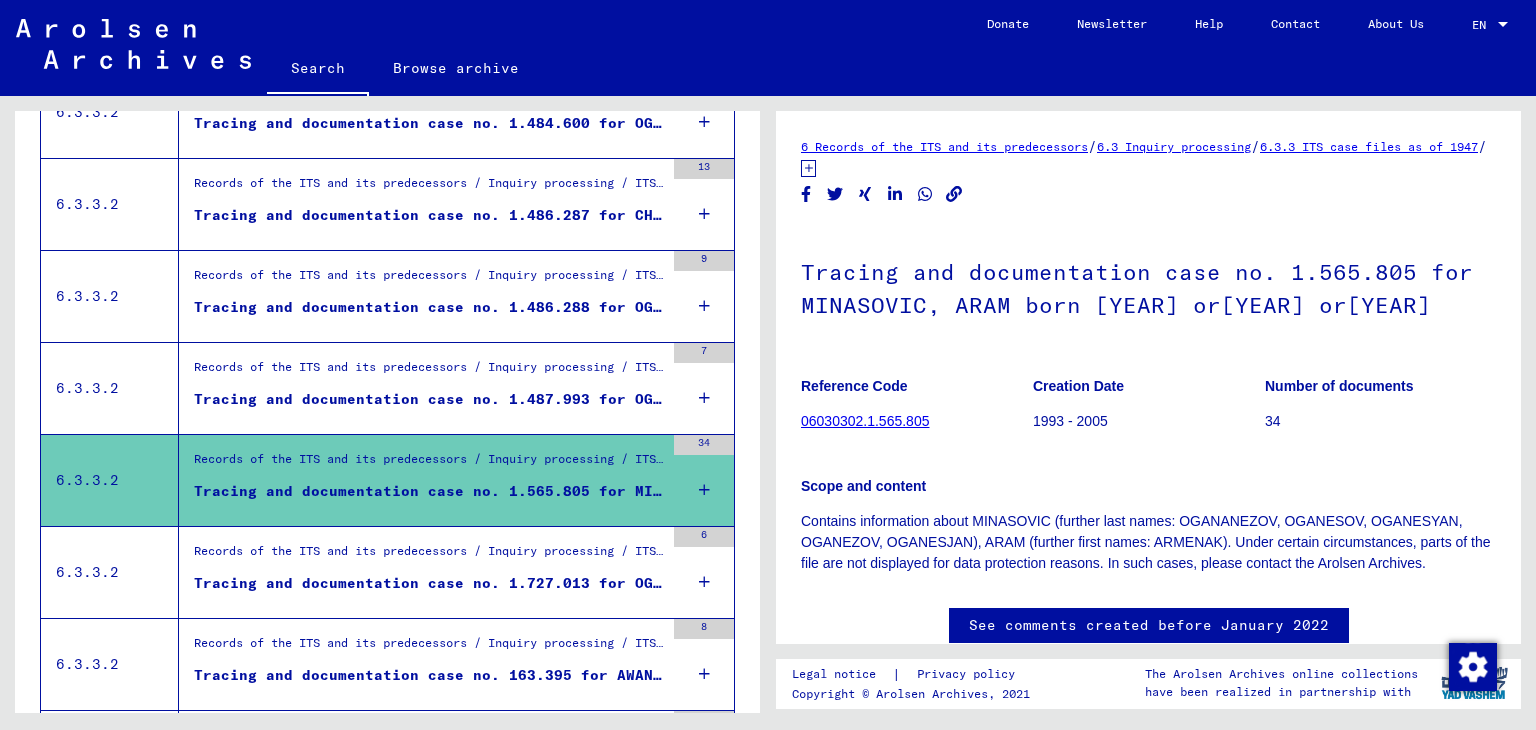 click on "Show less" at bounding box center (387, 554) 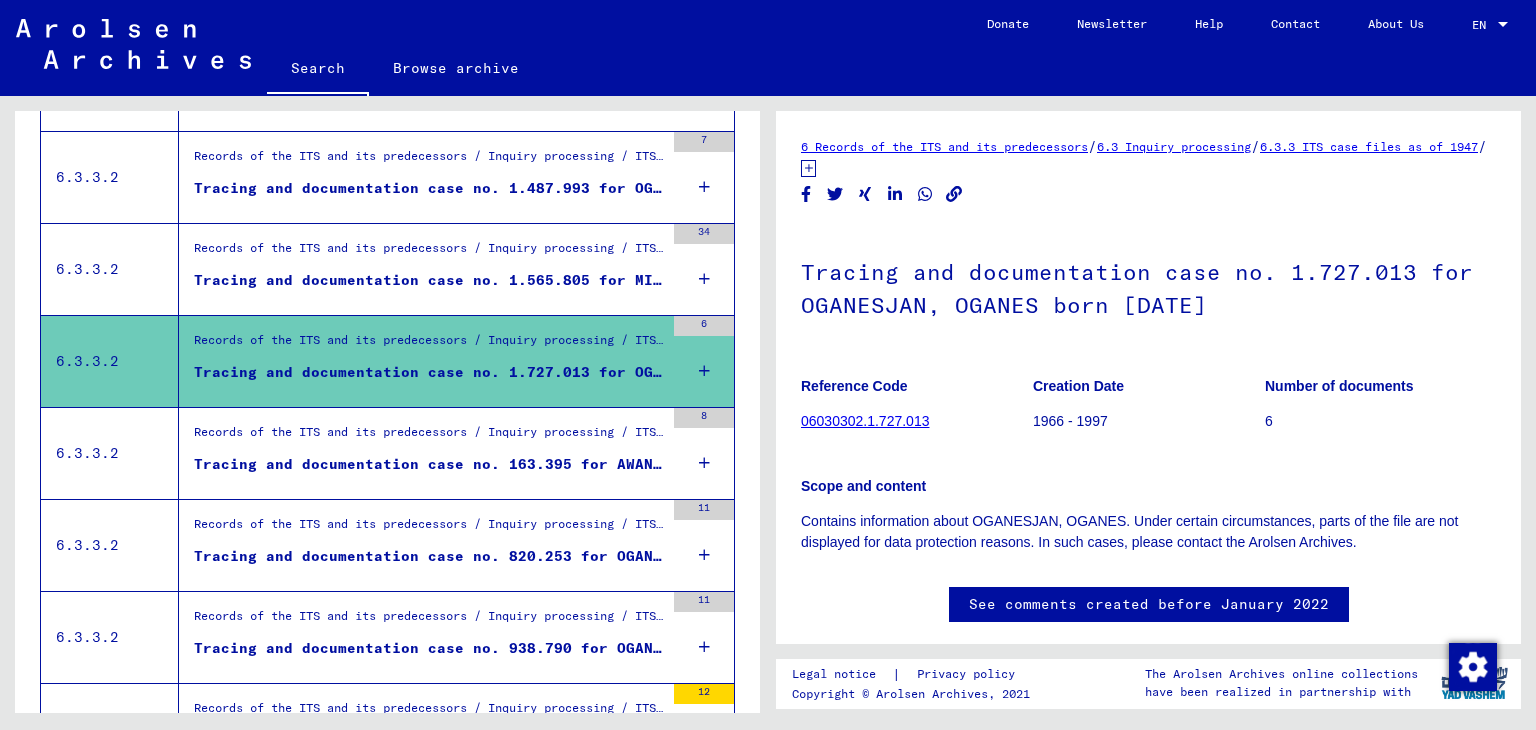 scroll, scrollTop: 1287, scrollLeft: 0, axis: vertical 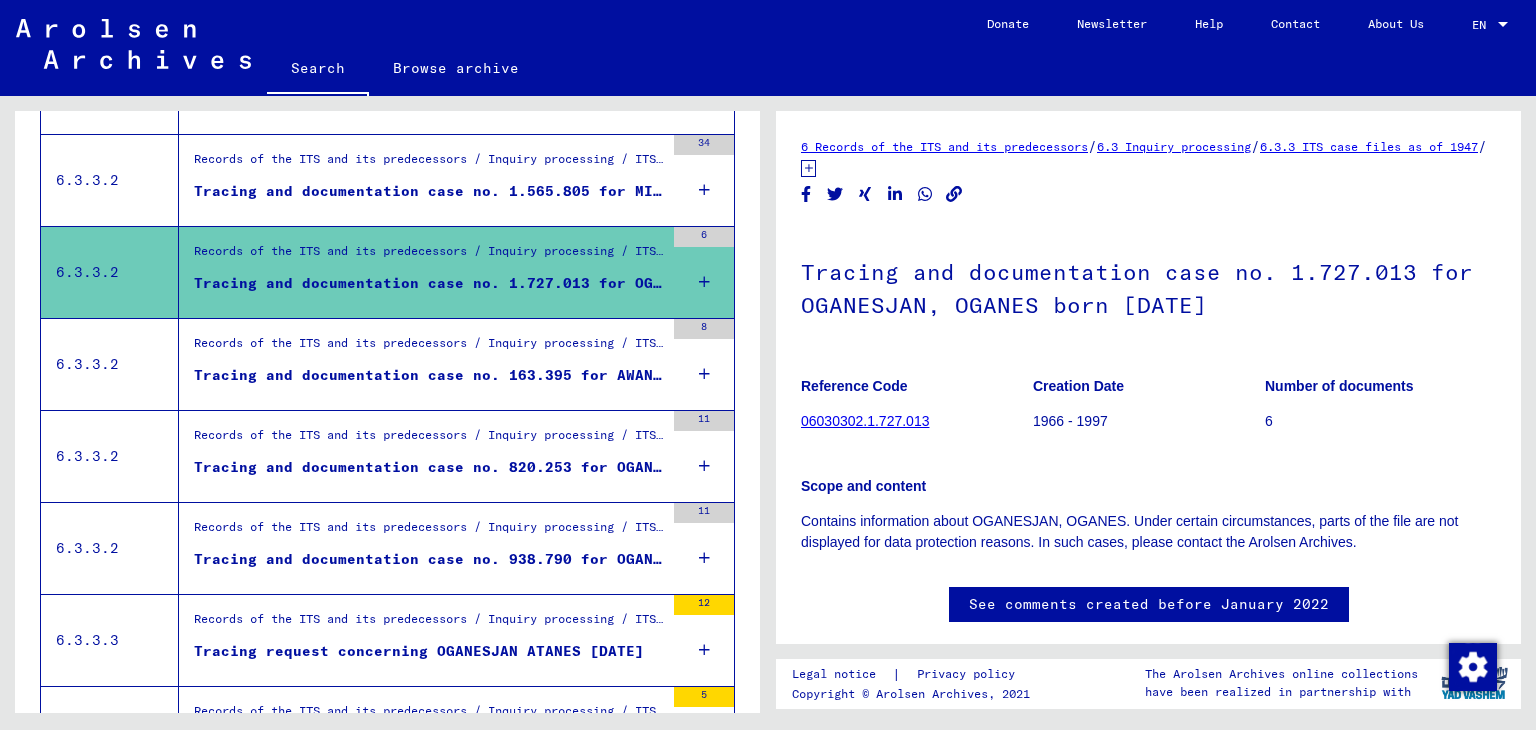 click on "Records of the ITS and its predecessors / Inquiry processing / ITS case files as of 1947 / Repository of T/D cases / Tracing and documentation cases with (T/D) numbers between 1 bis 249.999 / Tracing and documentation cases with (T/D) numbers between 163.000 and 163.499 Tracing and documentation case no. 163.395 for AWANESOW, WAGARSCHAK born [YEAR]" at bounding box center [421, 364] 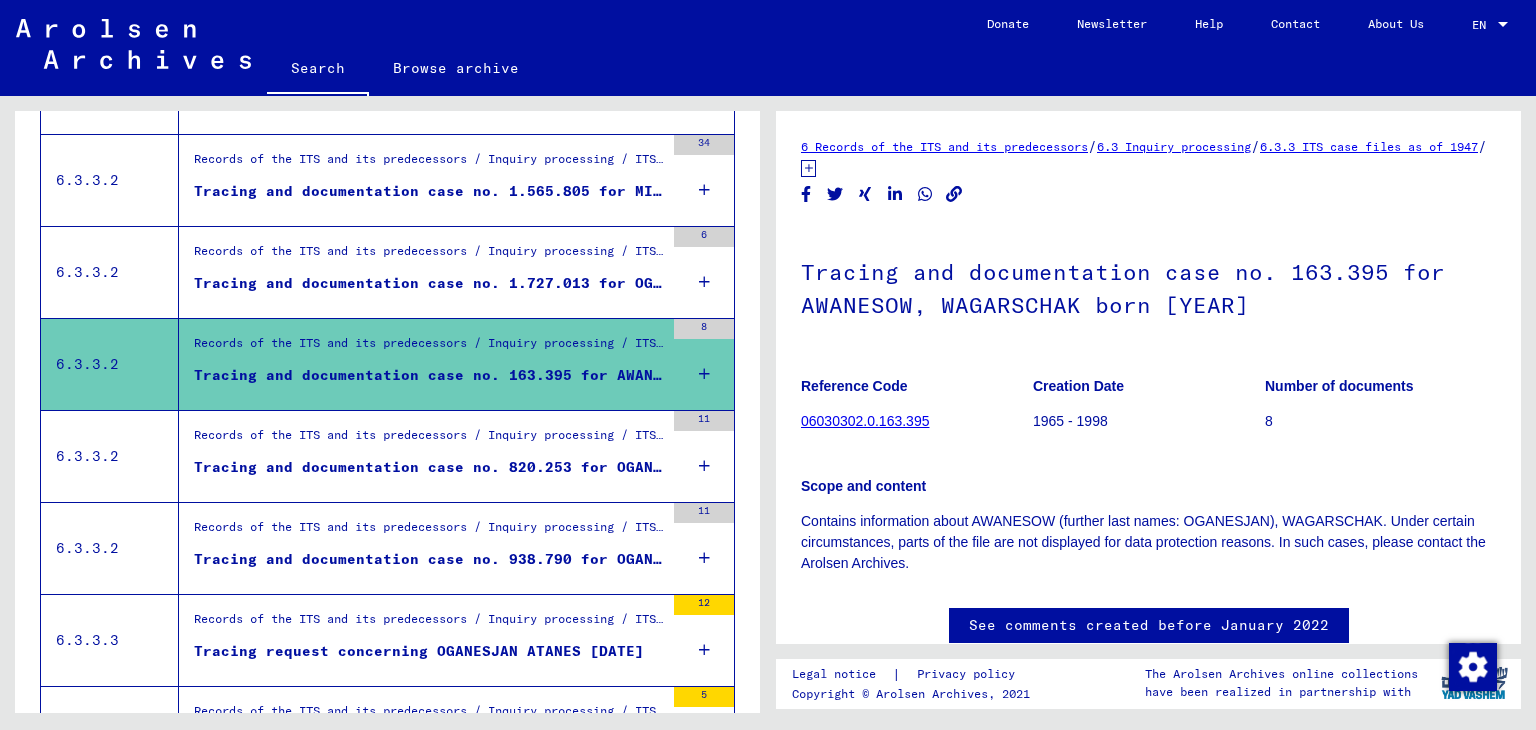 scroll, scrollTop: 0, scrollLeft: 0, axis: both 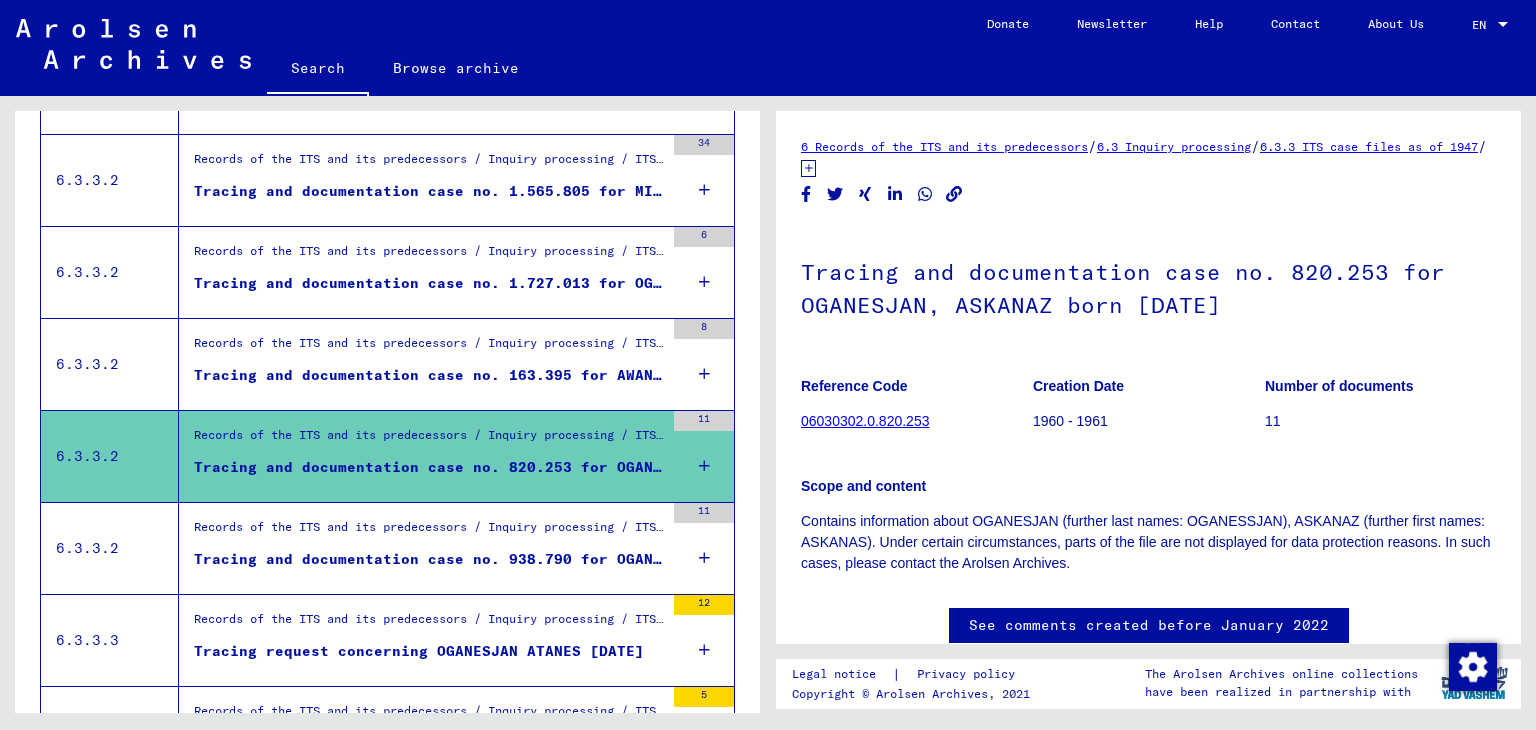 click on "Tracing and documentation case no. 938.790 for OGANESIAN, SUREN born [YEAR] or[YEAR]" at bounding box center [429, 559] 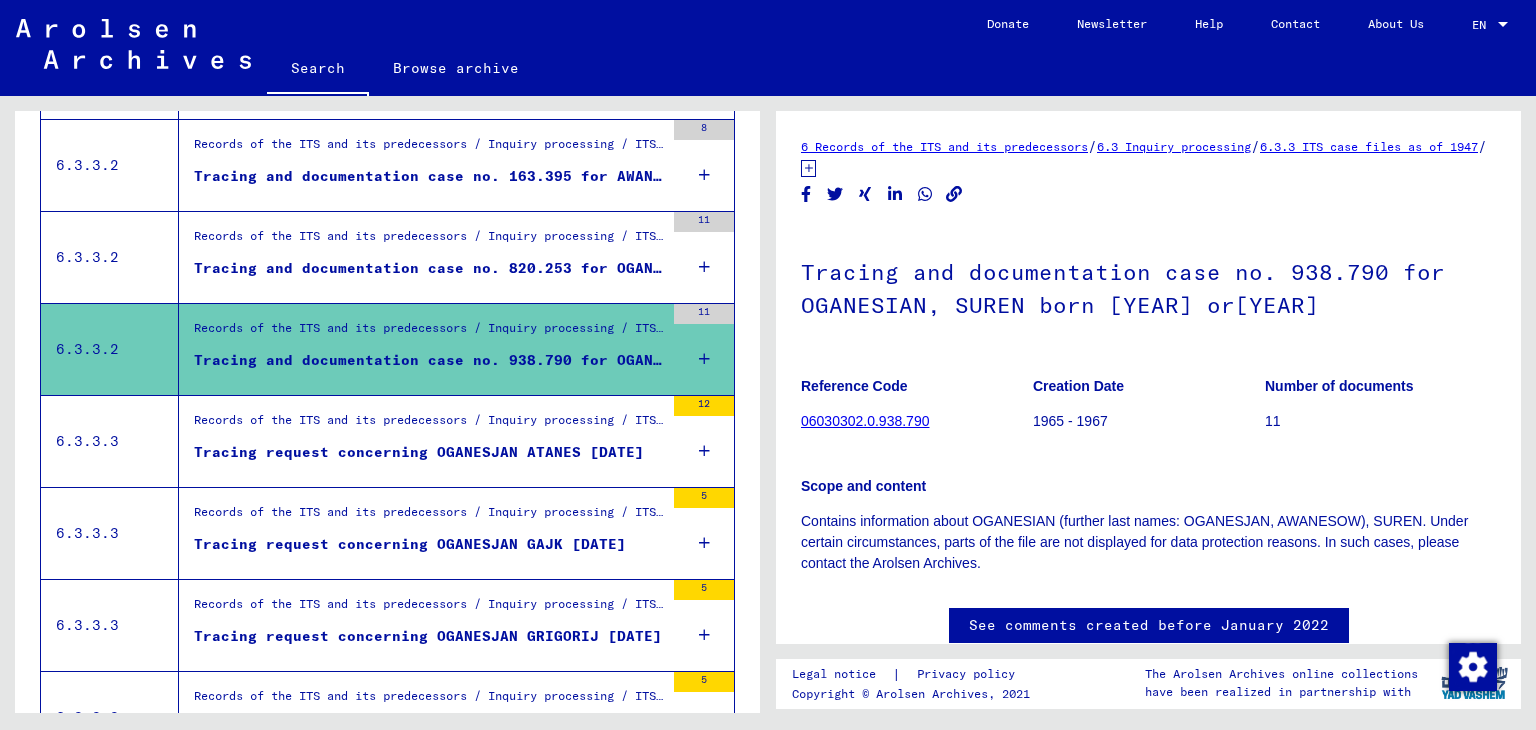 scroll, scrollTop: 1487, scrollLeft: 0, axis: vertical 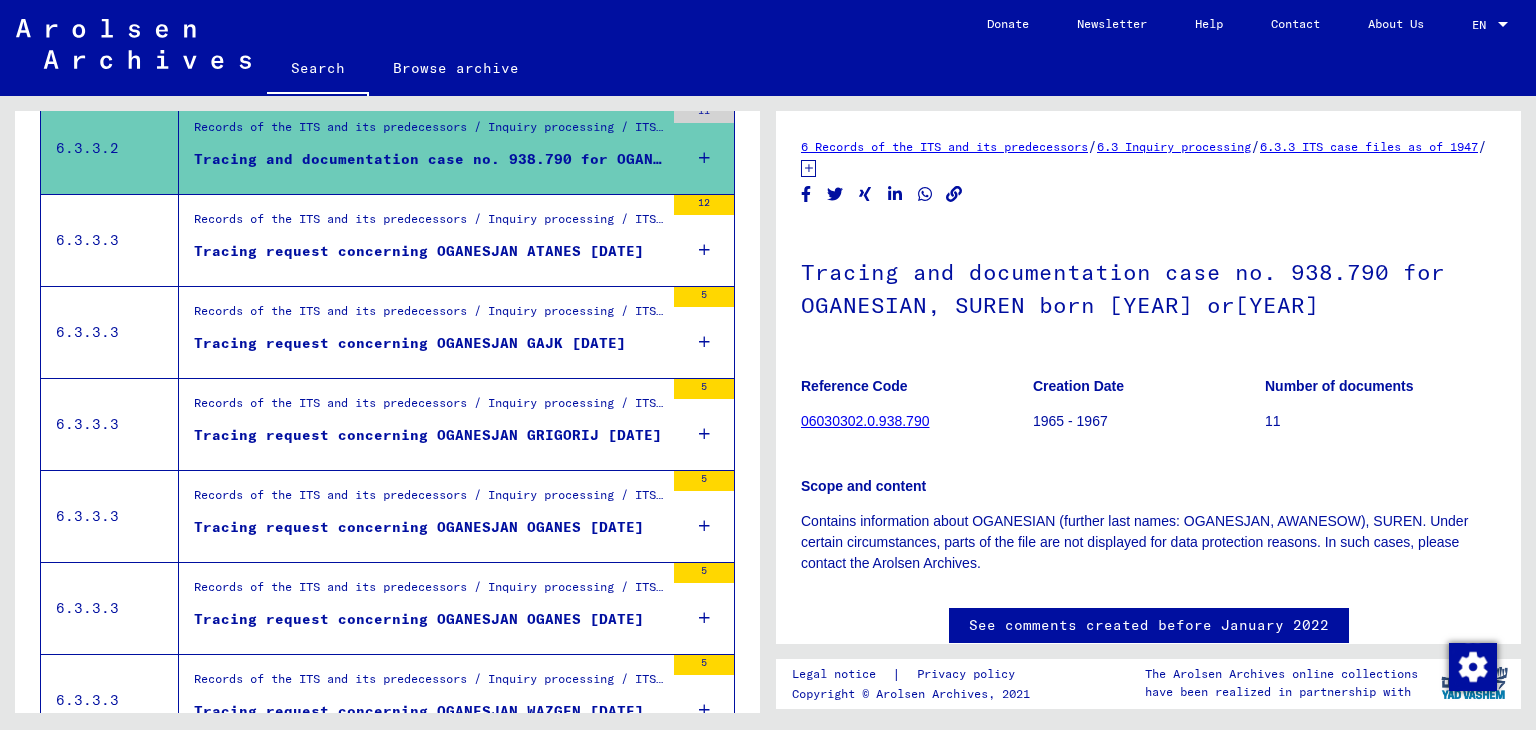 click on "Tracing request concerning OGANESJAN ATANES [DATE]" at bounding box center (419, 251) 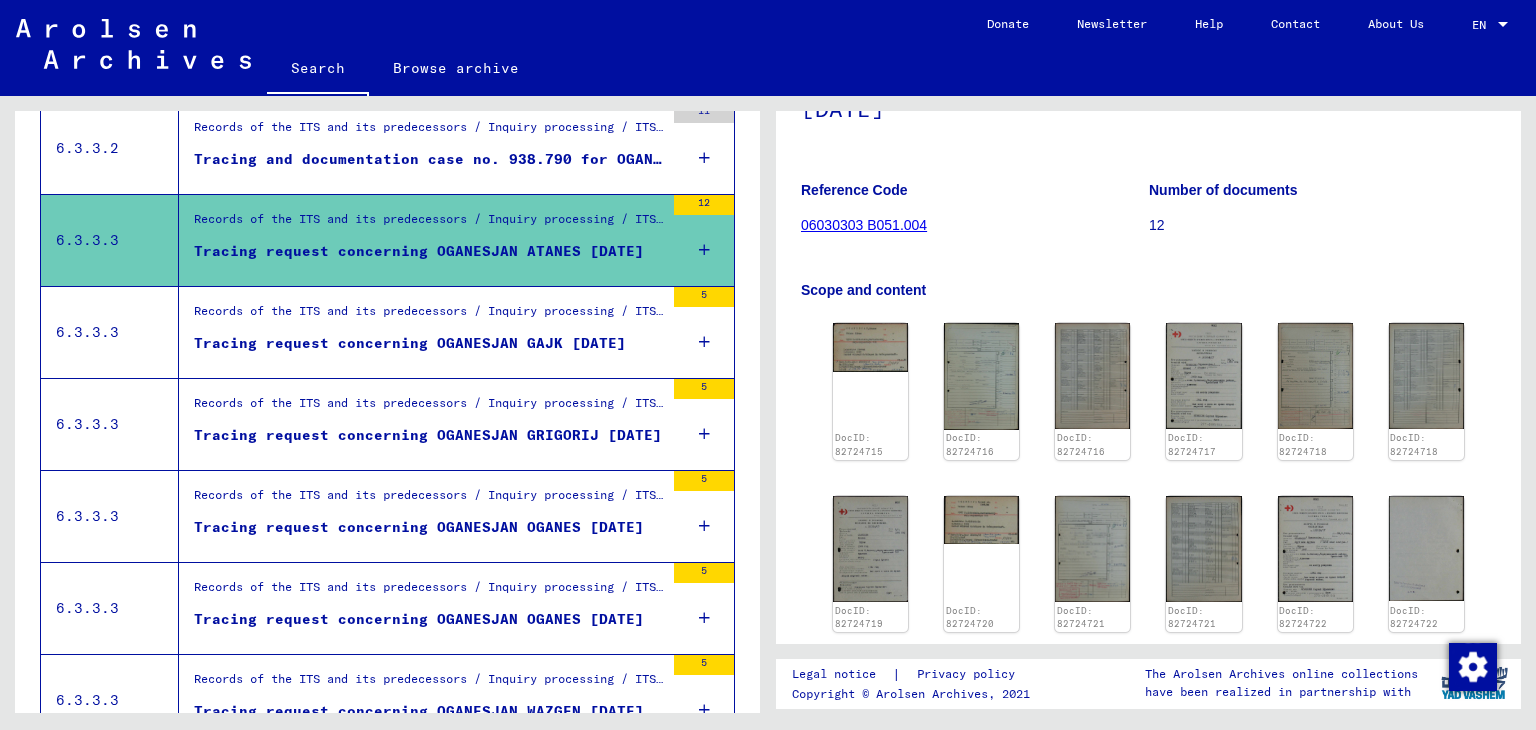 scroll, scrollTop: 200, scrollLeft: 0, axis: vertical 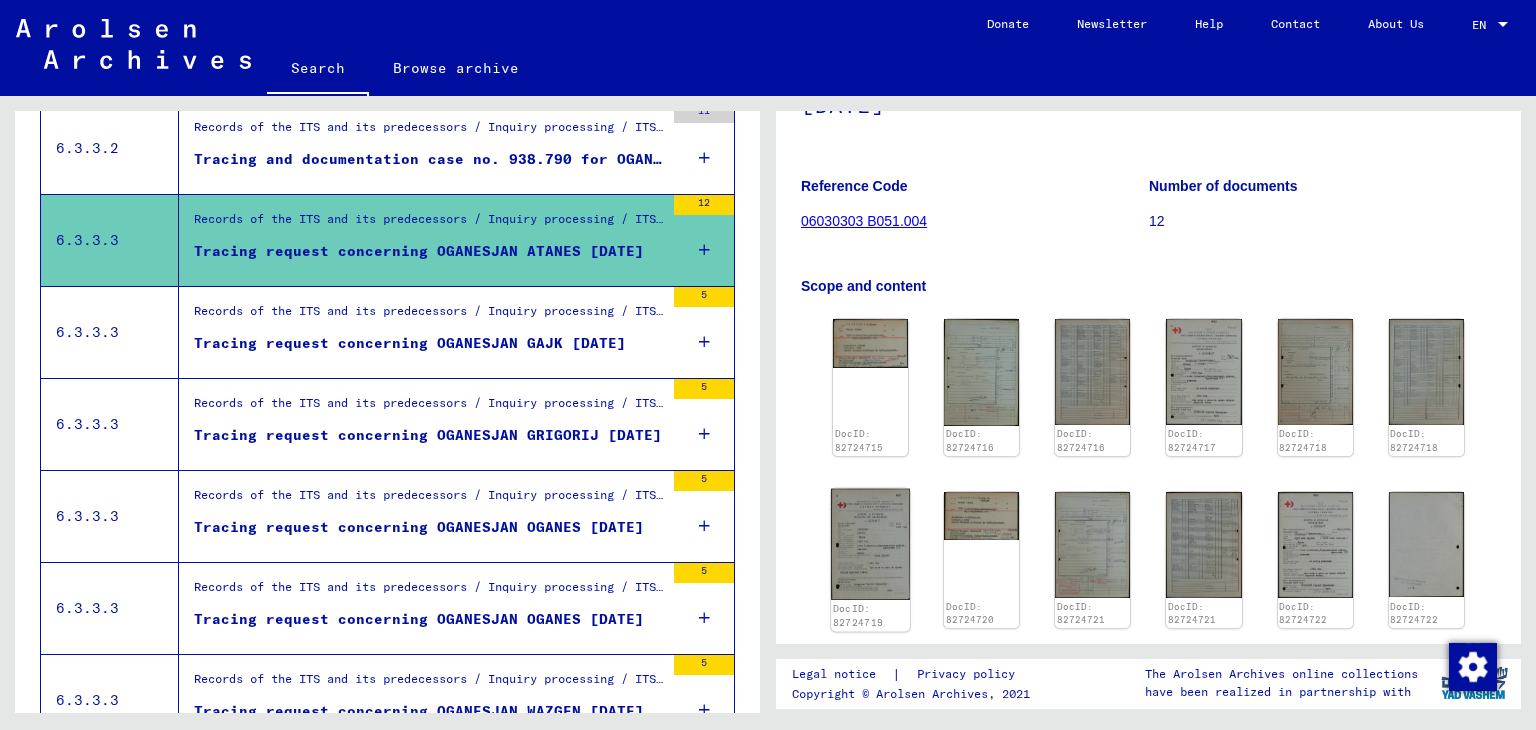 click 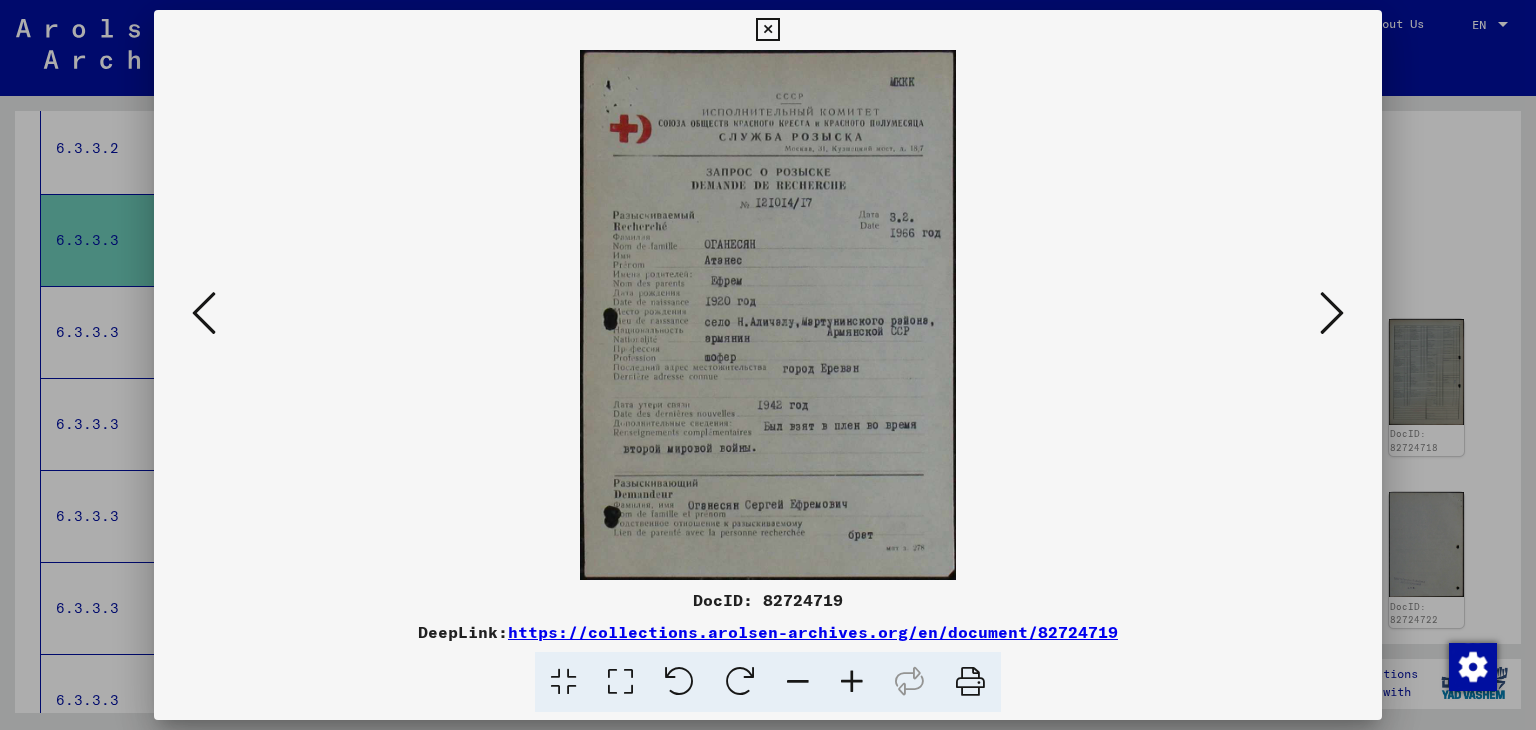 click at bounding box center (768, 365) 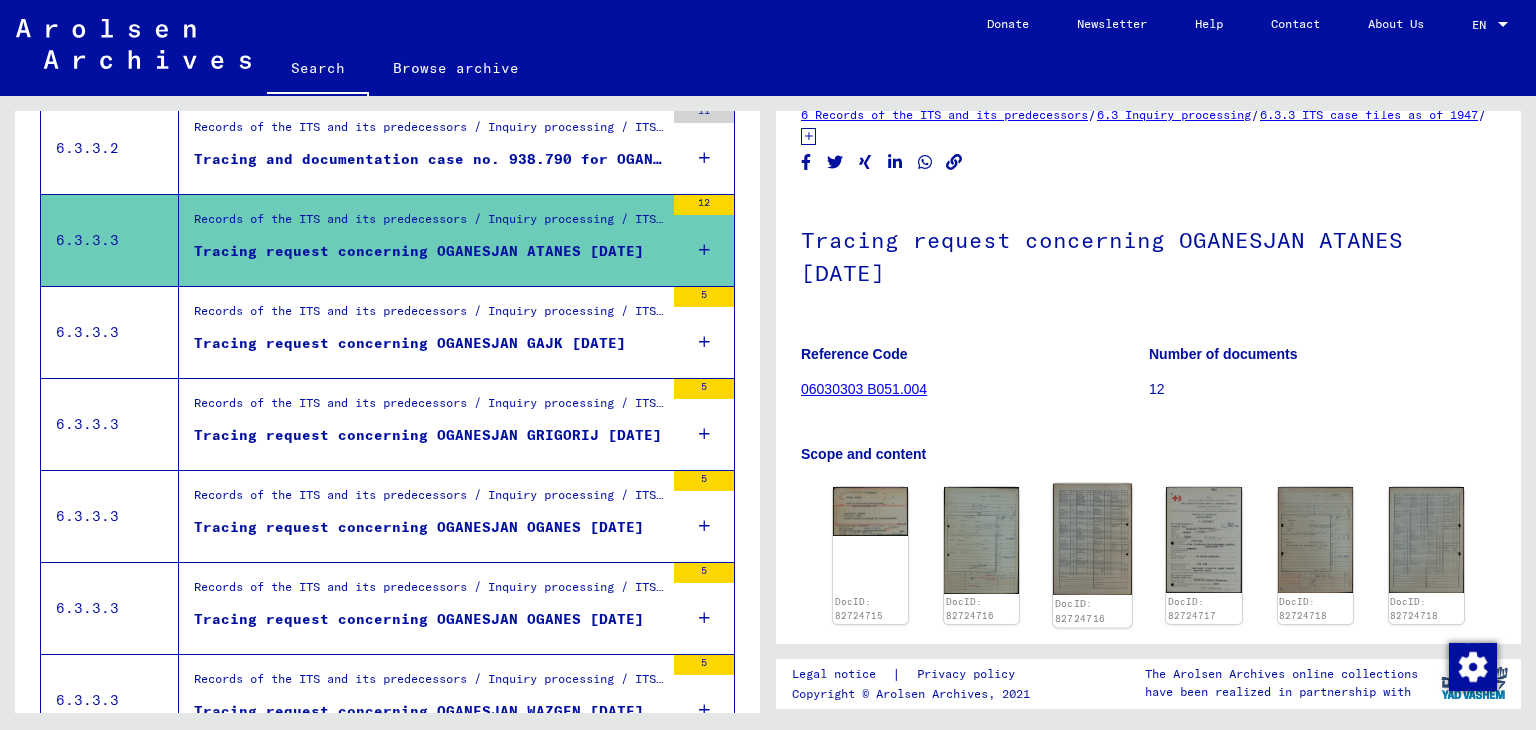scroll, scrollTop: 0, scrollLeft: 0, axis: both 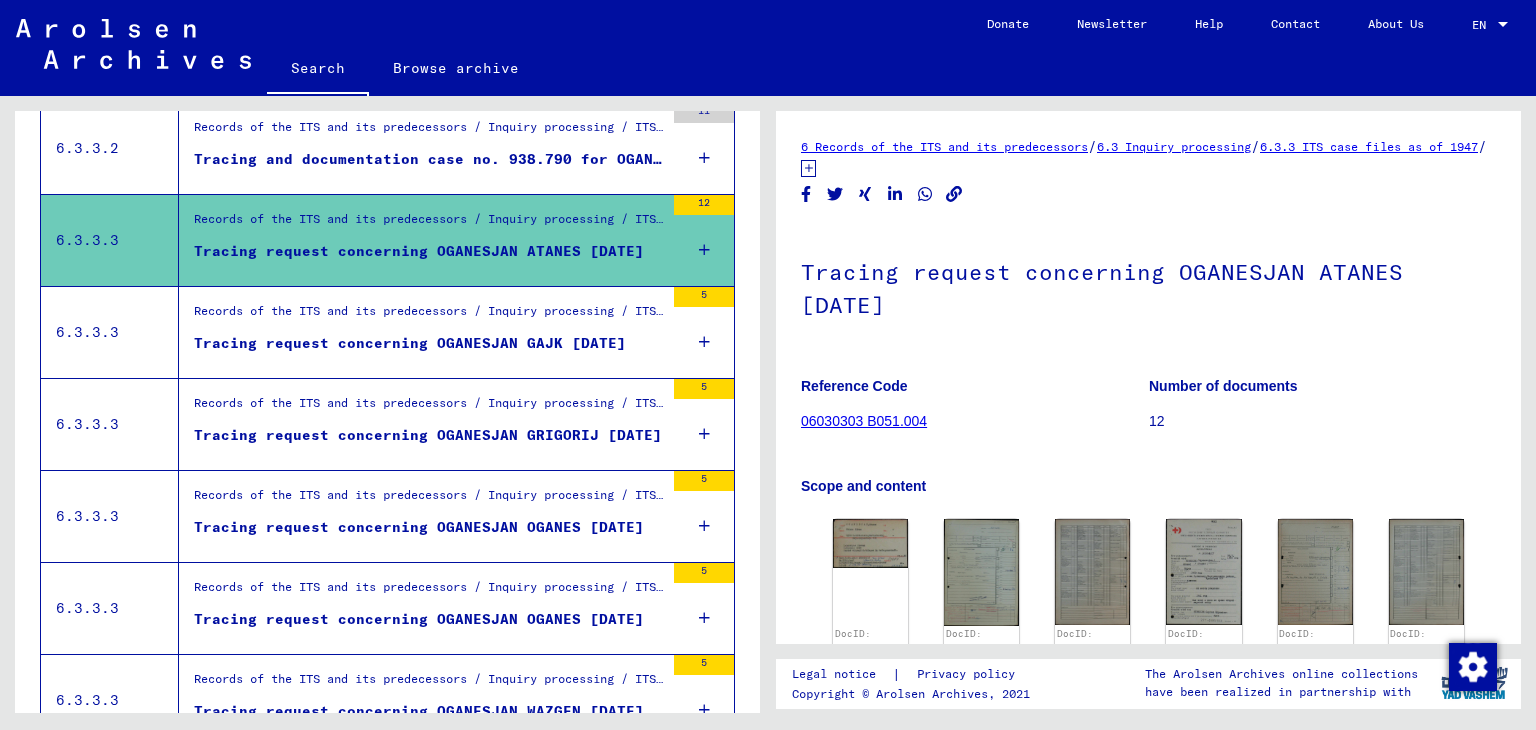 click on "Tracing request concerning OGANESJAN GAJK [DATE]" at bounding box center [429, 348] 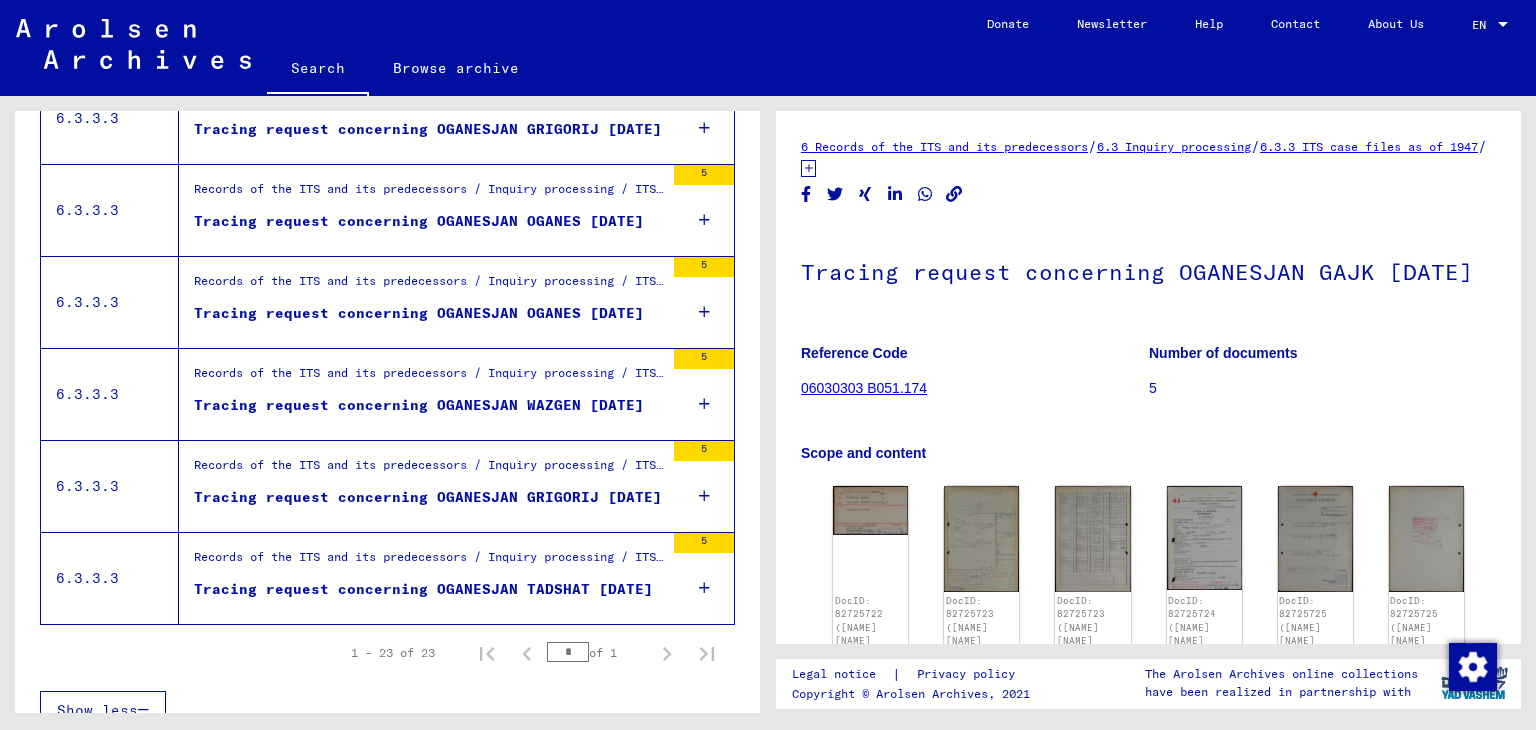 scroll, scrollTop: 2012, scrollLeft: 0, axis: vertical 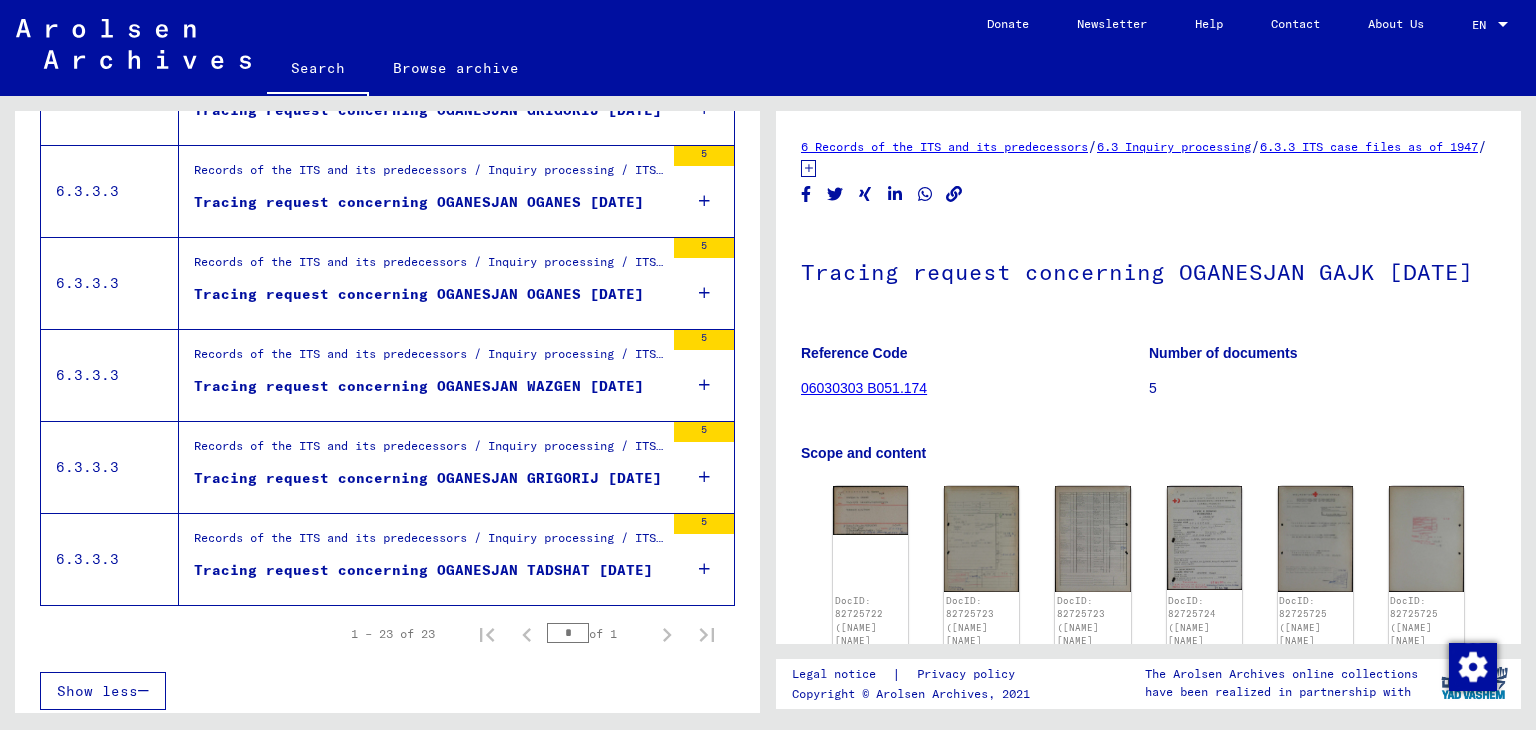 click on "Tracing request concerning OGANESJAN TADSHAT [DATE]" at bounding box center [429, 575] 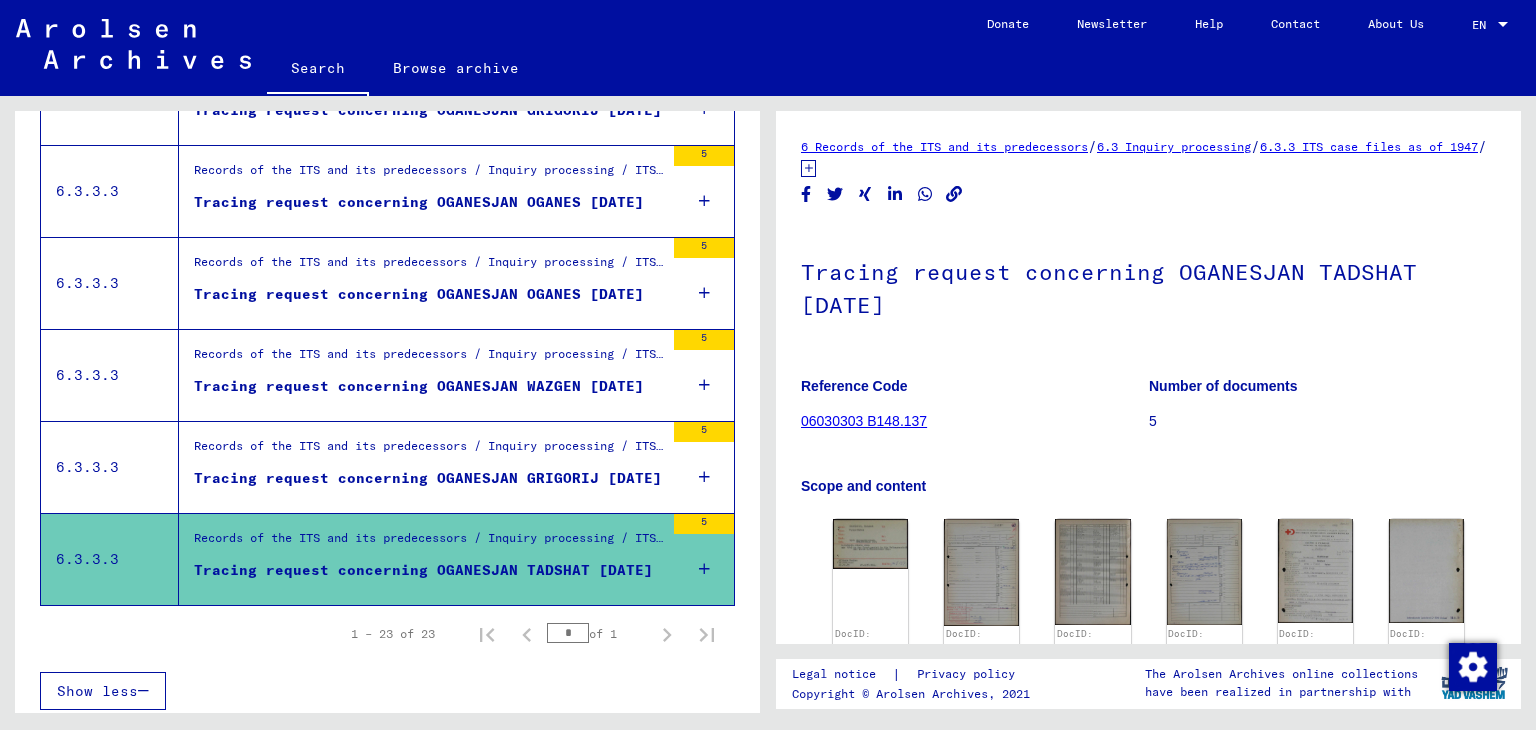scroll, scrollTop: 0, scrollLeft: 0, axis: both 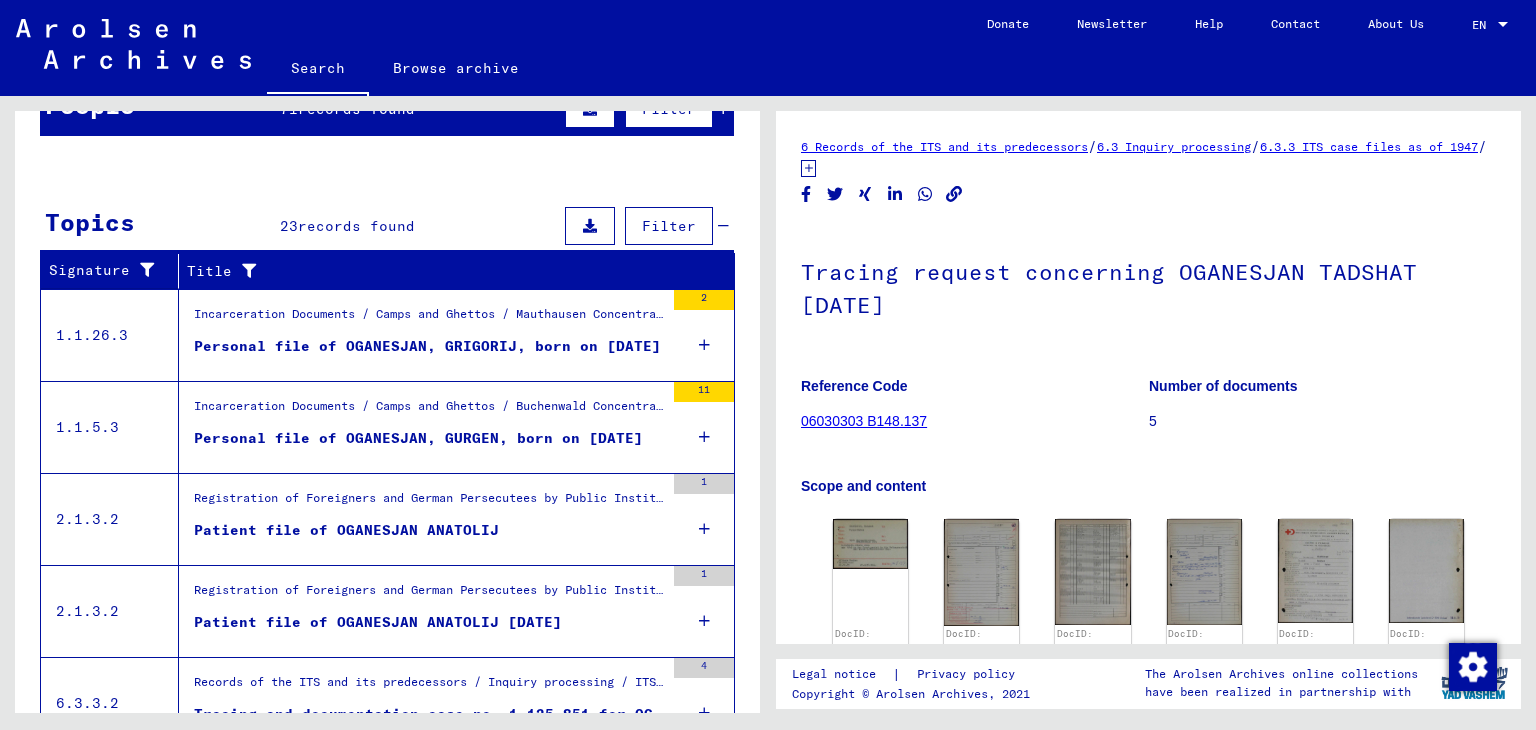 click on "Registration of Foreigners and German Persecutees by Public Institutions, Social Securities and Companies (1939 - 1947) / Implementation of Allied Forces’ Orders on Listing all Foreigners and German Persecutees, and Related Documents / French Zone of Occupation in Germany / Hospital files, French Zone / District Hospital Rottweil am Neckar" at bounding box center (429, 595) 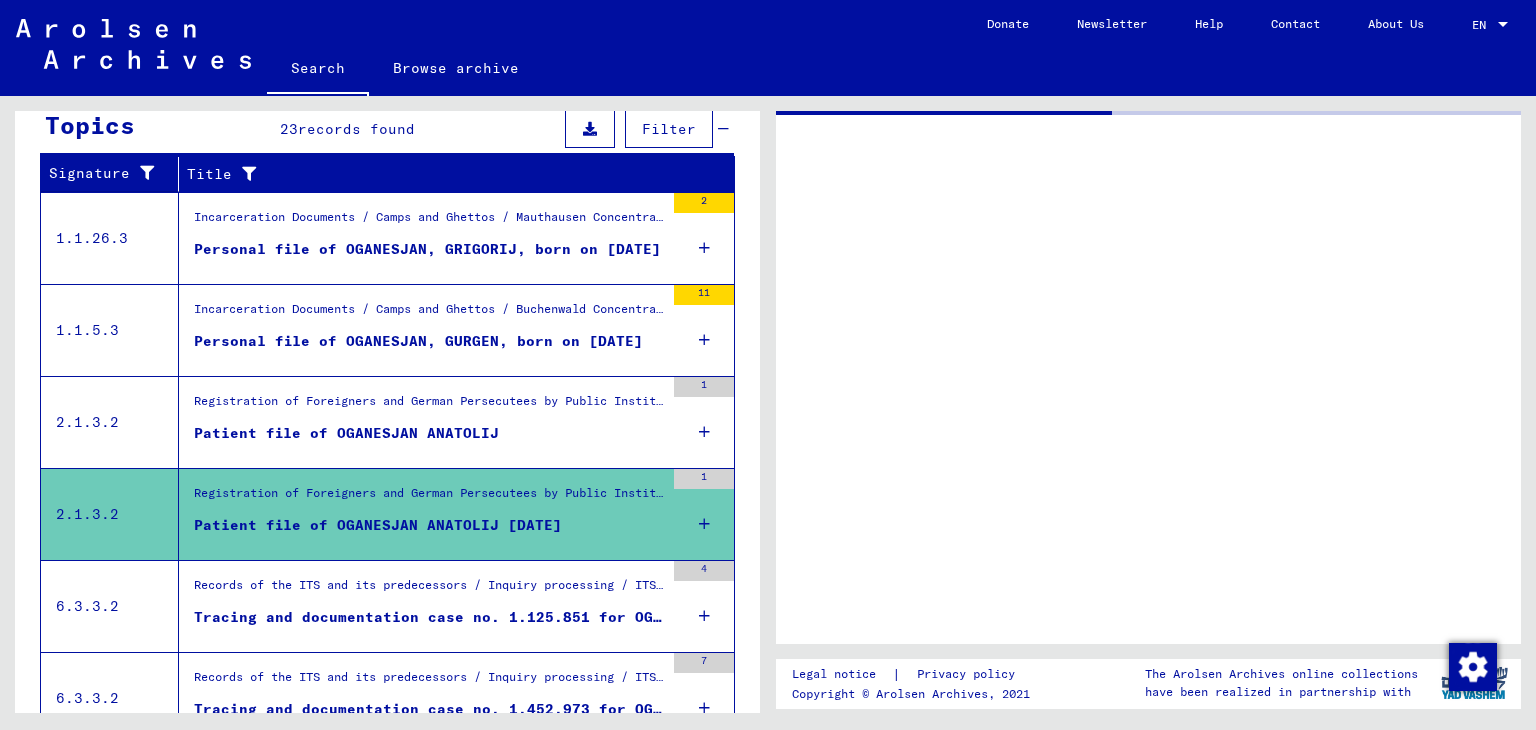 scroll, scrollTop: 312, scrollLeft: 0, axis: vertical 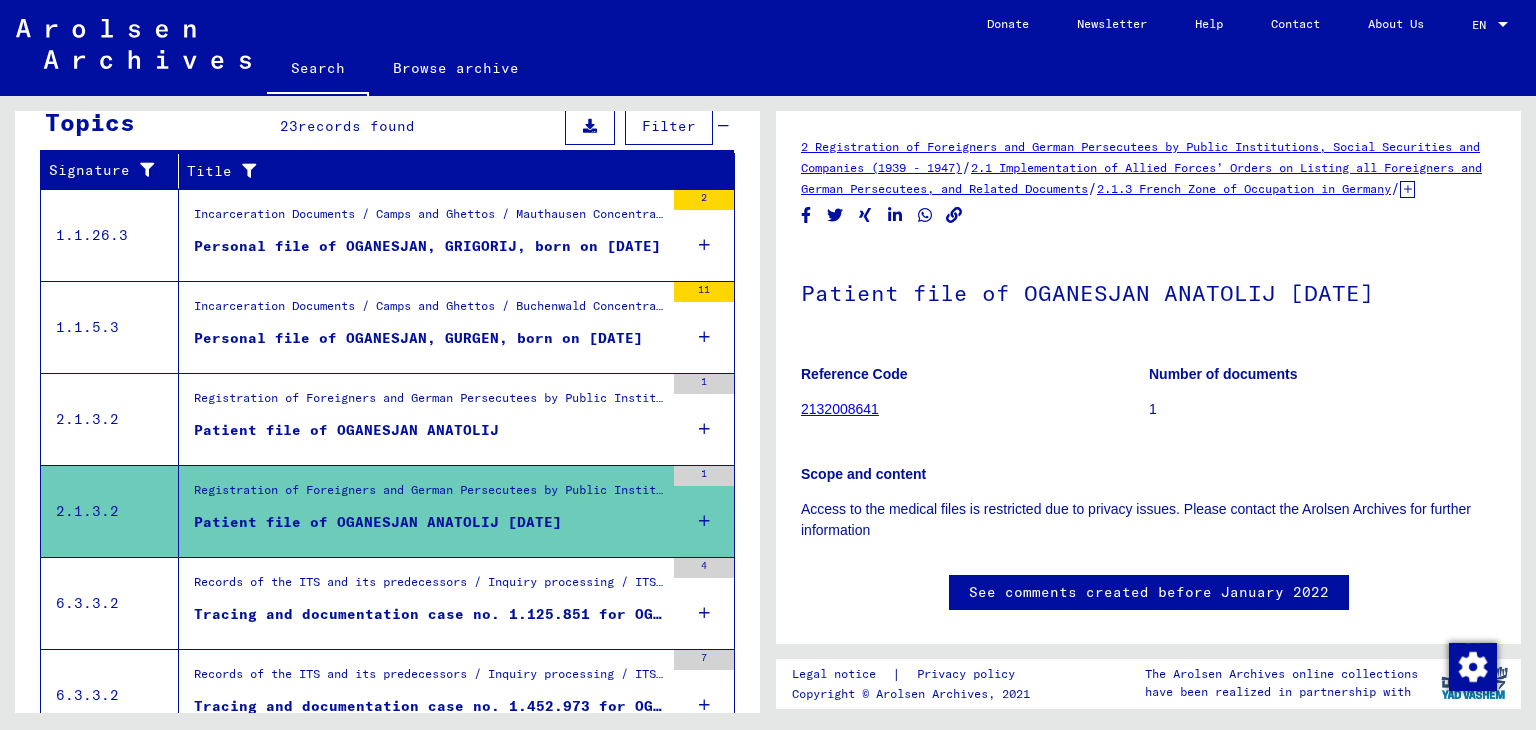 click on "Records of the ITS and its predecessors / Inquiry processing / ITS case files as of 1947 / Repository of T/D cases / Tracing and documentation cases with (T/D) numbers between 1.000.000 and 1.249.999 / Tracing and documentation cases with (T/D) numbers between 1.125.500 and 1.125.999" at bounding box center (429, 587) 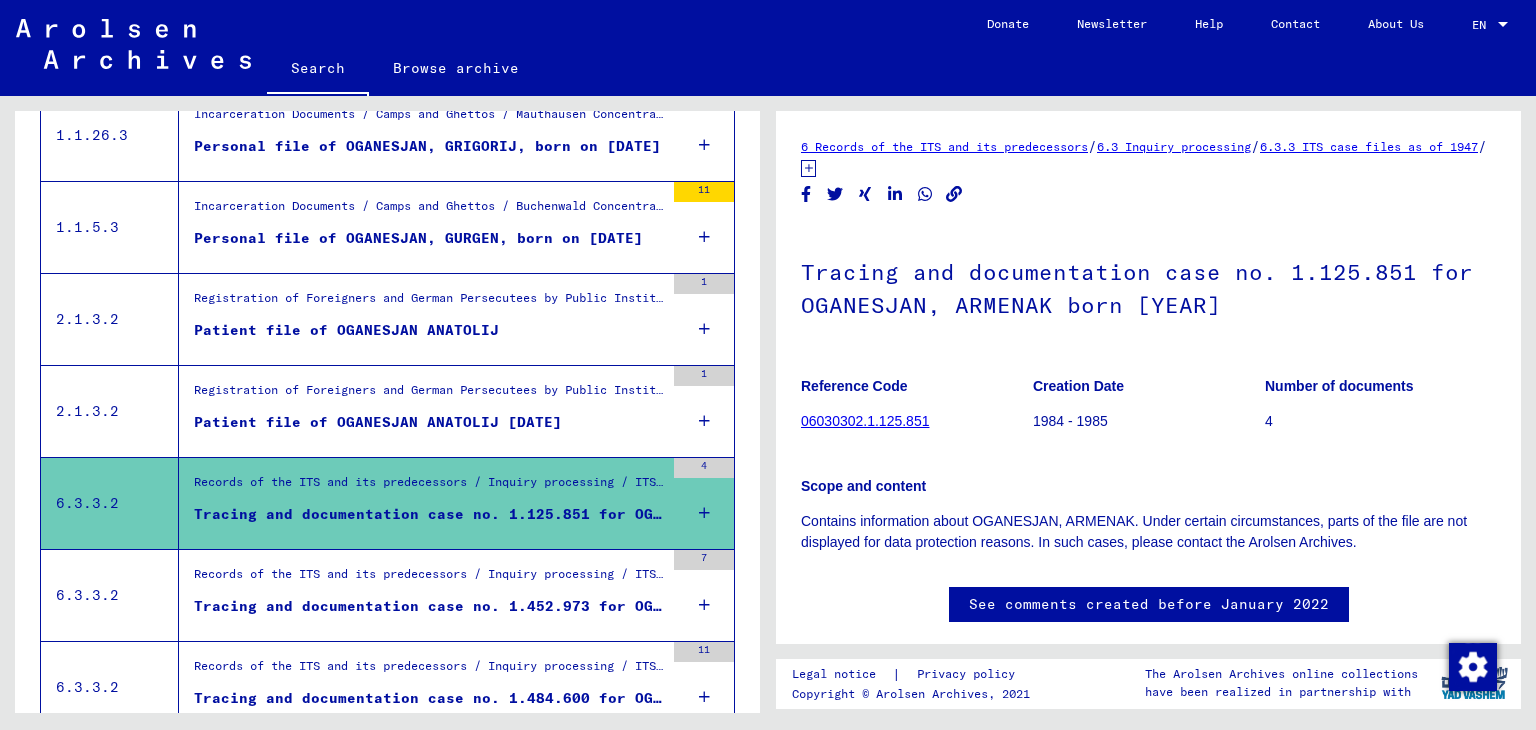 click on "Records of the ITS and its predecessors / Inquiry processing / ITS case files as of 1947 / Repository of T/D cases / Tracing and documentation cases with (T/D) numbers between 1.250.000 and 1.499.999 / Tracing and documentation cases with (T/D) numbers between 1.452.500 and 1.452.999" at bounding box center (429, 579) 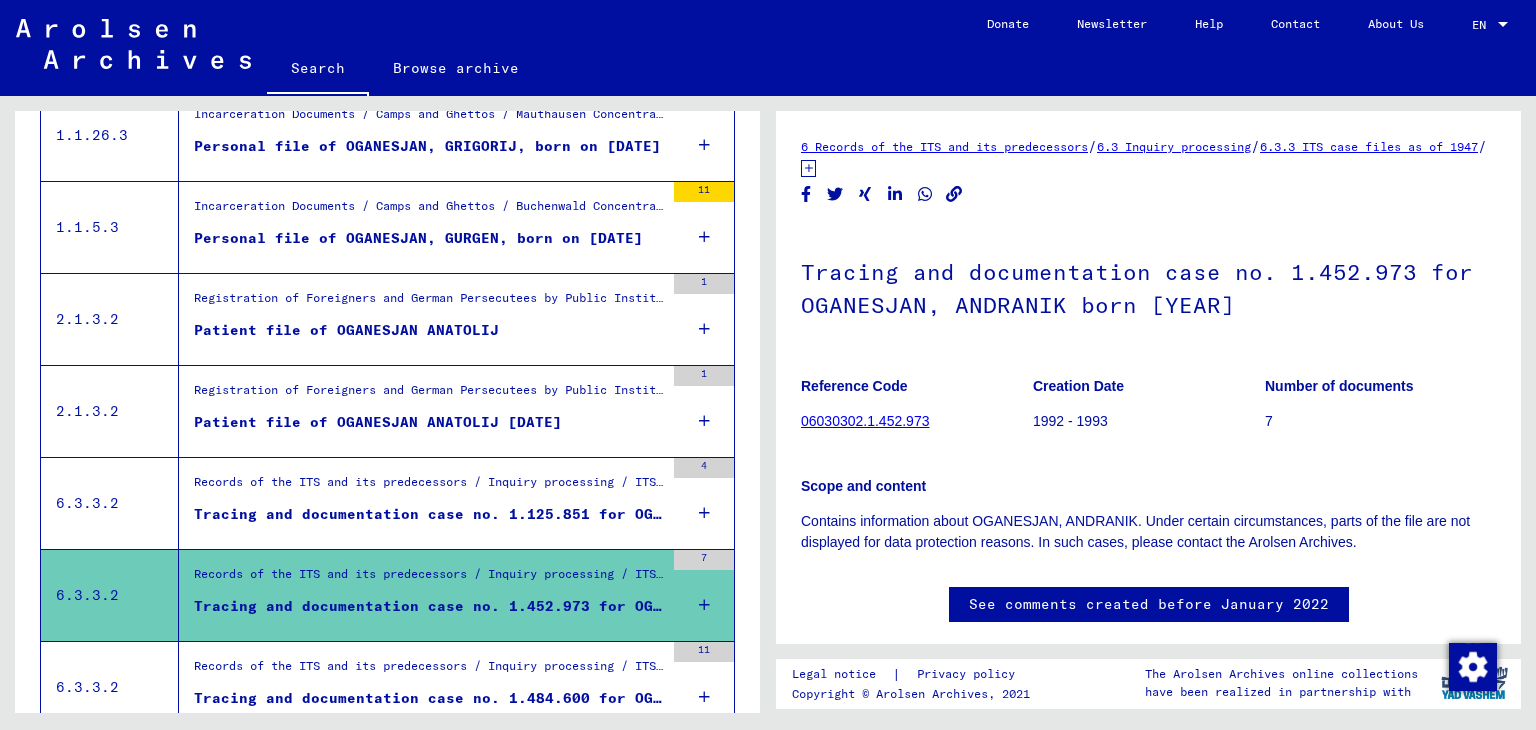 scroll, scrollTop: 512, scrollLeft: 0, axis: vertical 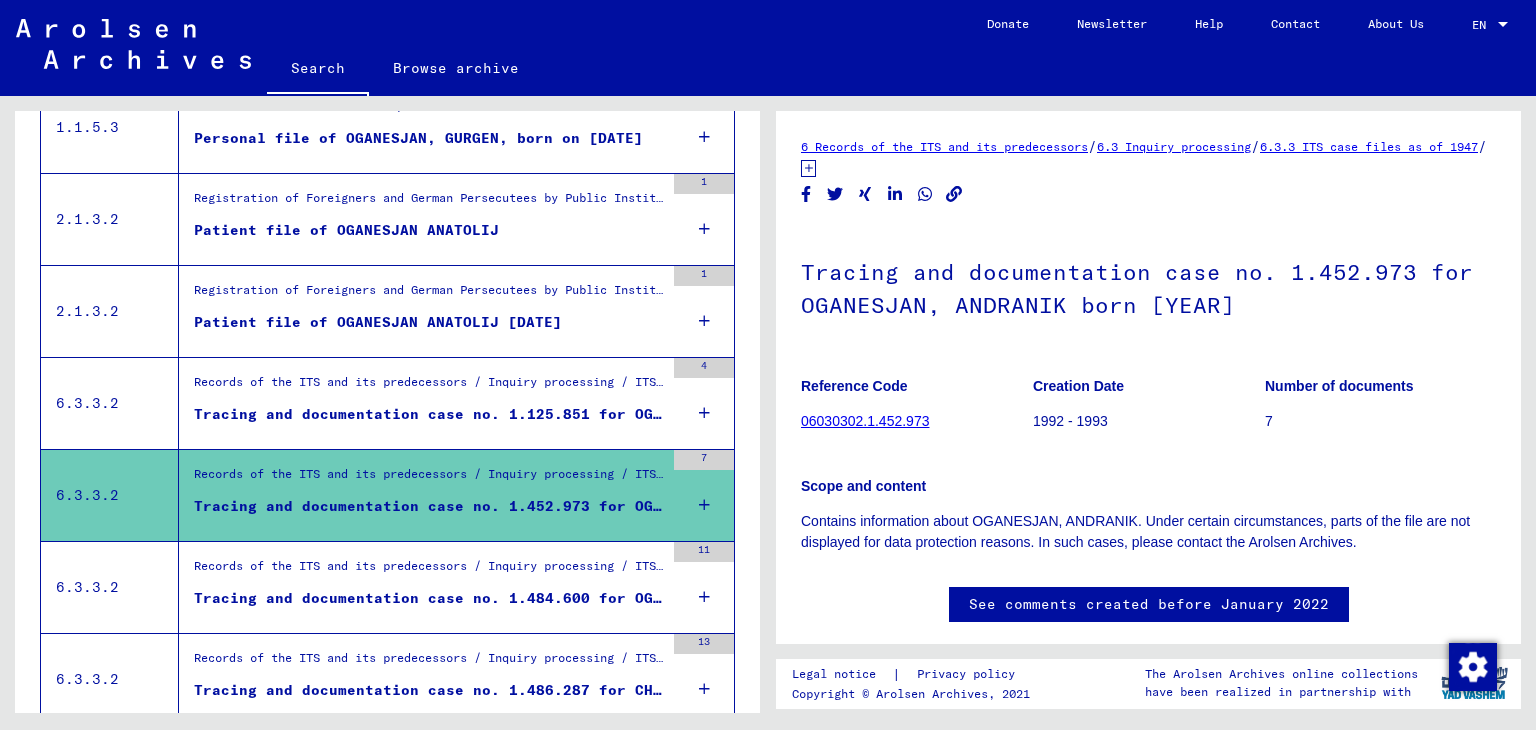 click on "Records of the ITS and its predecessors / Inquiry processing / ITS case files as of 1947 / Repository of T/D cases / Tracing and documentation cases with (T/D) numbers between 1.250.000 and 1.499.999 / Tracing and documentation cases with (T/D) numbers between 1.484.500 and 1.484.999" at bounding box center [429, 571] 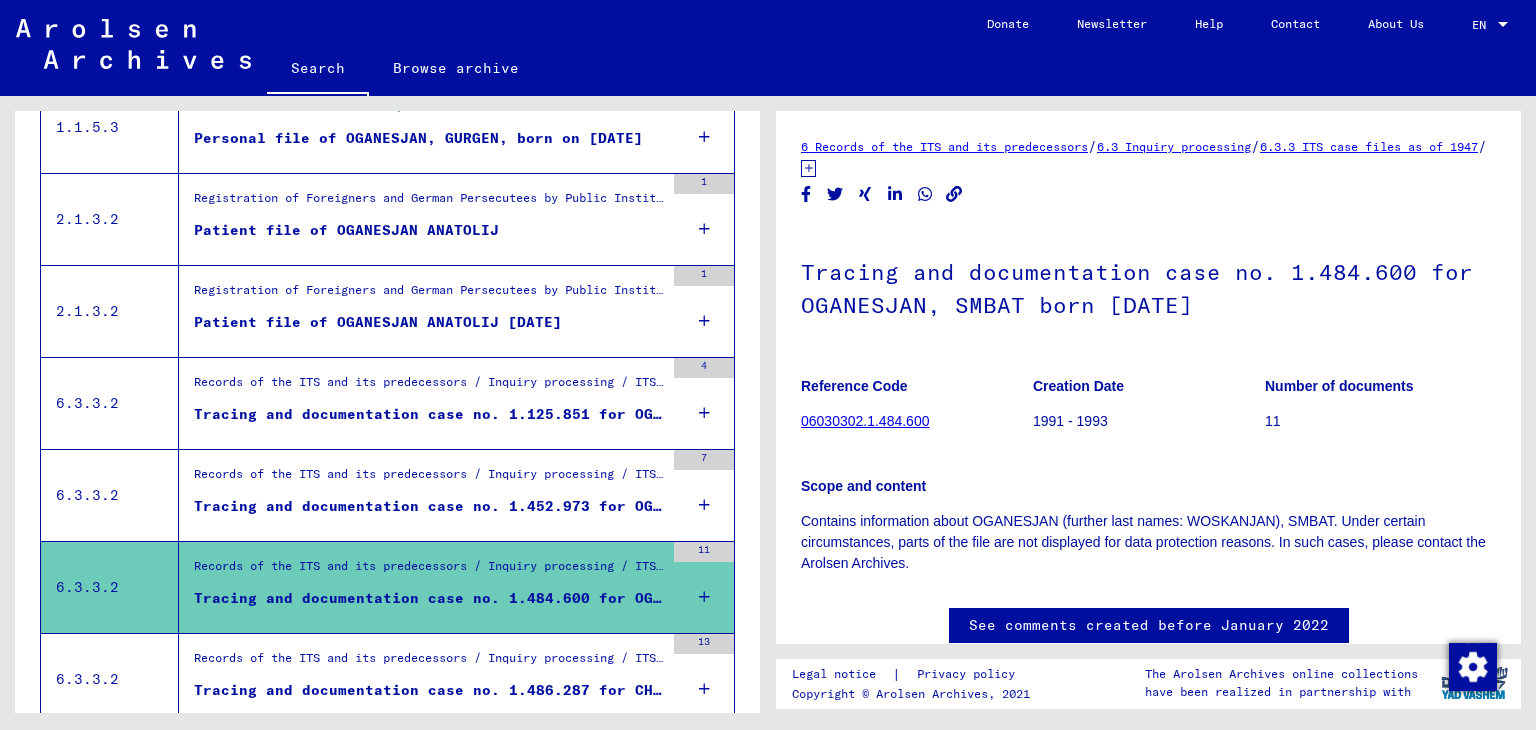 click on "05/16/1915" at bounding box center (543, 617) 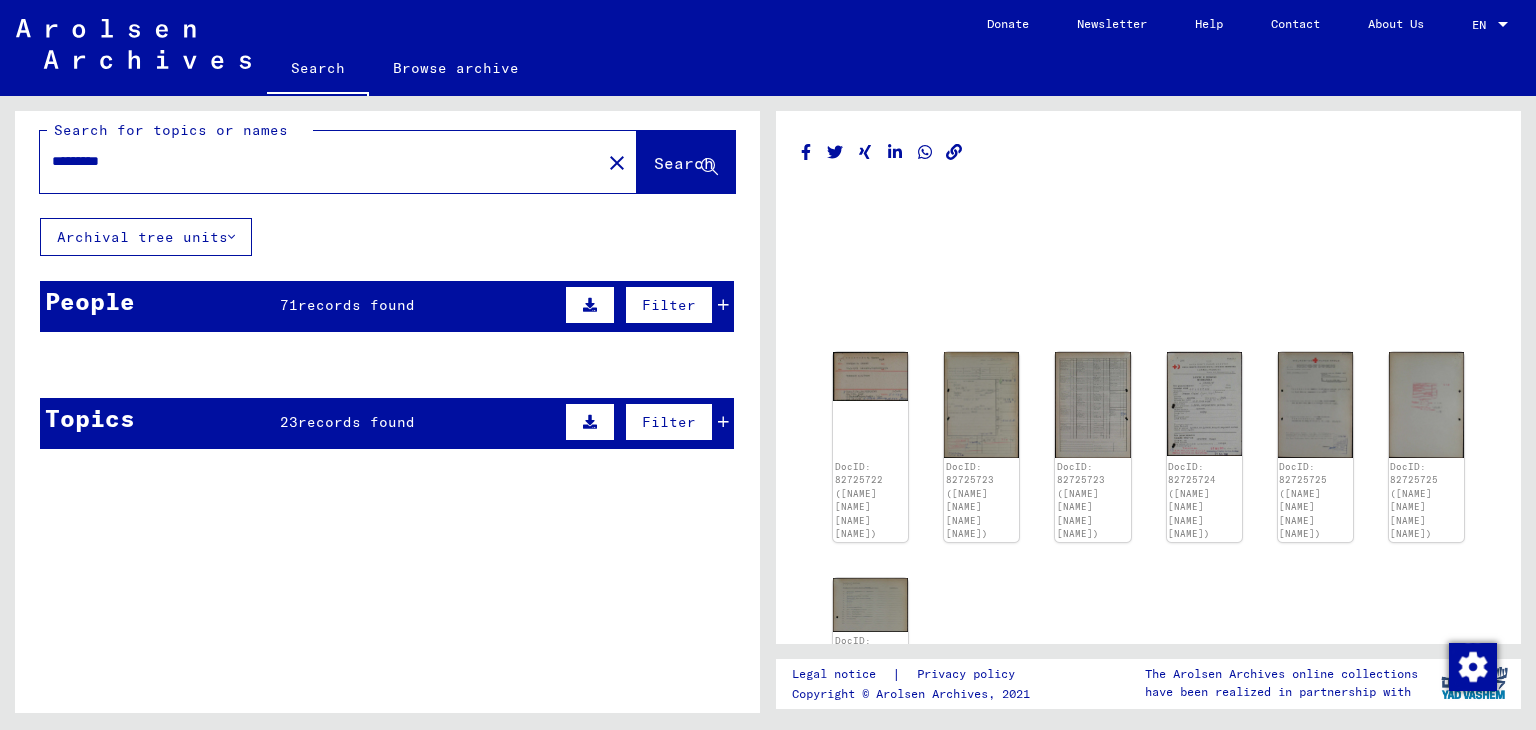 scroll, scrollTop: 0, scrollLeft: 0, axis: both 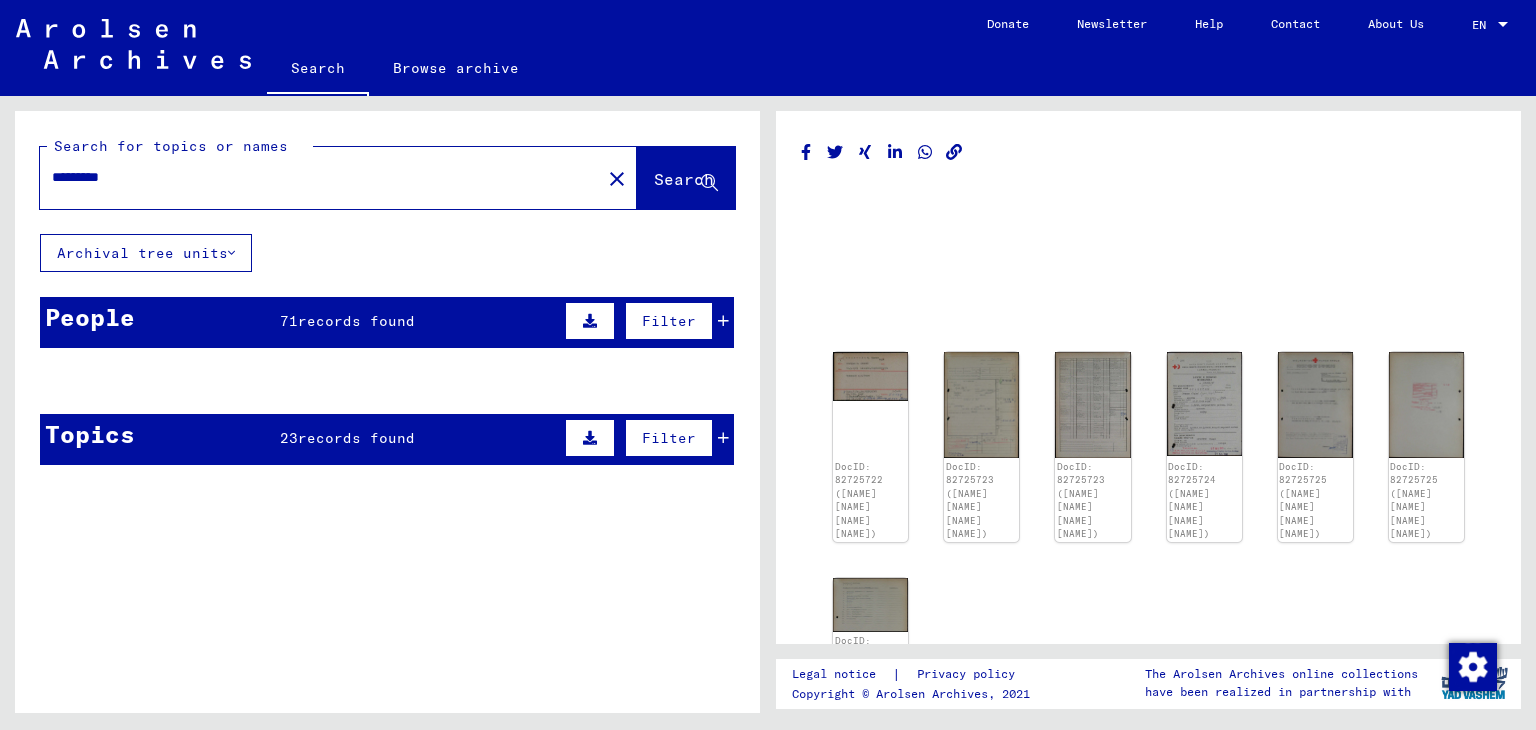 click at bounding box center (432, 479) 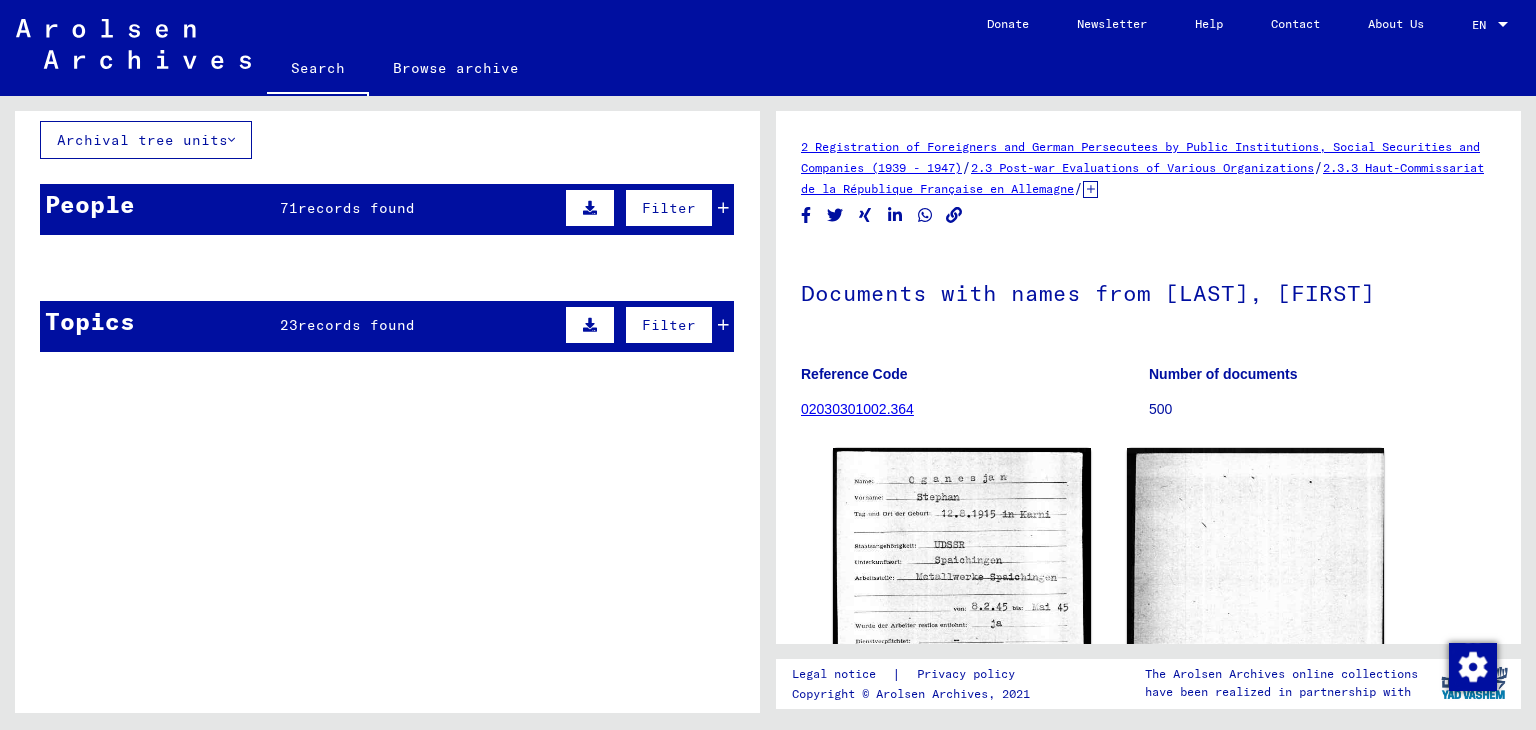 scroll, scrollTop: 100, scrollLeft: 0, axis: vertical 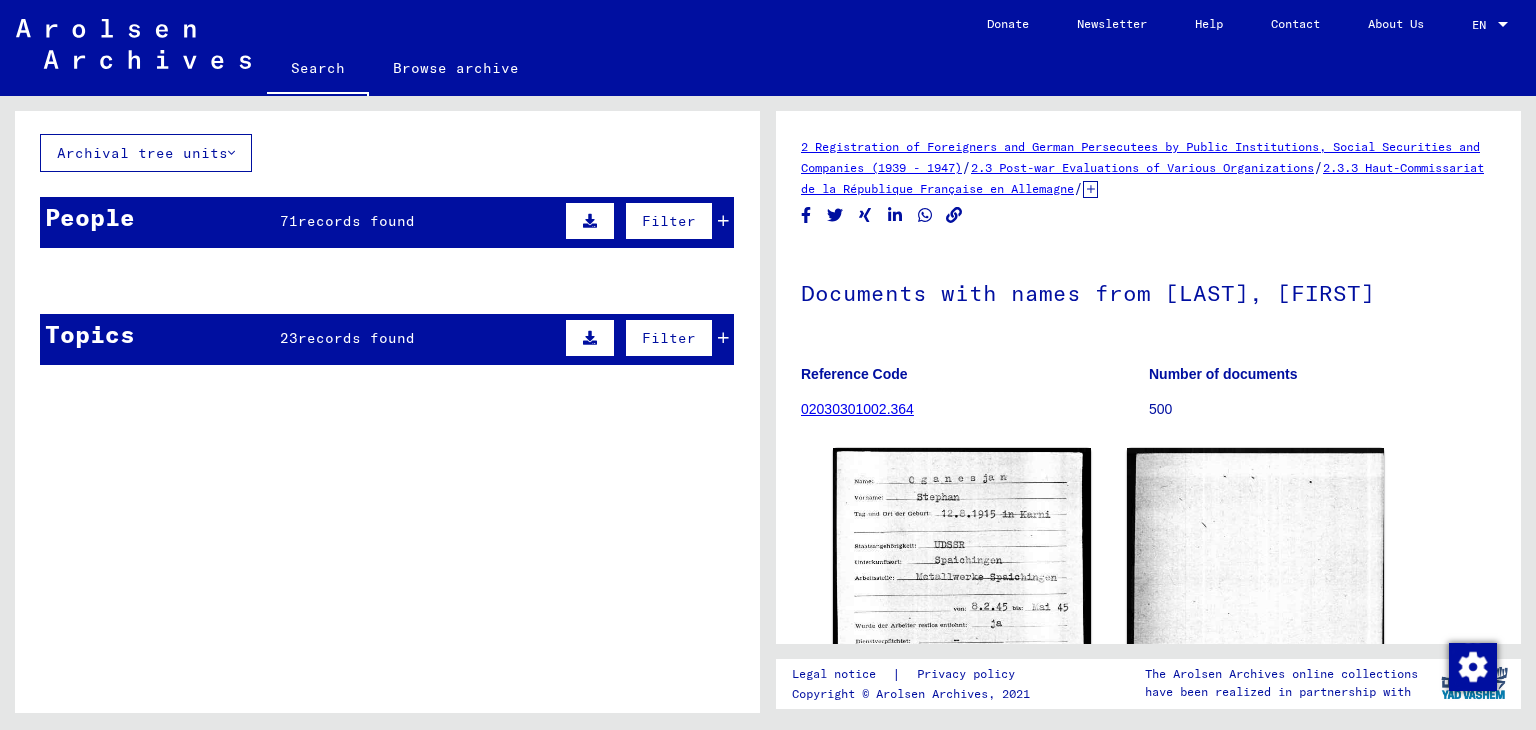 click on "STEPHAN" 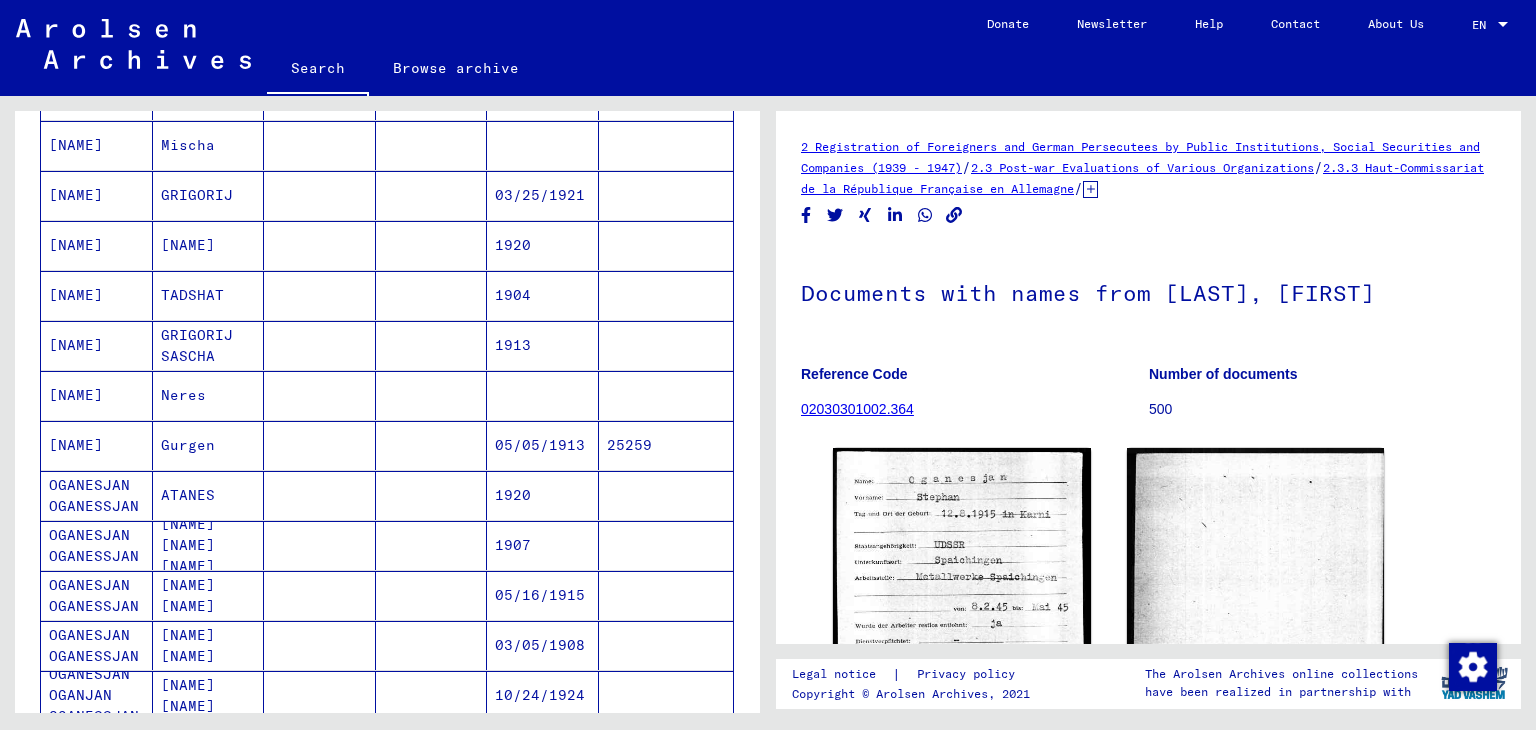 scroll, scrollTop: 500, scrollLeft: 0, axis: vertical 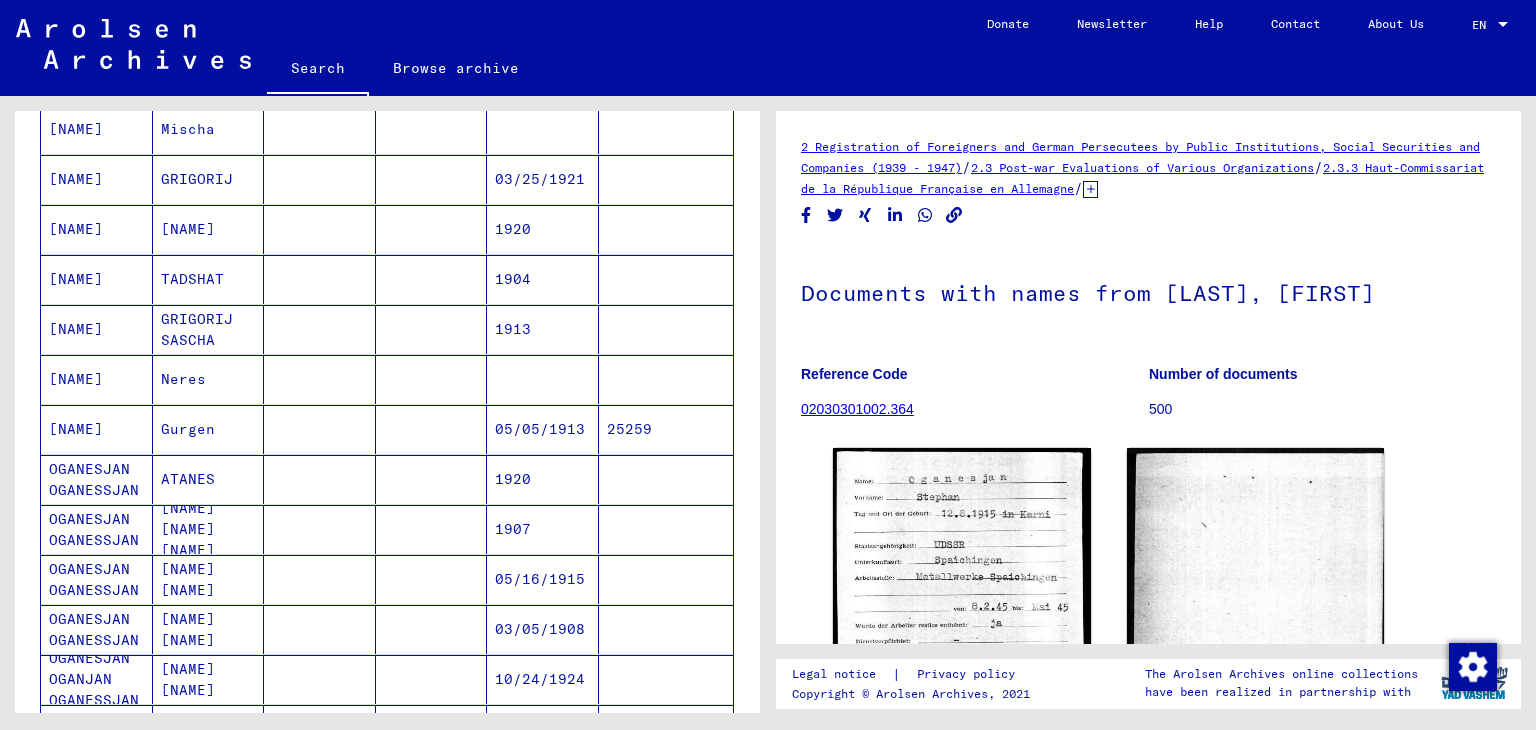 click on "ATANES" at bounding box center (209, 529) 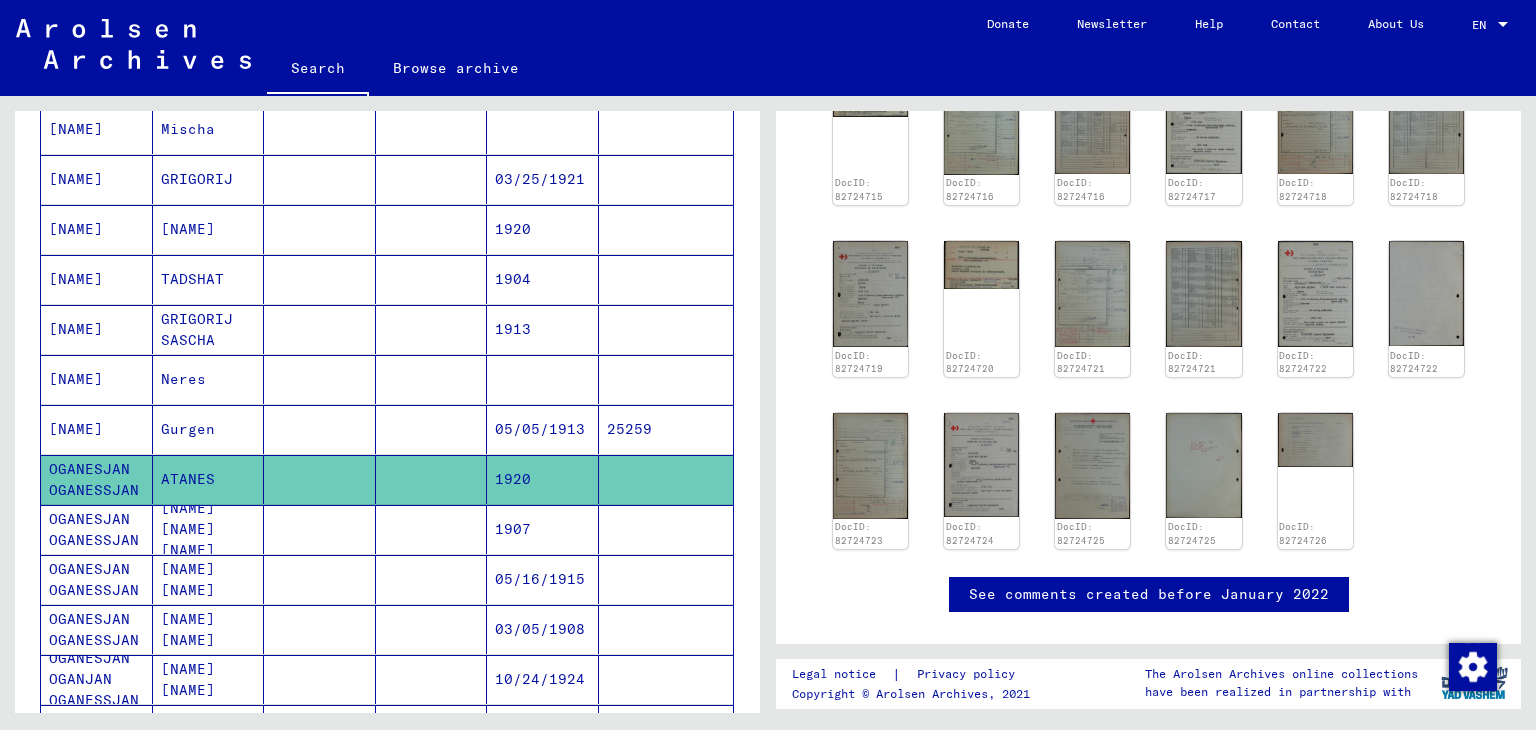 scroll, scrollTop: 127, scrollLeft: 0, axis: vertical 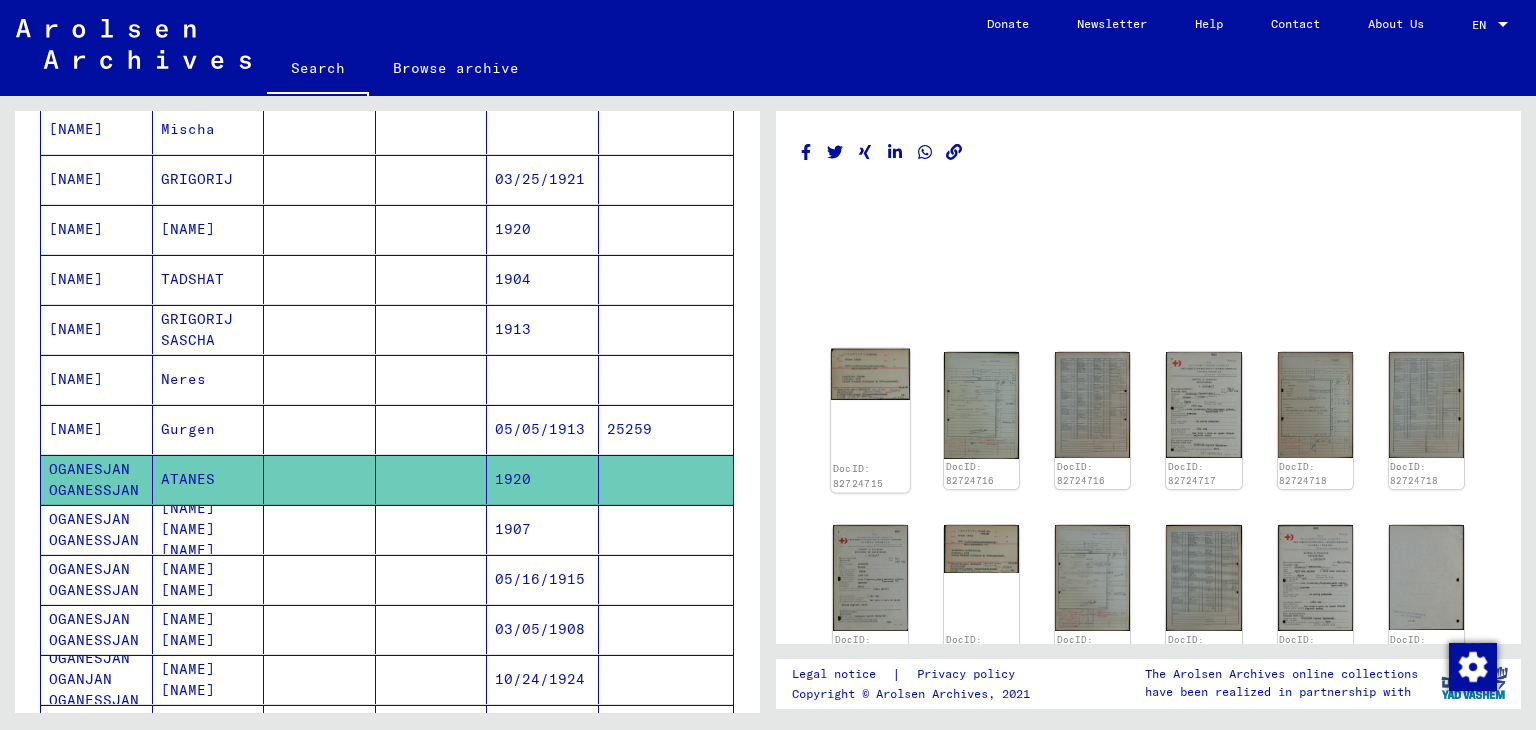 click 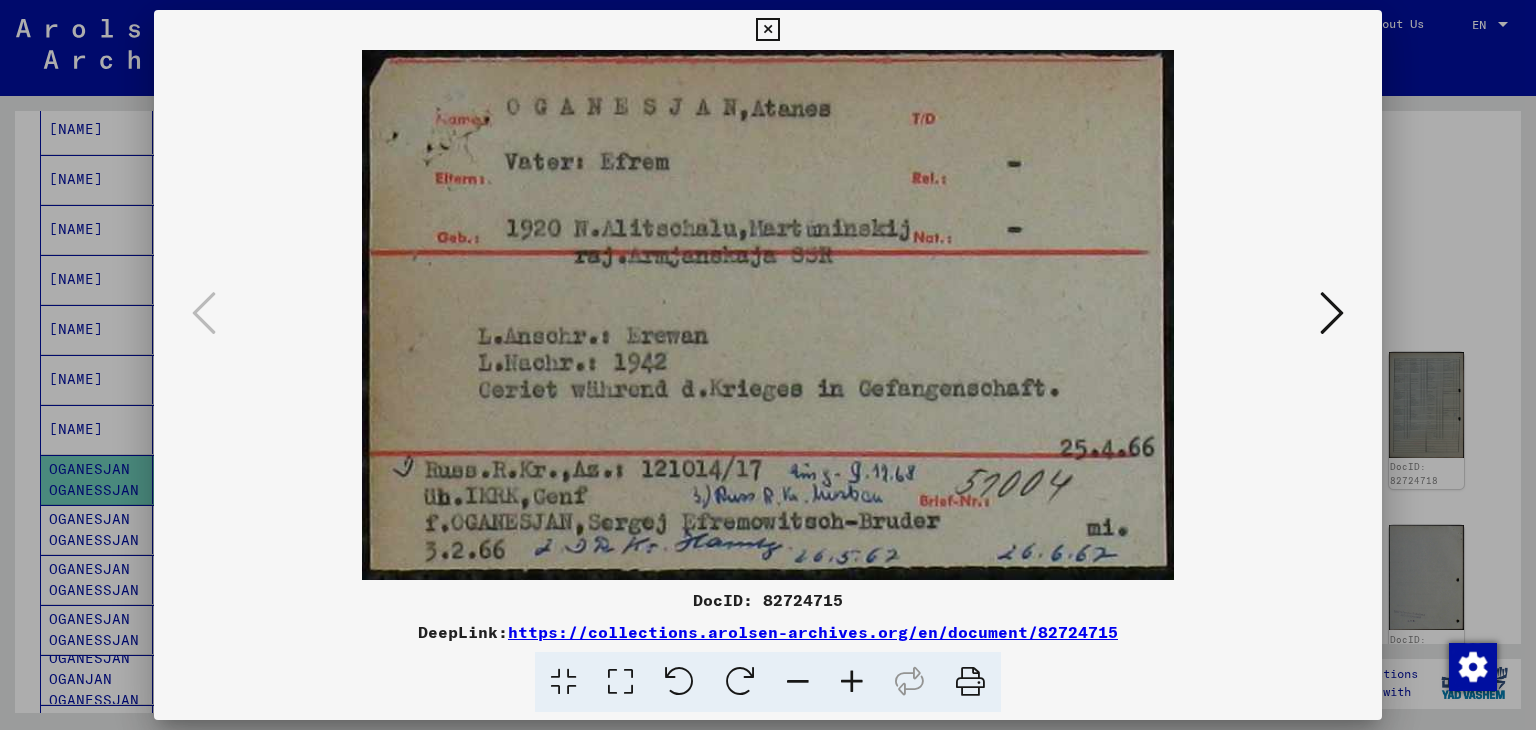 drag, startPoint x: 1290, startPoint y: 326, endPoint x: 1328, endPoint y: 322, distance: 38.209946 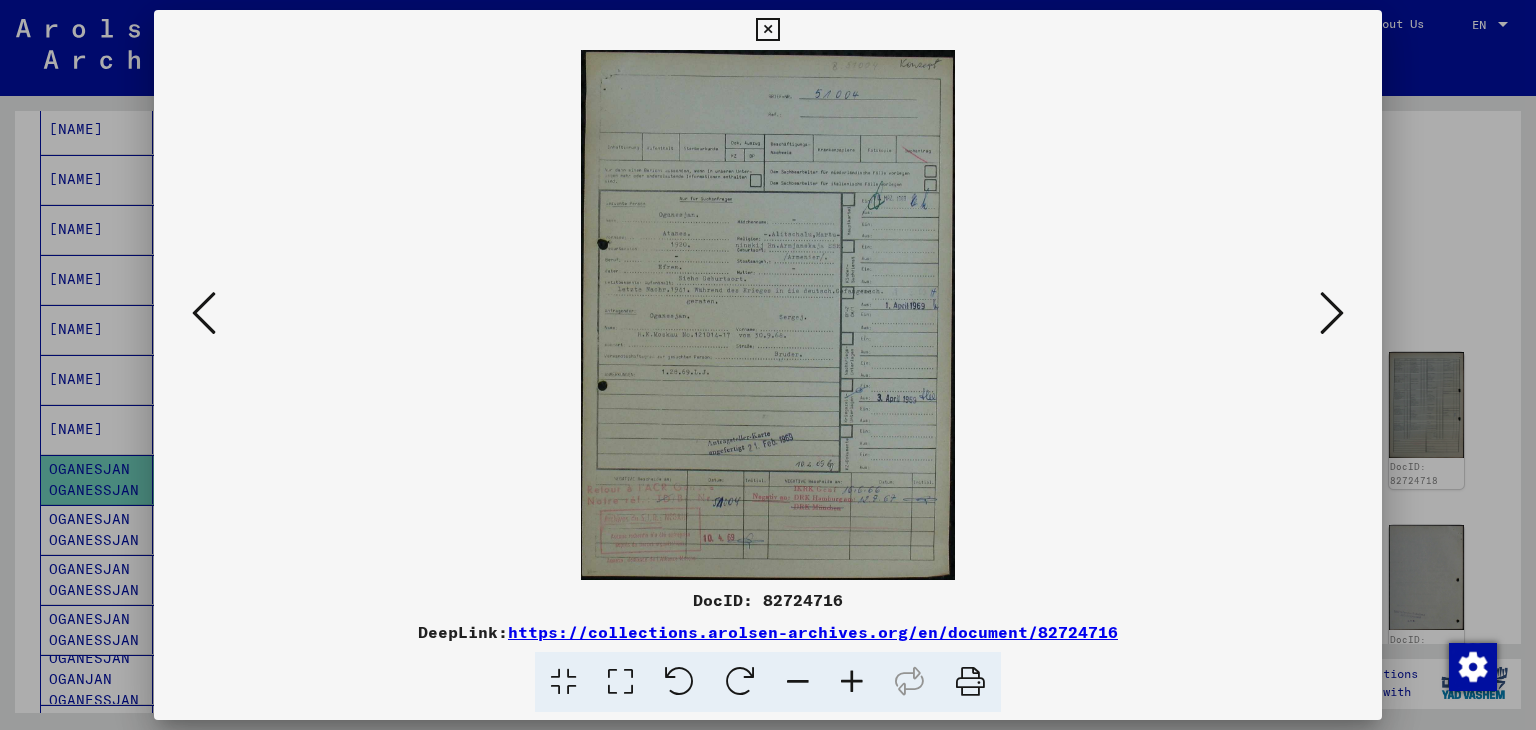click at bounding box center [1332, 313] 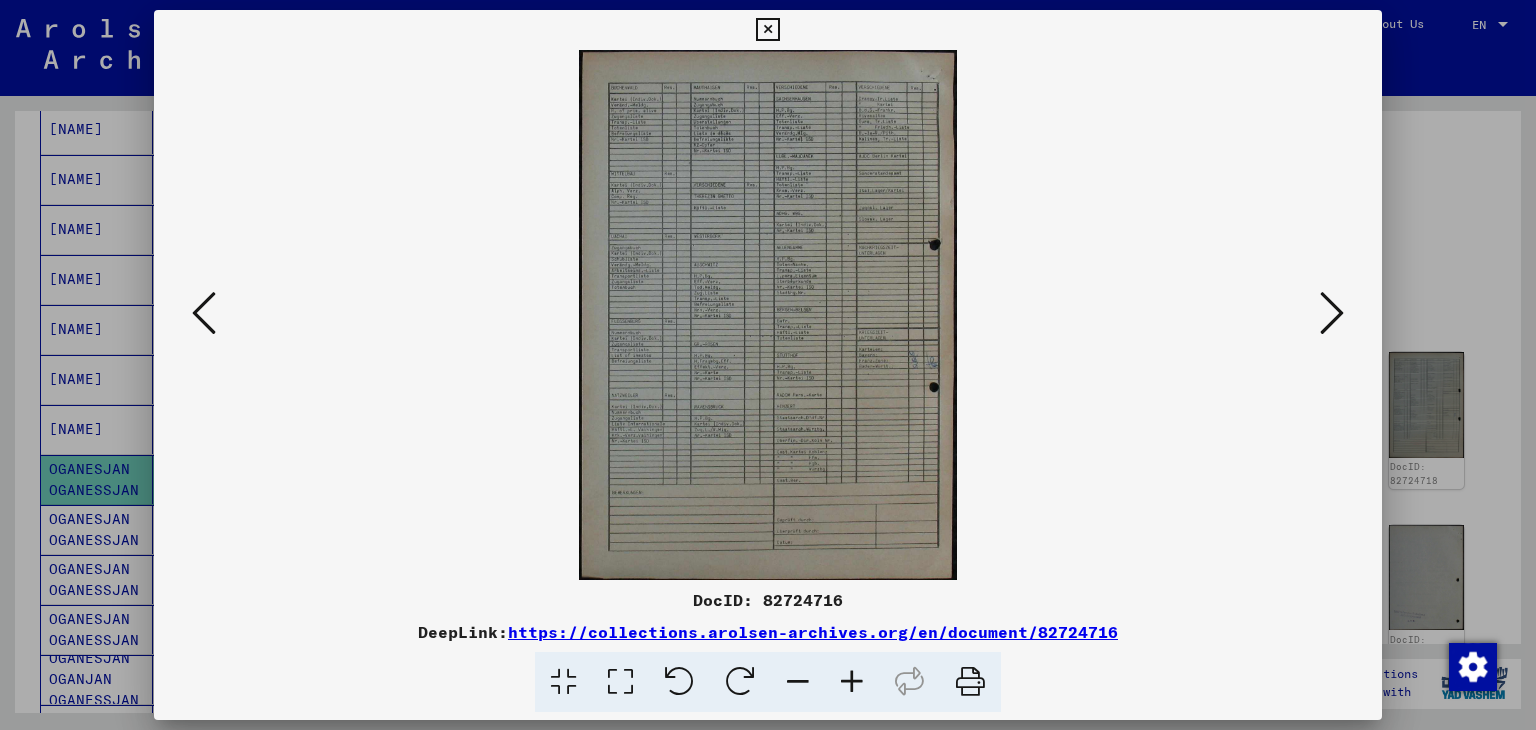 click at bounding box center [1332, 313] 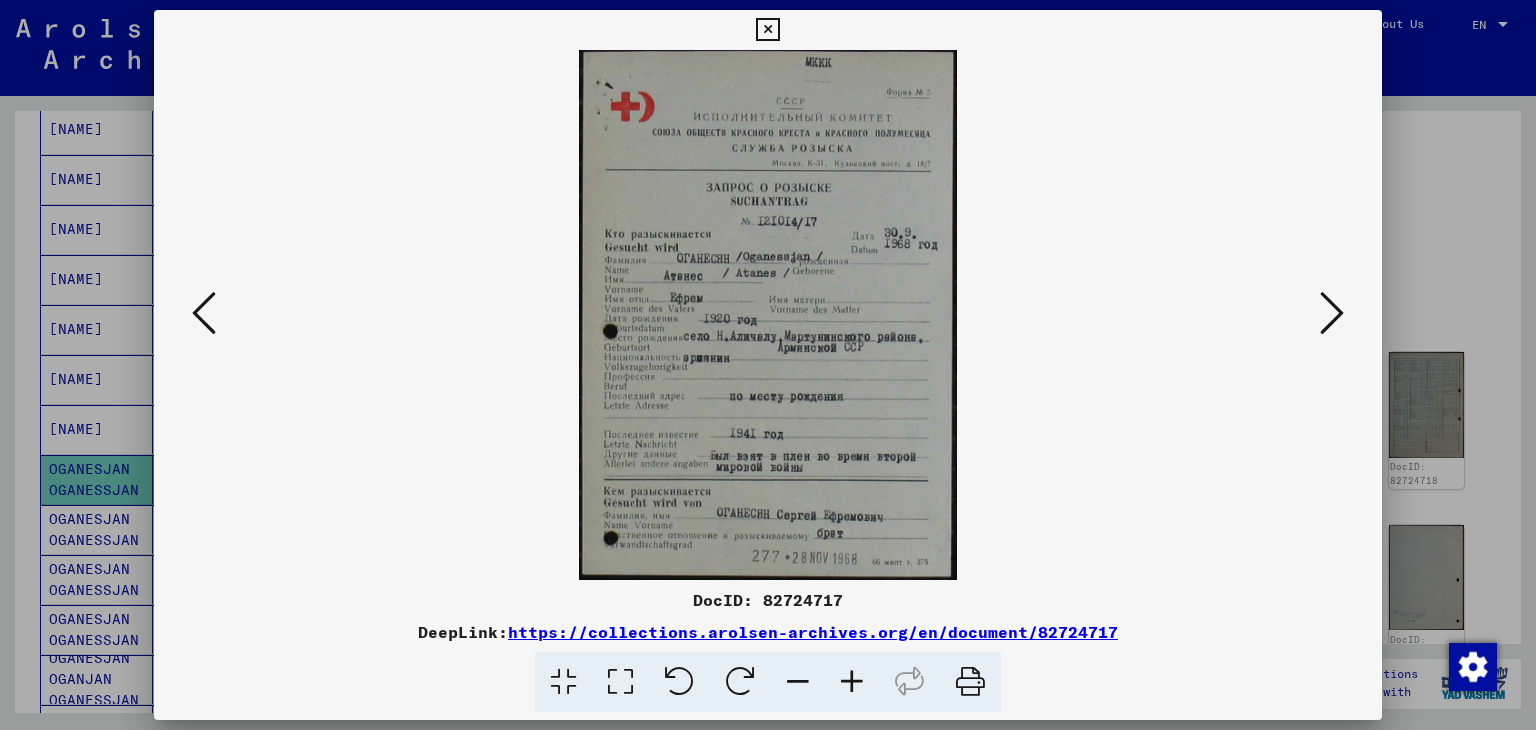 click at bounding box center (1332, 313) 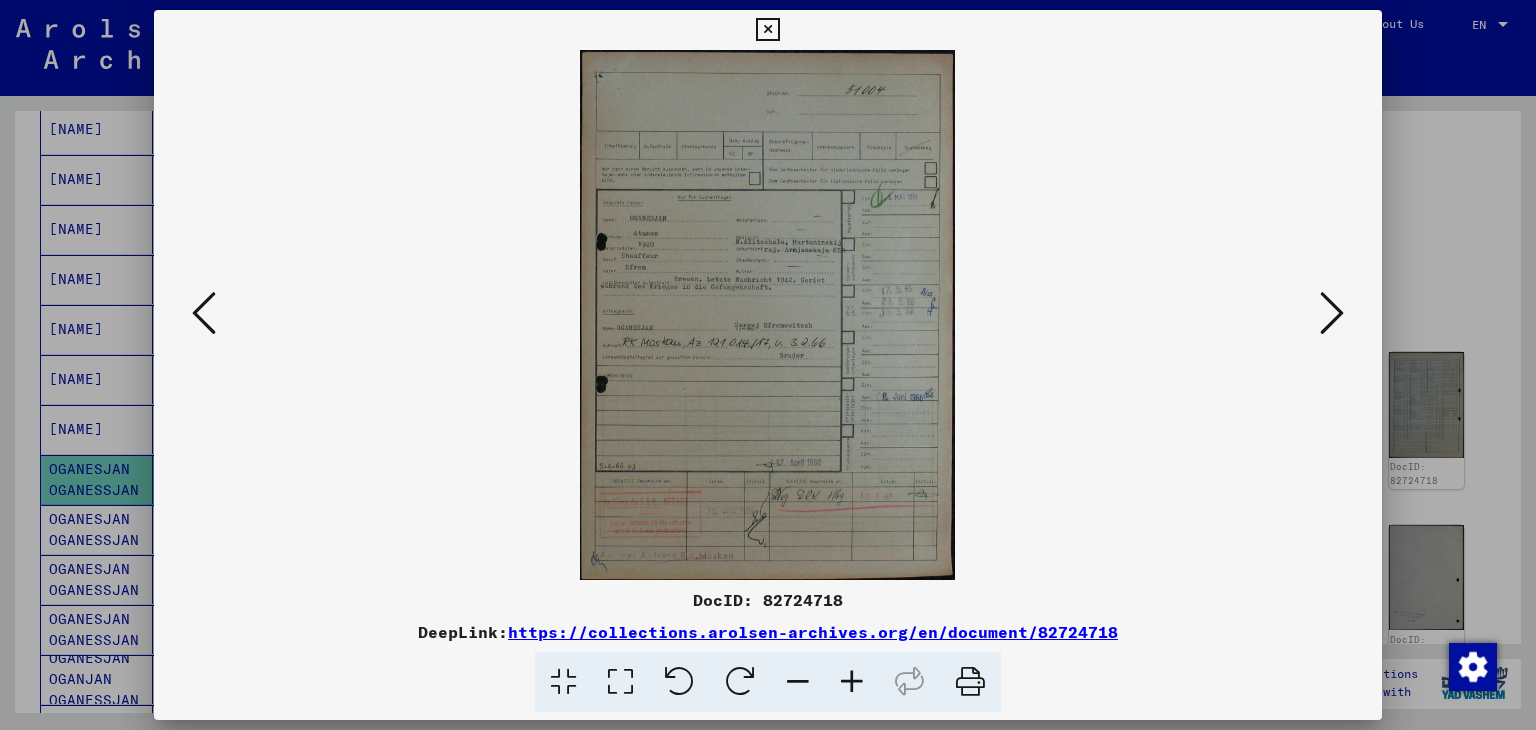 click at bounding box center [1332, 313] 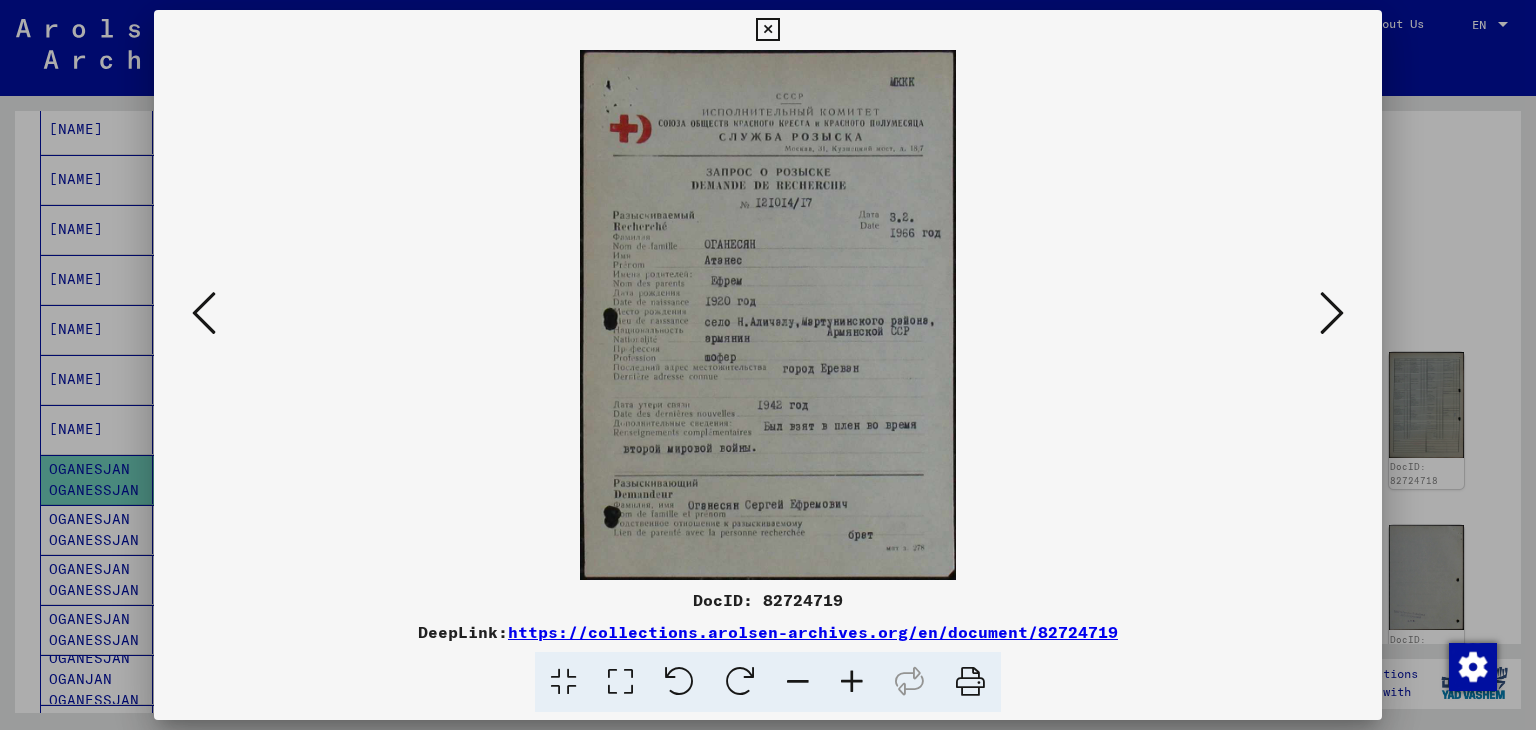 click at bounding box center [1332, 313] 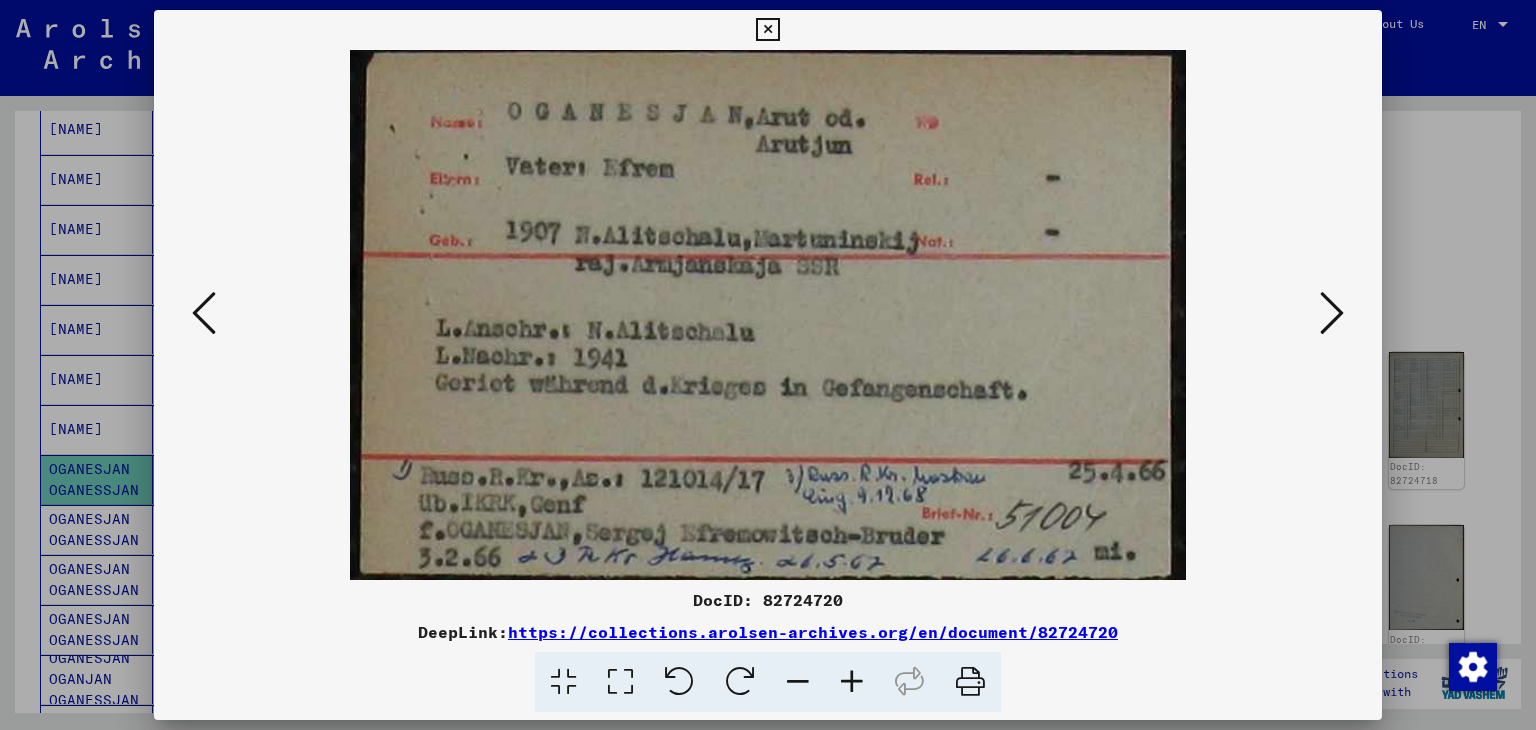 click at bounding box center [1332, 313] 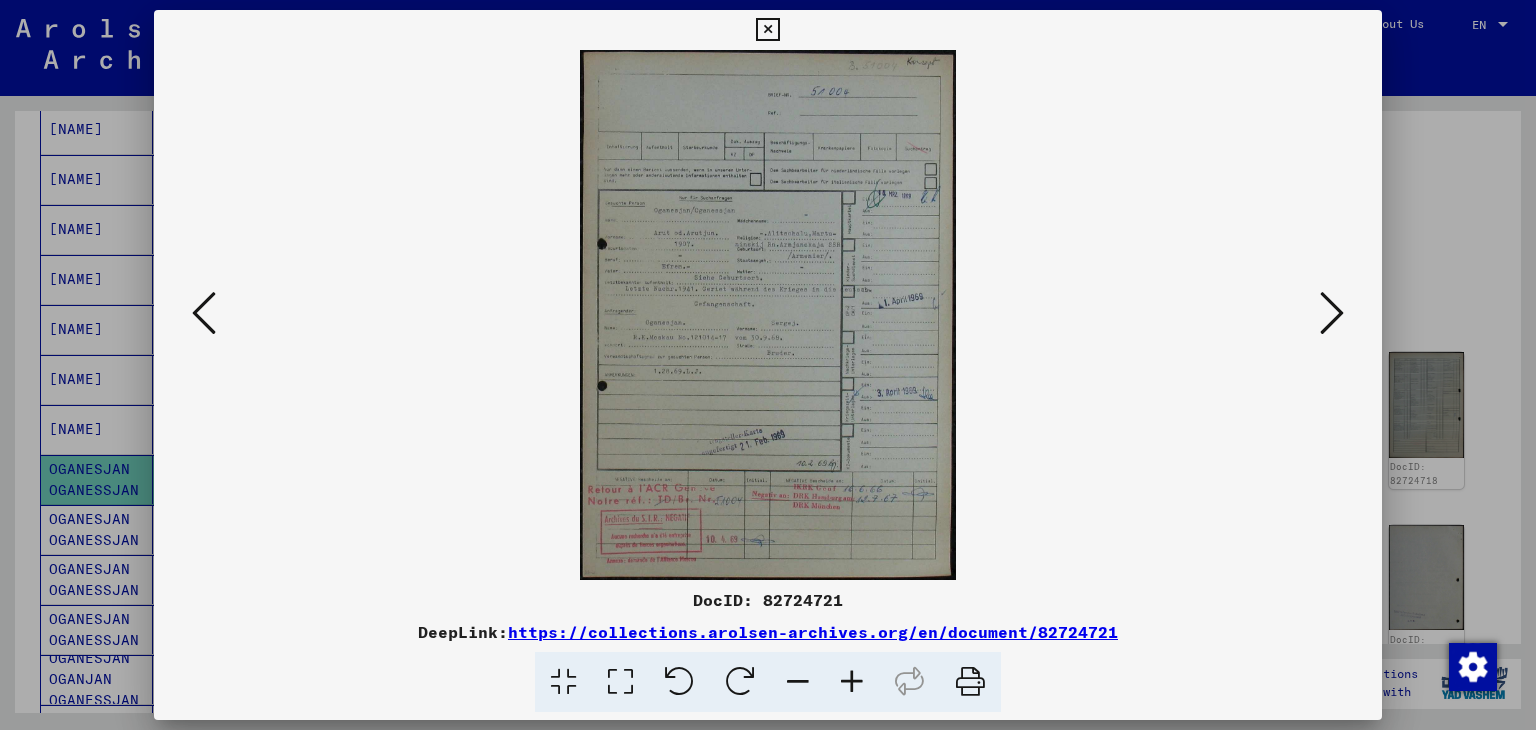 click at bounding box center [1332, 313] 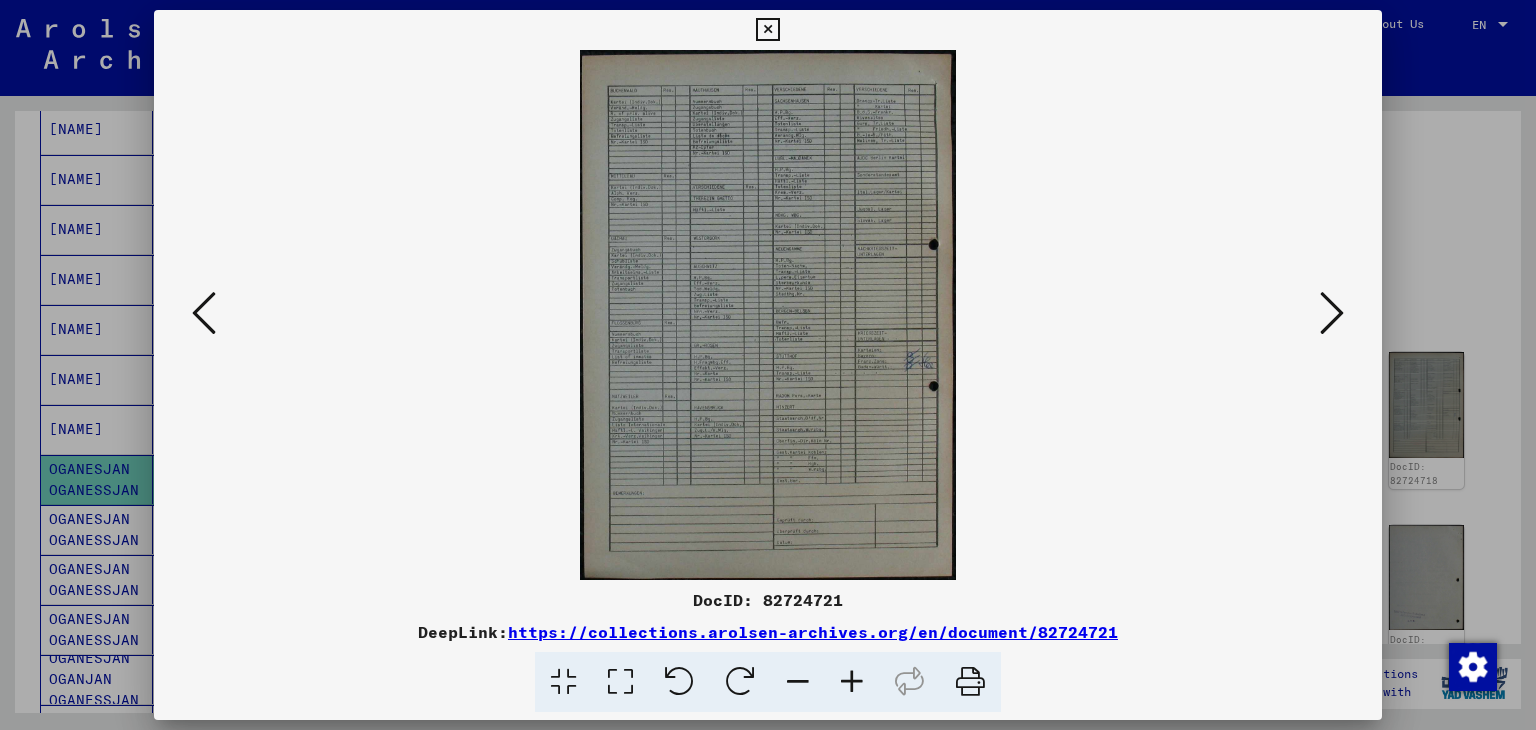 click at bounding box center (1332, 313) 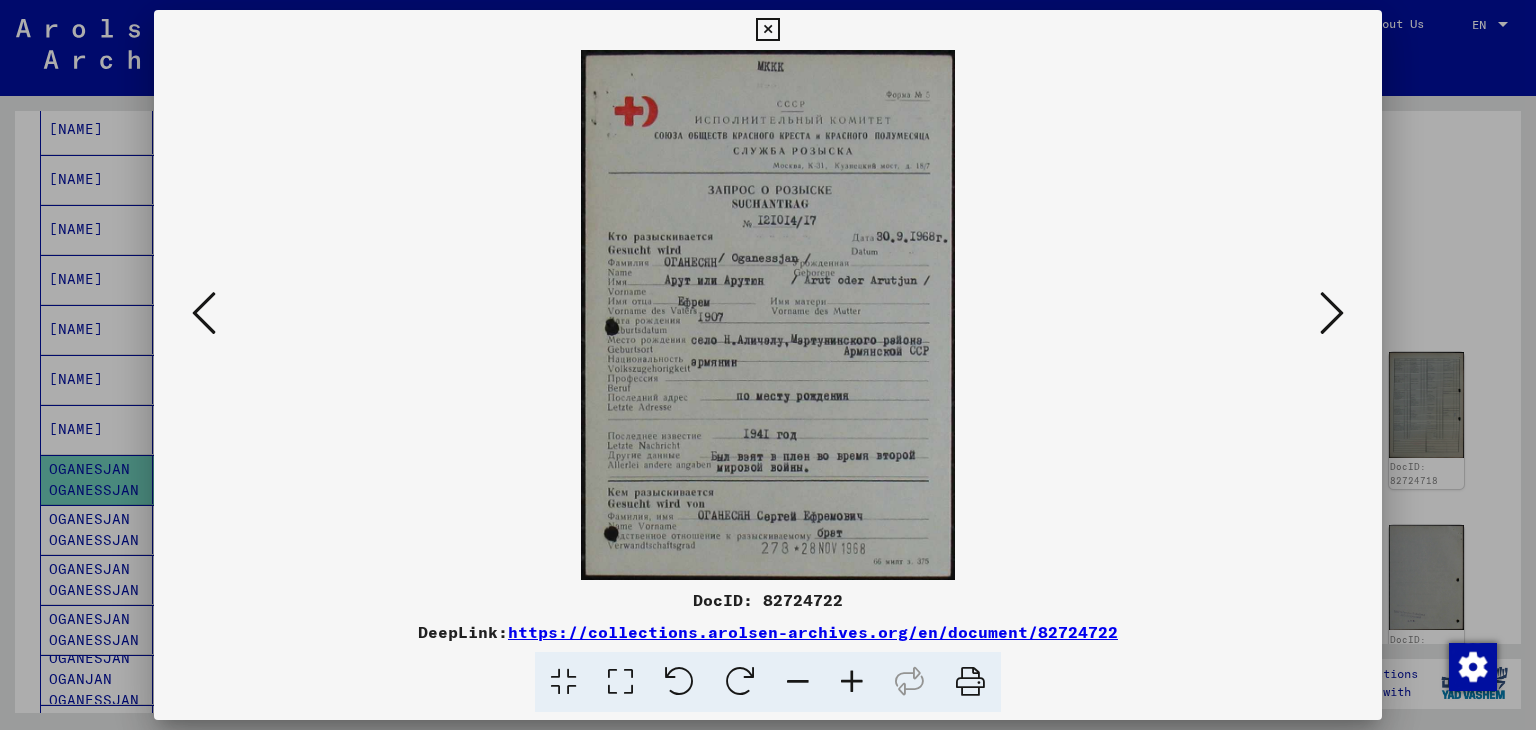 click at bounding box center [1332, 313] 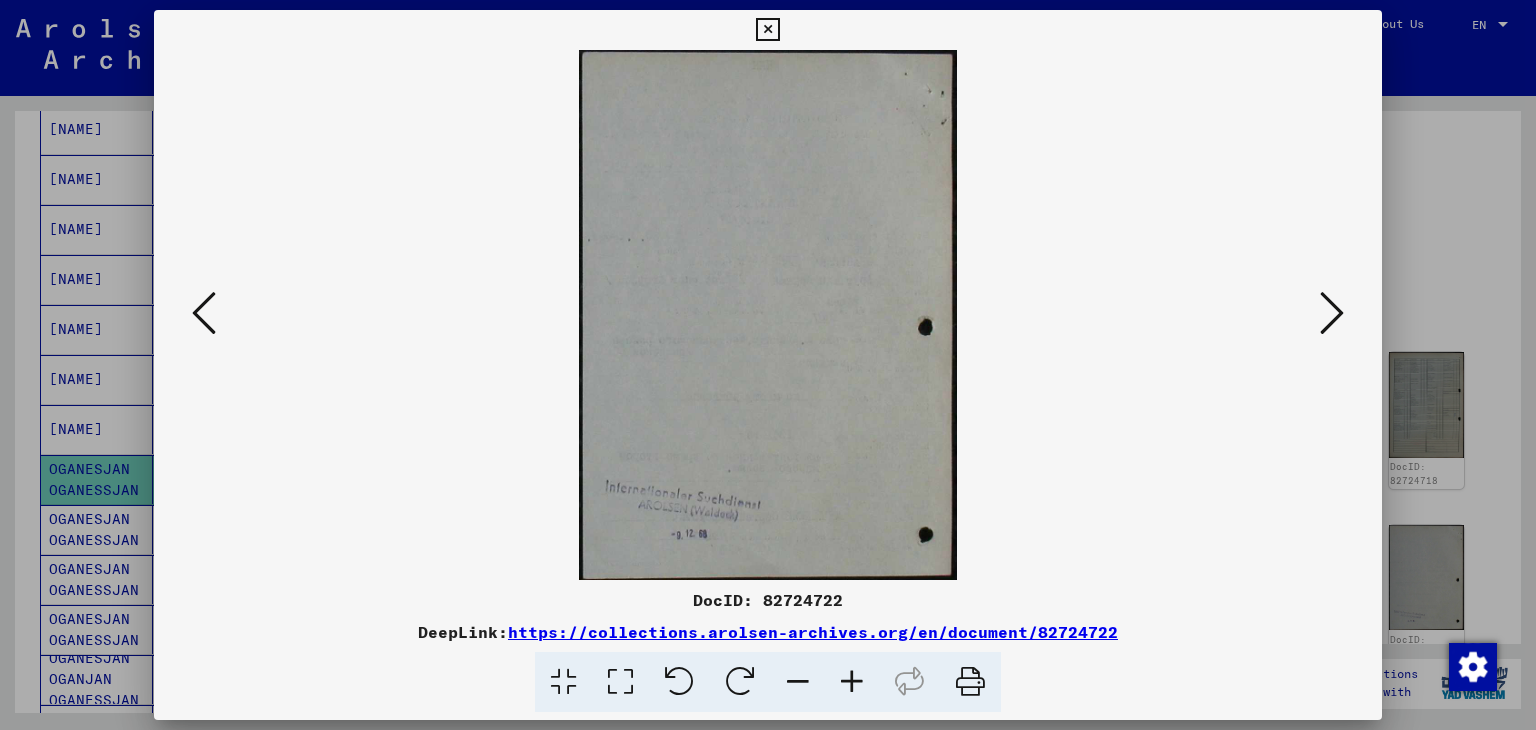 click at bounding box center (1332, 313) 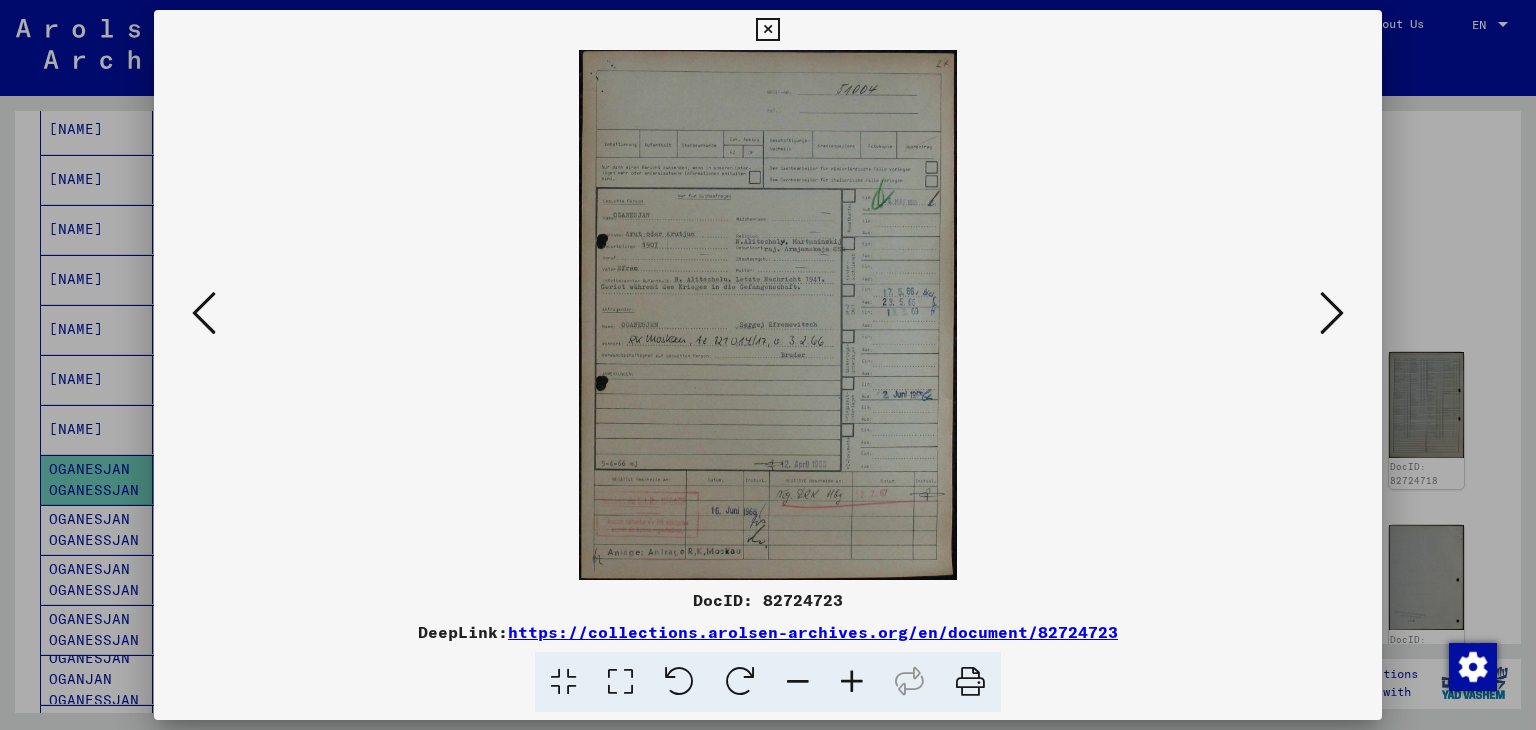 click at bounding box center [1332, 313] 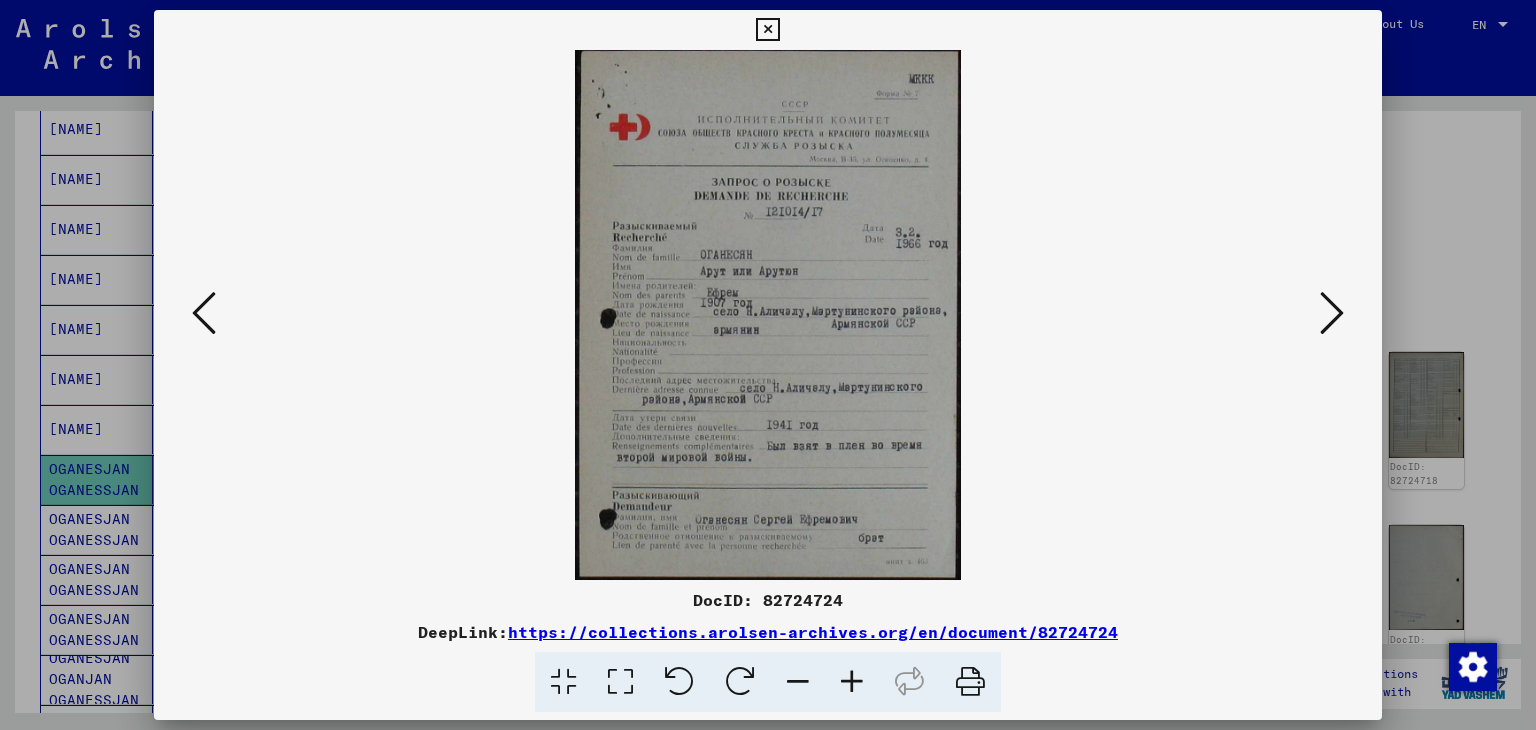 click at bounding box center (768, 365) 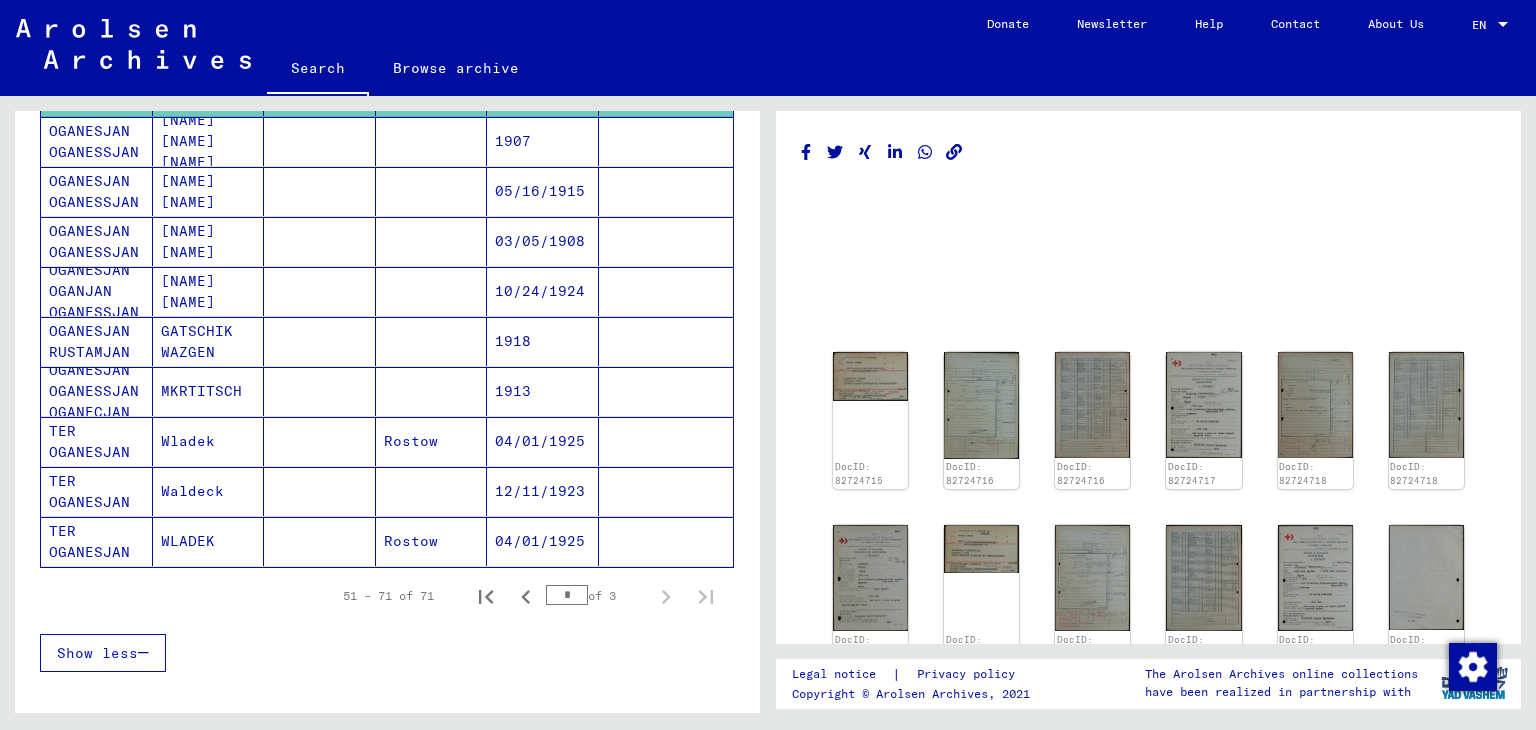 scroll, scrollTop: 900, scrollLeft: 0, axis: vertical 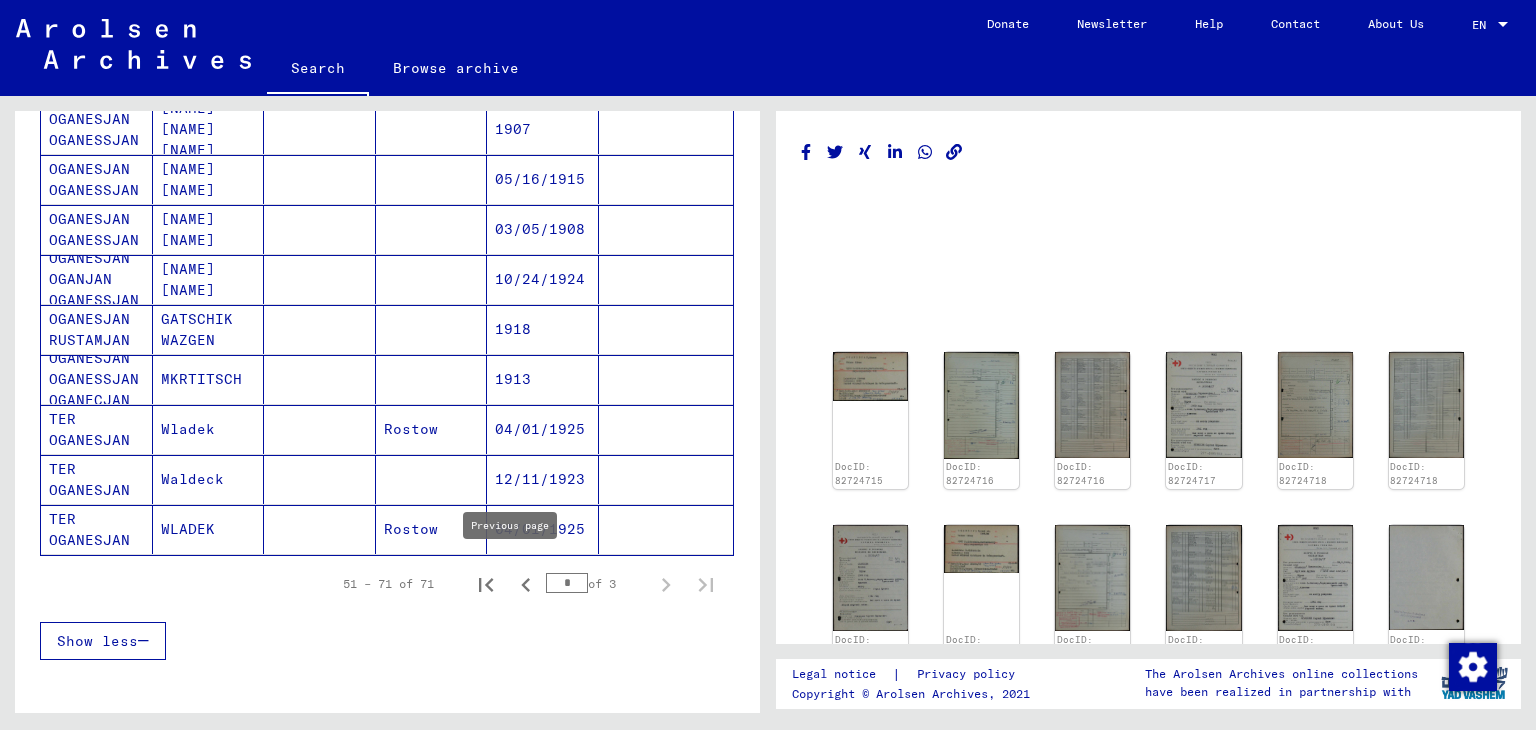 click 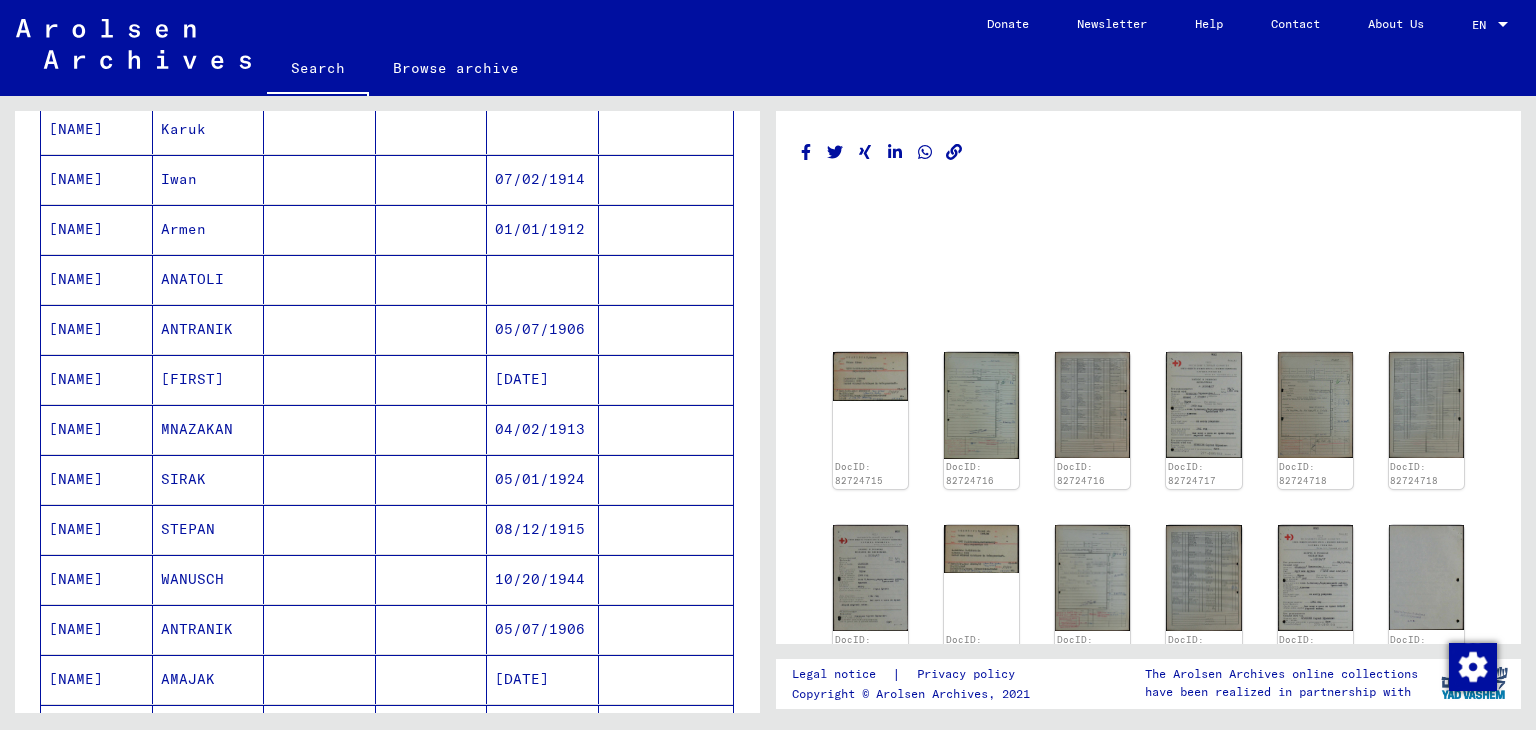 click on "ANTRANIK" at bounding box center (209, 379) 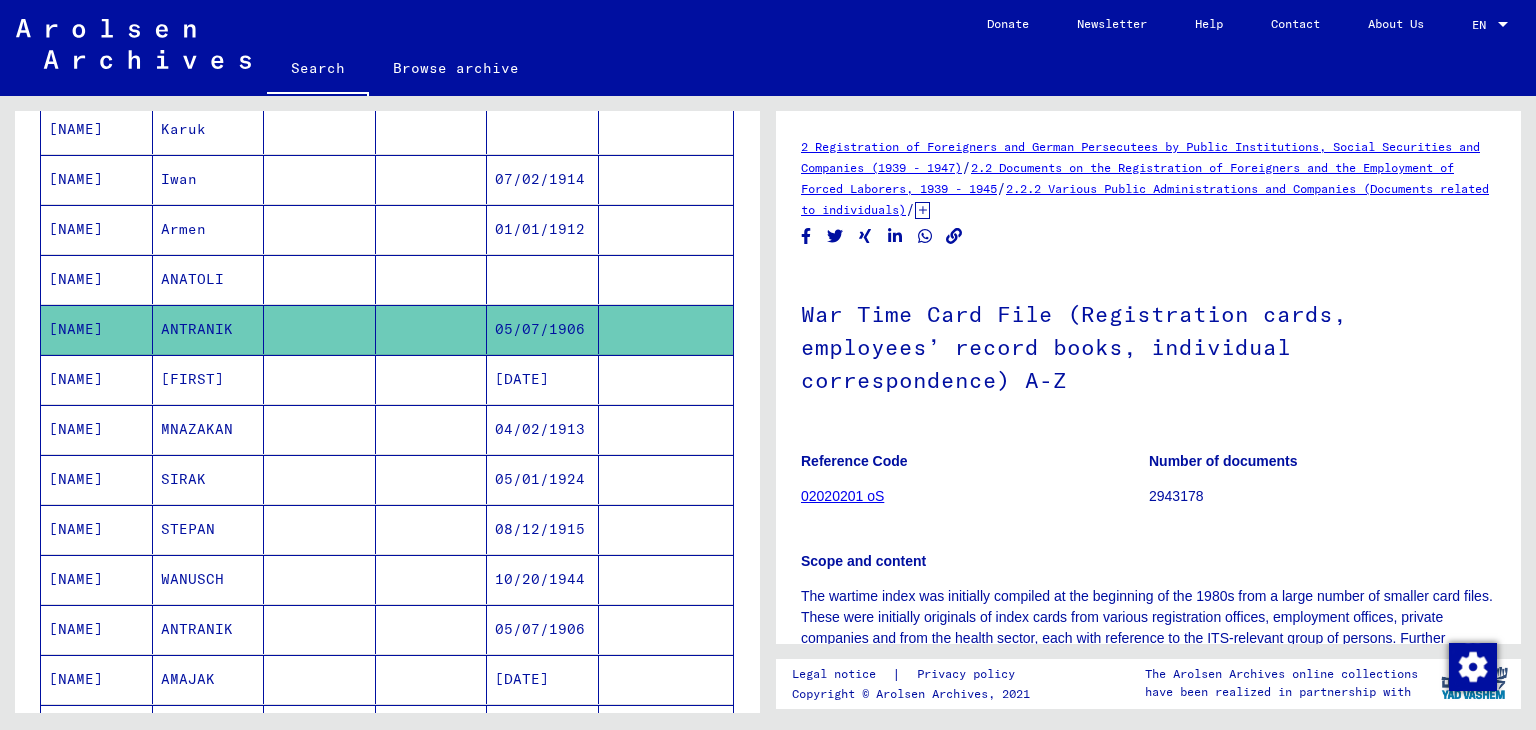 scroll, scrollTop: 500, scrollLeft: 0, axis: vertical 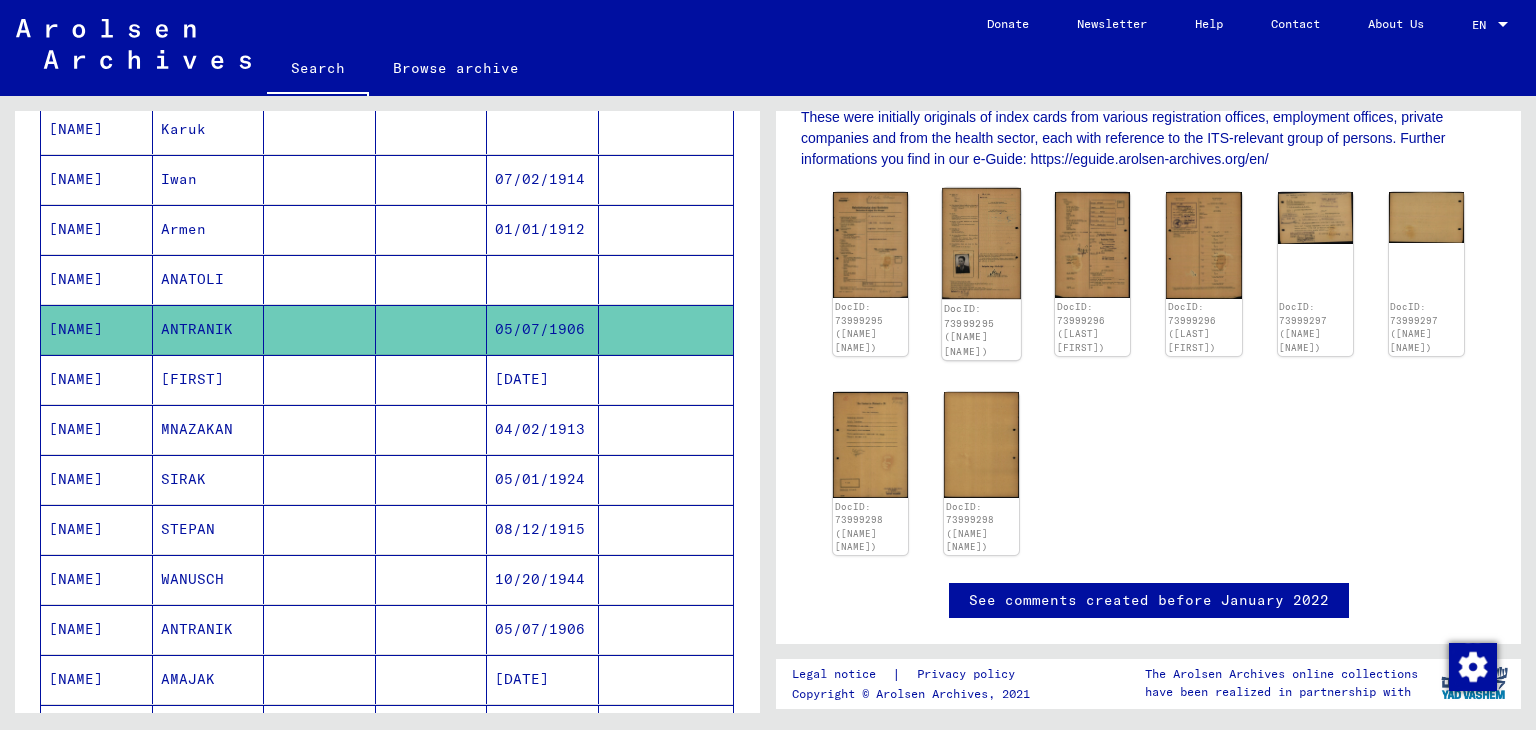 click 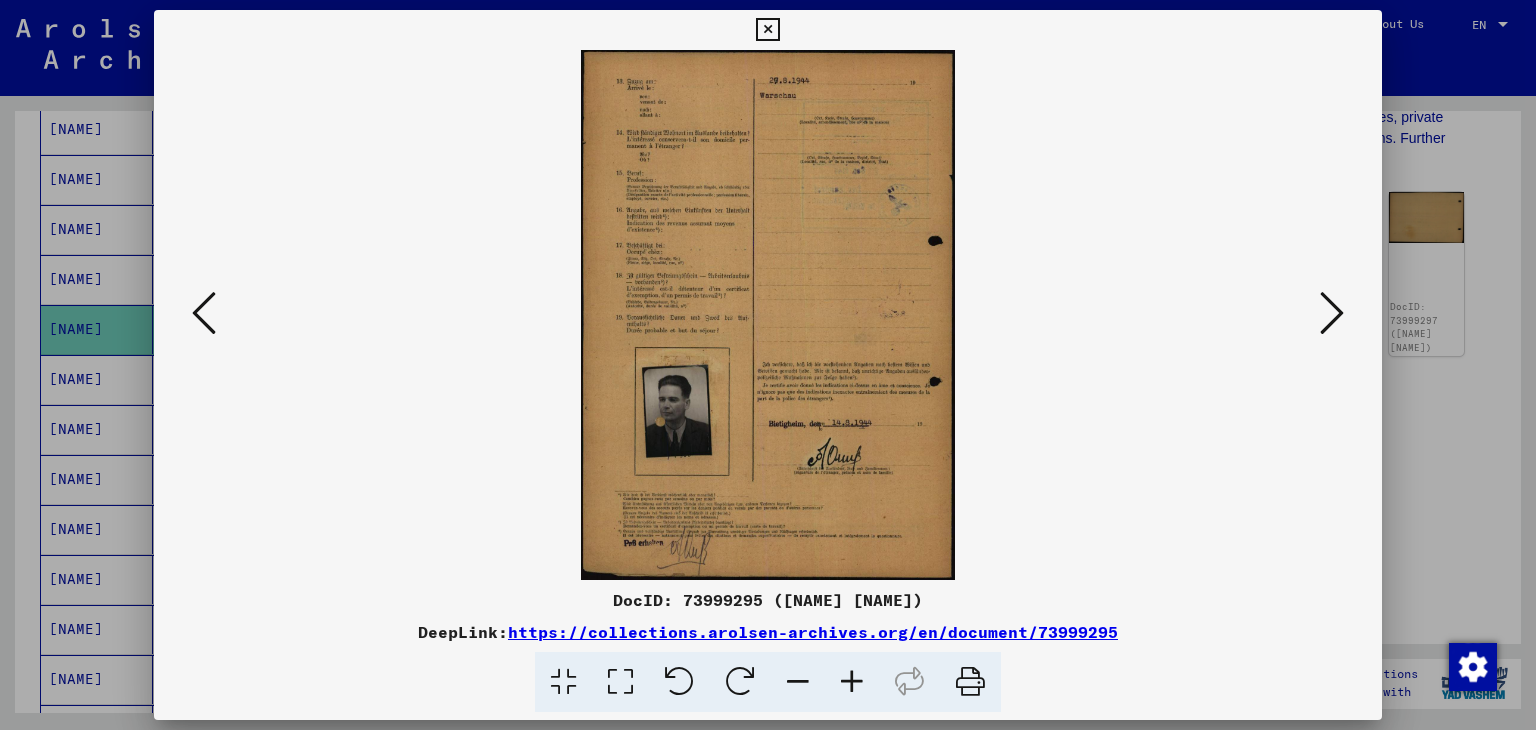 click at bounding box center (768, 365) 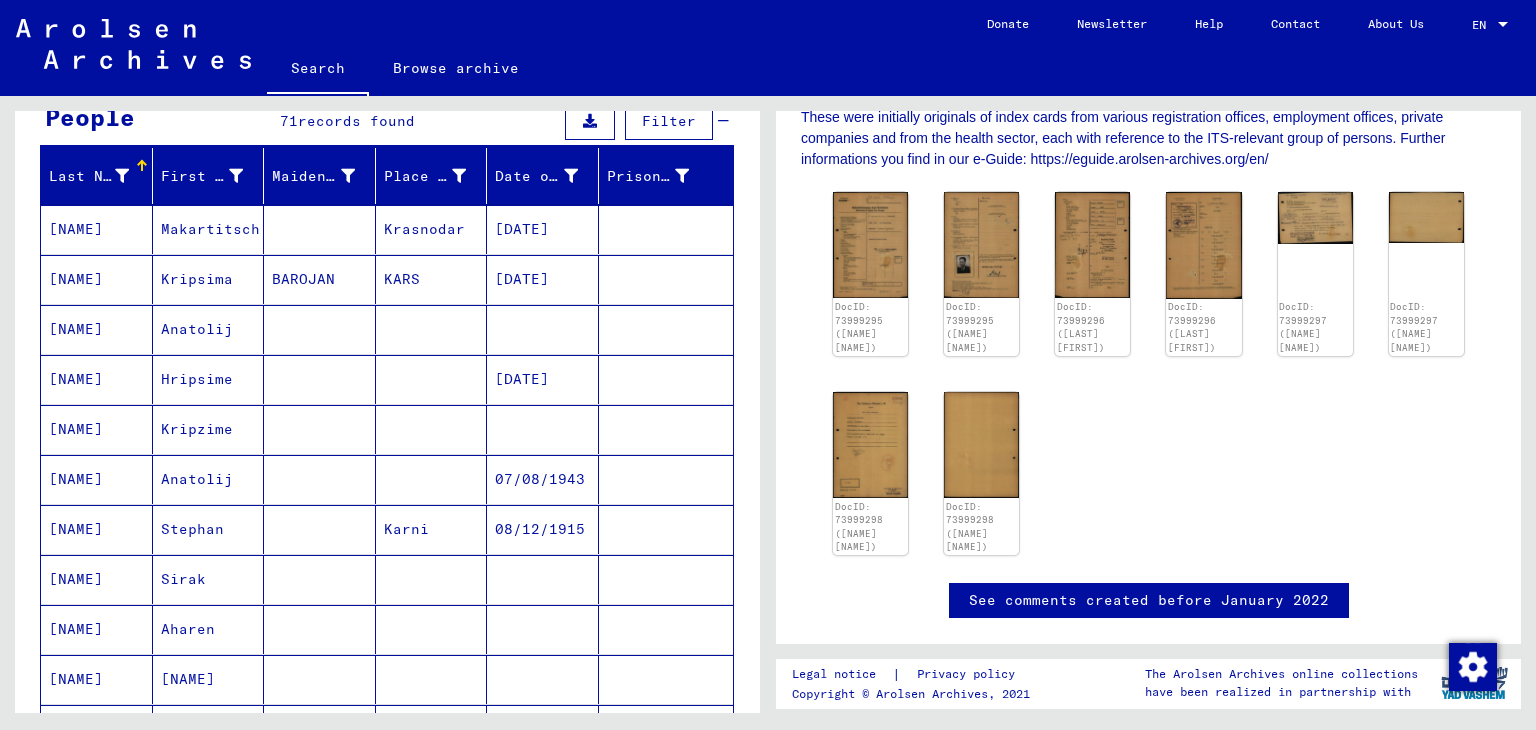 scroll, scrollTop: 200, scrollLeft: 0, axis: vertical 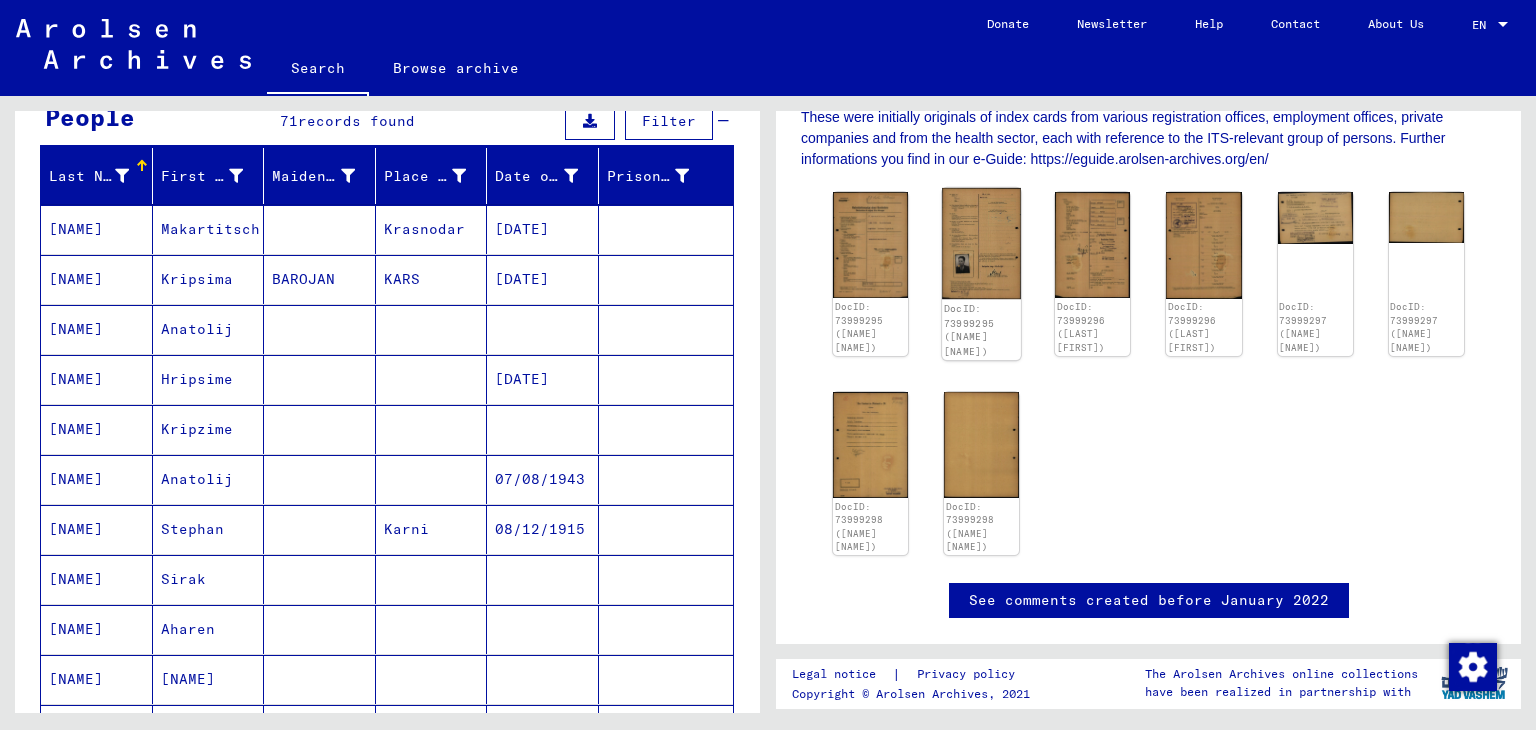 click 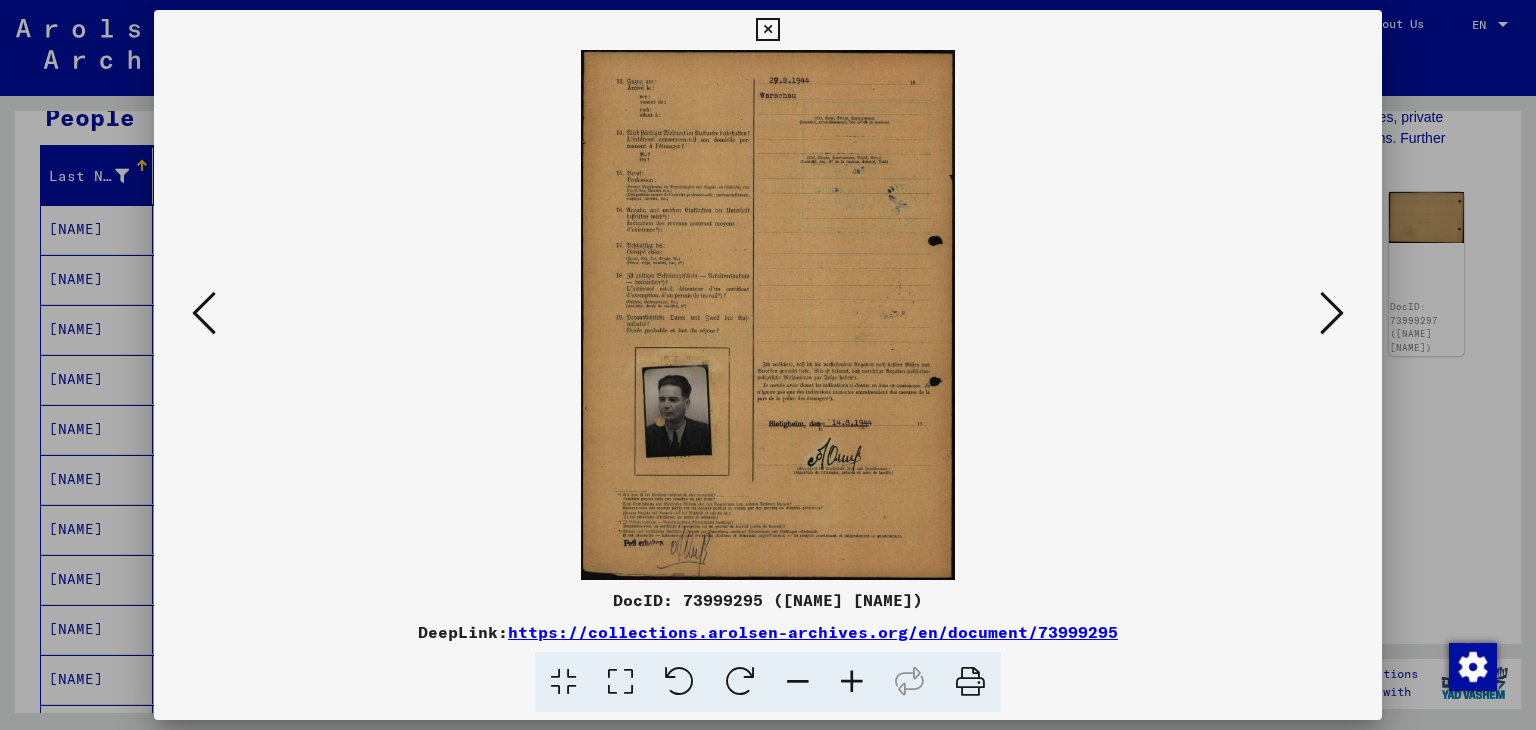 click at bounding box center (768, 315) 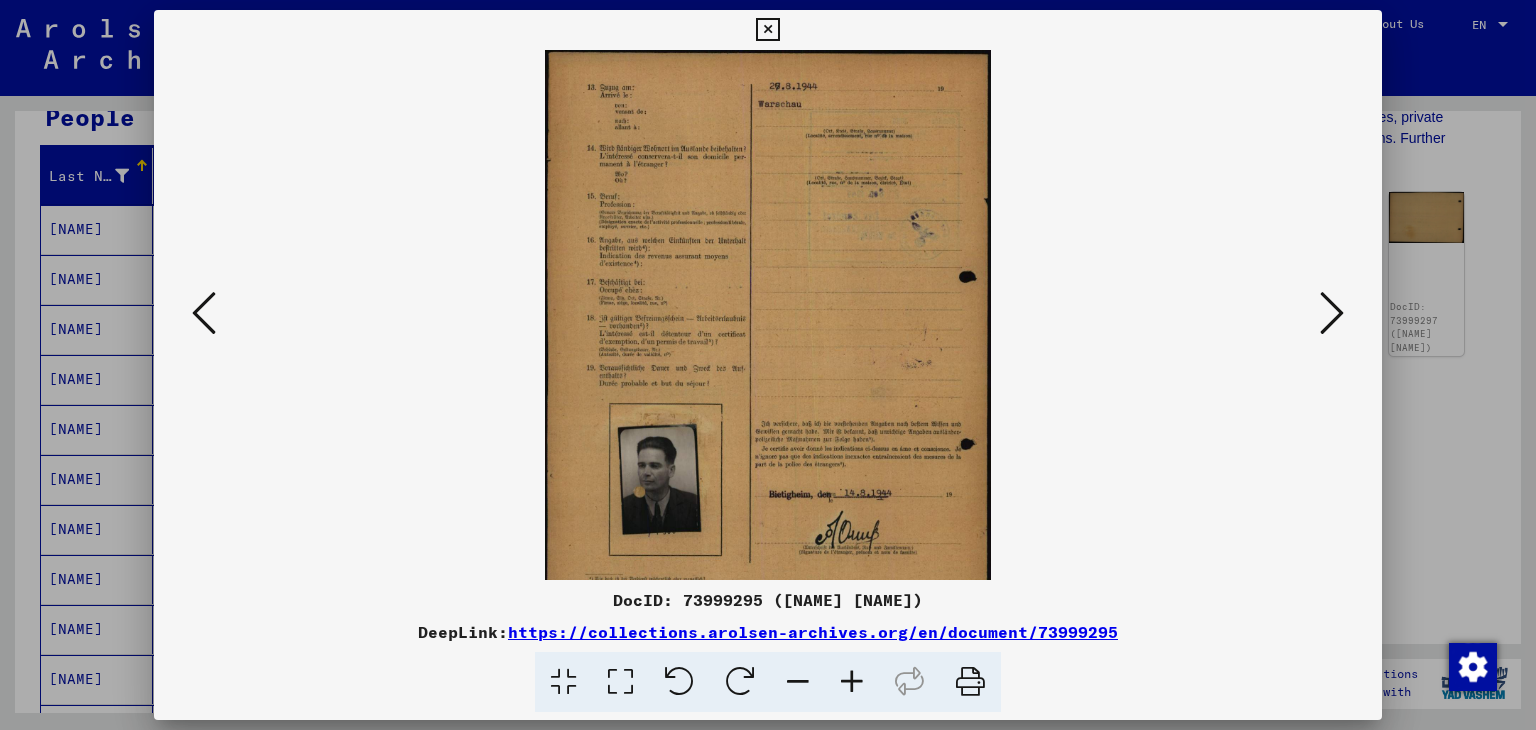click at bounding box center [852, 682] 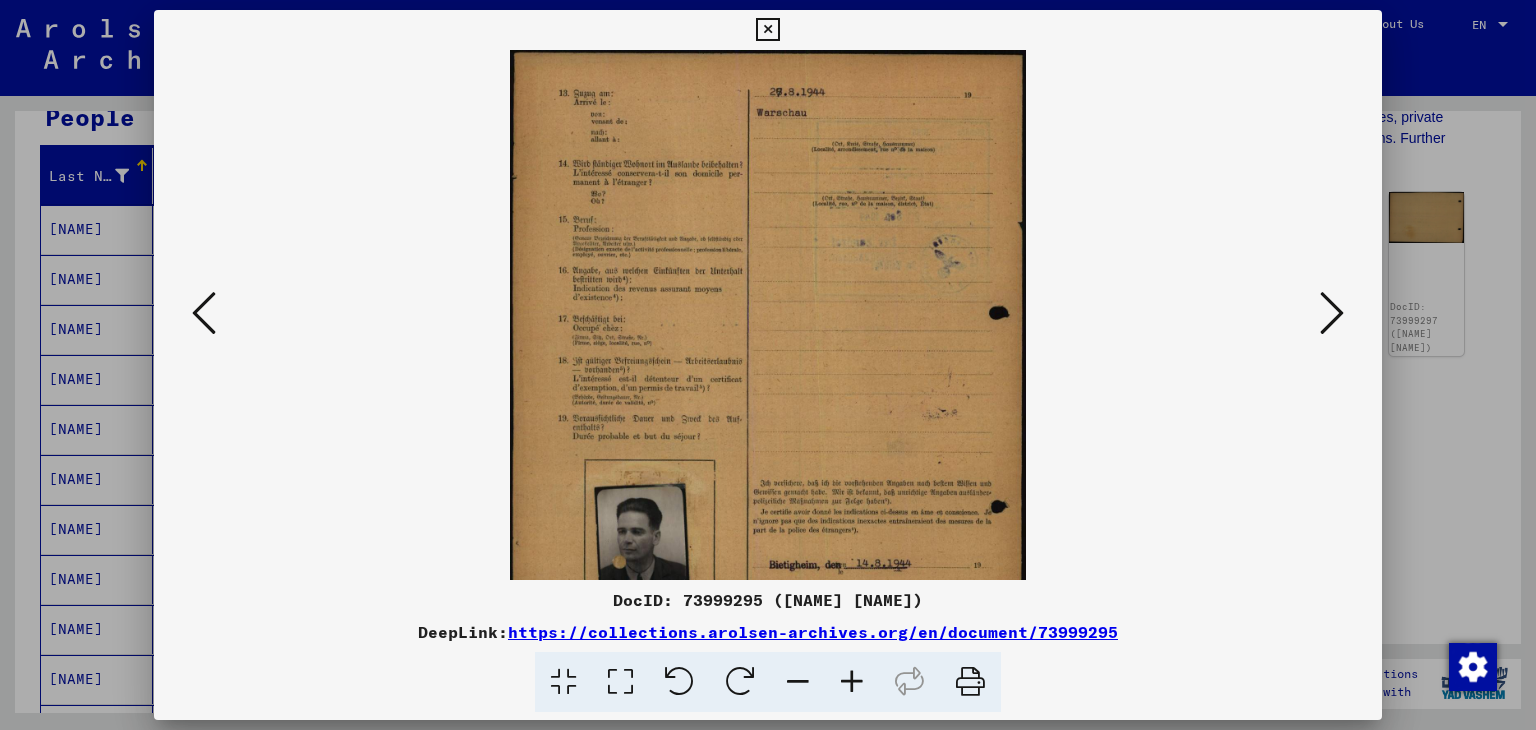 click at bounding box center (852, 682) 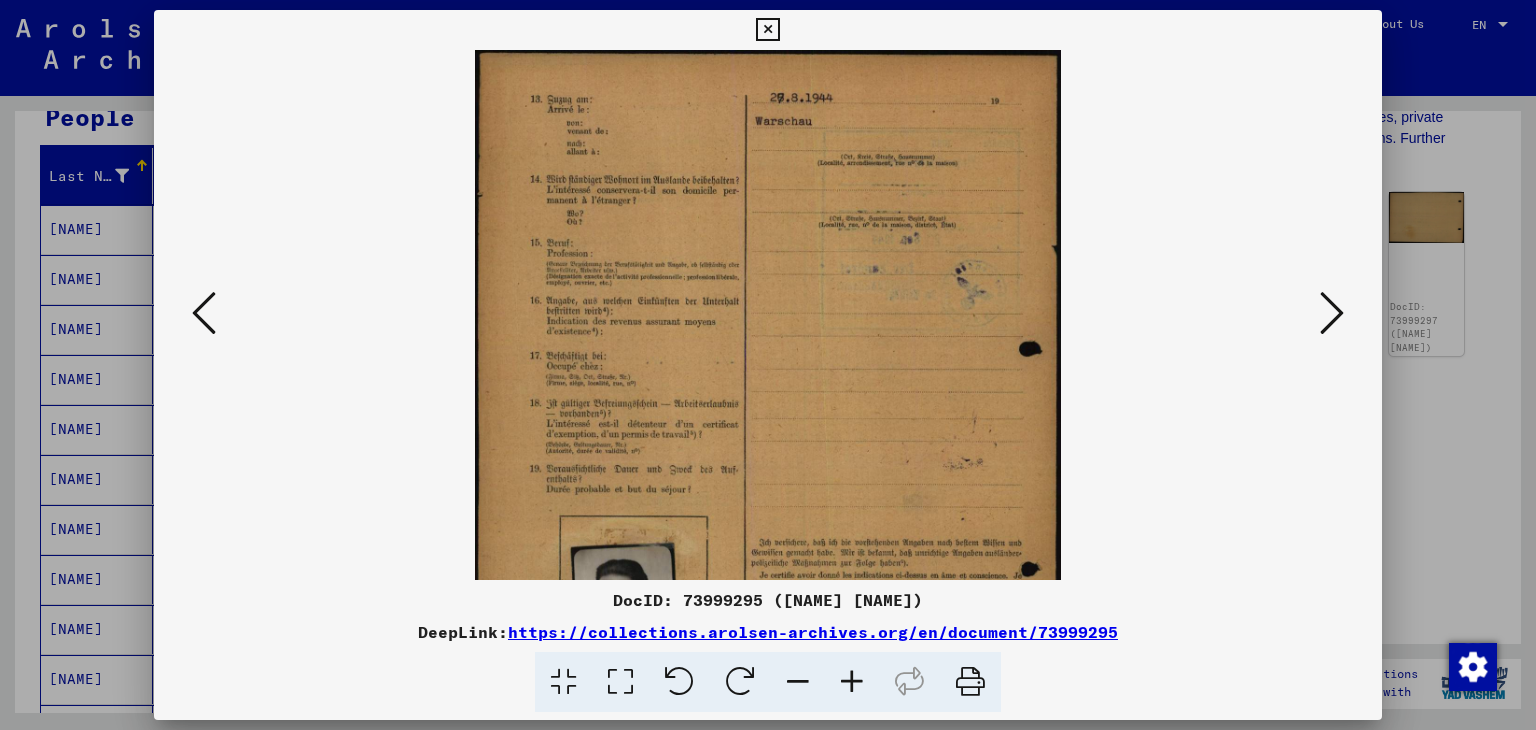 click at bounding box center [852, 682] 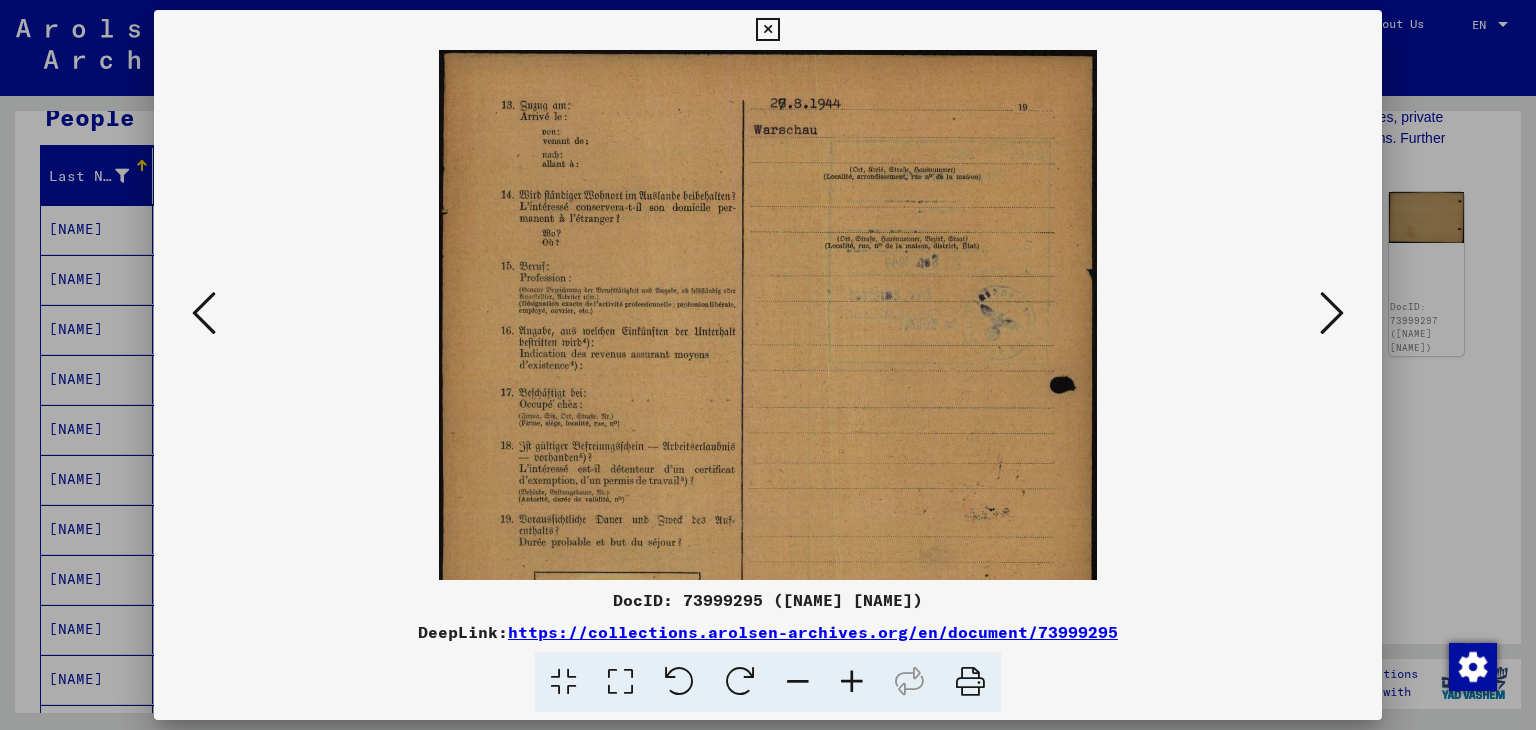 click at bounding box center [852, 682] 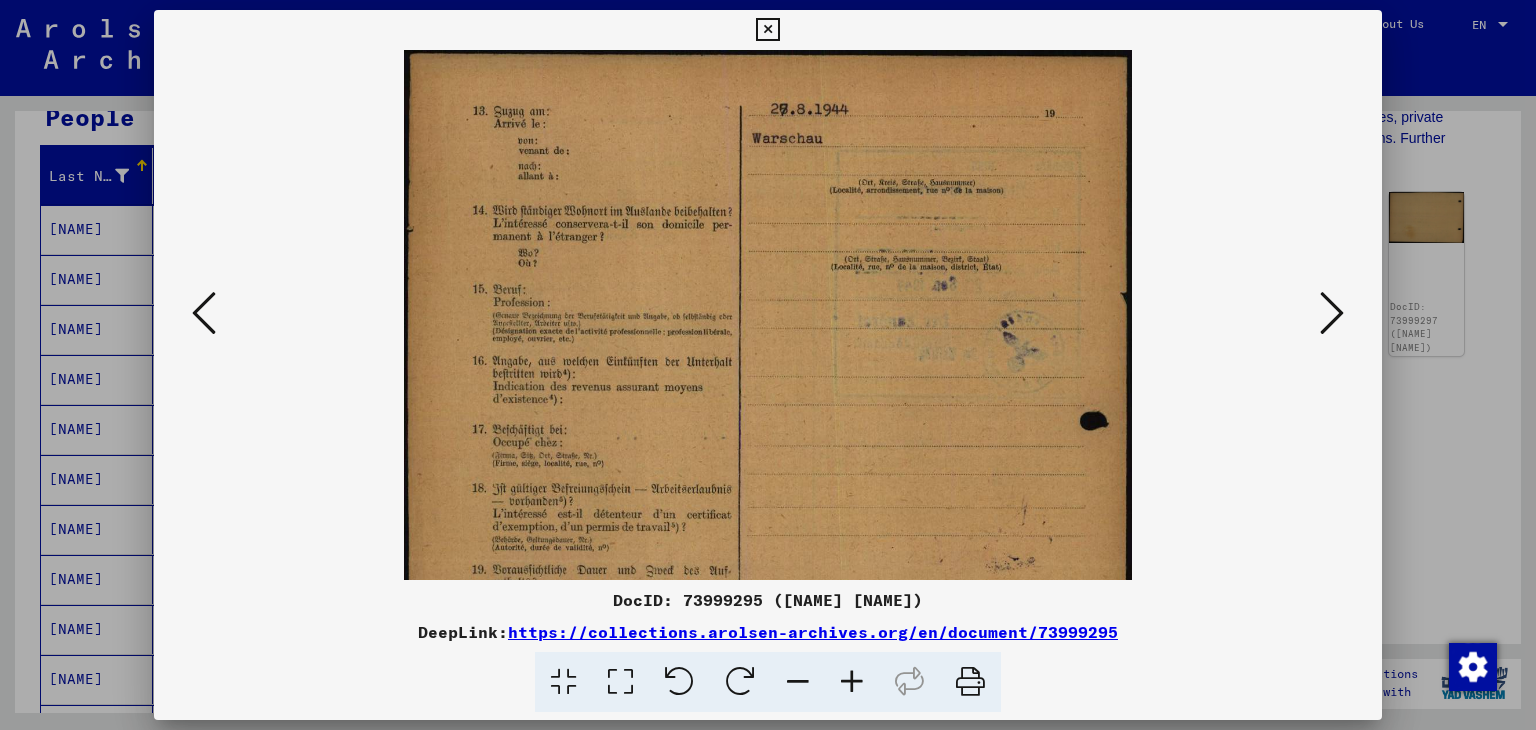 click at bounding box center (852, 682) 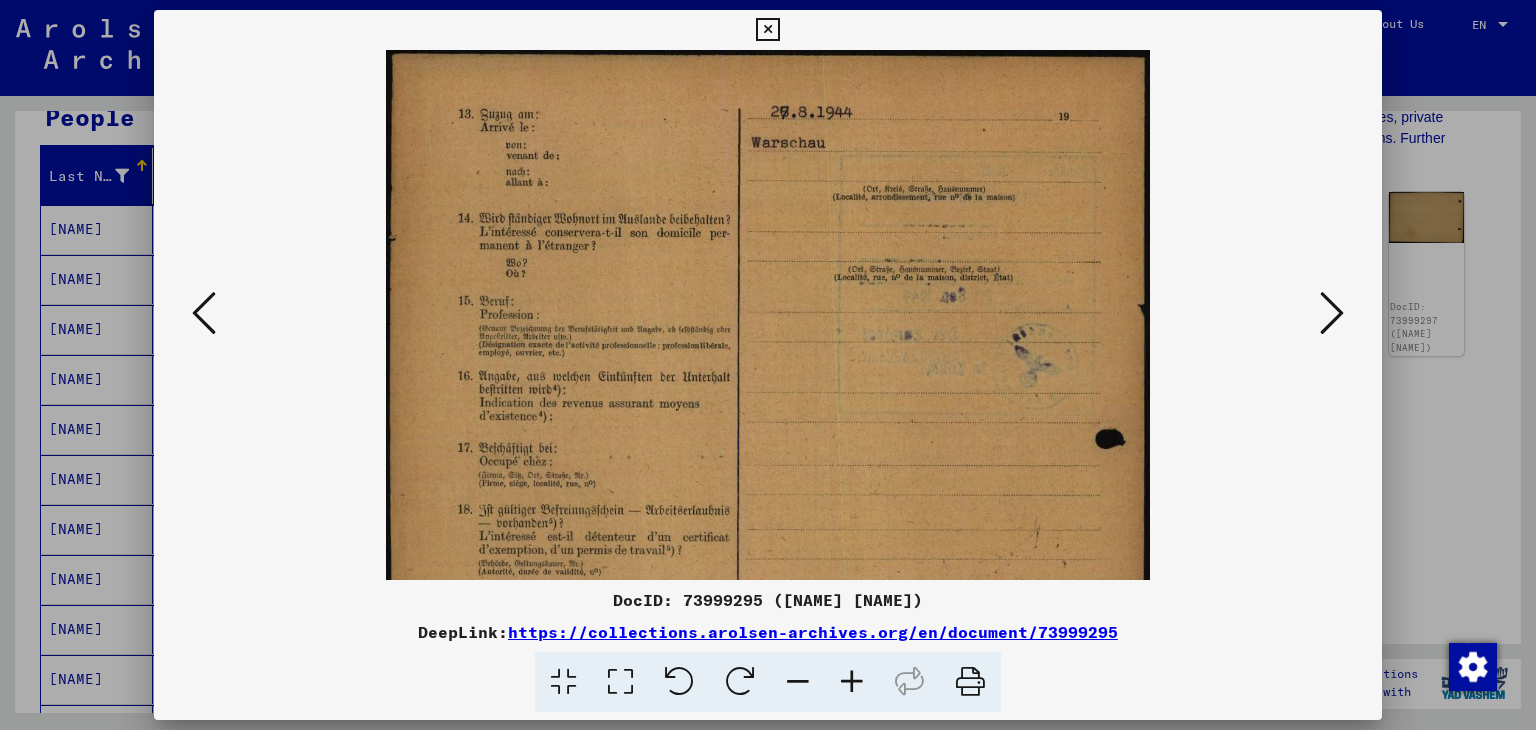 click at bounding box center (852, 682) 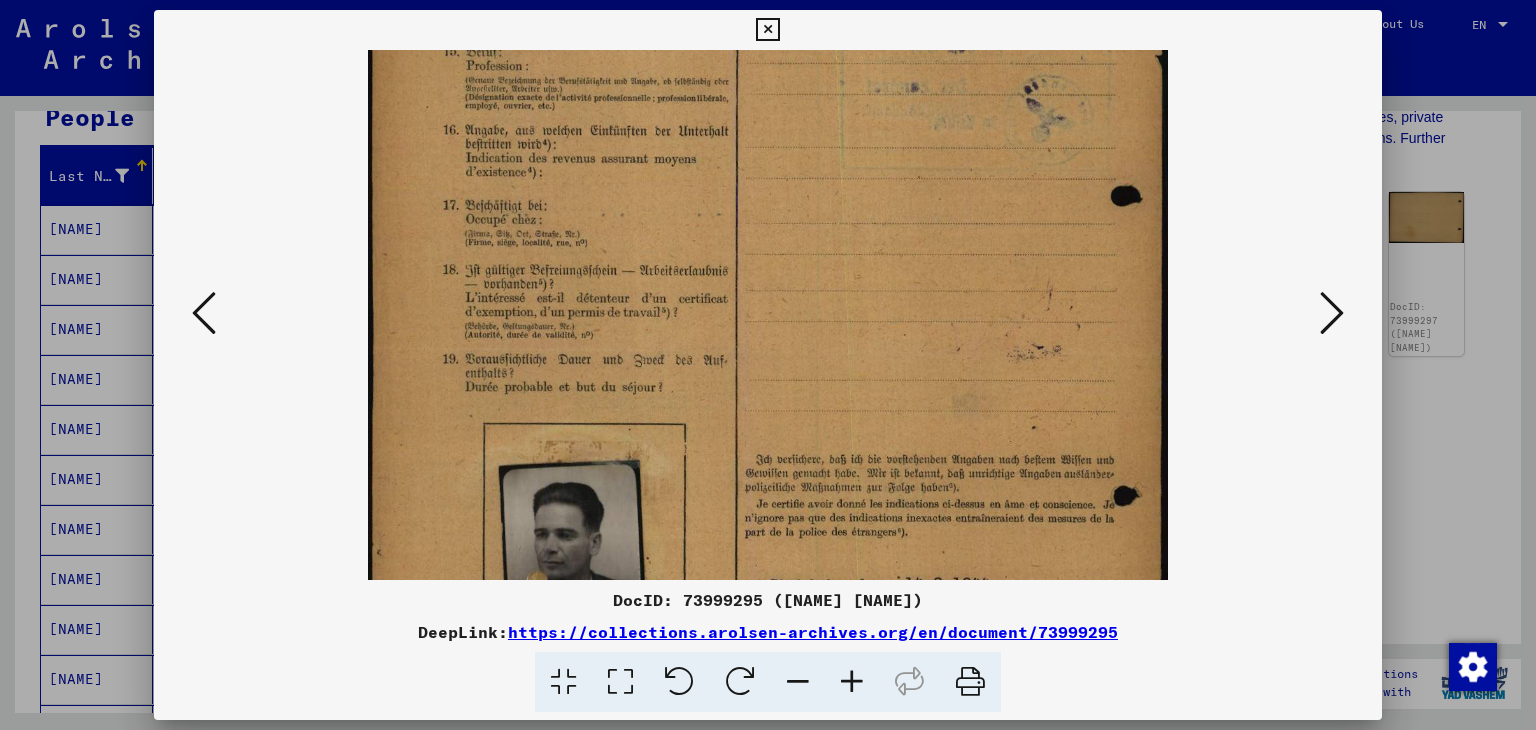 click at bounding box center (767, 354) 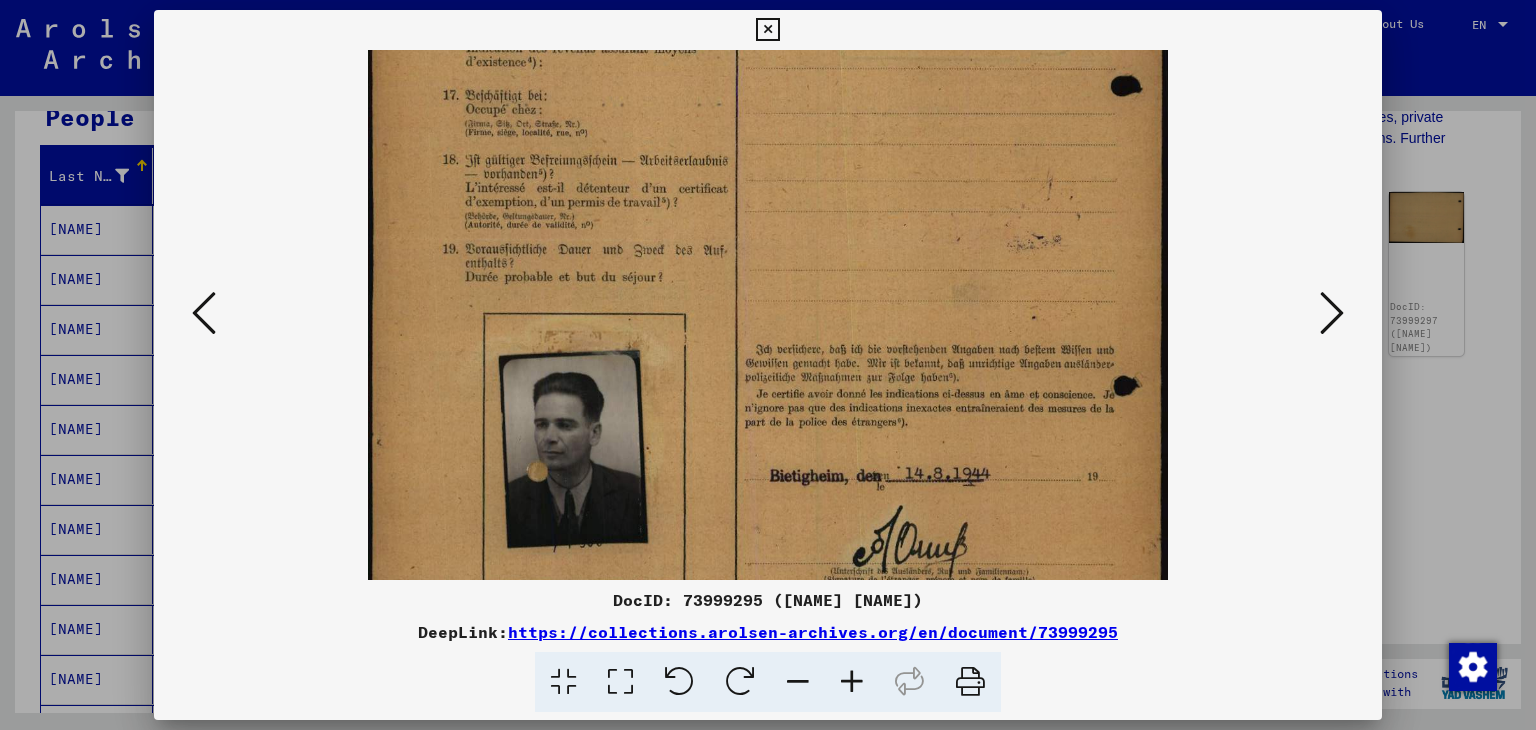 drag, startPoint x: 733, startPoint y: 437, endPoint x: 736, endPoint y: 309, distance: 128.03516 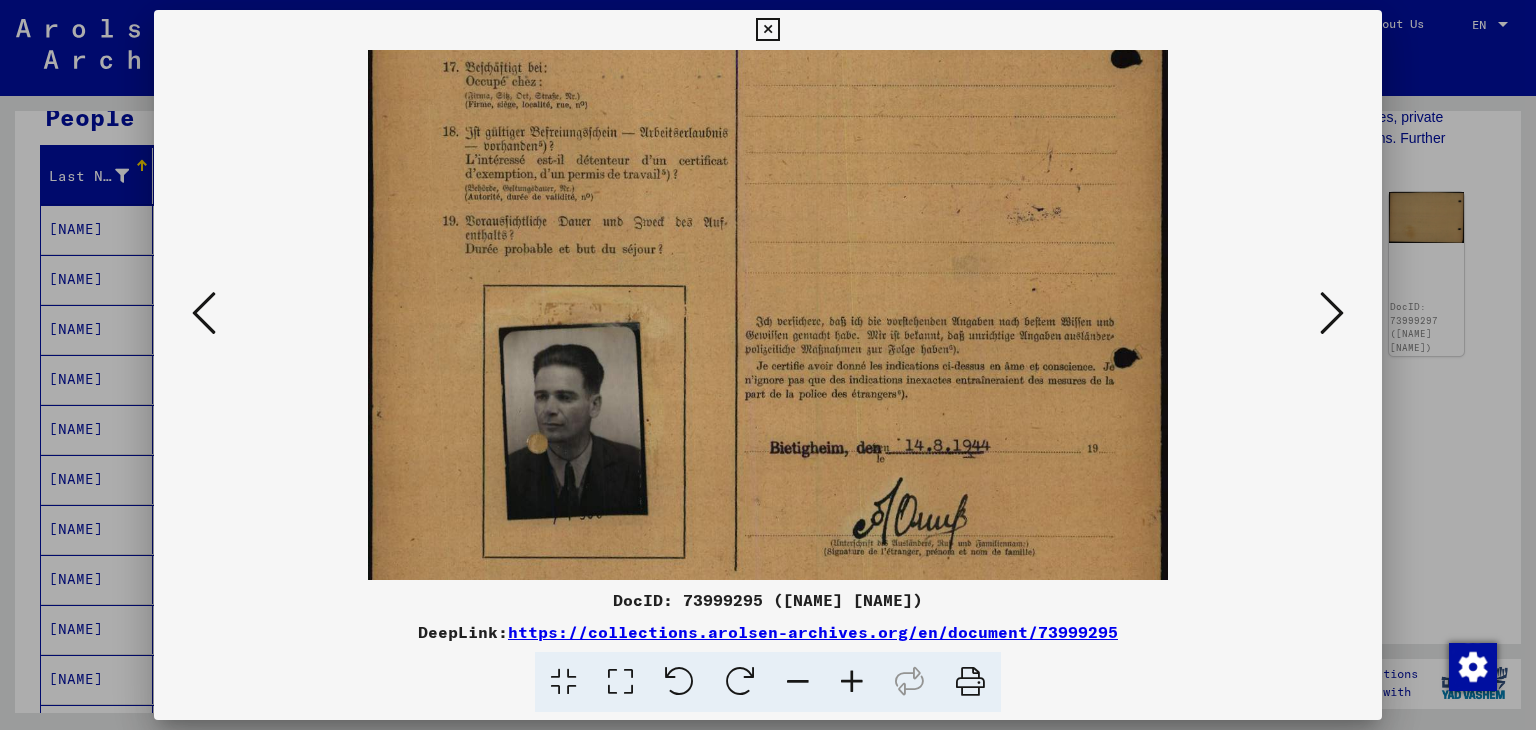 click at bounding box center [768, 365] 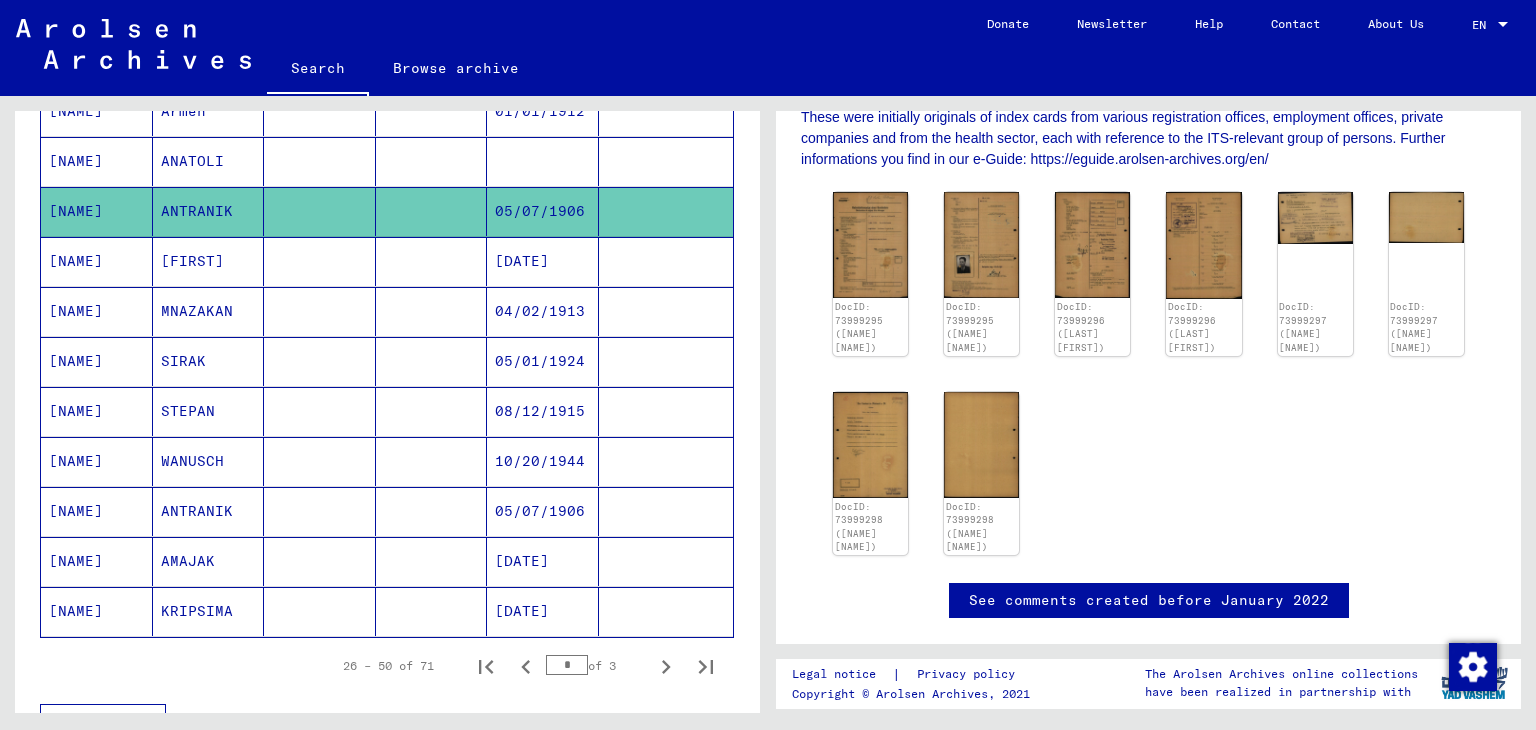 scroll, scrollTop: 1000, scrollLeft: 0, axis: vertical 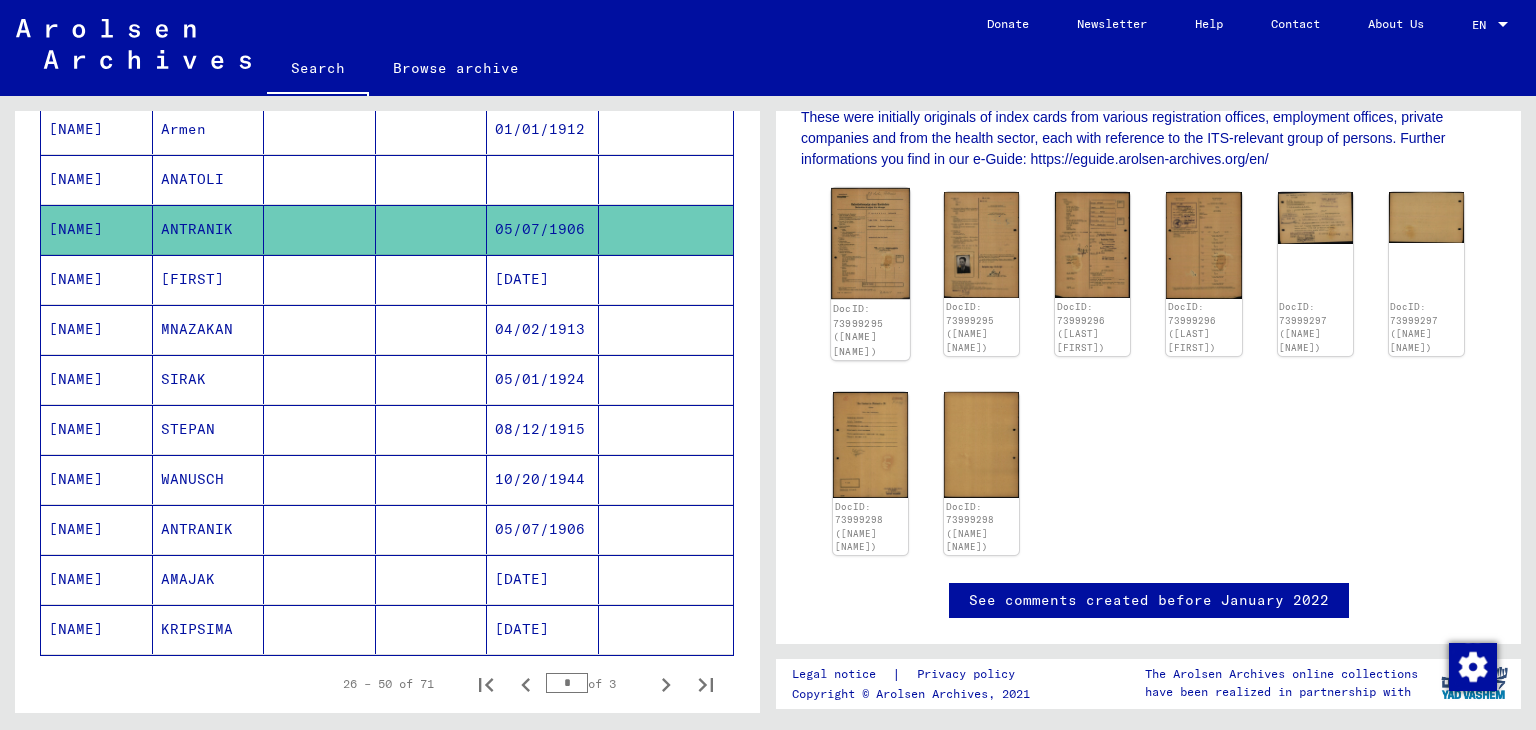 click 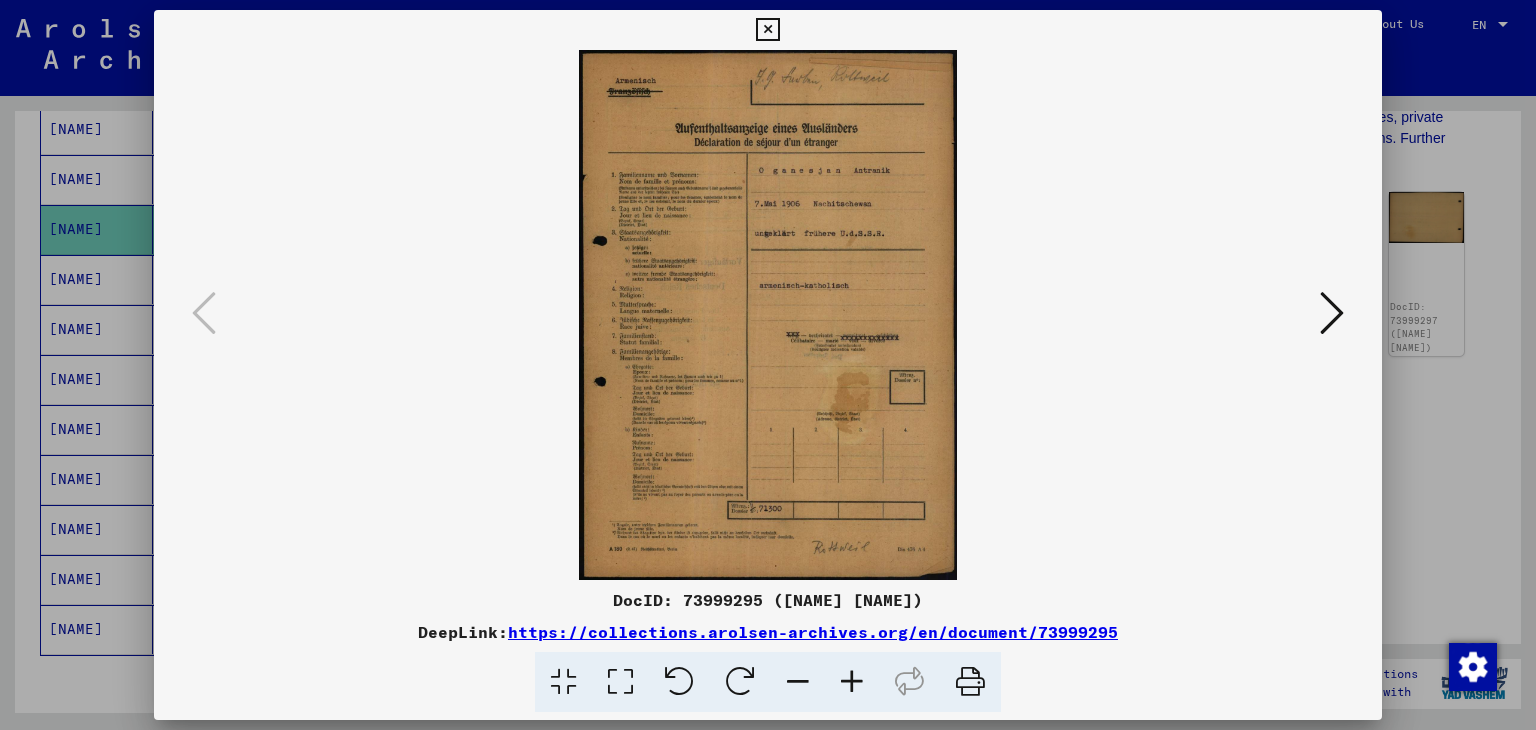click at bounding box center (768, 315) 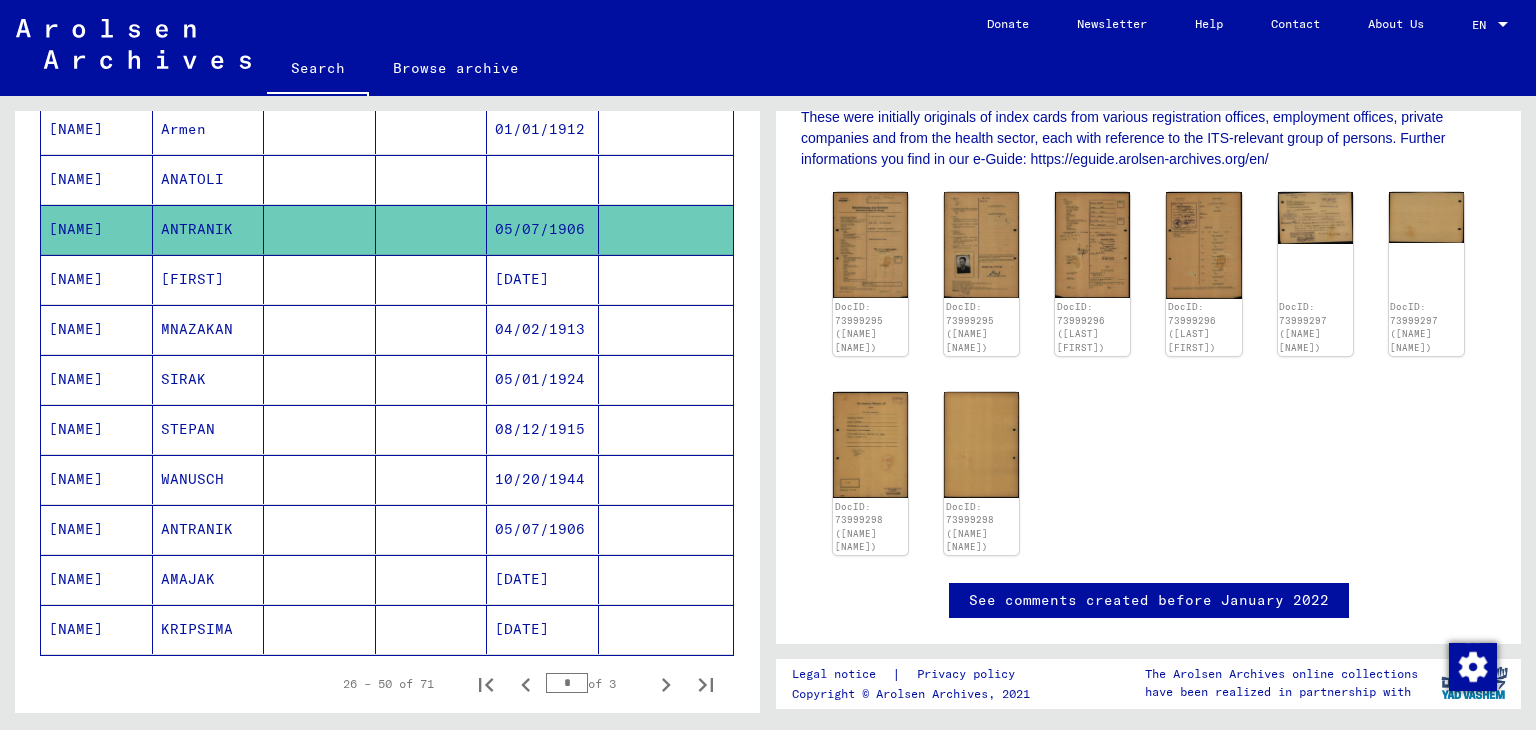 click on "ANTRANIK" at bounding box center [209, 579] 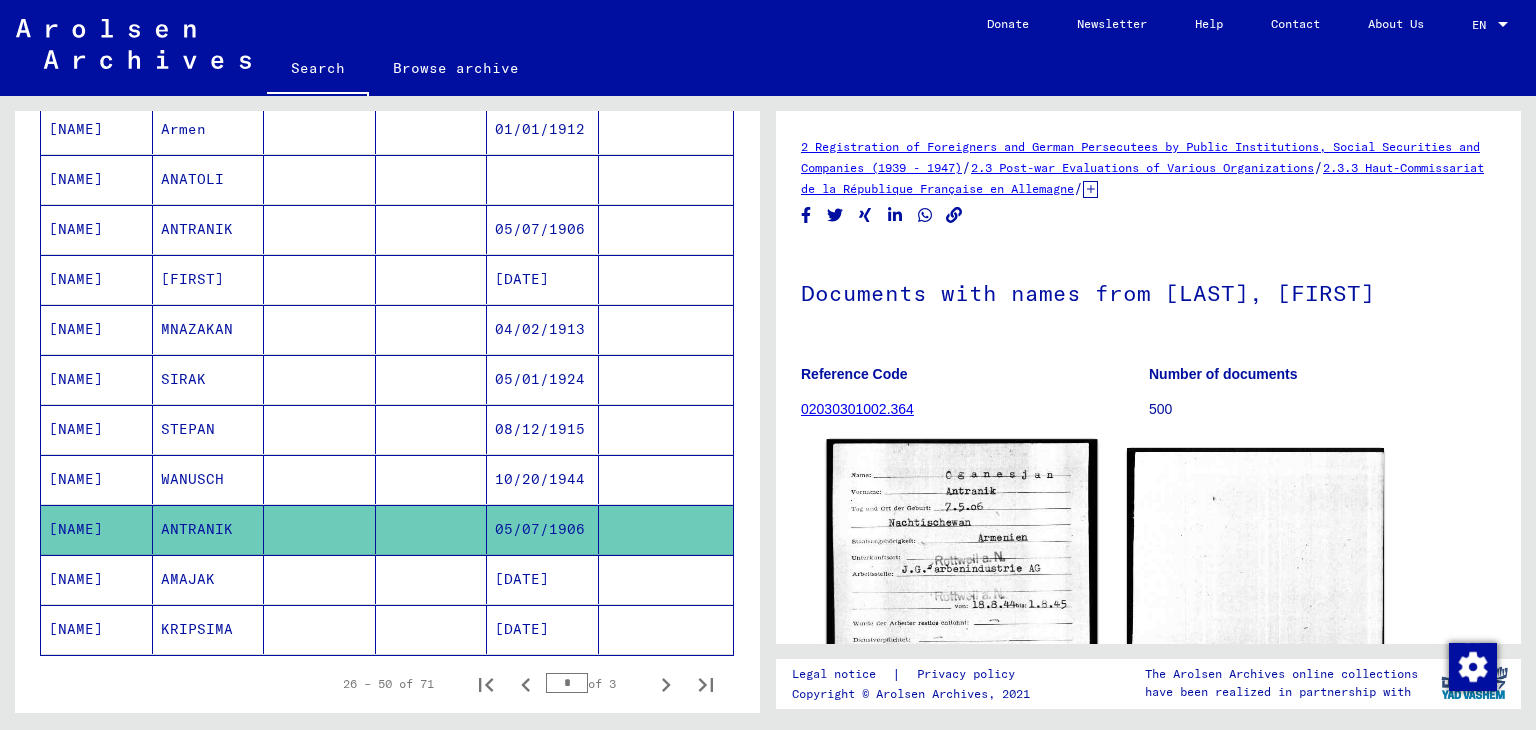 scroll, scrollTop: 200, scrollLeft: 0, axis: vertical 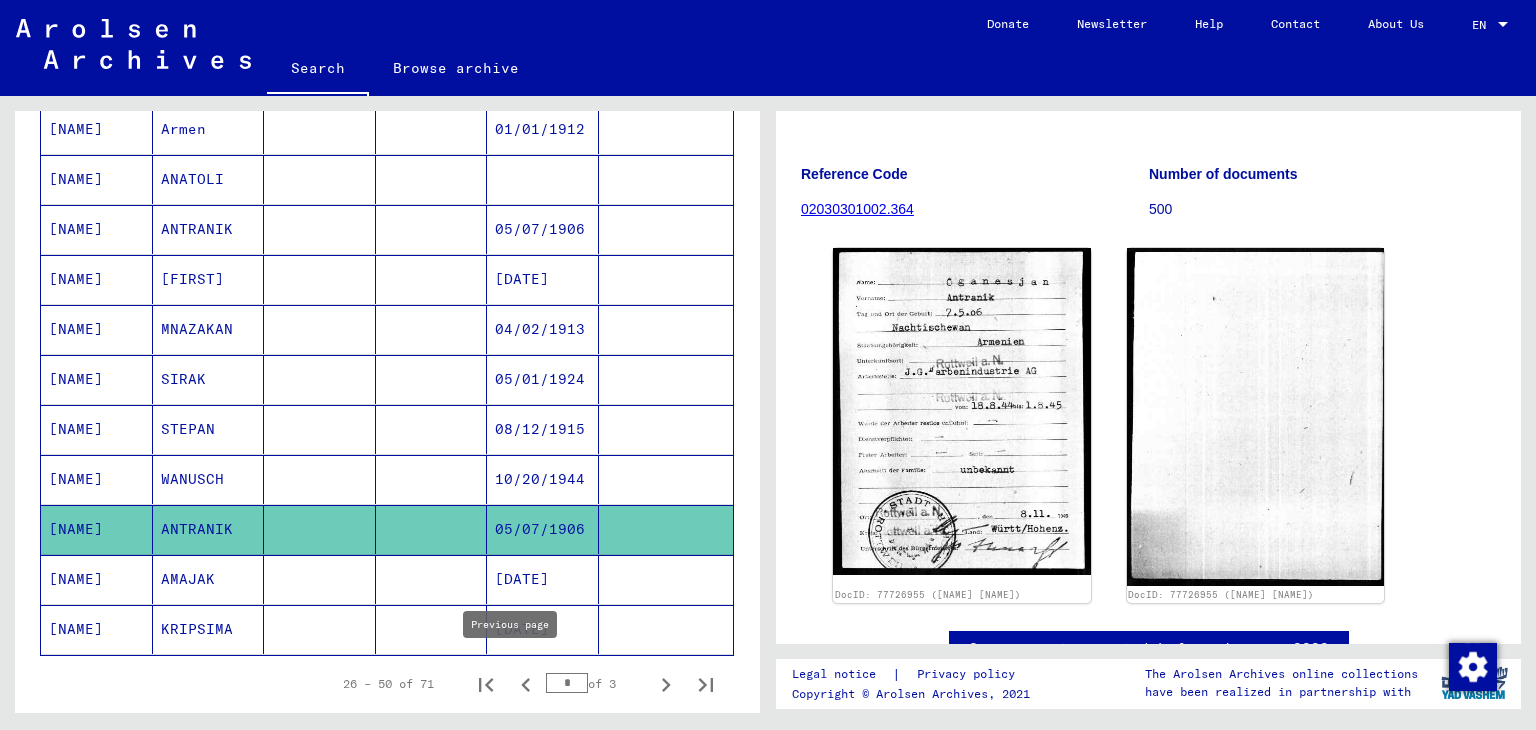 click 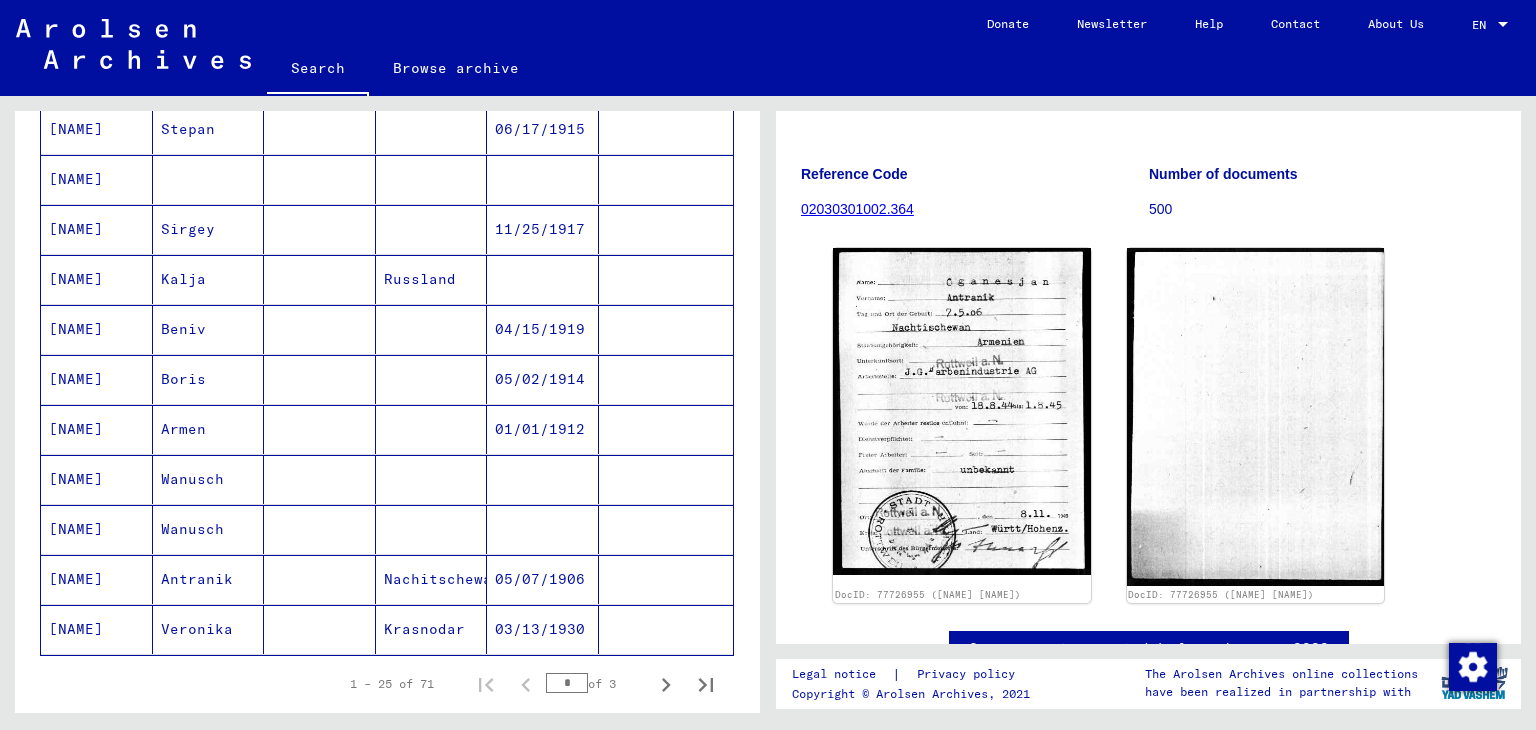 click on "Nachitschewan" at bounding box center [432, 629] 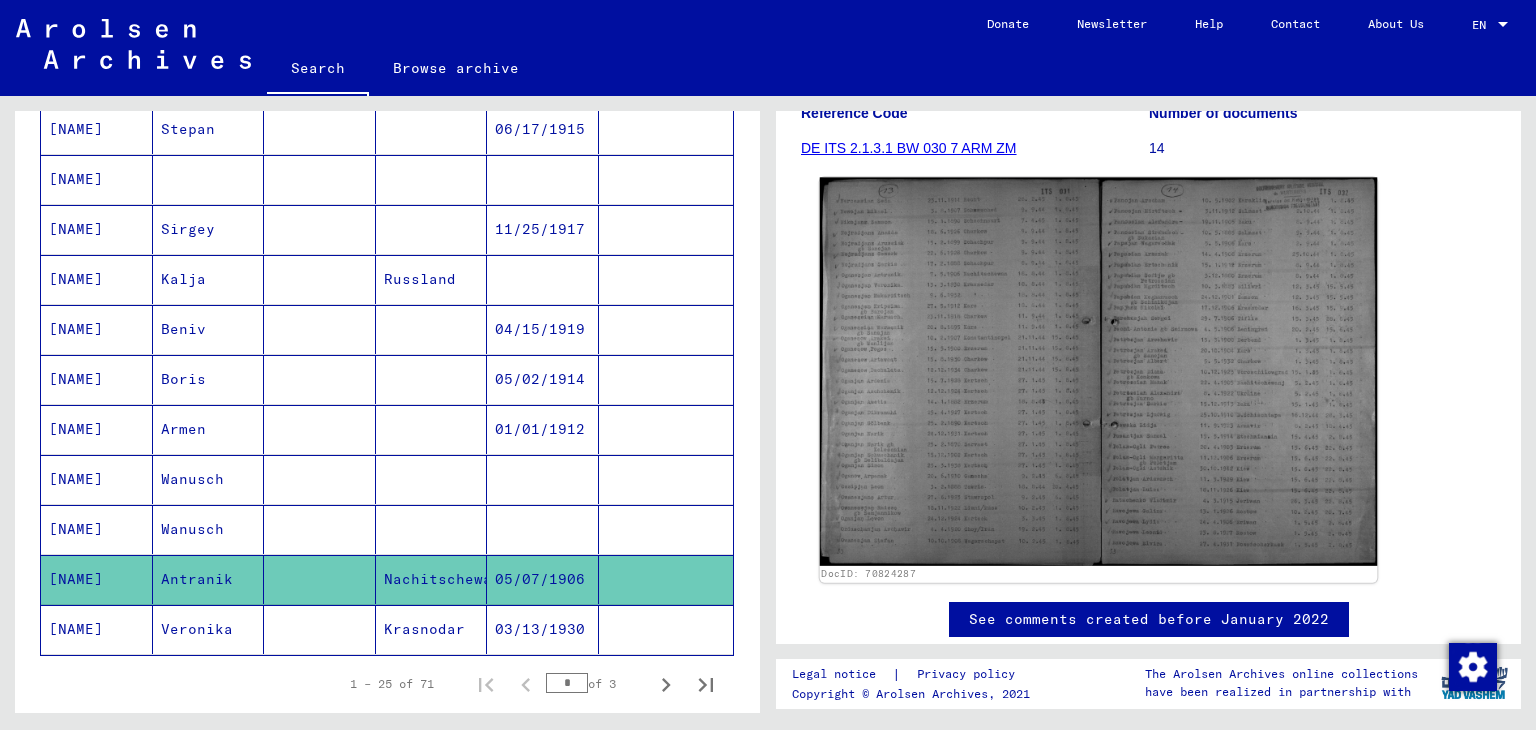 scroll, scrollTop: 163, scrollLeft: 0, axis: vertical 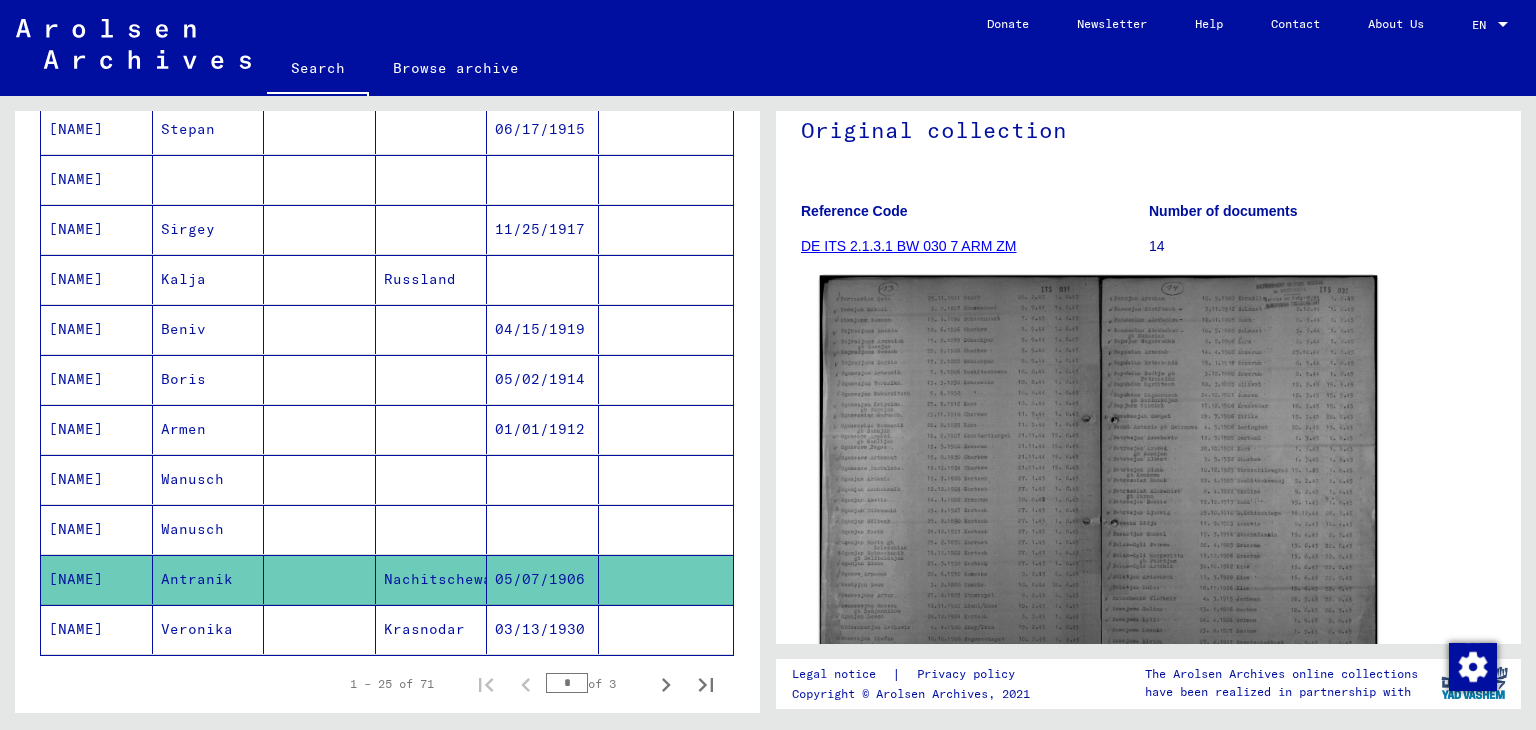 click 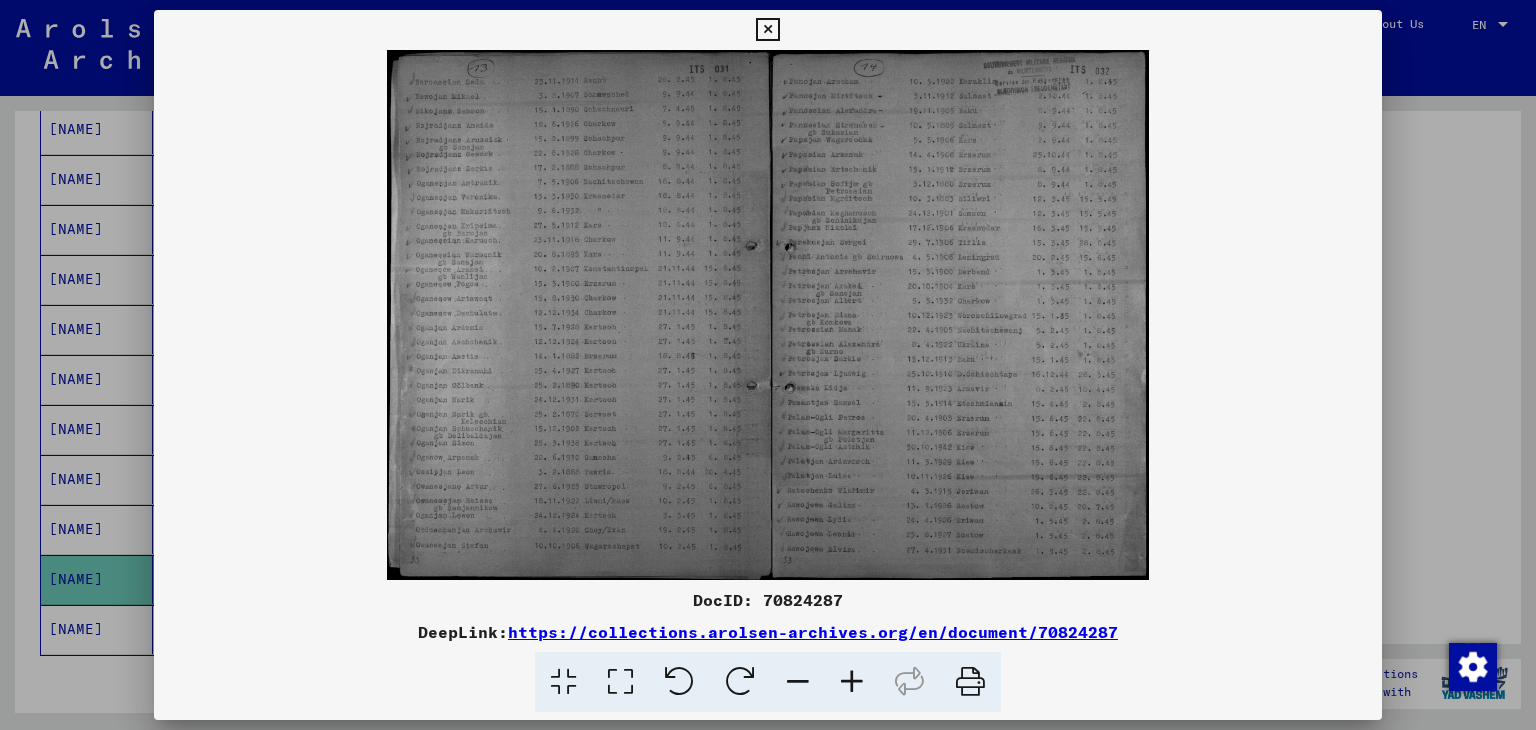 click at bounding box center (768, 365) 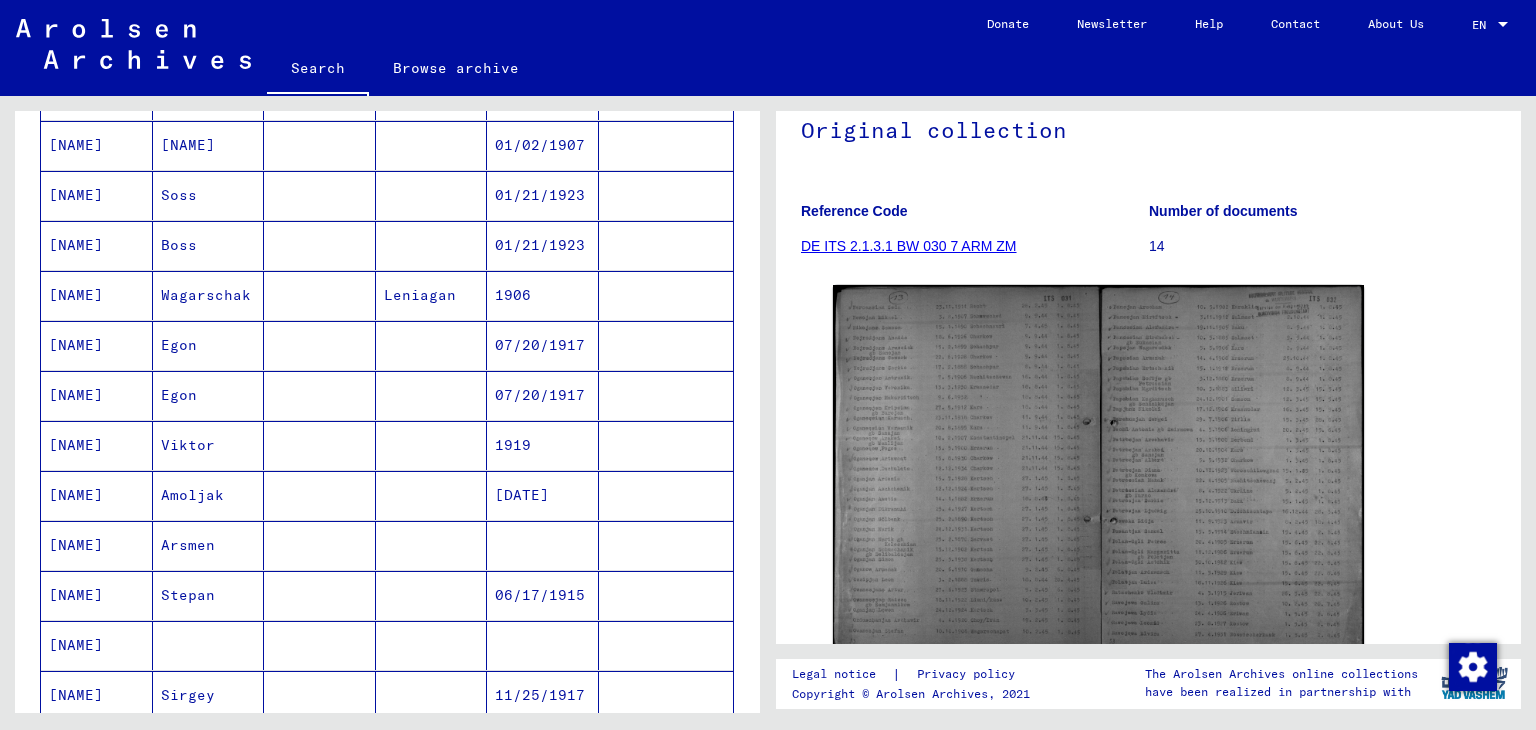 scroll, scrollTop: 300, scrollLeft: 0, axis: vertical 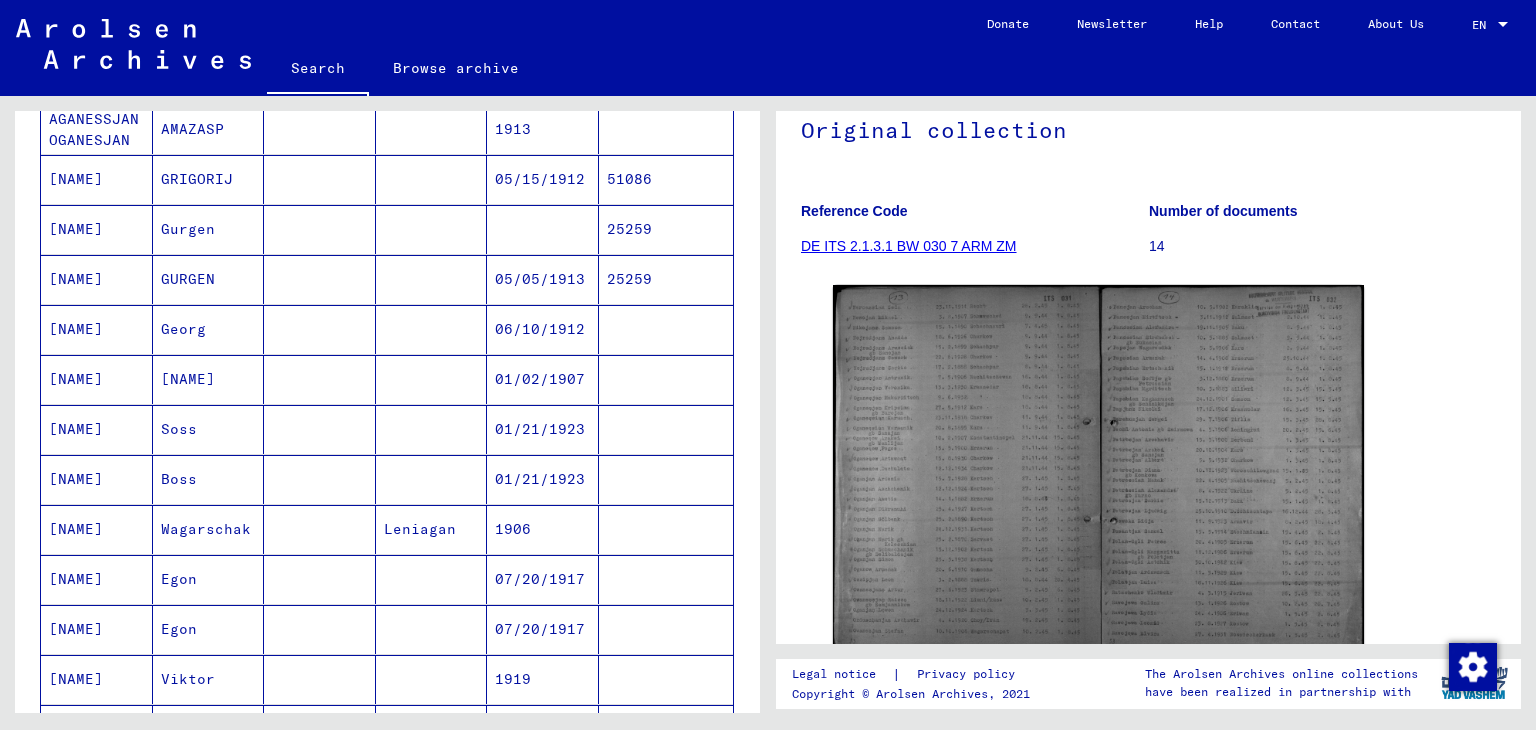 click on "[NAME]" at bounding box center (209, 429) 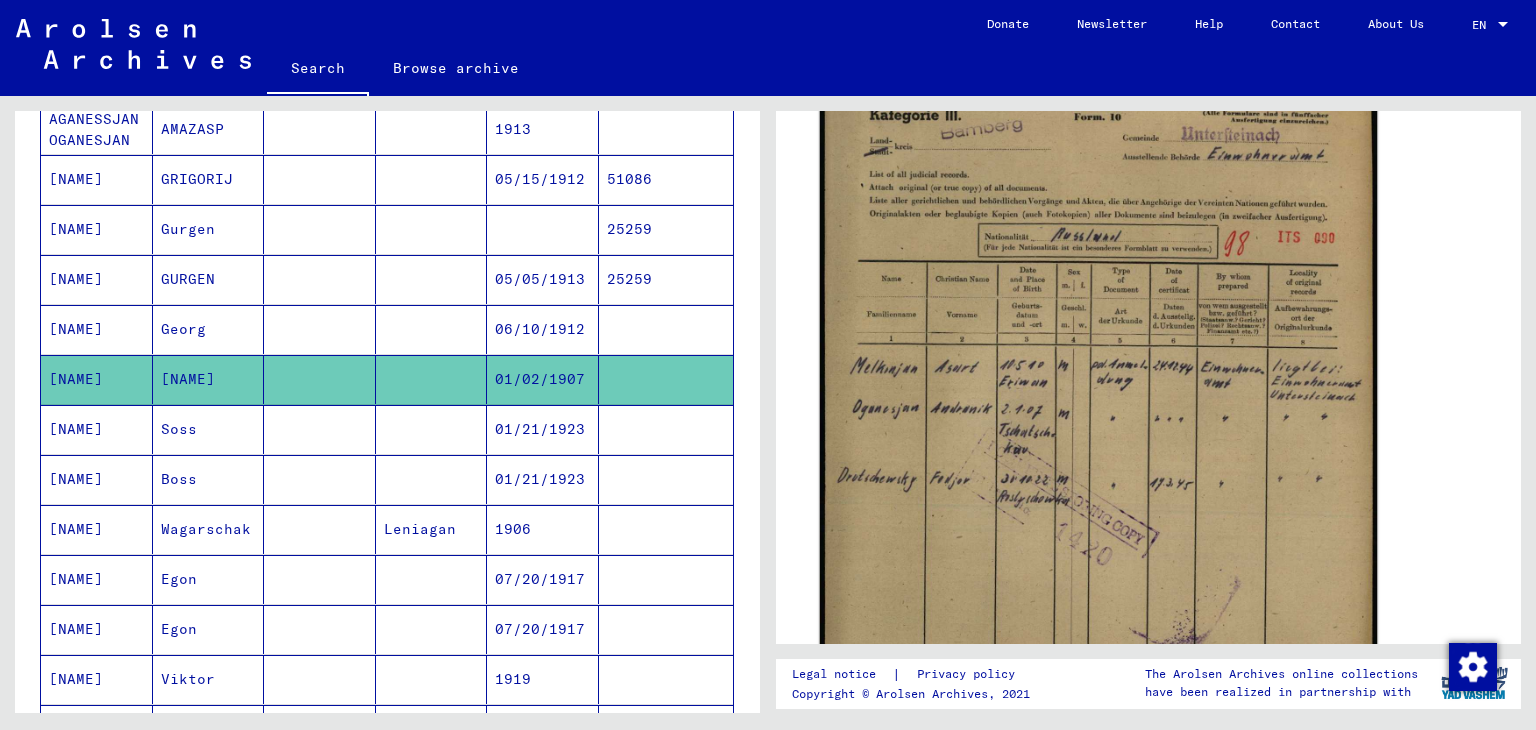 scroll, scrollTop: 753, scrollLeft: 0, axis: vertical 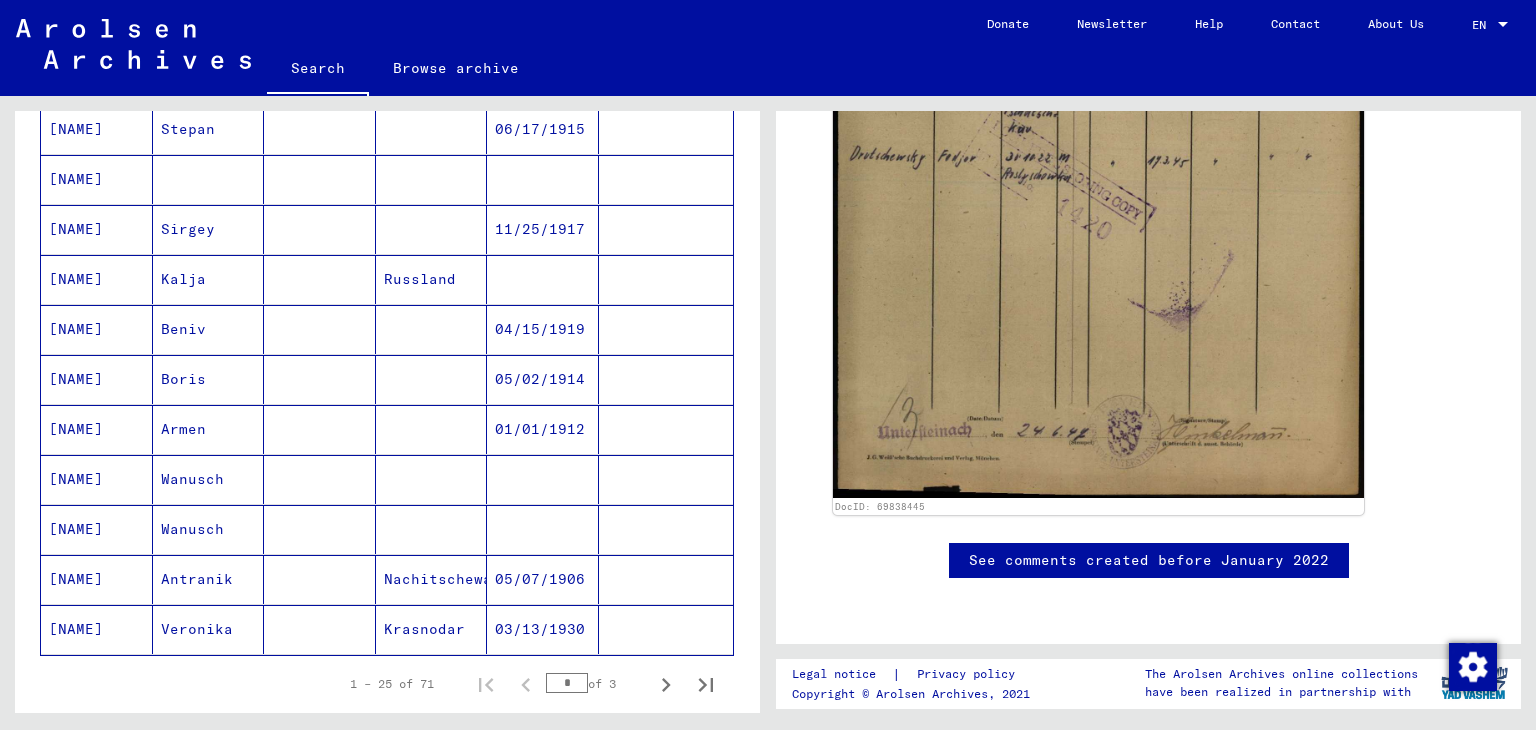 click on "Wanusch" at bounding box center (209, 529) 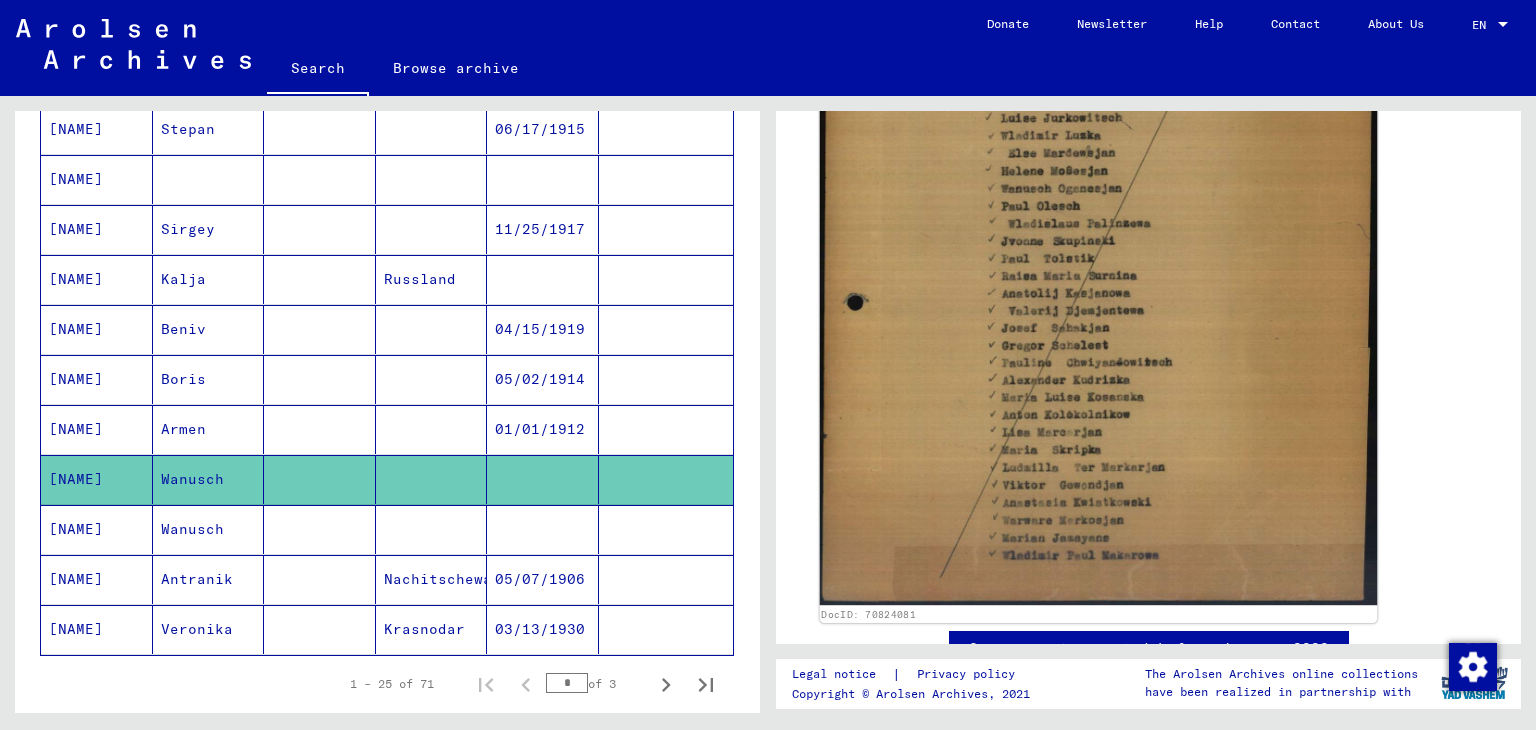 scroll, scrollTop: 766, scrollLeft: 0, axis: vertical 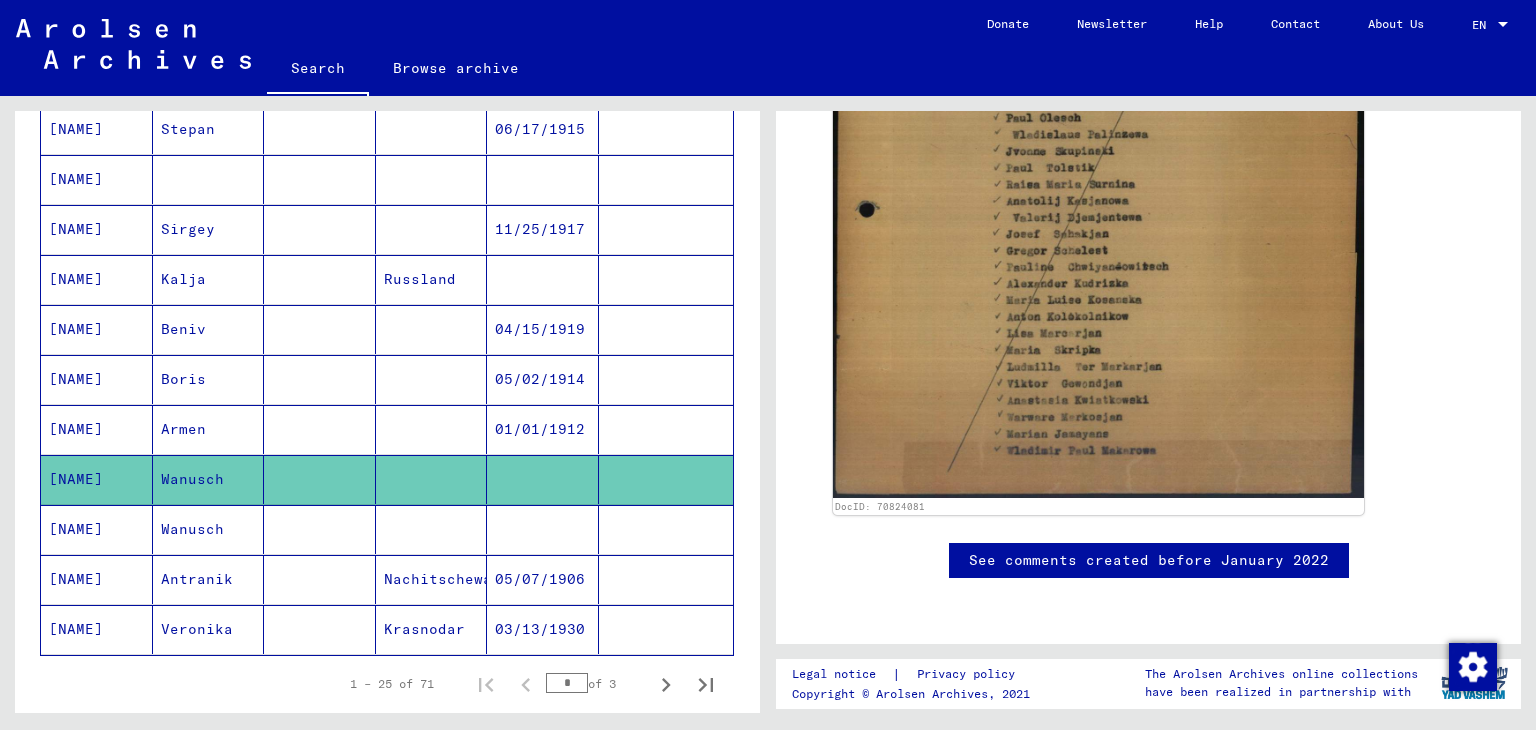 click at bounding box center [320, 579] 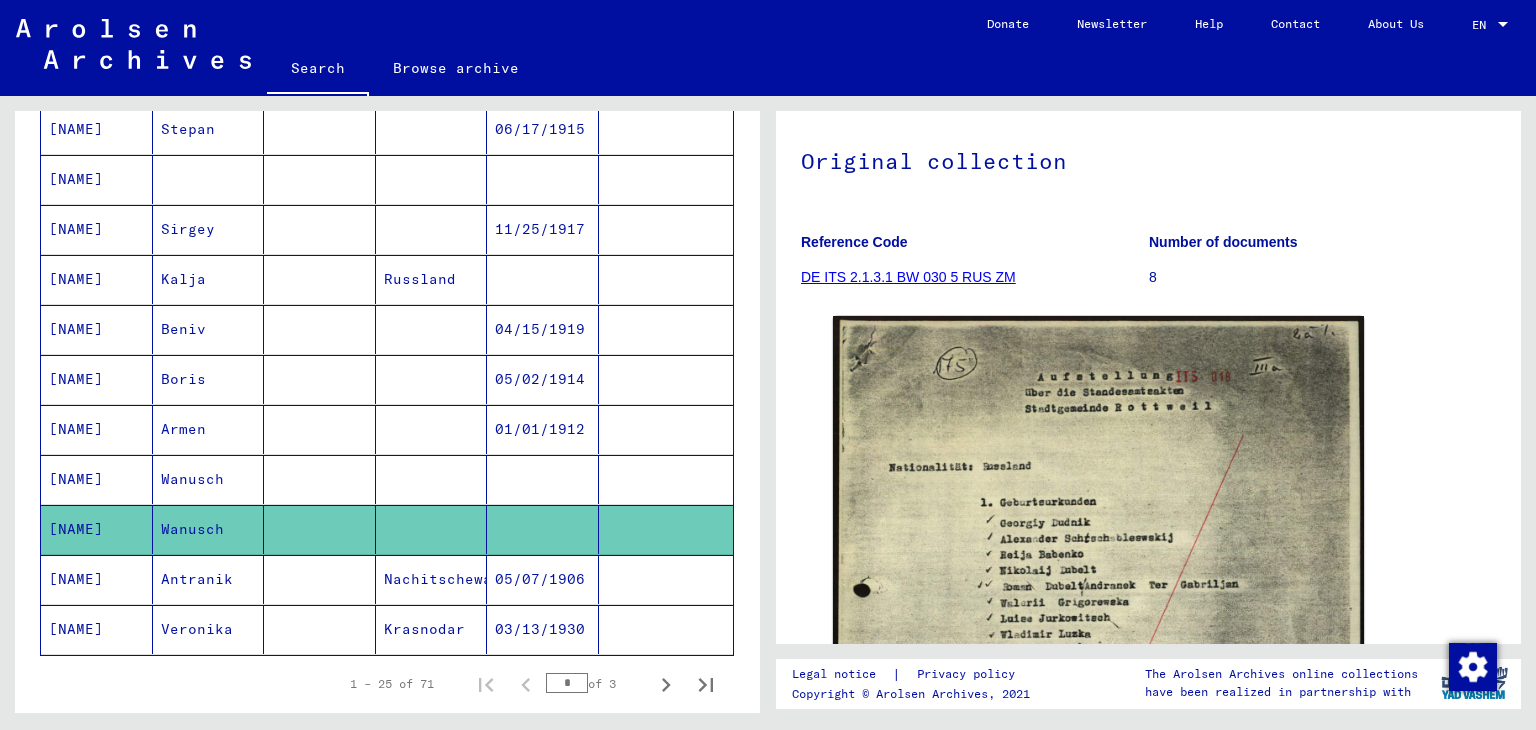 scroll, scrollTop: 8, scrollLeft: 0, axis: vertical 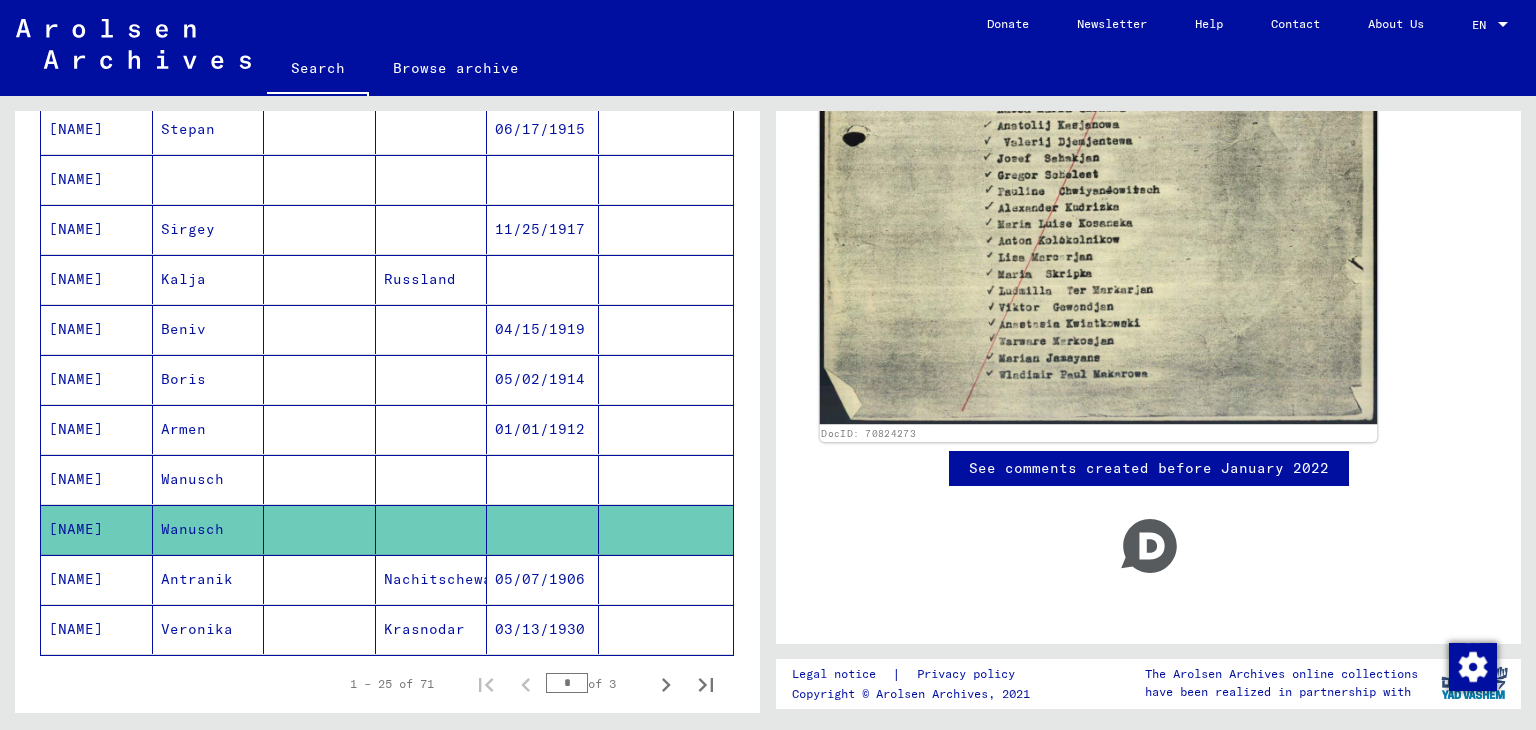 click 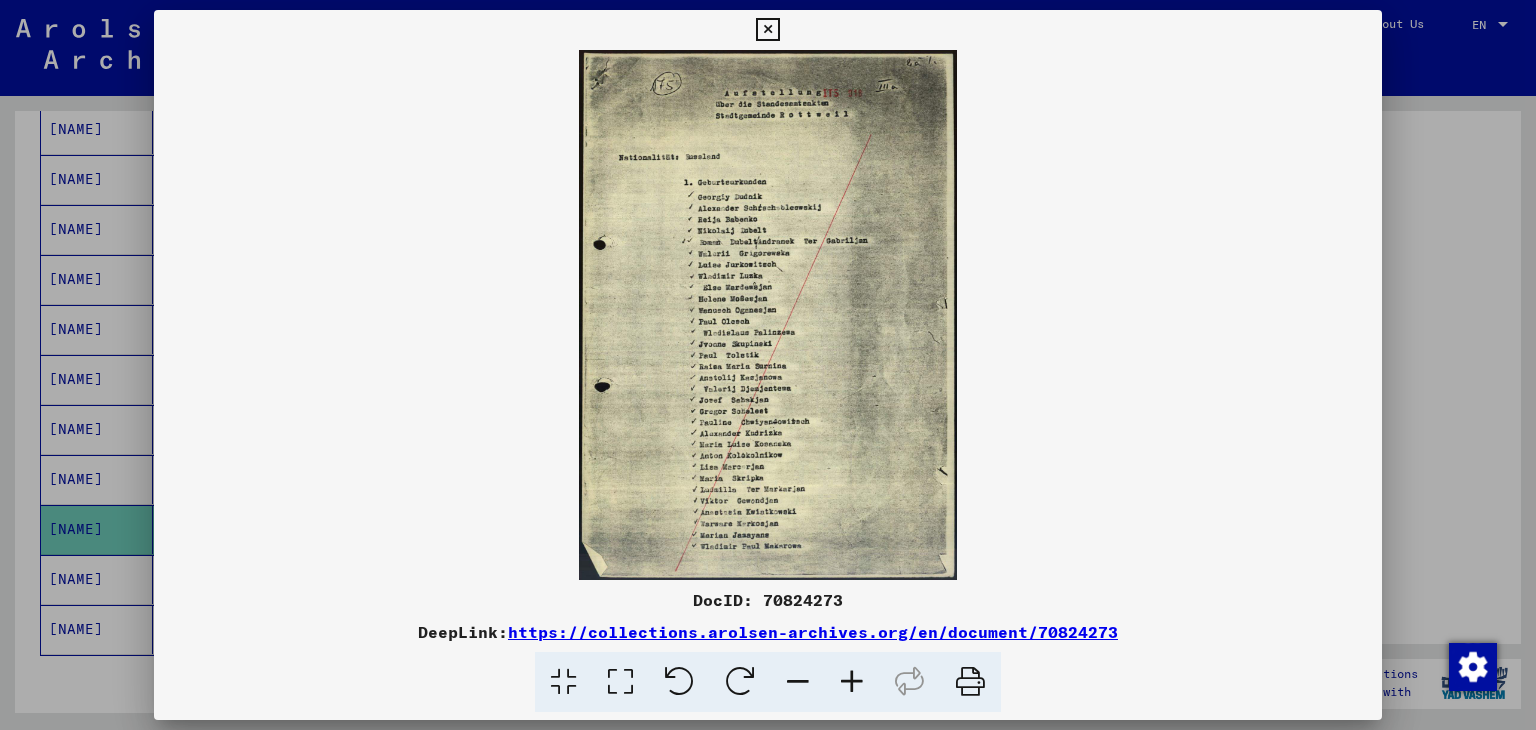 click at bounding box center (768, 365) 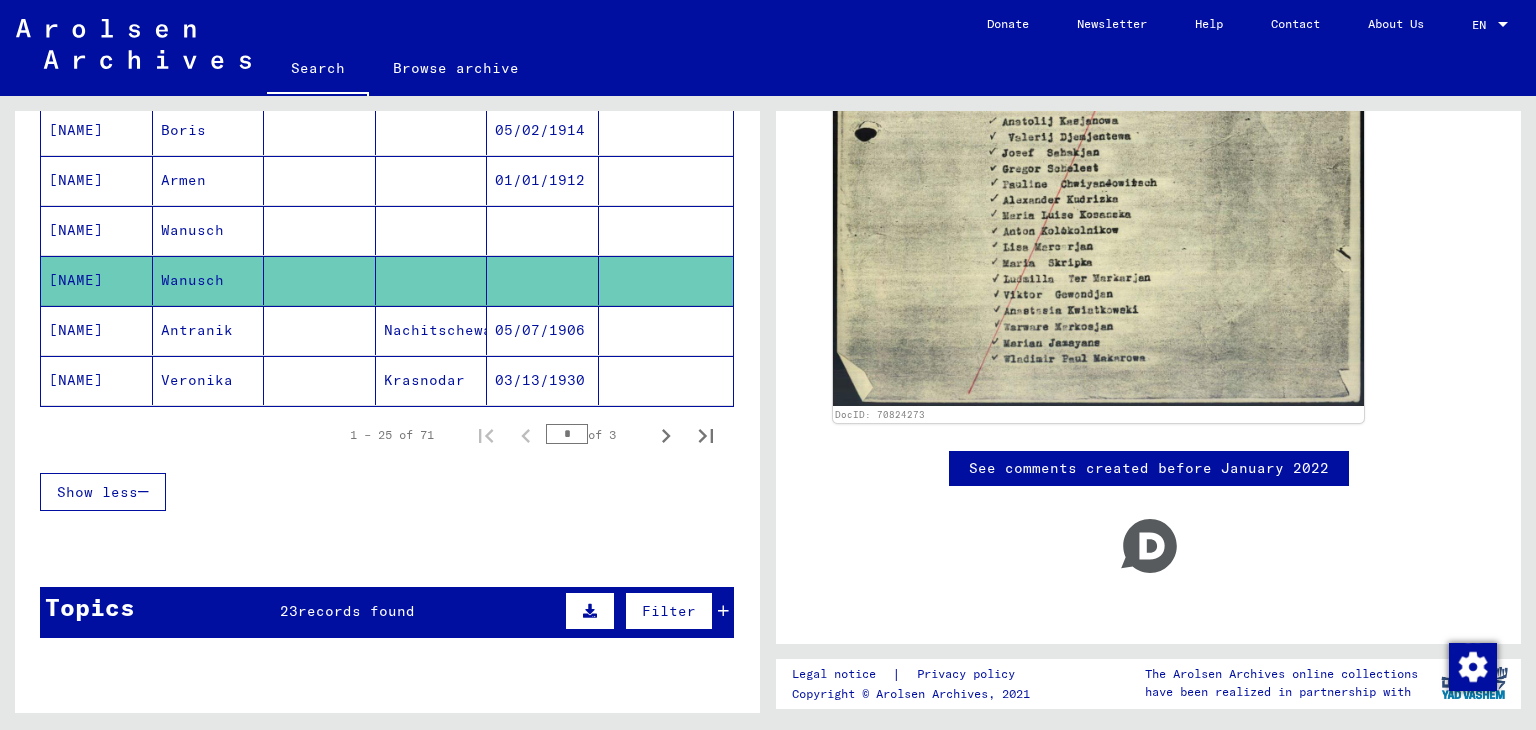 scroll, scrollTop: 1500, scrollLeft: 0, axis: vertical 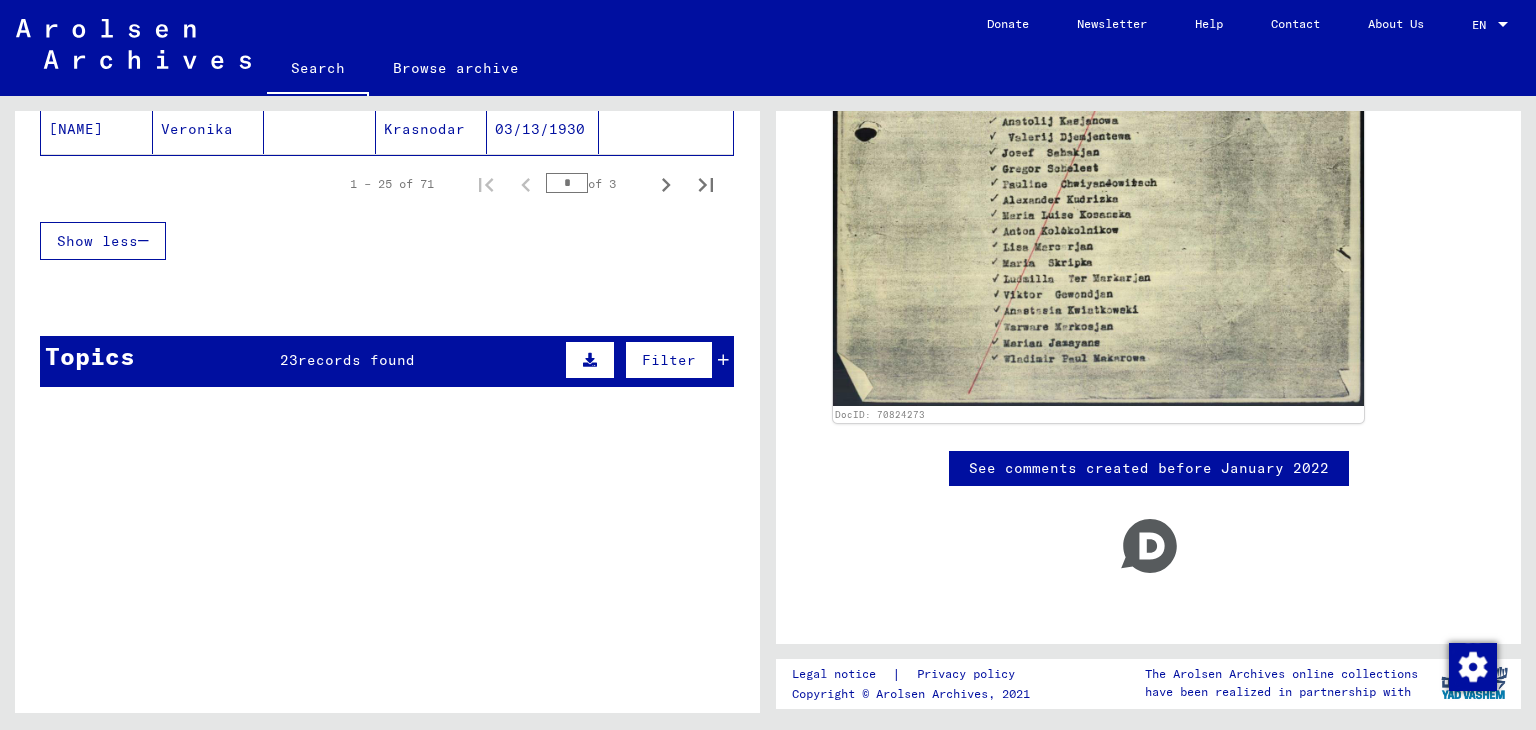 click on "Topics 23  records found  Filter" at bounding box center [387, 361] 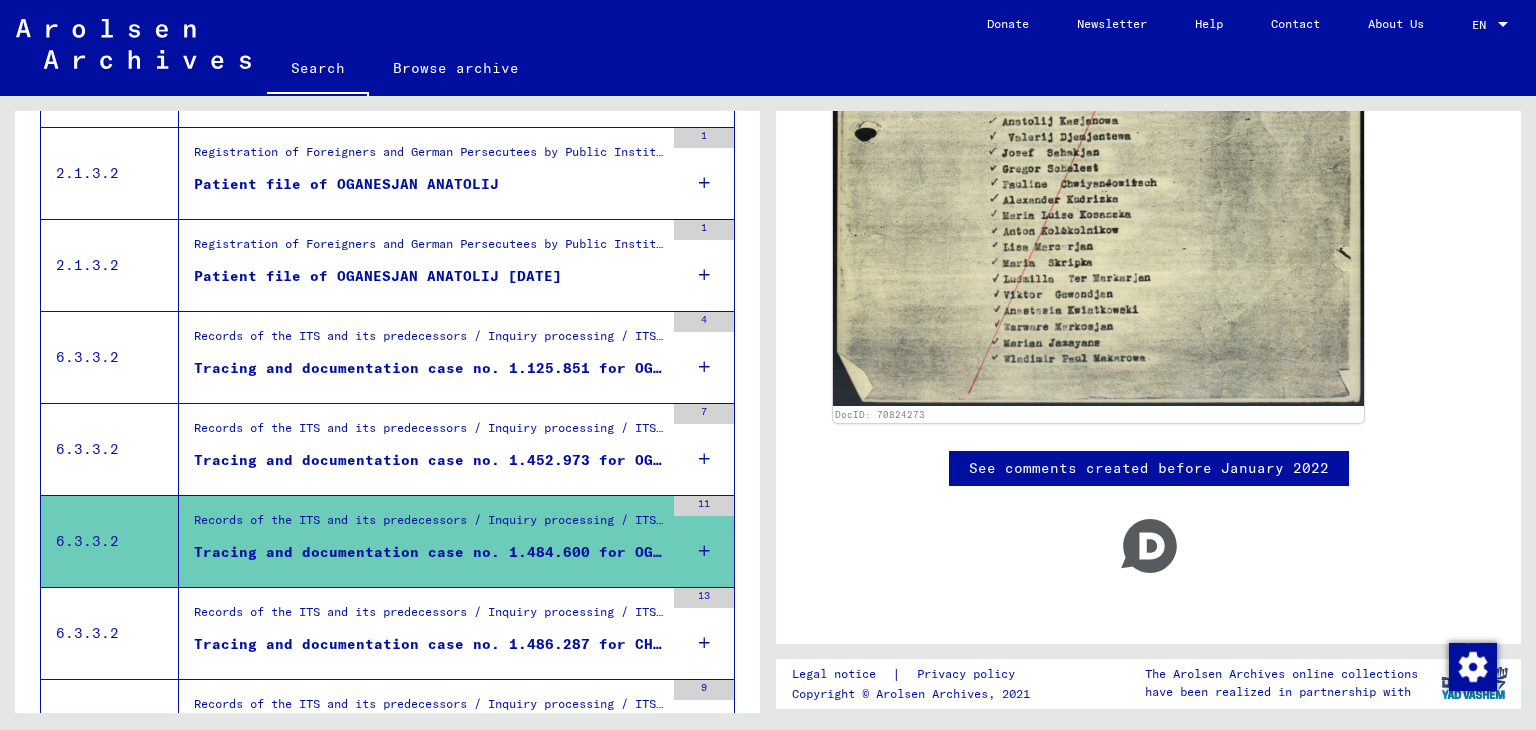 scroll, scrollTop: 2000, scrollLeft: 0, axis: vertical 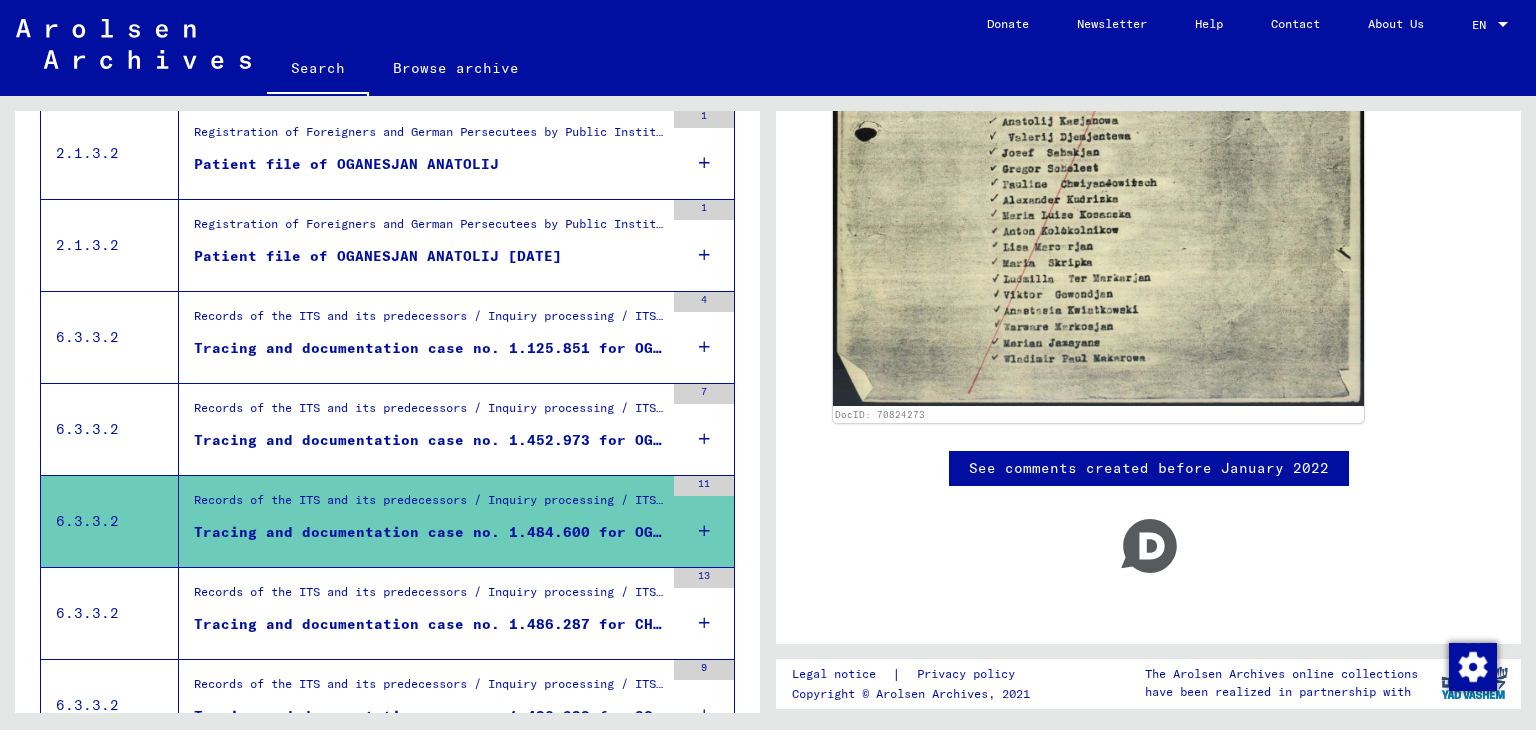 click on "Tracing and documentation case no. 1.452.973 for OGANESJAN, ANDRANIK born [YEAR]" at bounding box center [429, 440] 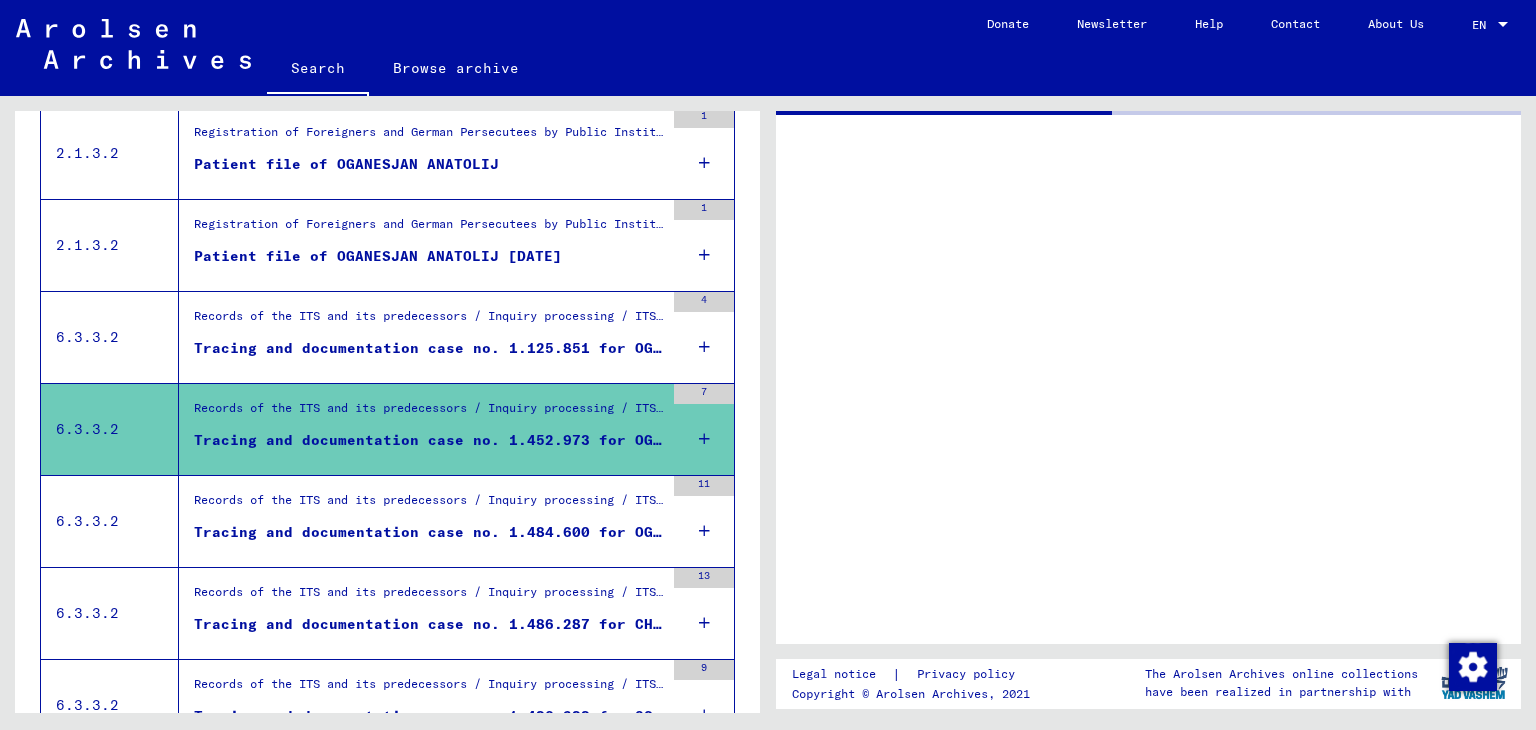 scroll, scrollTop: 0, scrollLeft: 0, axis: both 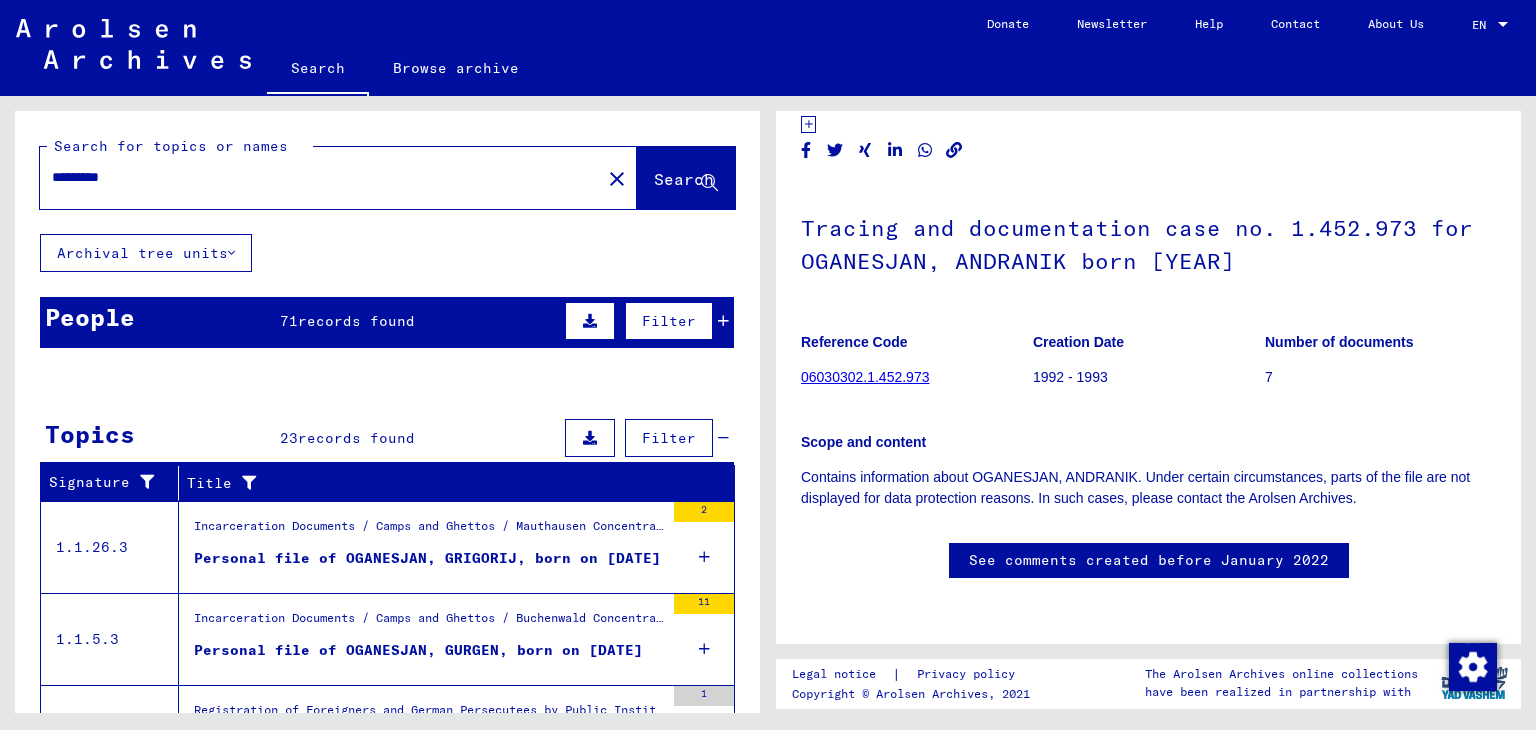 drag, startPoint x: 1288, startPoint y: 456, endPoint x: 1364, endPoint y: 458, distance: 76.02631 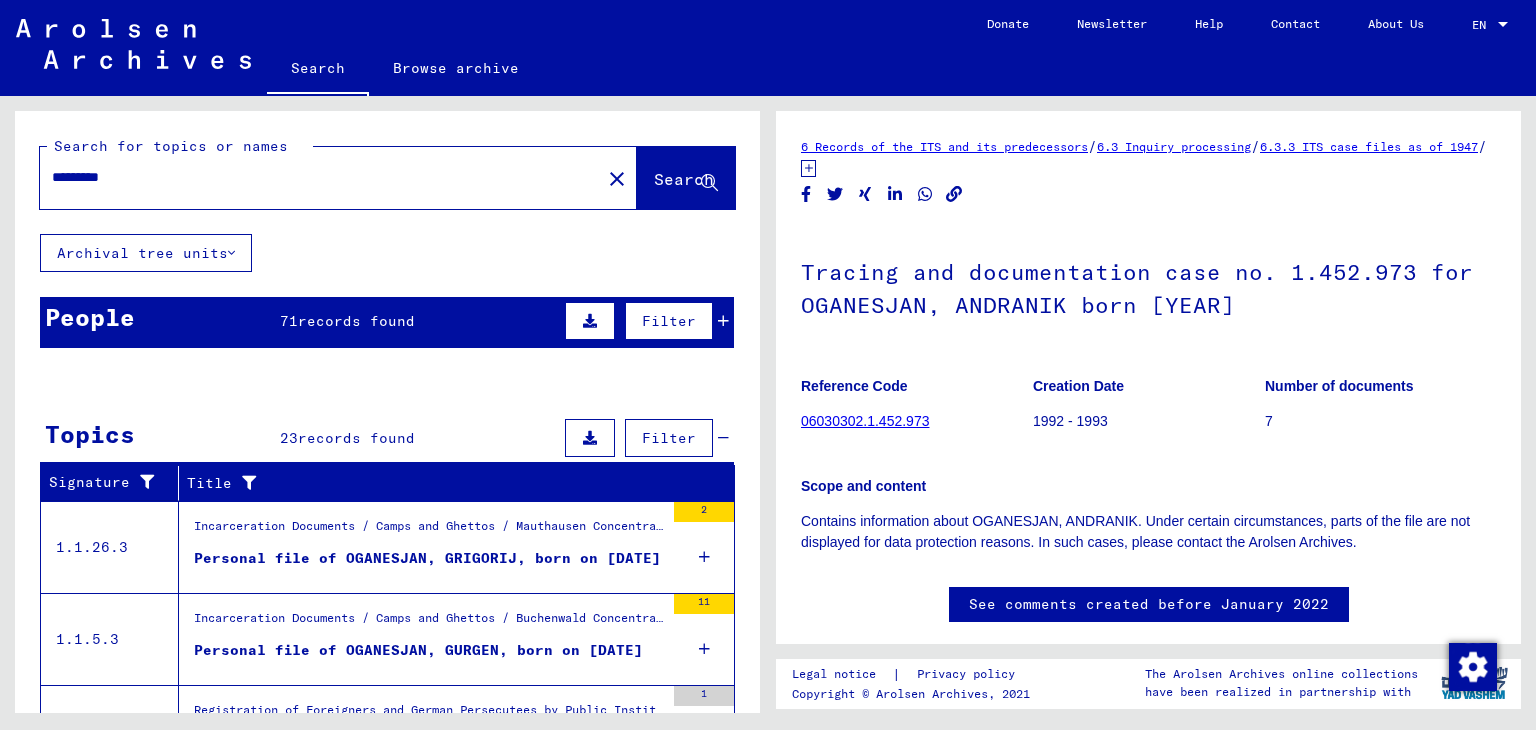 scroll, scrollTop: 0, scrollLeft: 0, axis: both 